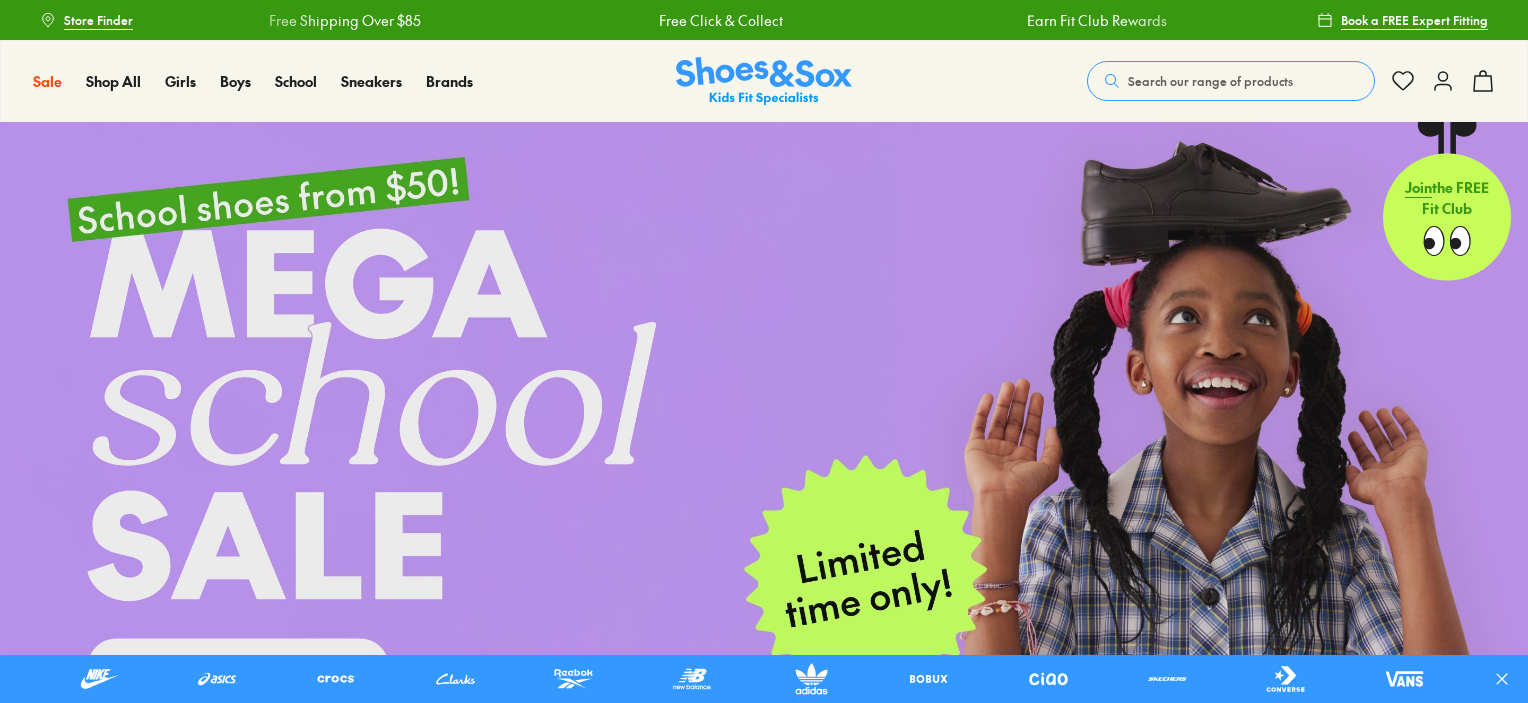scroll, scrollTop: 0, scrollLeft: 0, axis: both 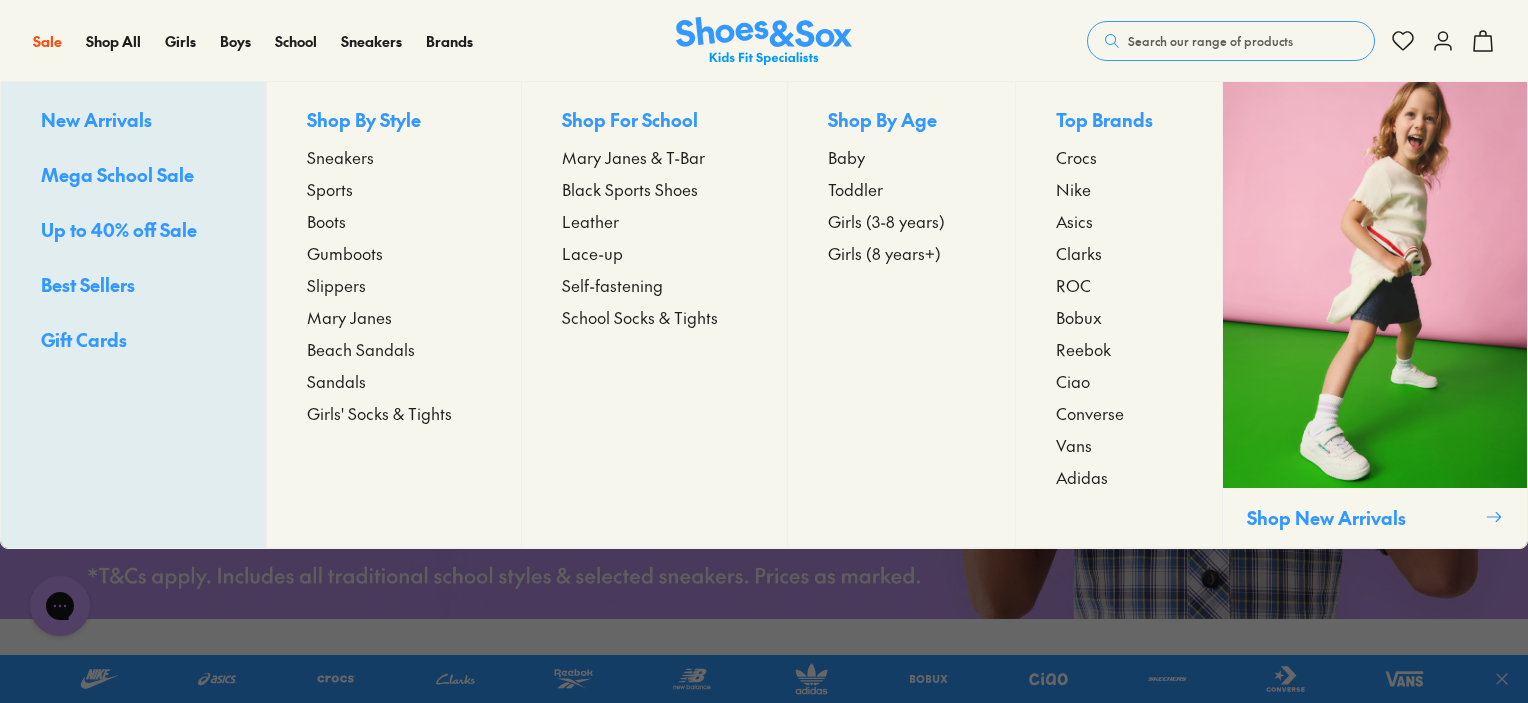 click on "Adidas" at bounding box center [1082, 477] 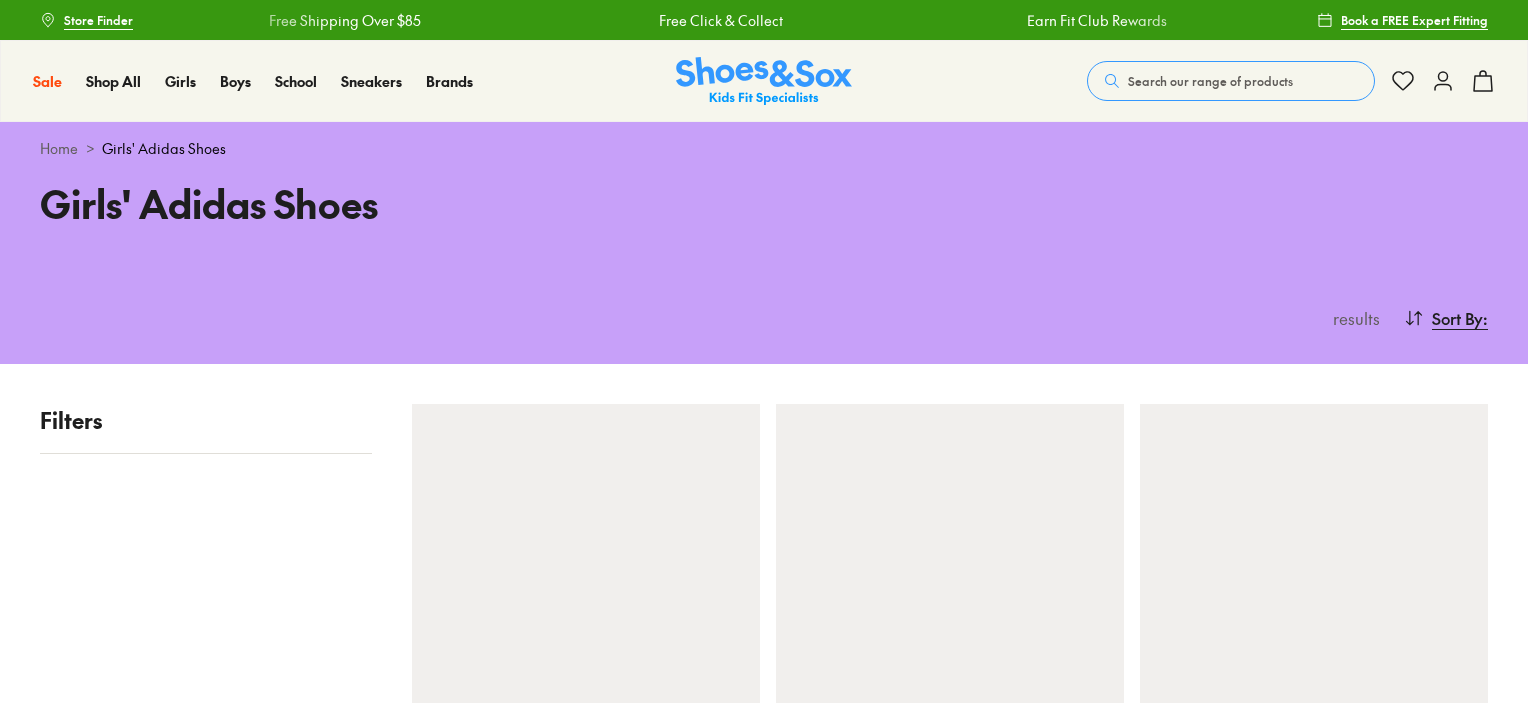 scroll, scrollTop: 0, scrollLeft: 0, axis: both 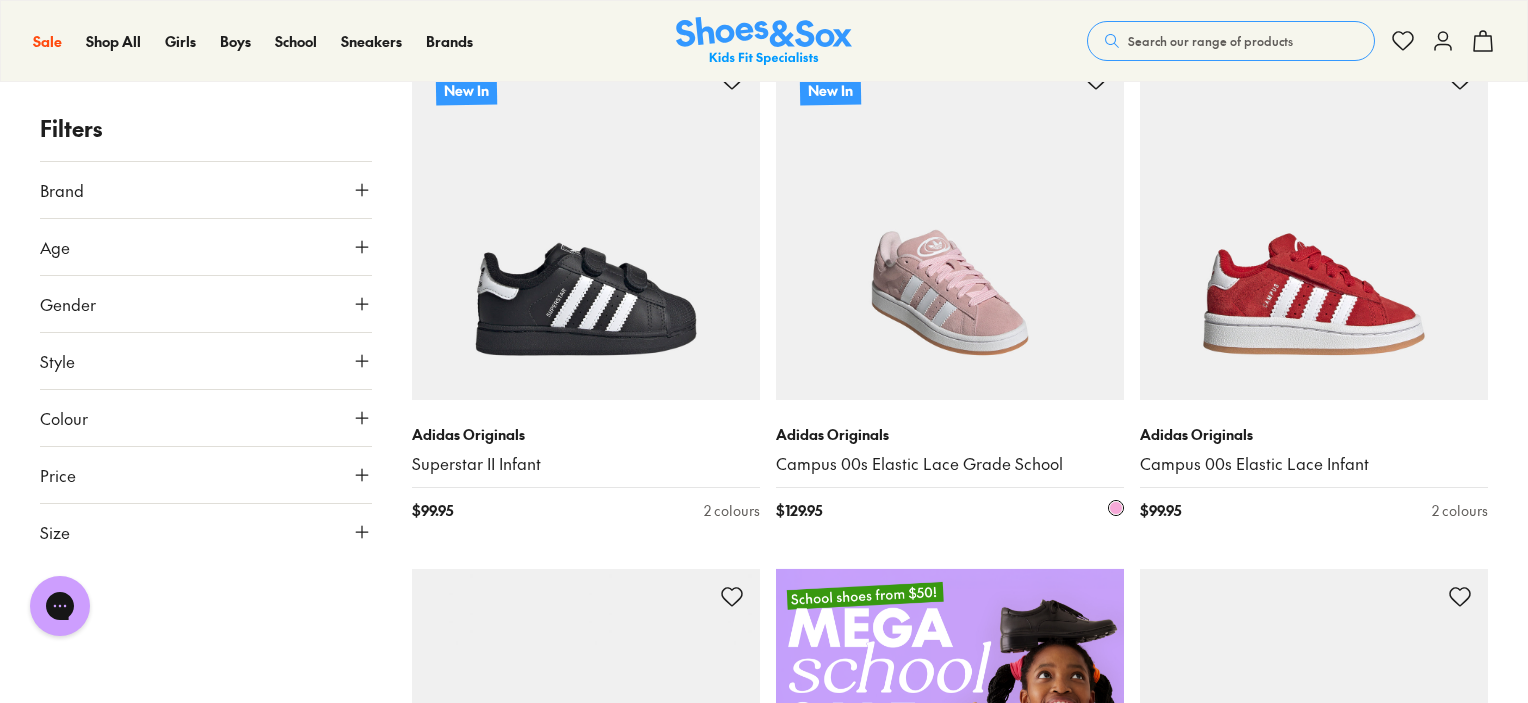 click at bounding box center (950, 226) 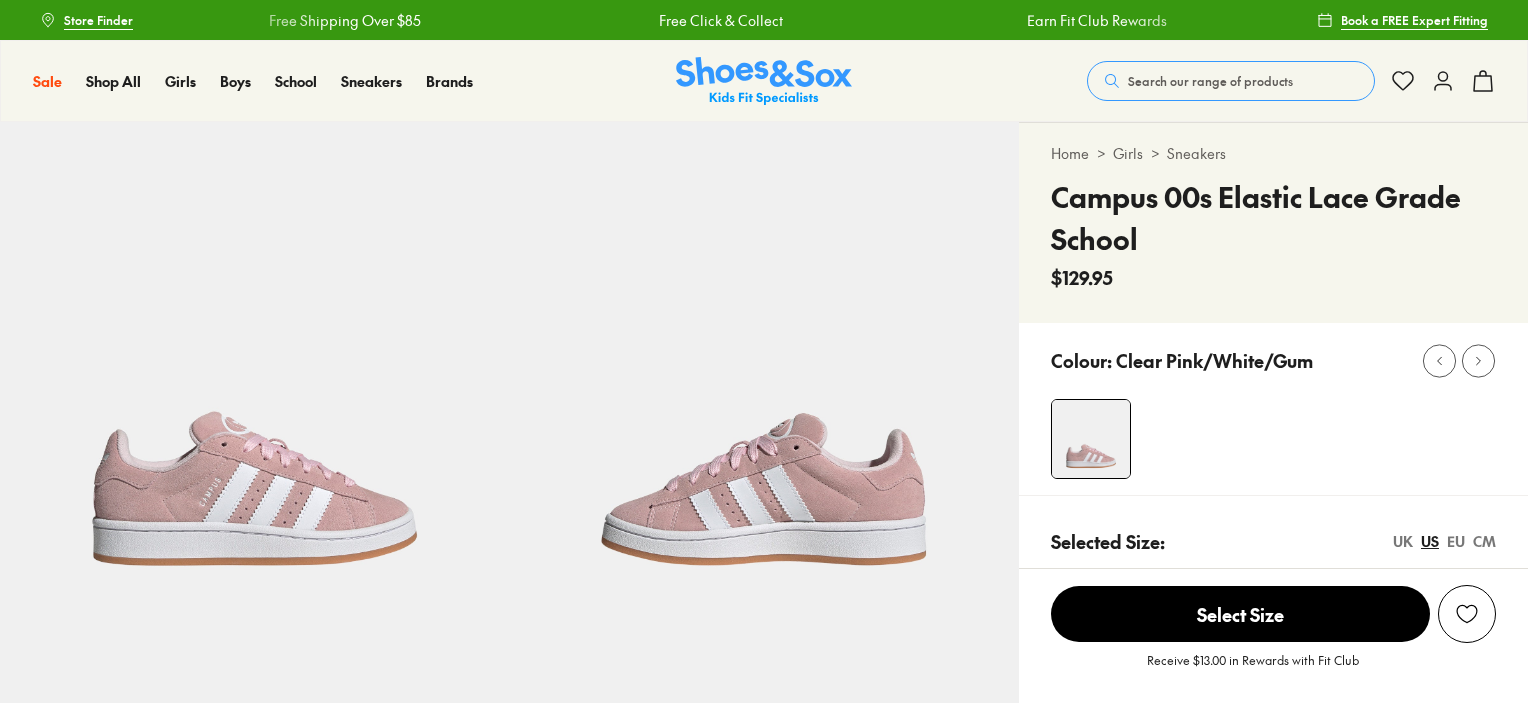scroll, scrollTop: 0, scrollLeft: 0, axis: both 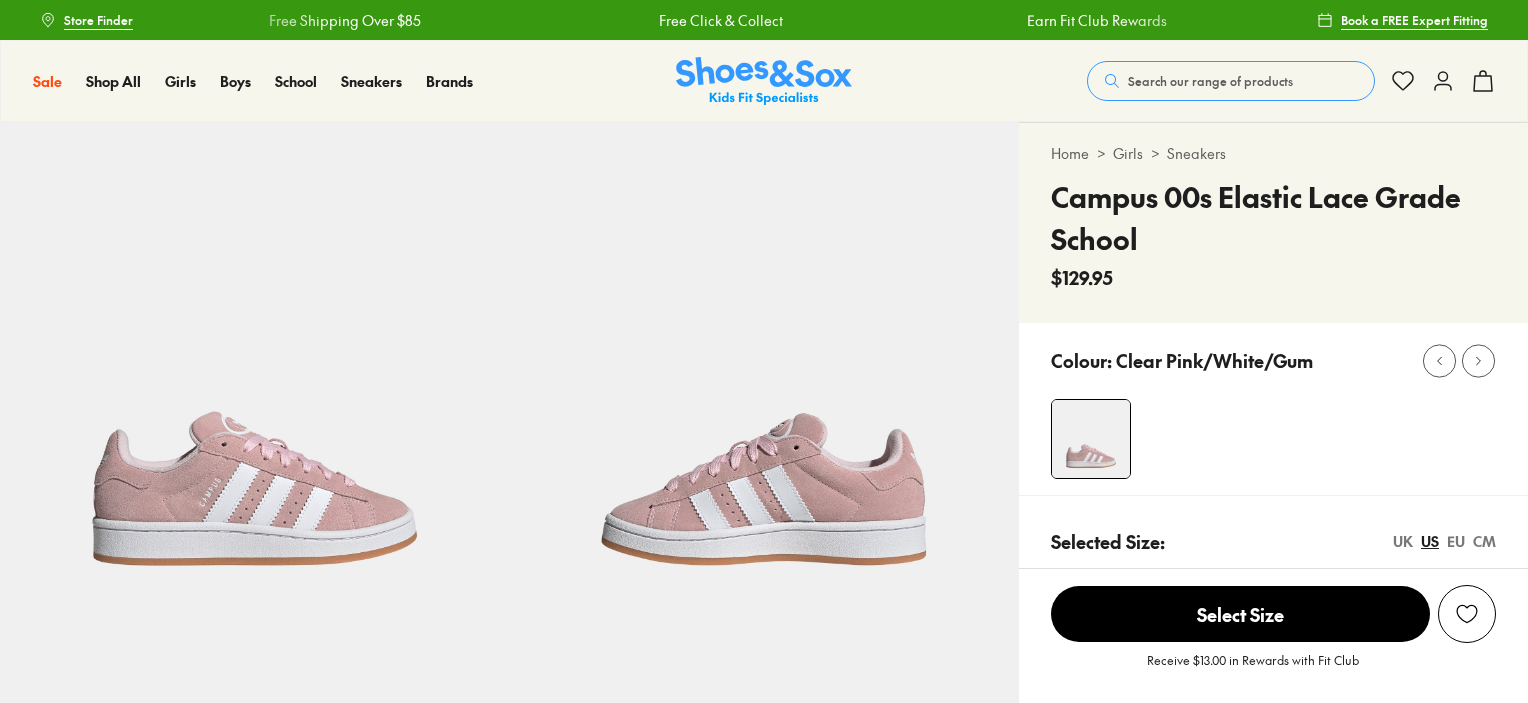 select on "*" 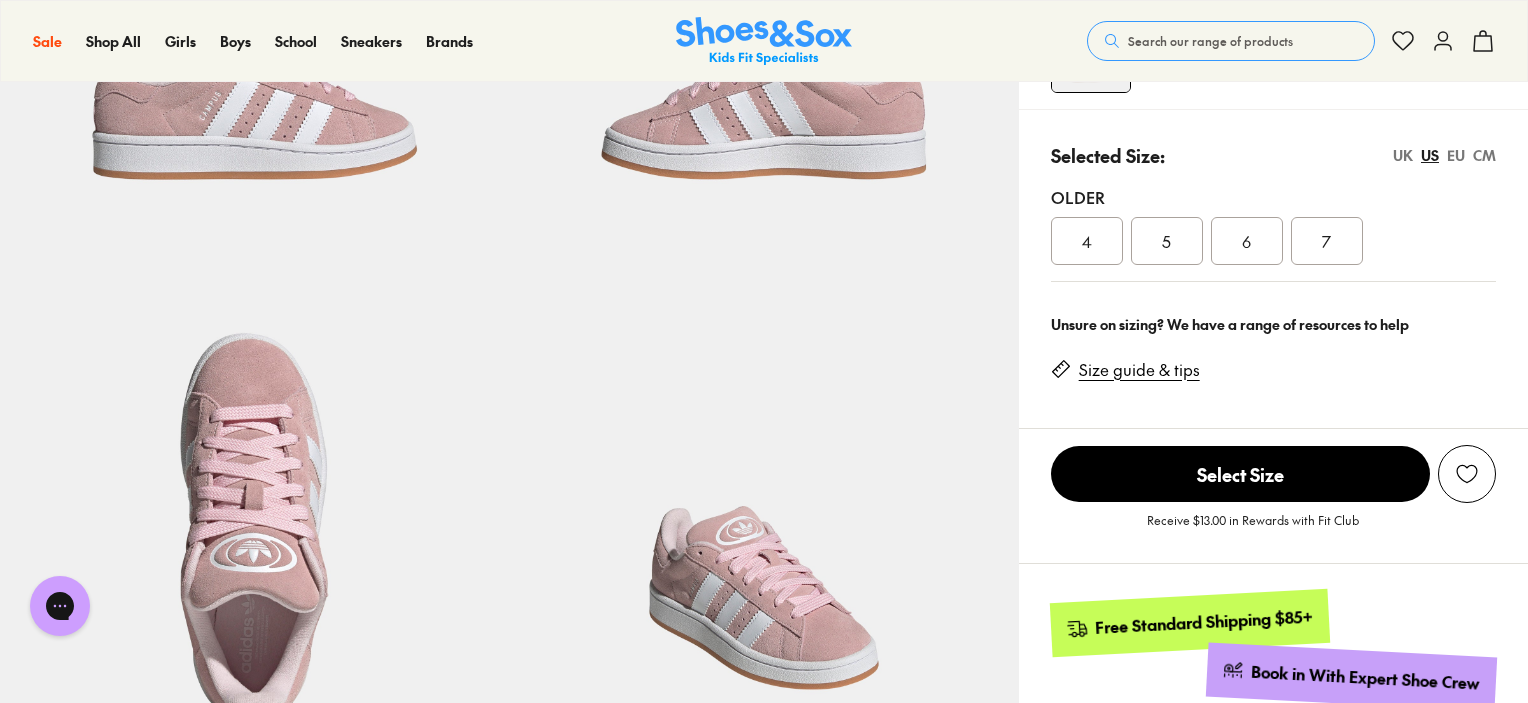 scroll, scrollTop: 384, scrollLeft: 0, axis: vertical 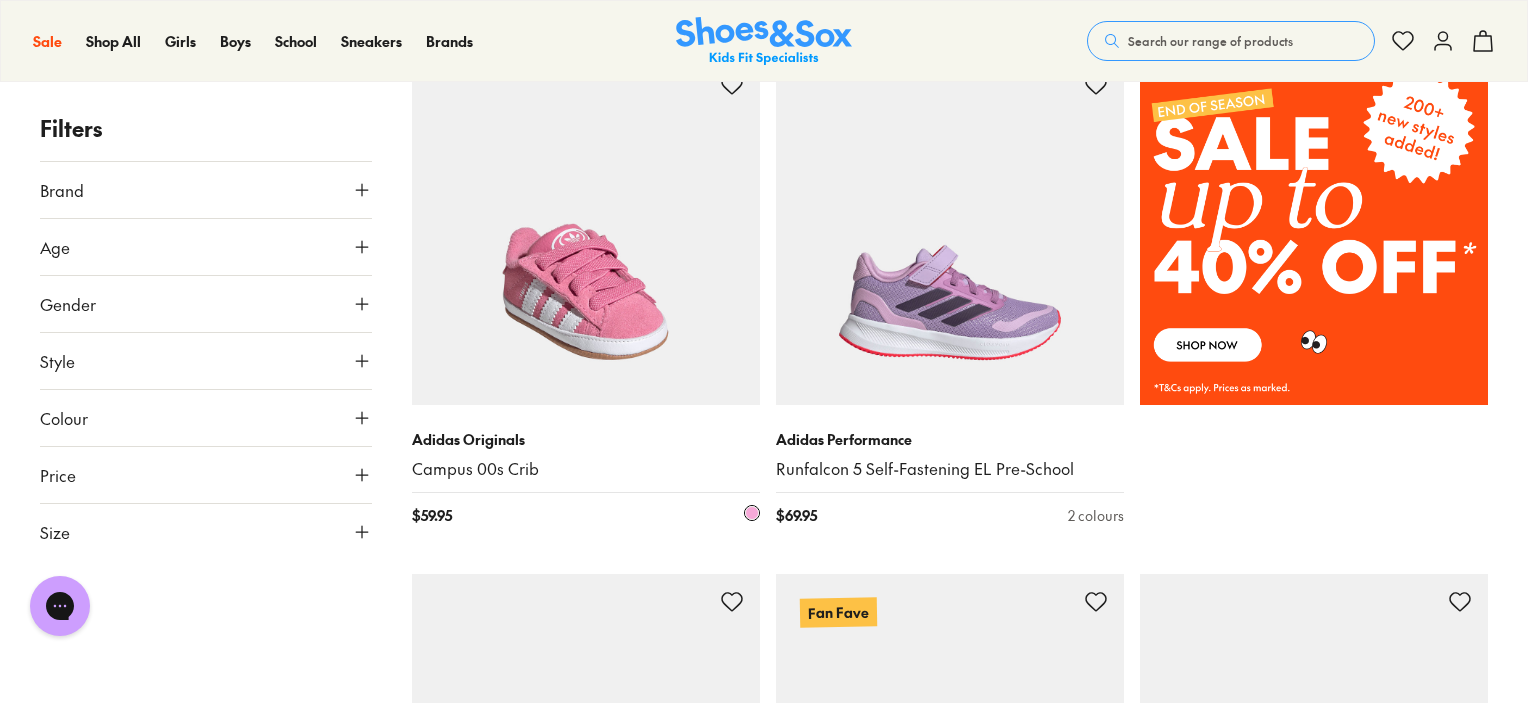 click on "Adidas Originals Campus 00s Crib $ 59.95 1 colour" at bounding box center (586, 477) 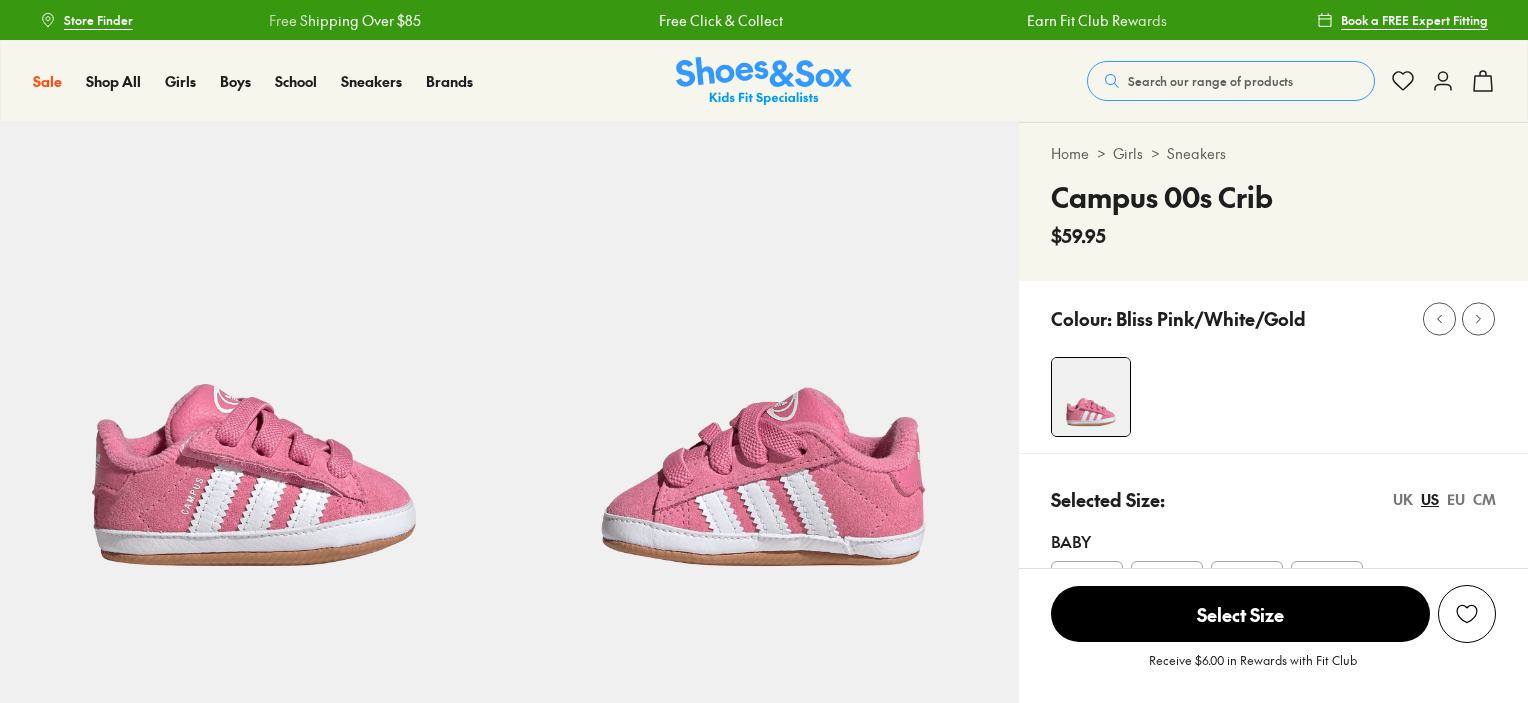 scroll, scrollTop: 0, scrollLeft: 0, axis: both 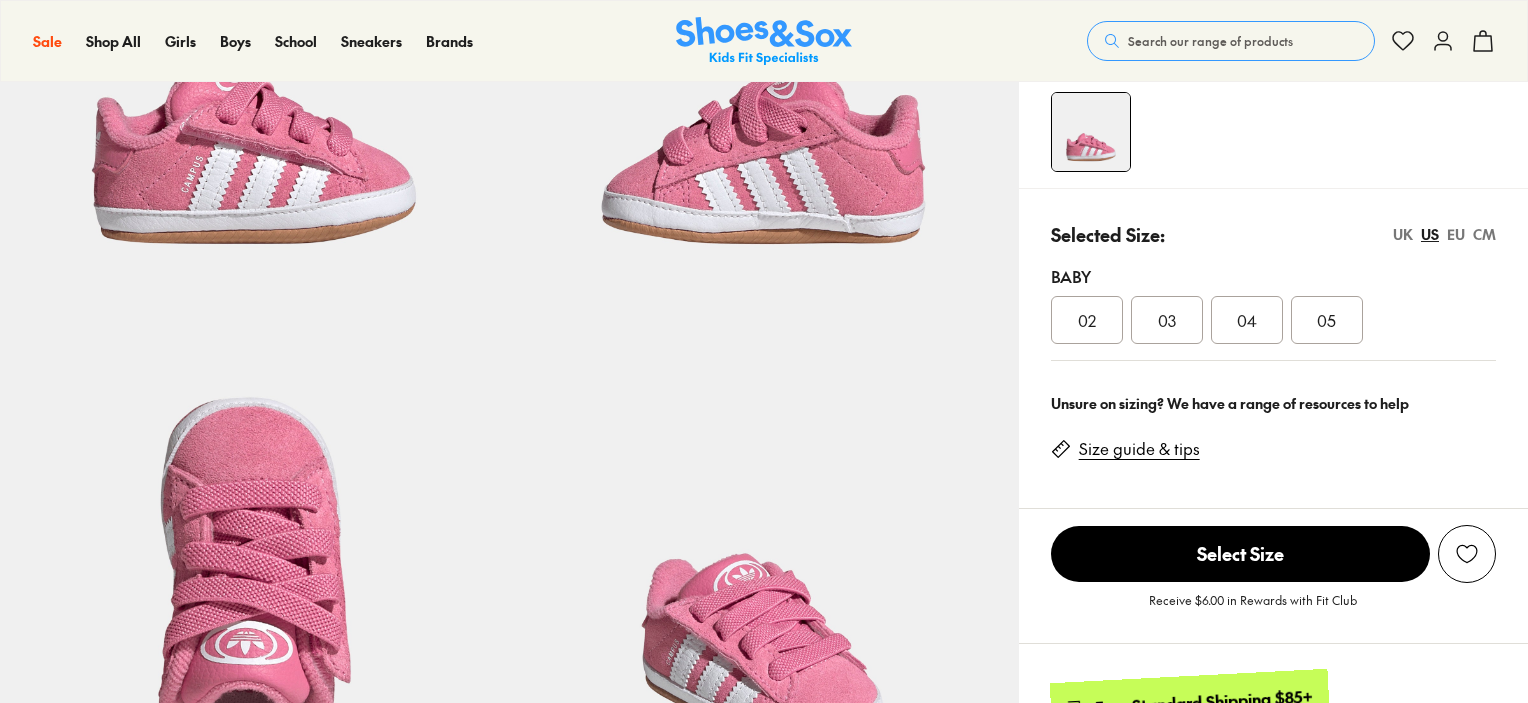 select on "*" 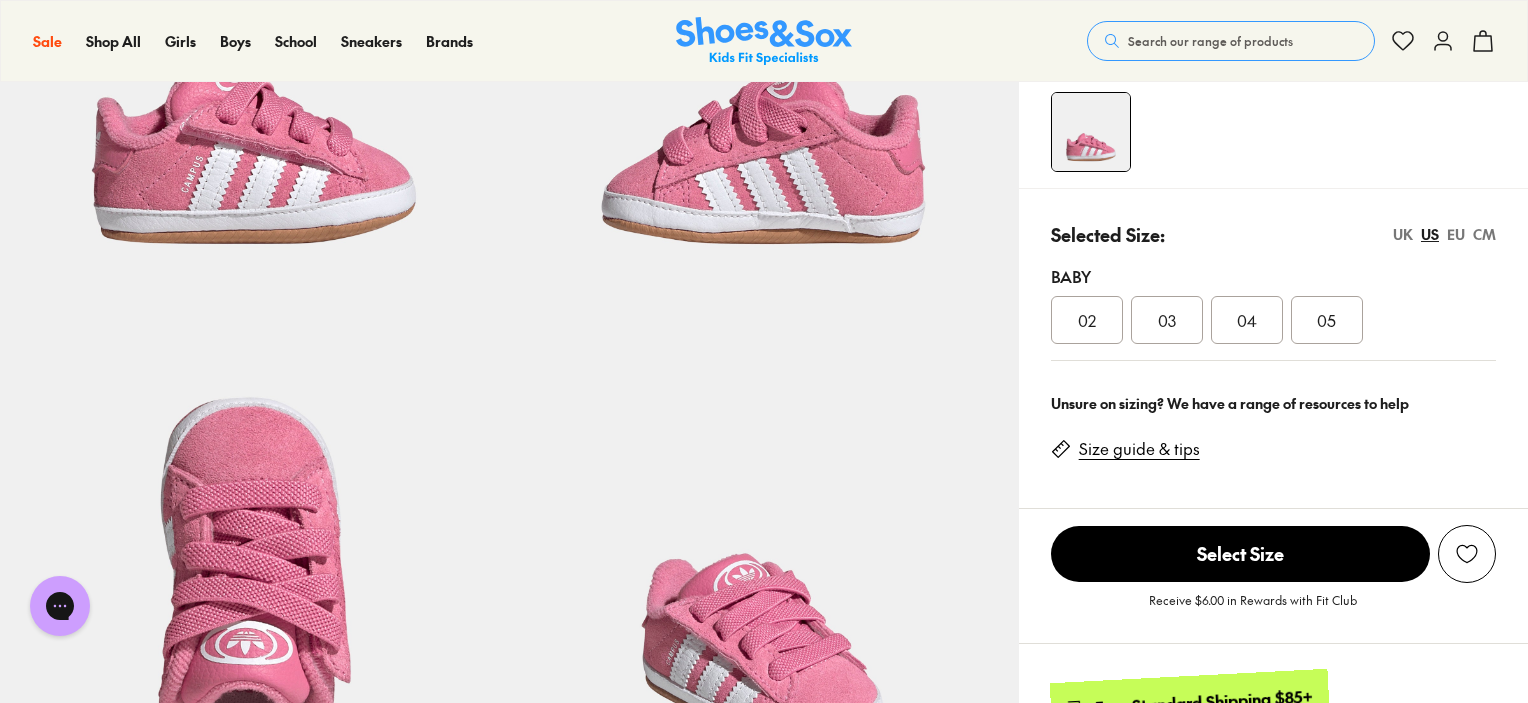 scroll, scrollTop: 0, scrollLeft: 0, axis: both 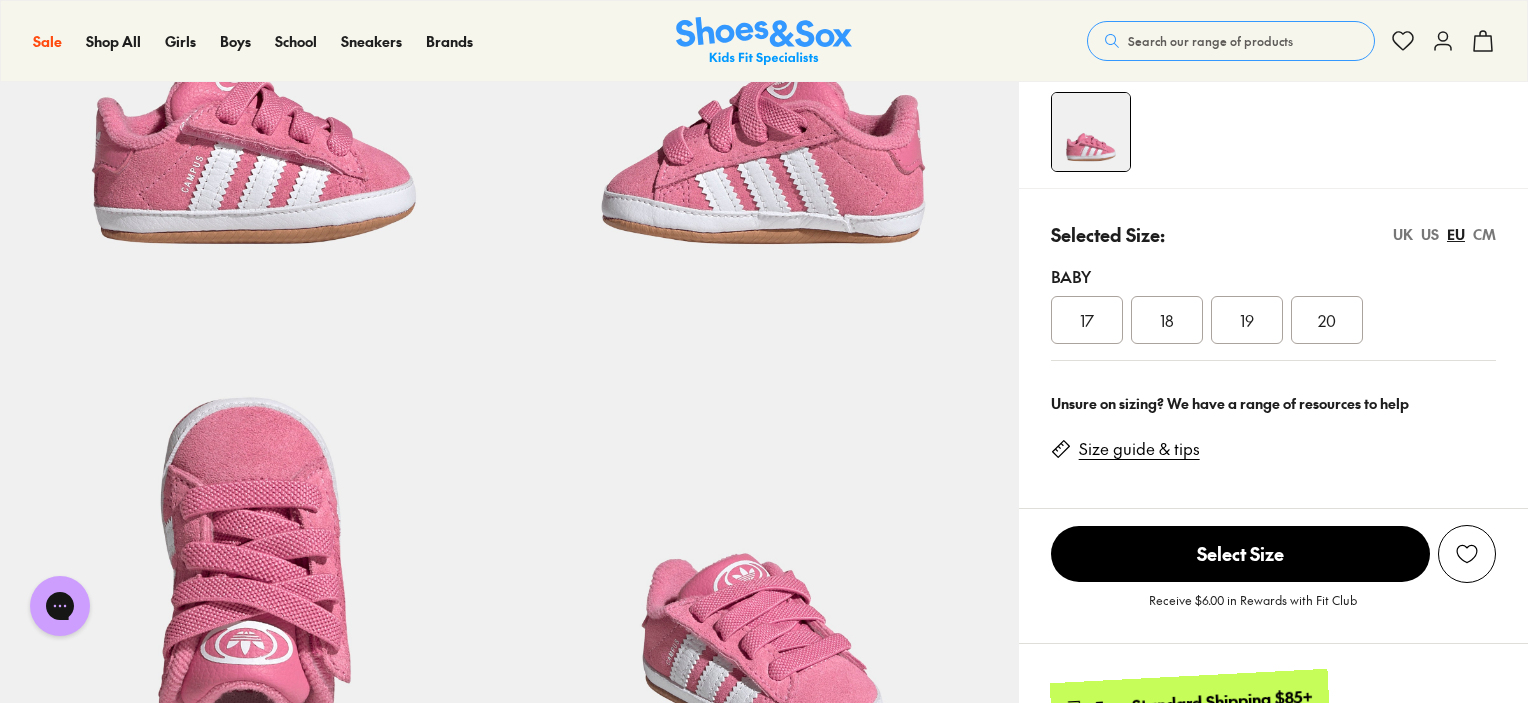 click on "20" at bounding box center (1327, 320) 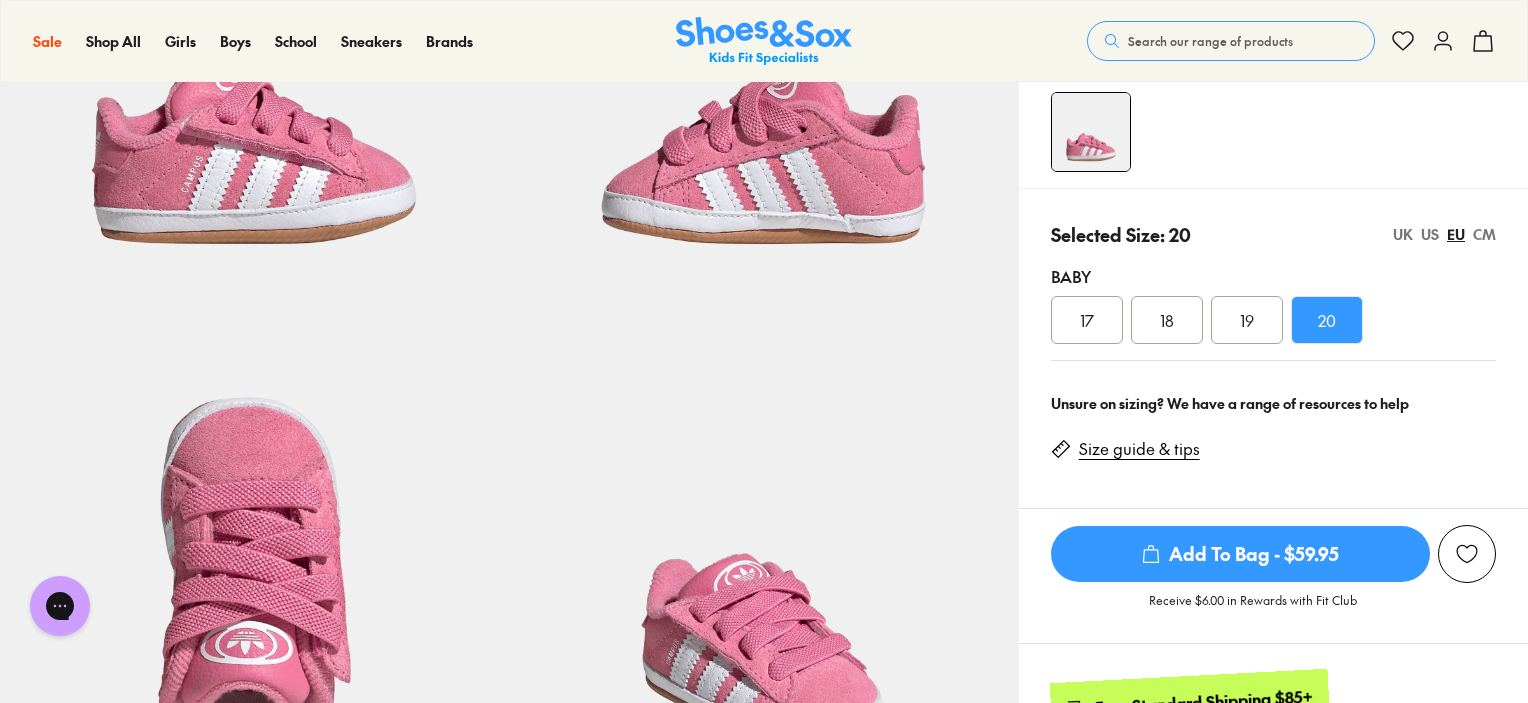click on "Add To Bag - $59.95" at bounding box center (1240, 554) 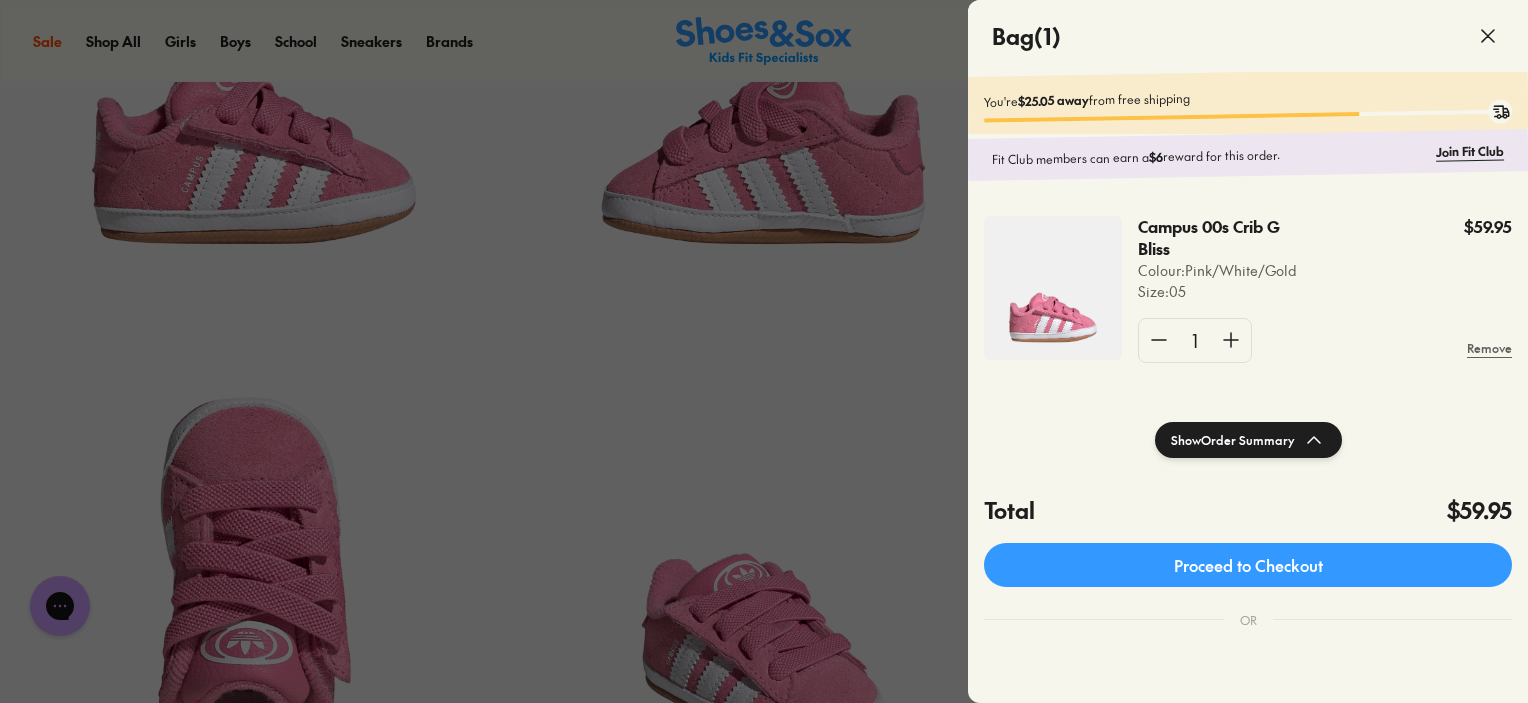 click 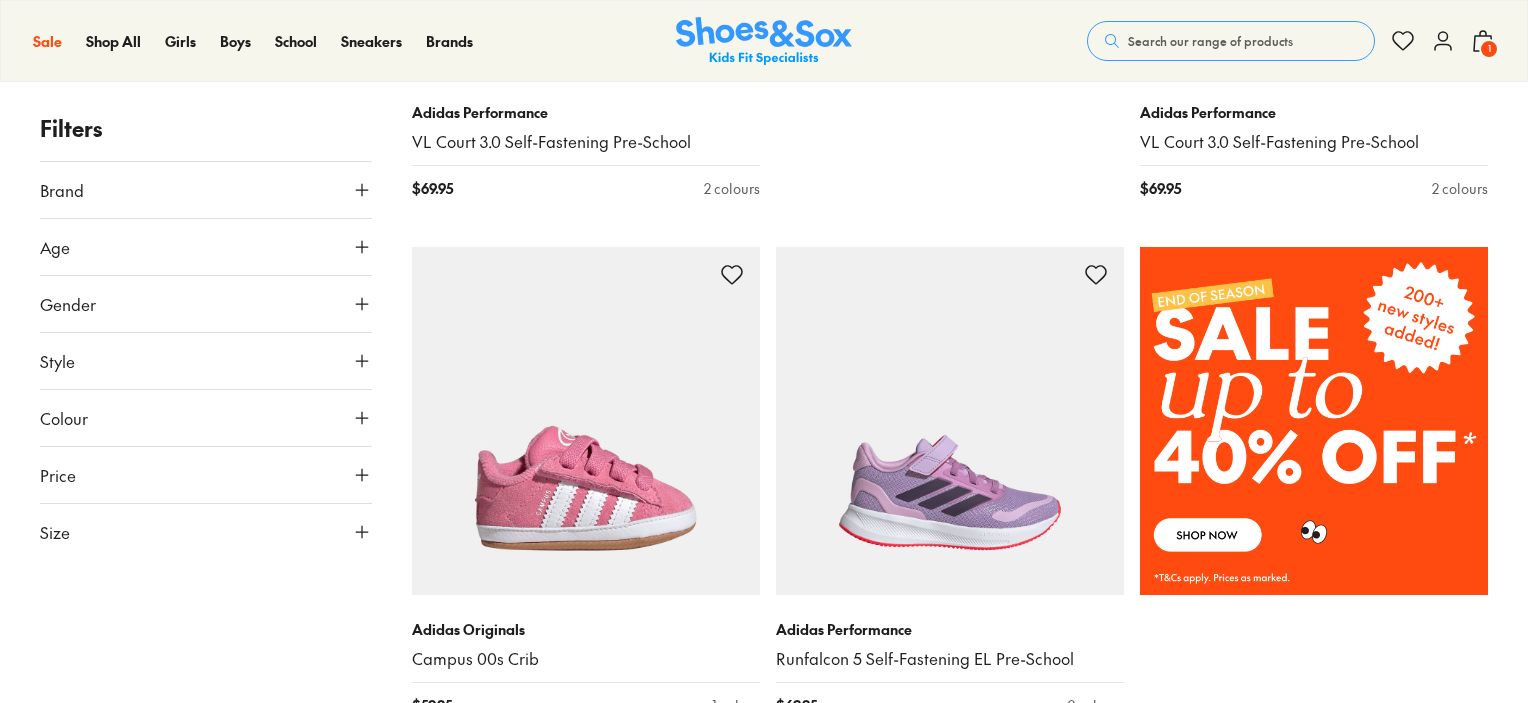 scroll, scrollTop: 1191, scrollLeft: 0, axis: vertical 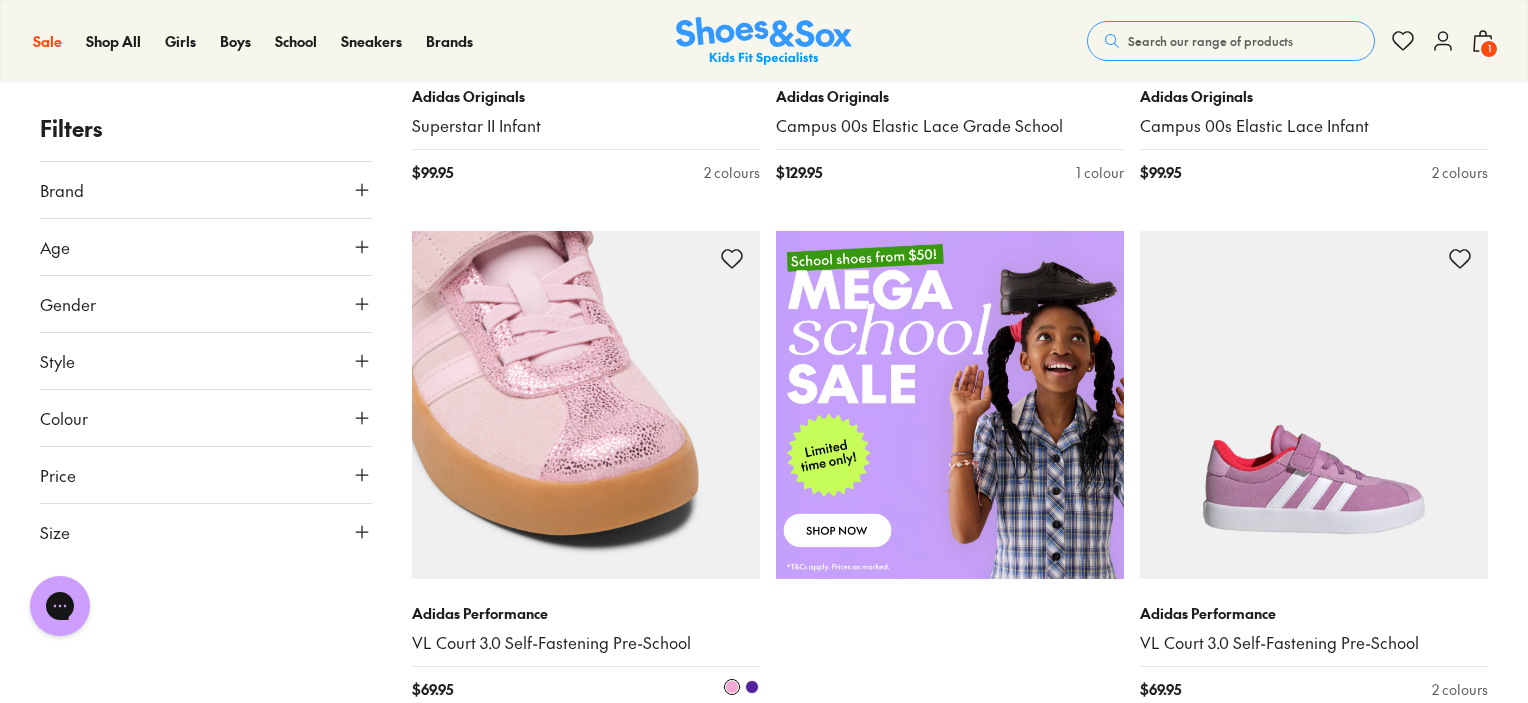 click at bounding box center [586, 405] 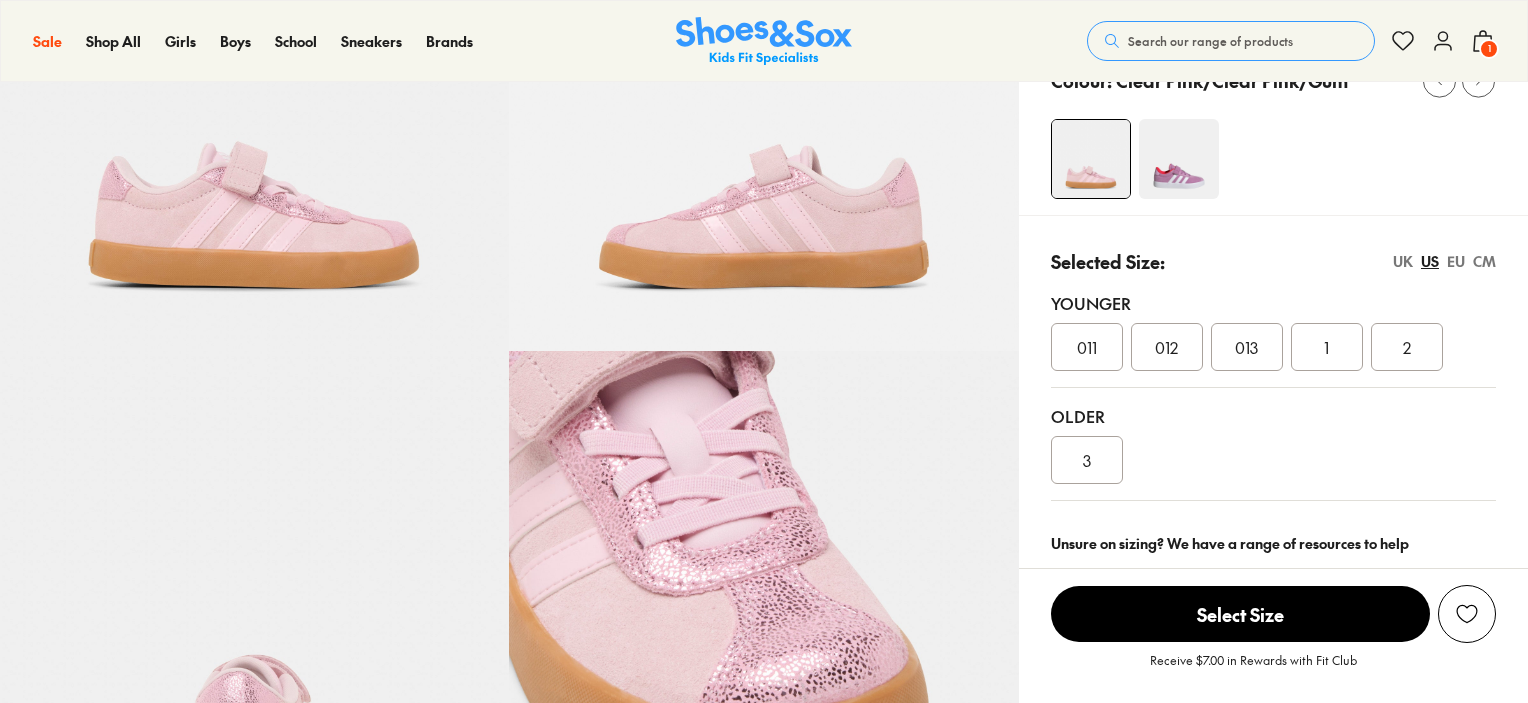 scroll, scrollTop: 283, scrollLeft: 0, axis: vertical 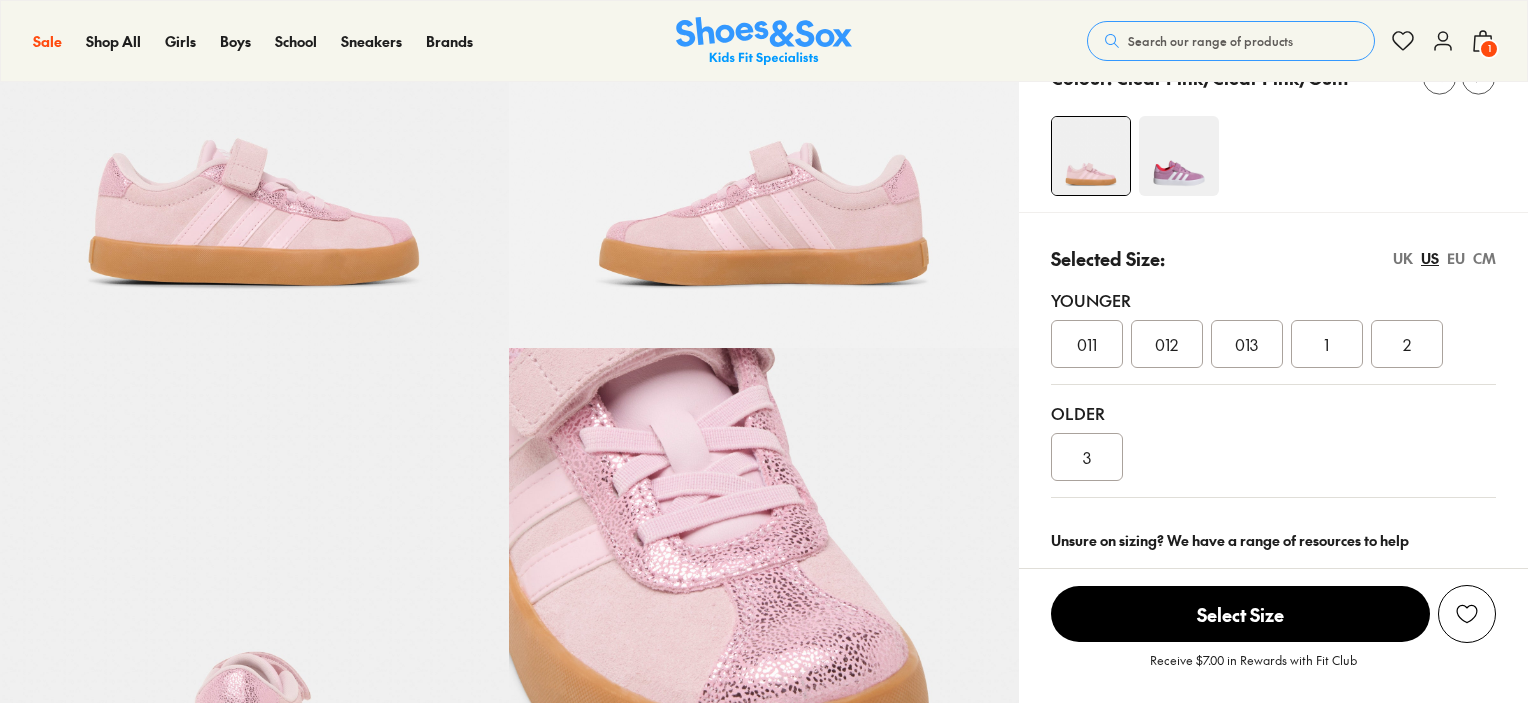 select on "*" 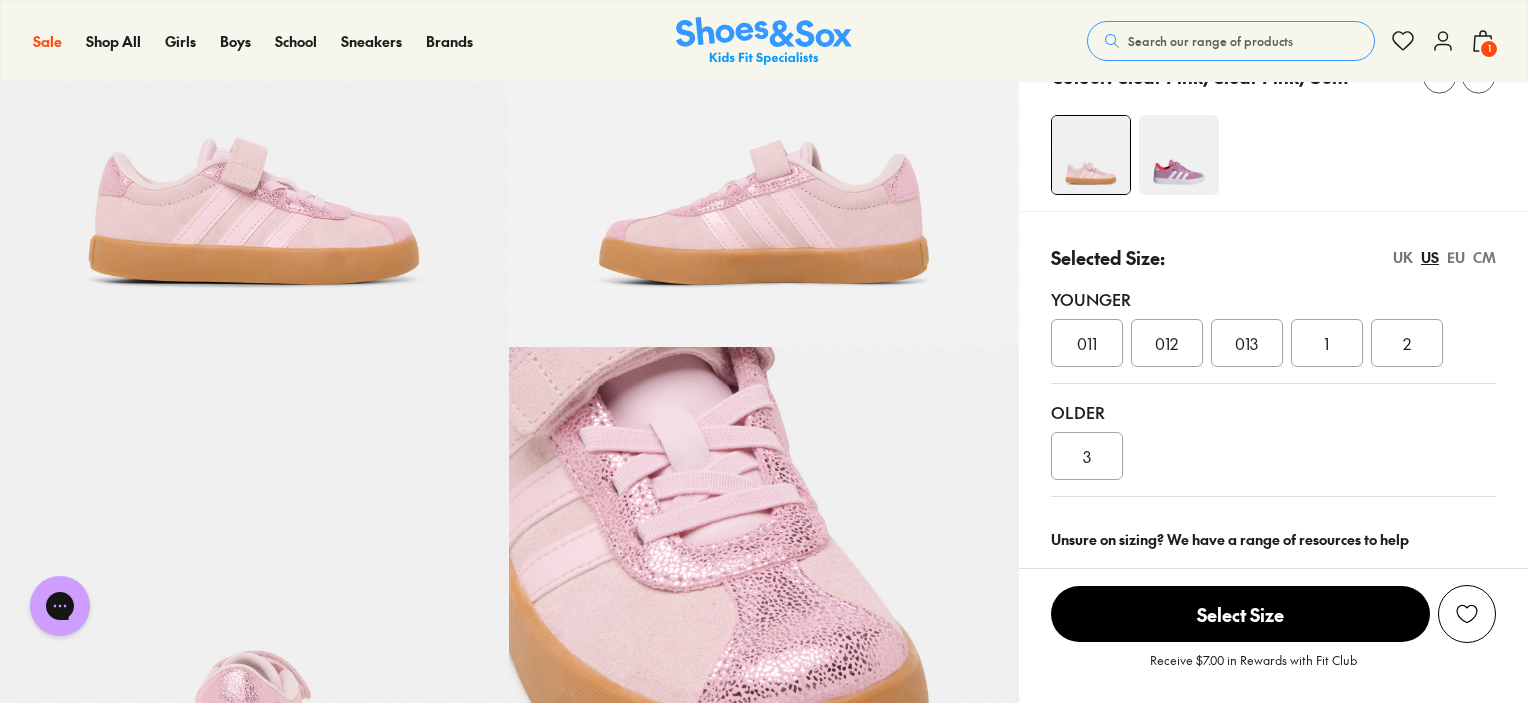 scroll, scrollTop: 284, scrollLeft: 0, axis: vertical 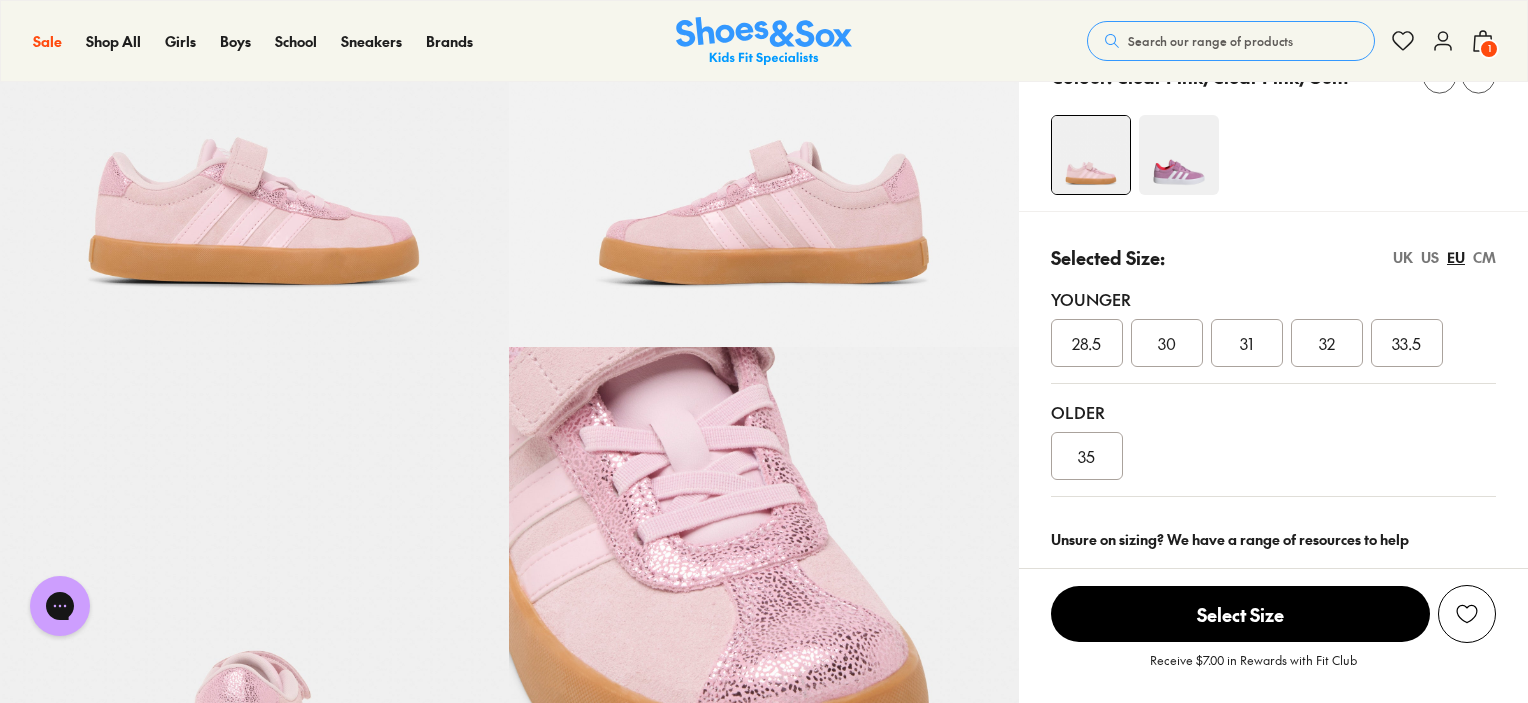 click on "US" at bounding box center [1430, 257] 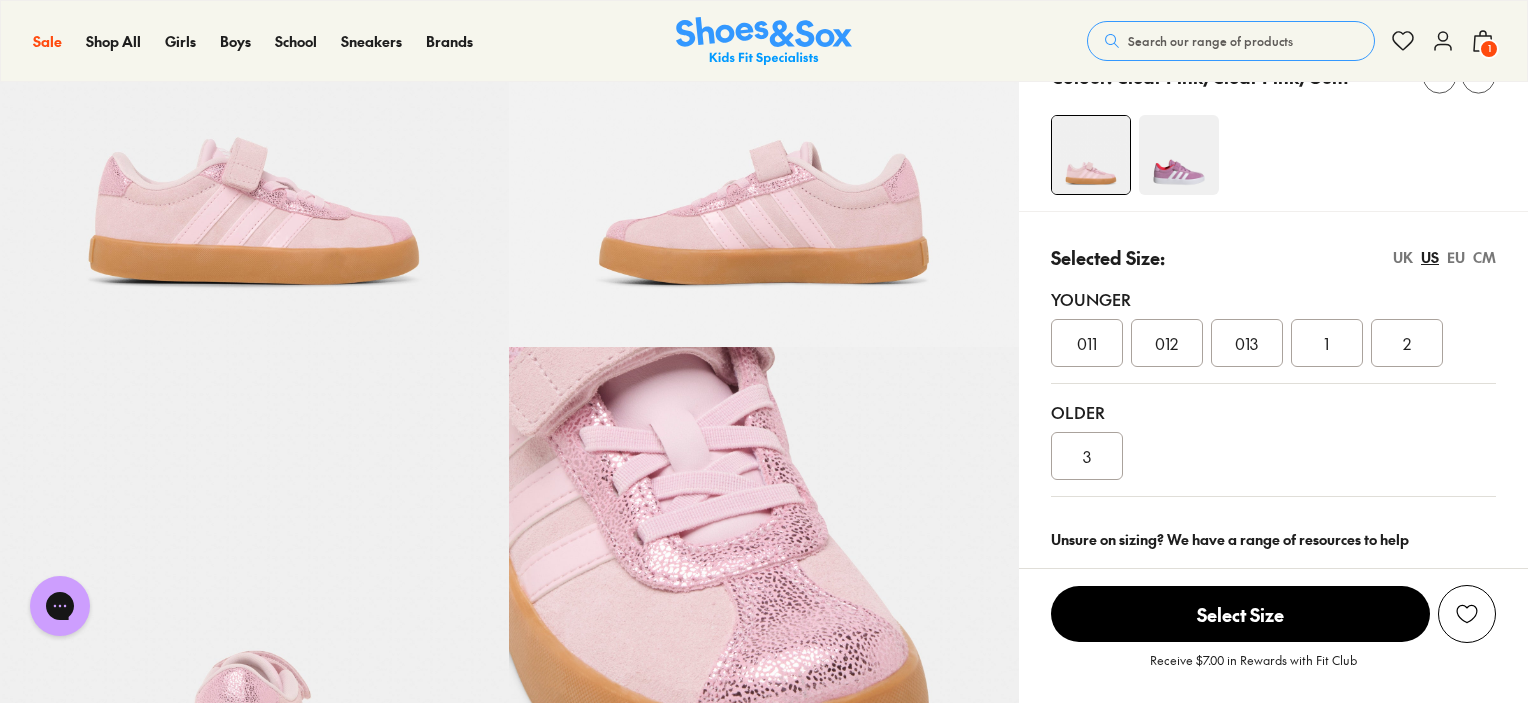 click on "EU" at bounding box center (1456, 257) 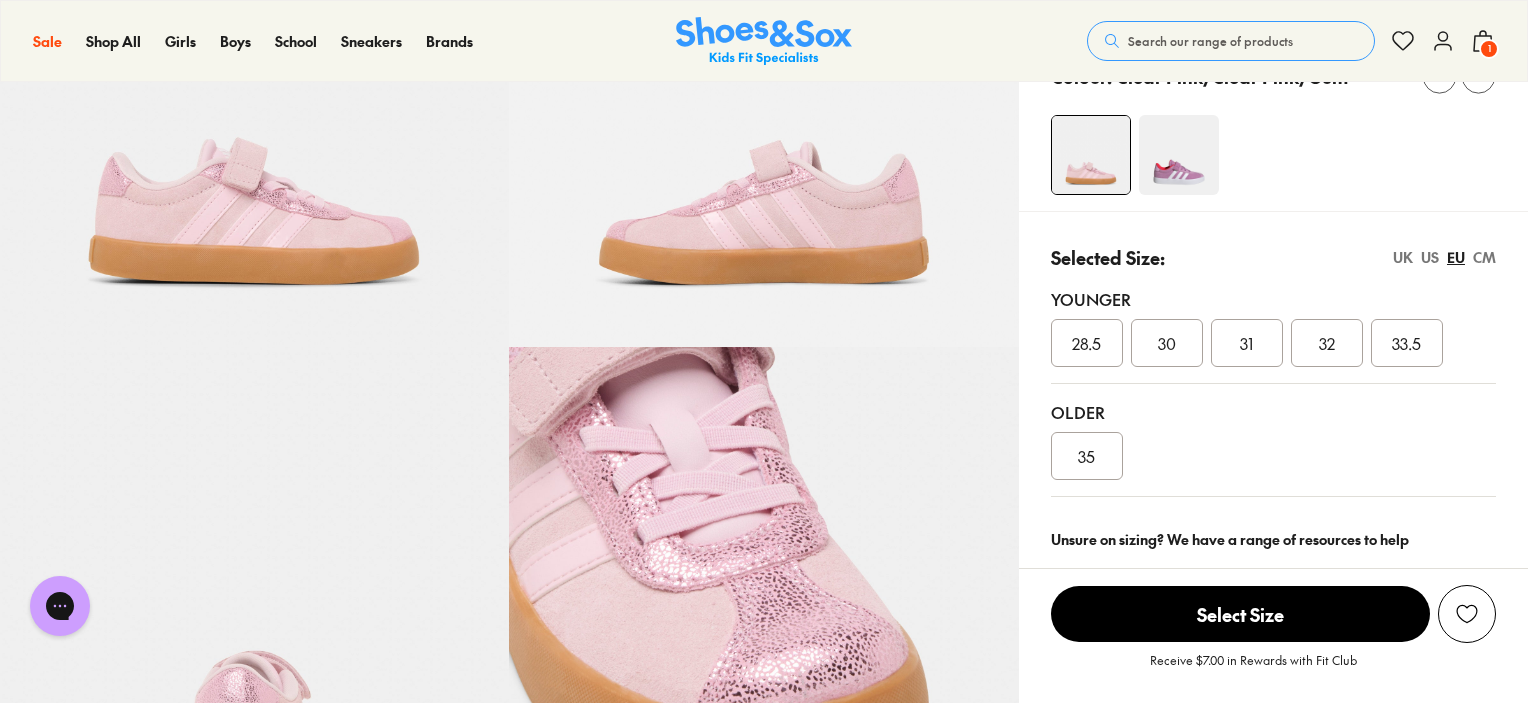 click on "32" at bounding box center (1327, 343) 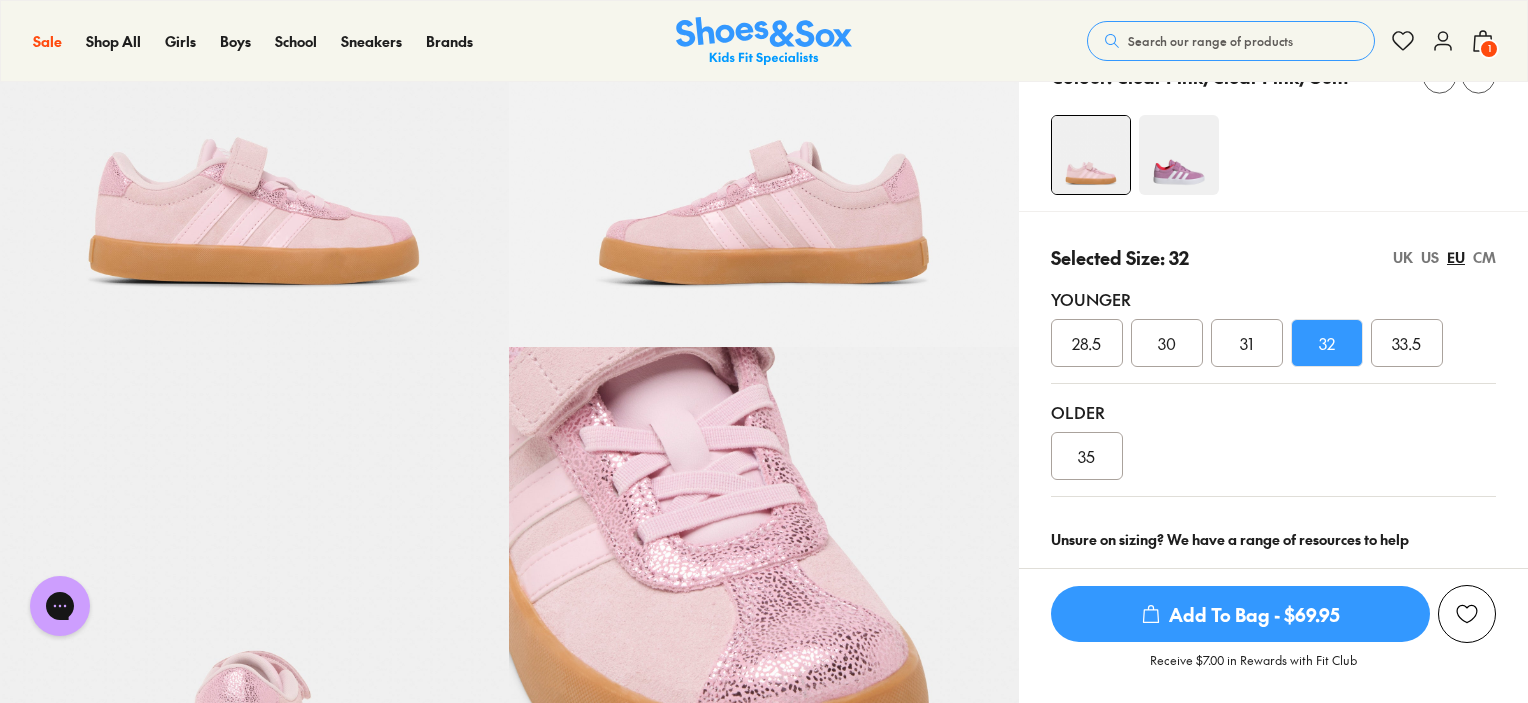 click on "Add To Bag - $69.95" at bounding box center [1240, 614] 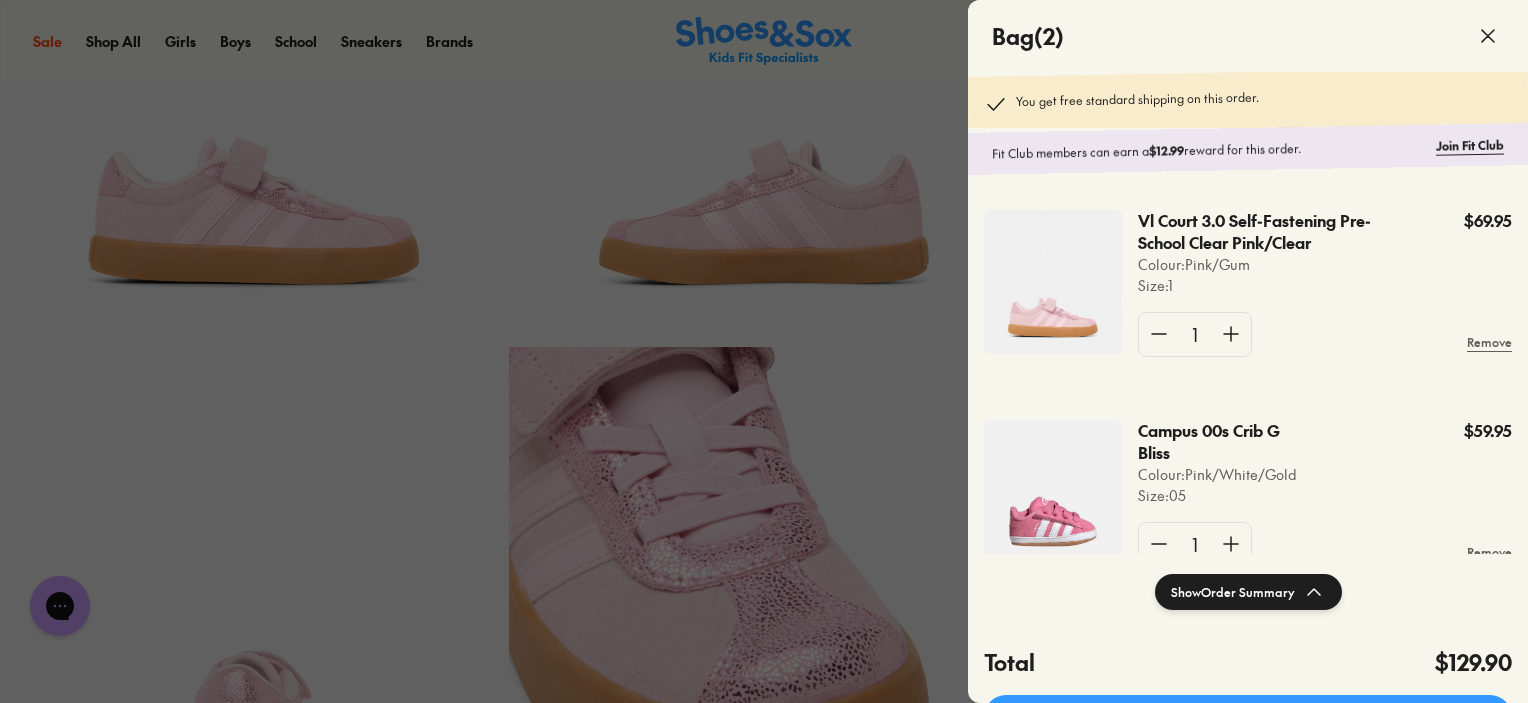click 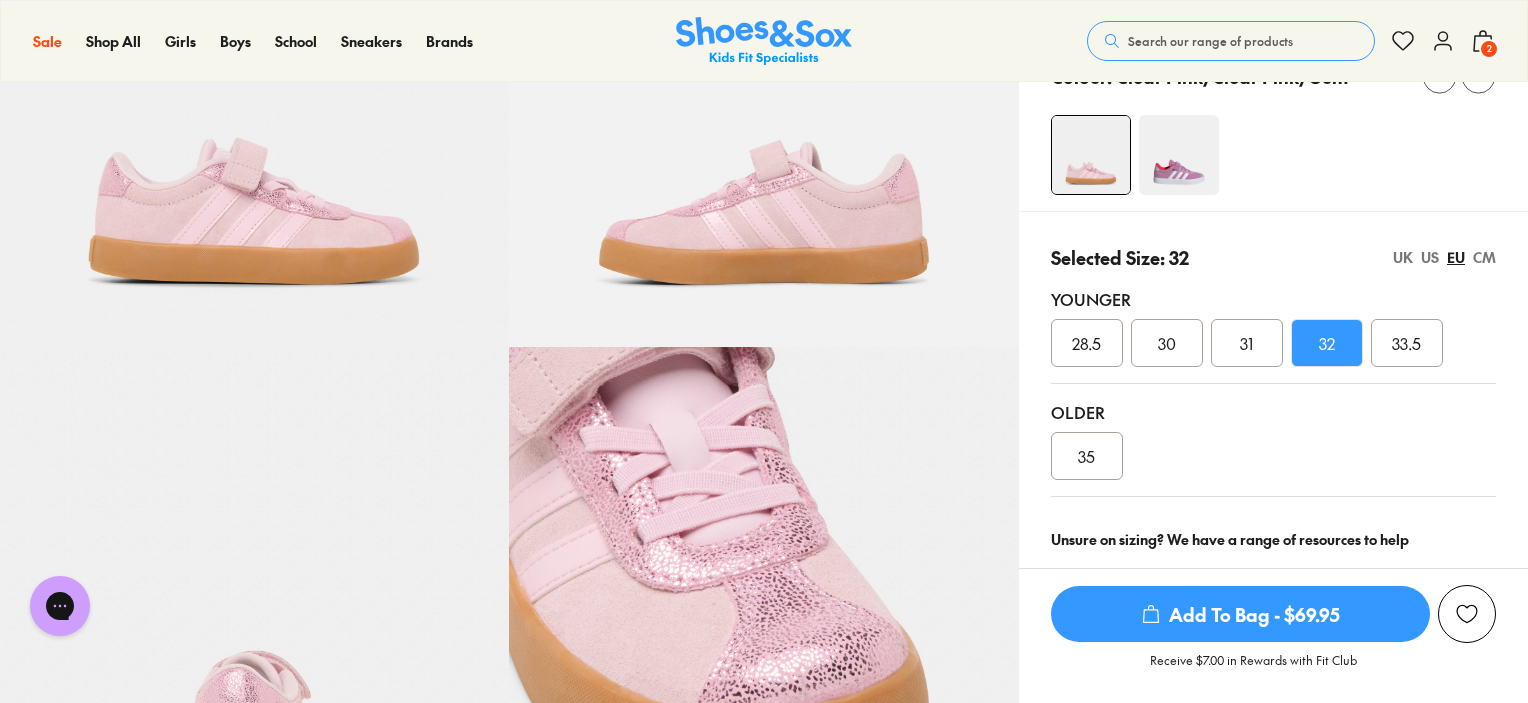 scroll, scrollTop: 0, scrollLeft: 0, axis: both 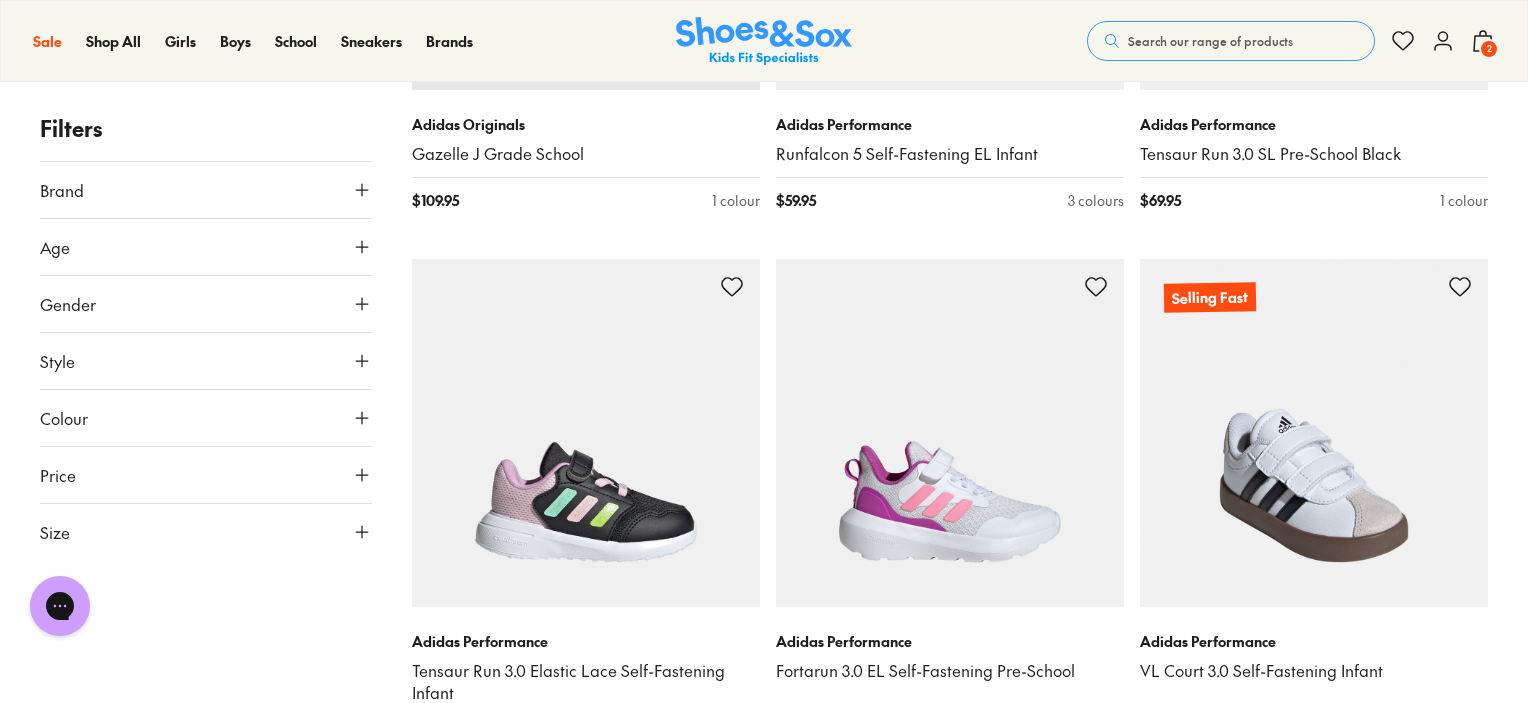 click at bounding box center (1314, 433) 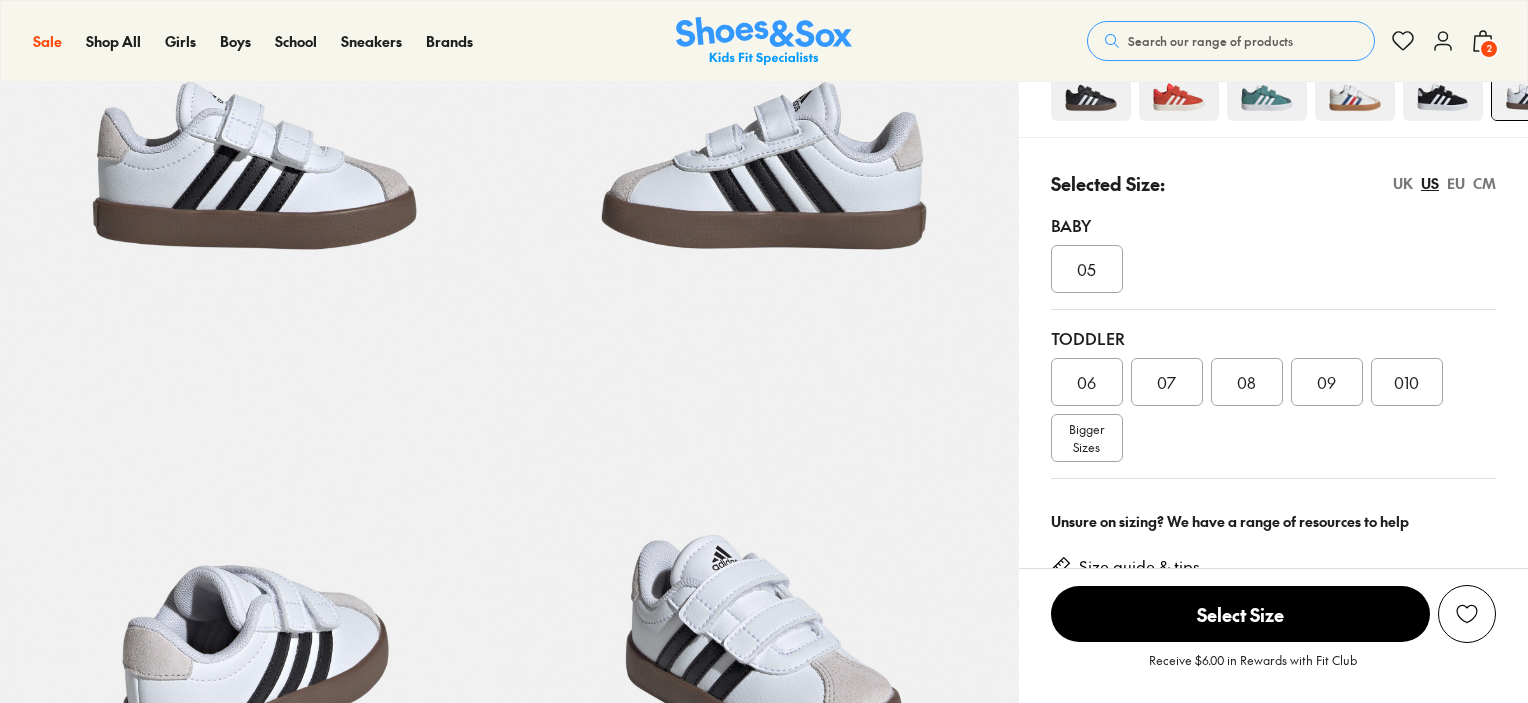 scroll, scrollTop: 316, scrollLeft: 0, axis: vertical 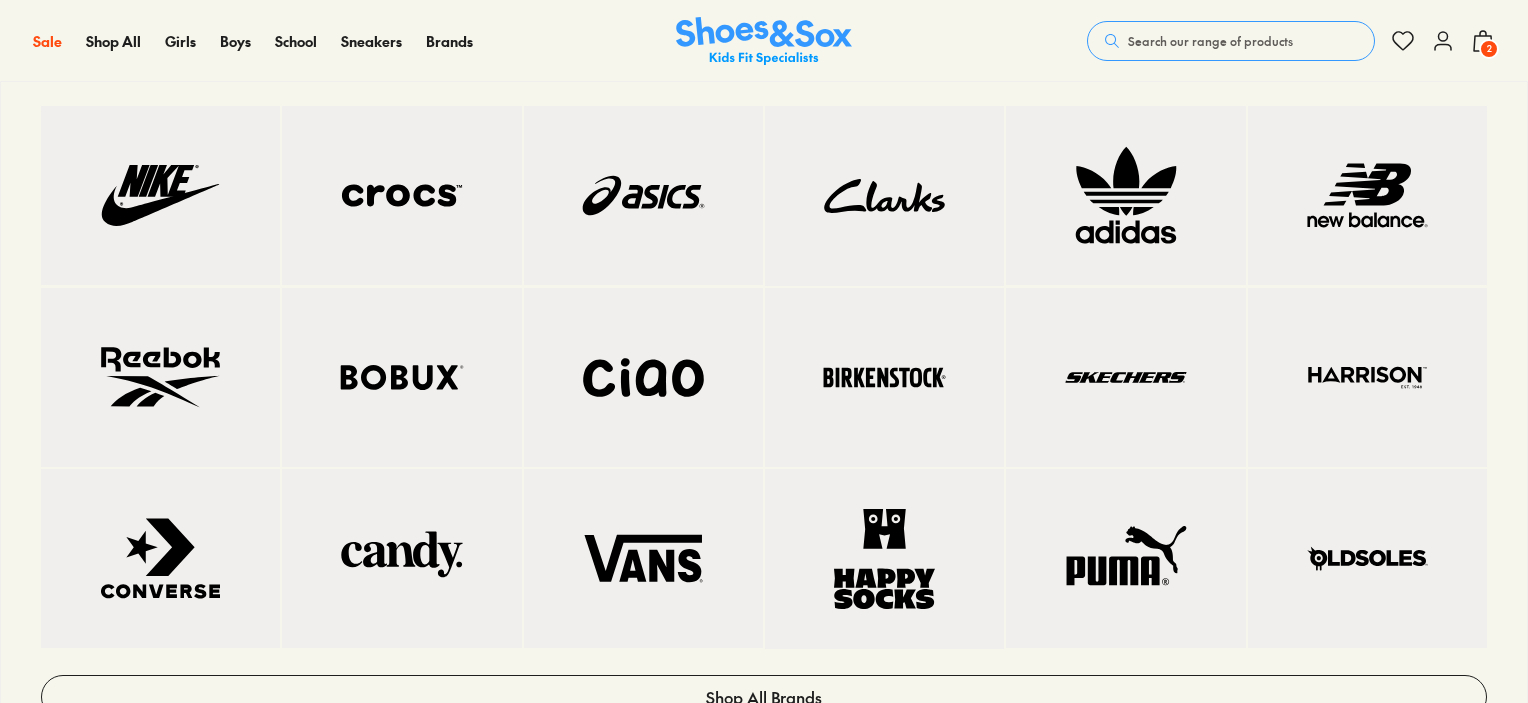select on "*" 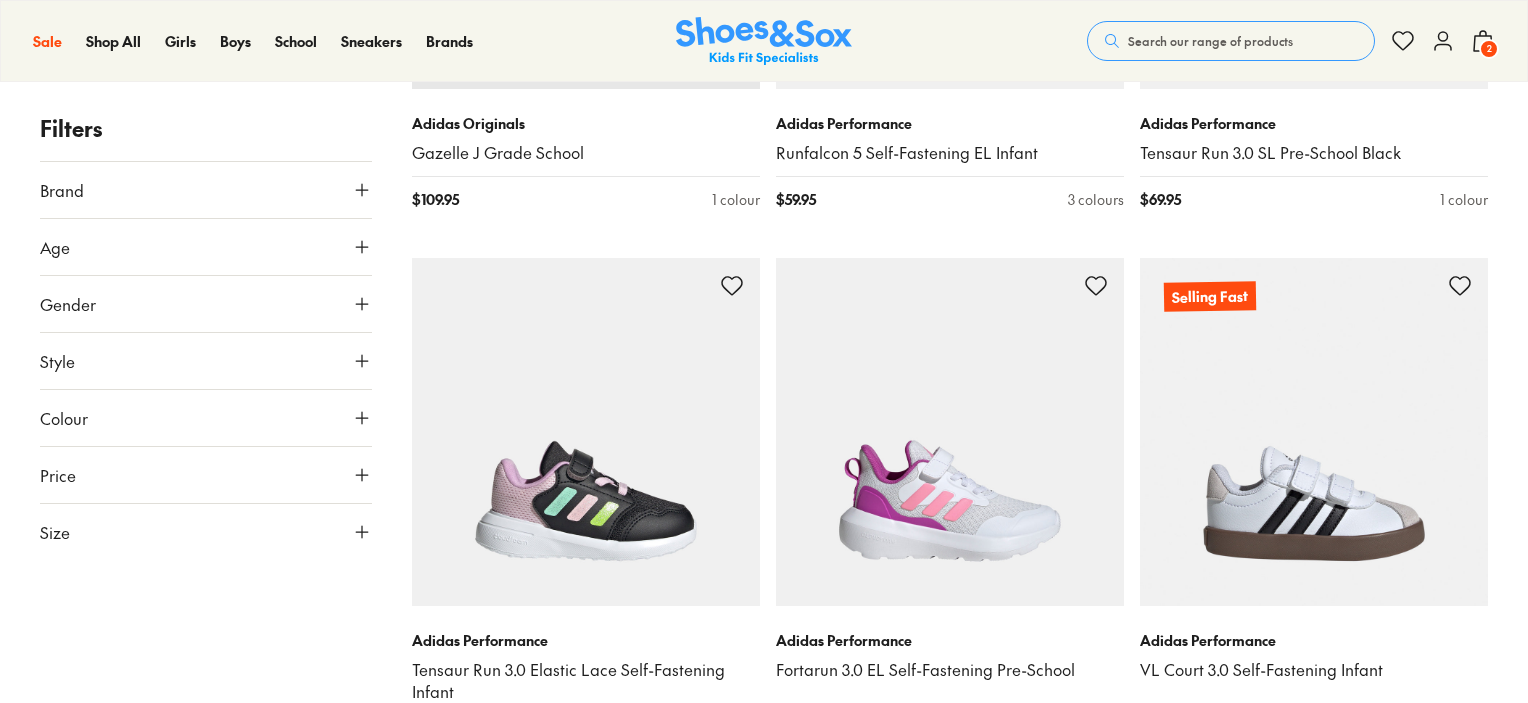 scroll, scrollTop: 4820, scrollLeft: 0, axis: vertical 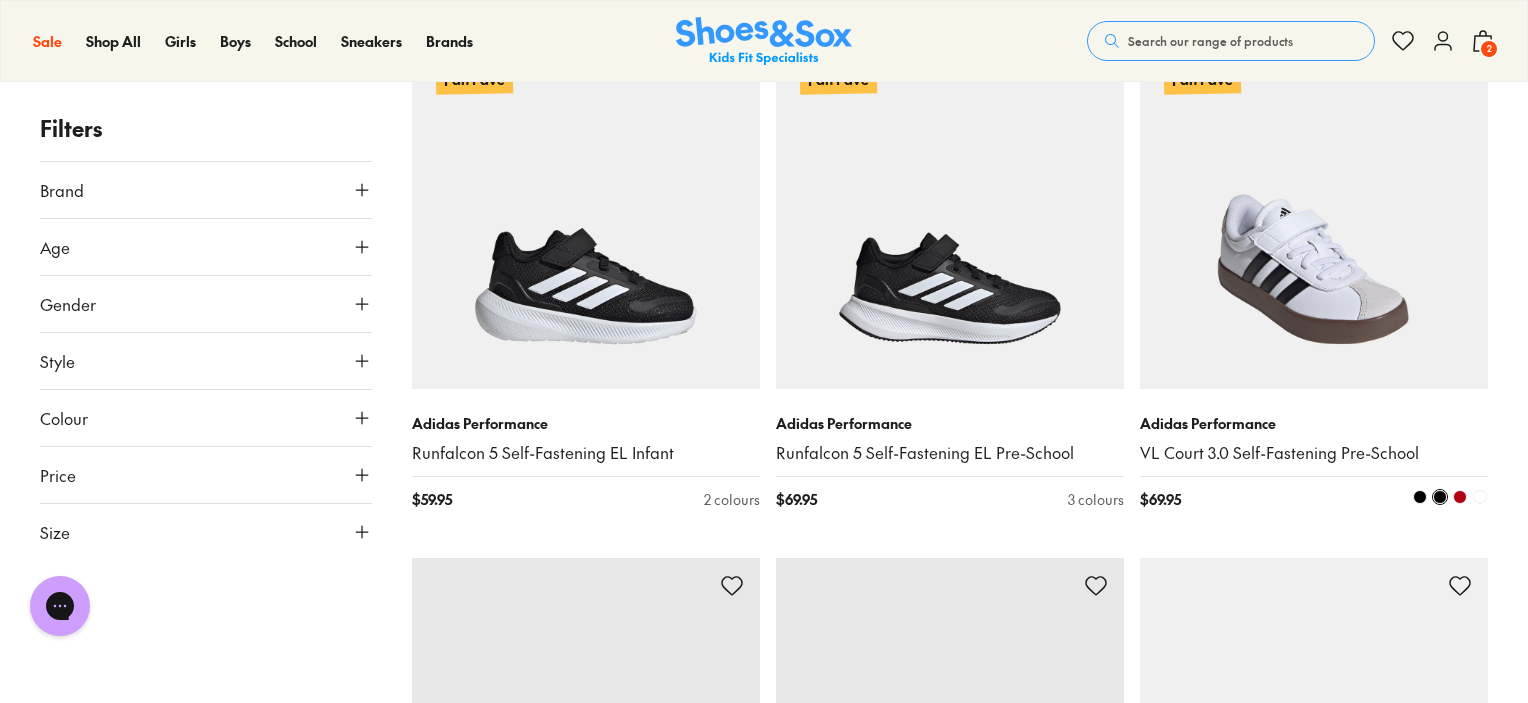 click at bounding box center [1314, 215] 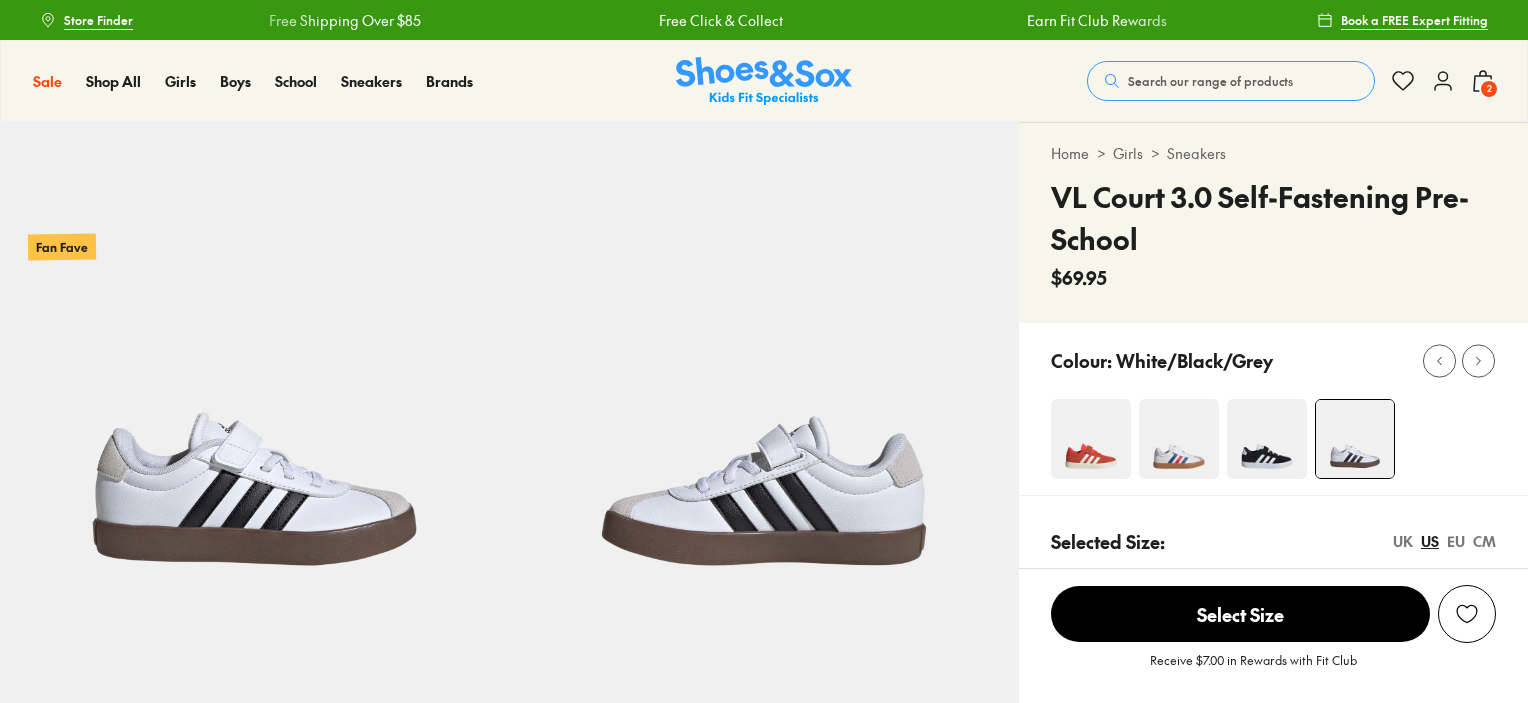 scroll, scrollTop: 0, scrollLeft: 0, axis: both 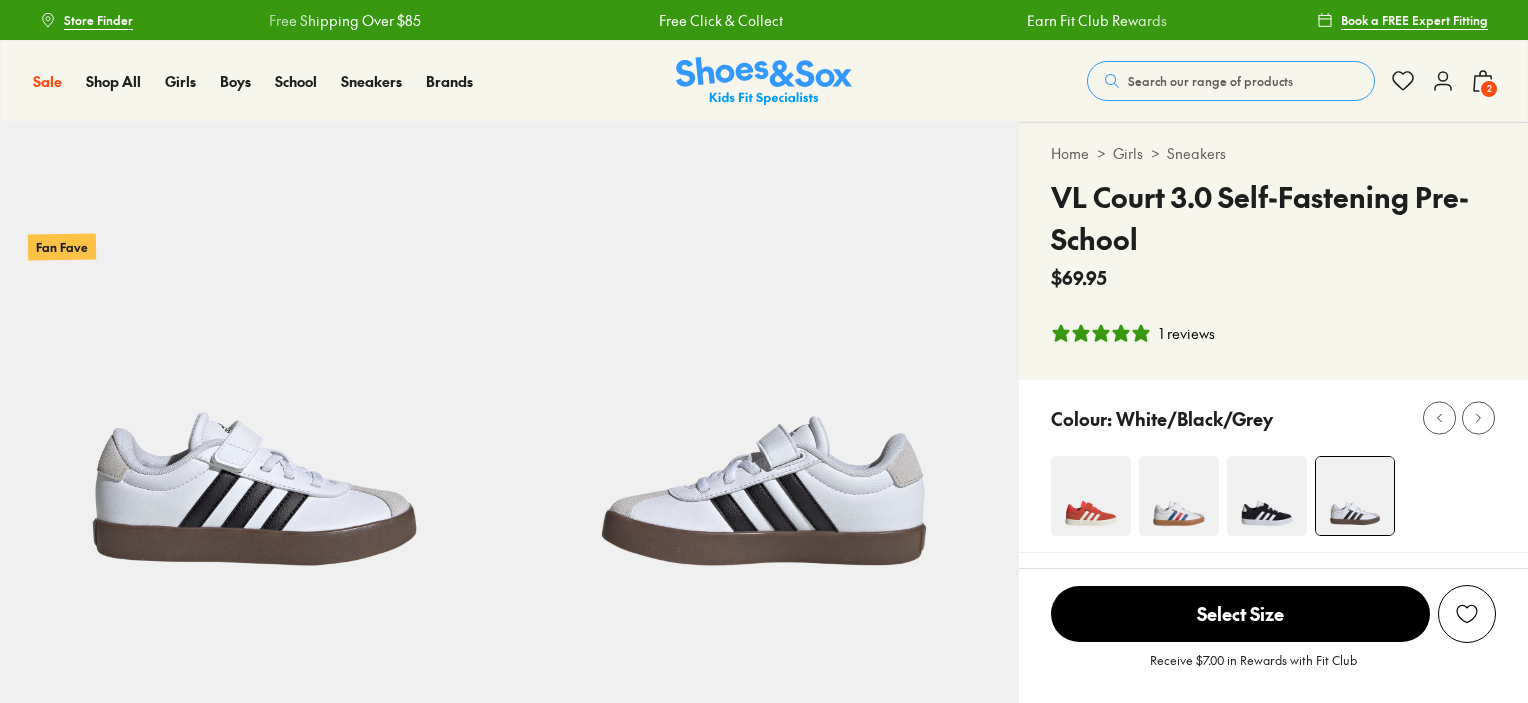 select on "*" 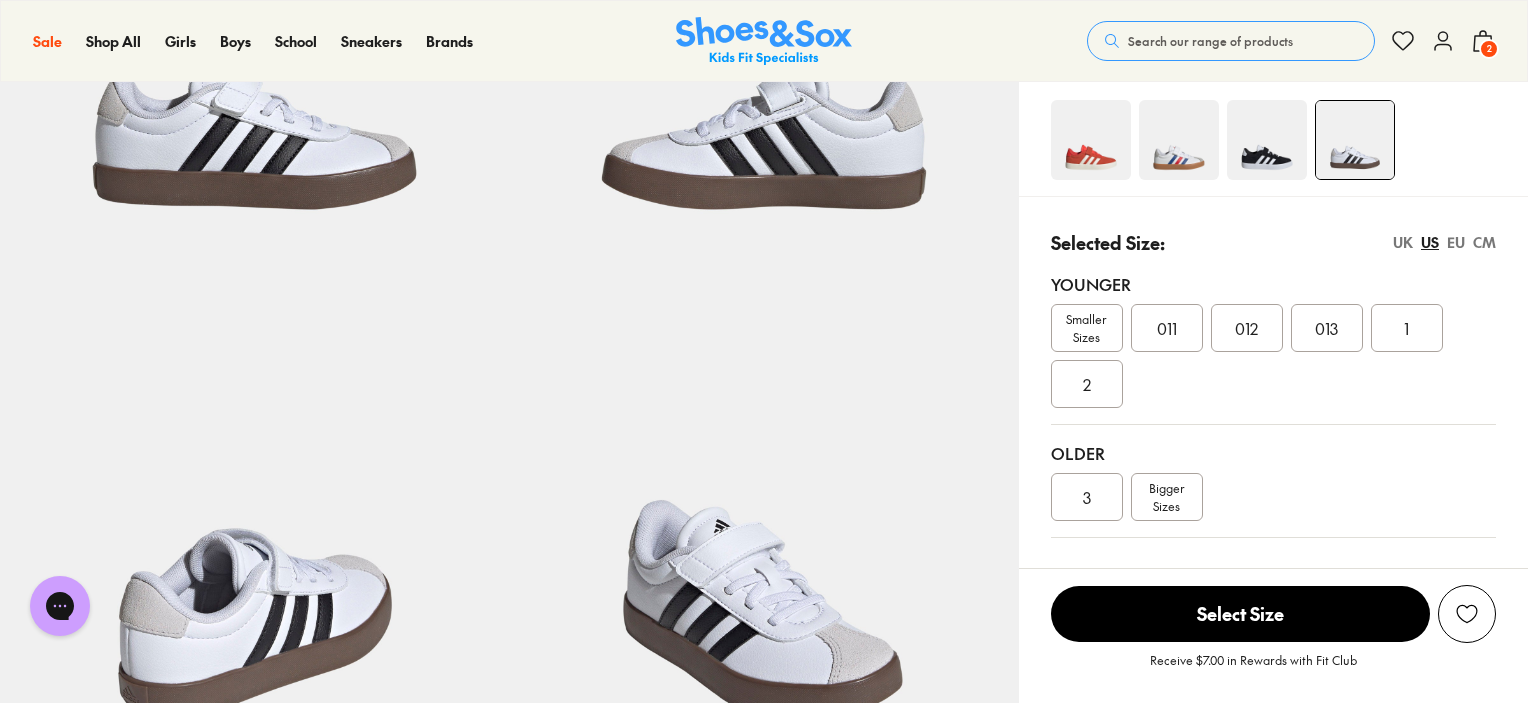 scroll, scrollTop: 359, scrollLeft: 0, axis: vertical 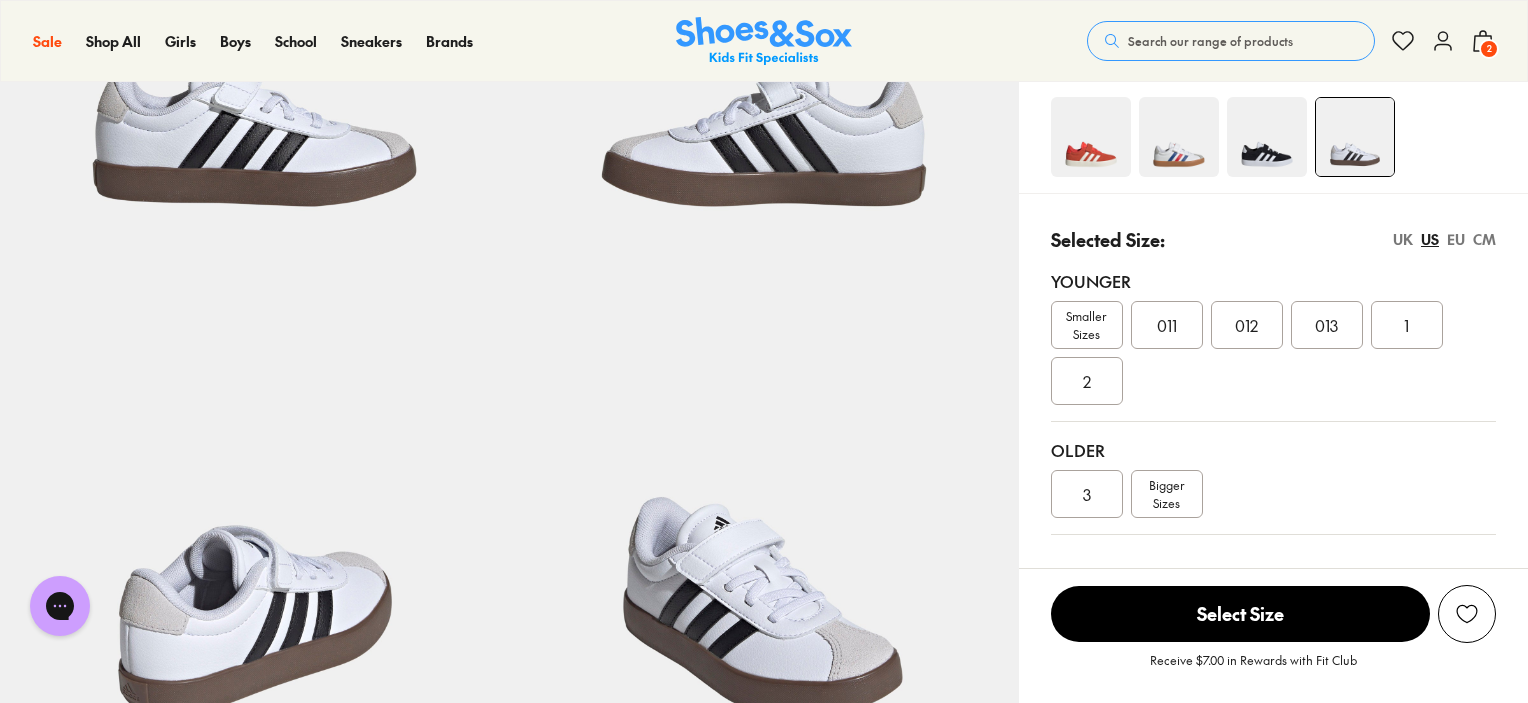 click on "EU" at bounding box center (1456, 239) 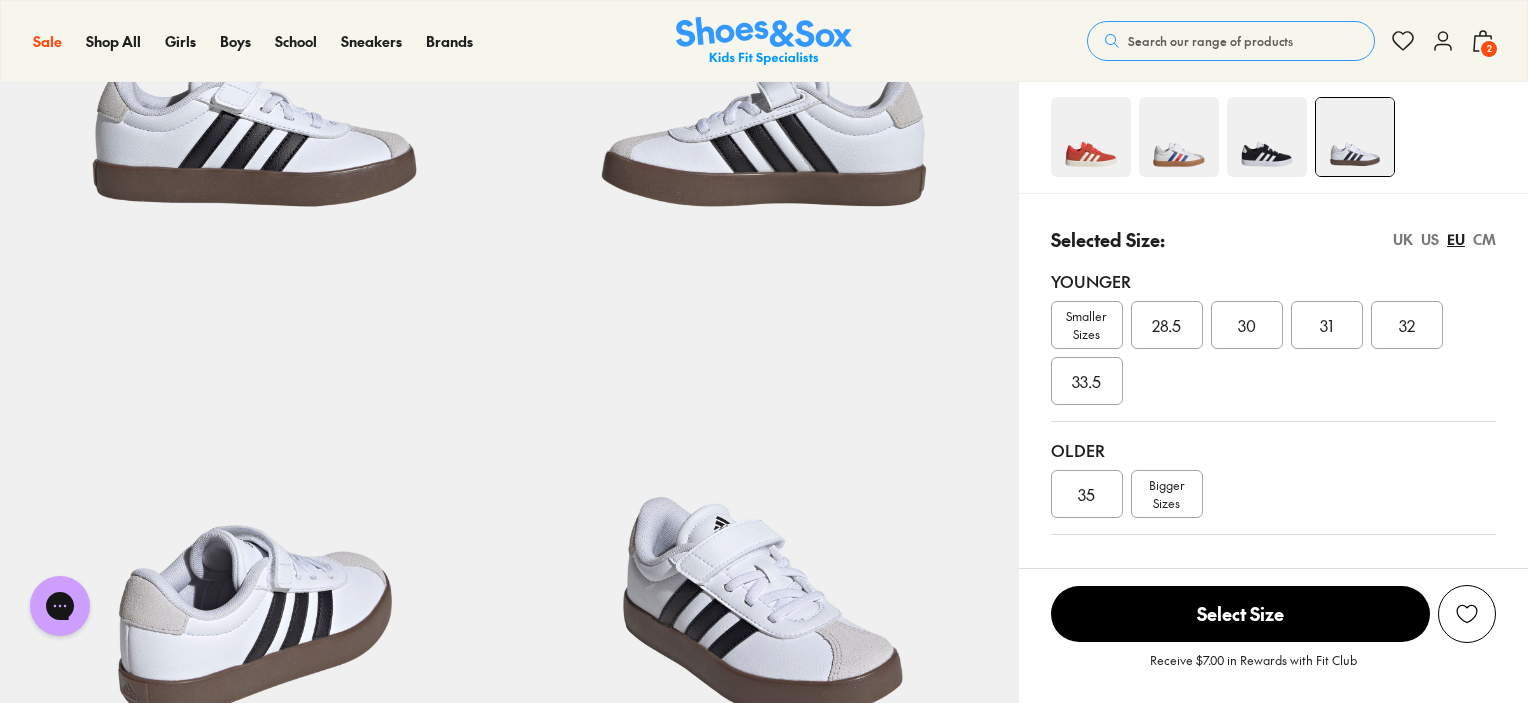 click on "US" at bounding box center (1430, 239) 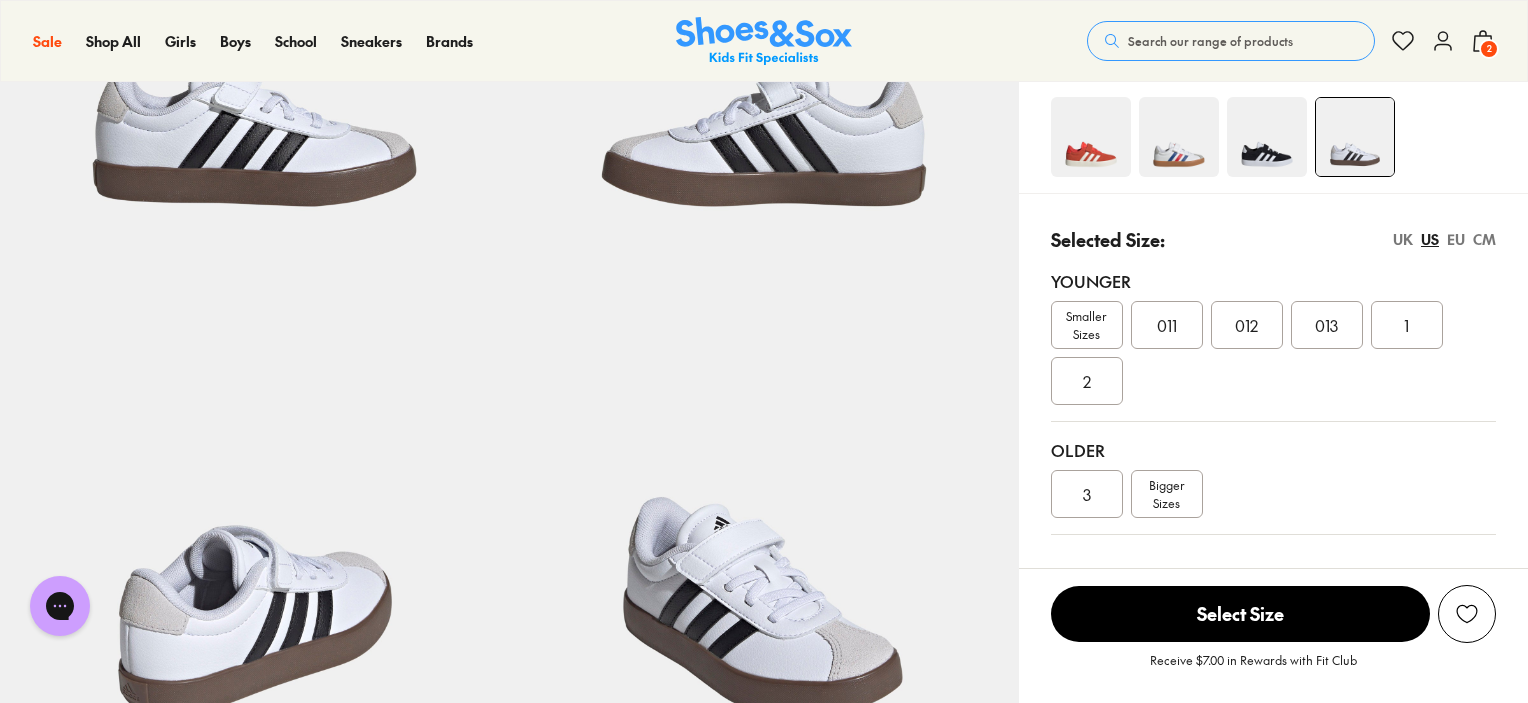 click on "CM" at bounding box center (1484, 239) 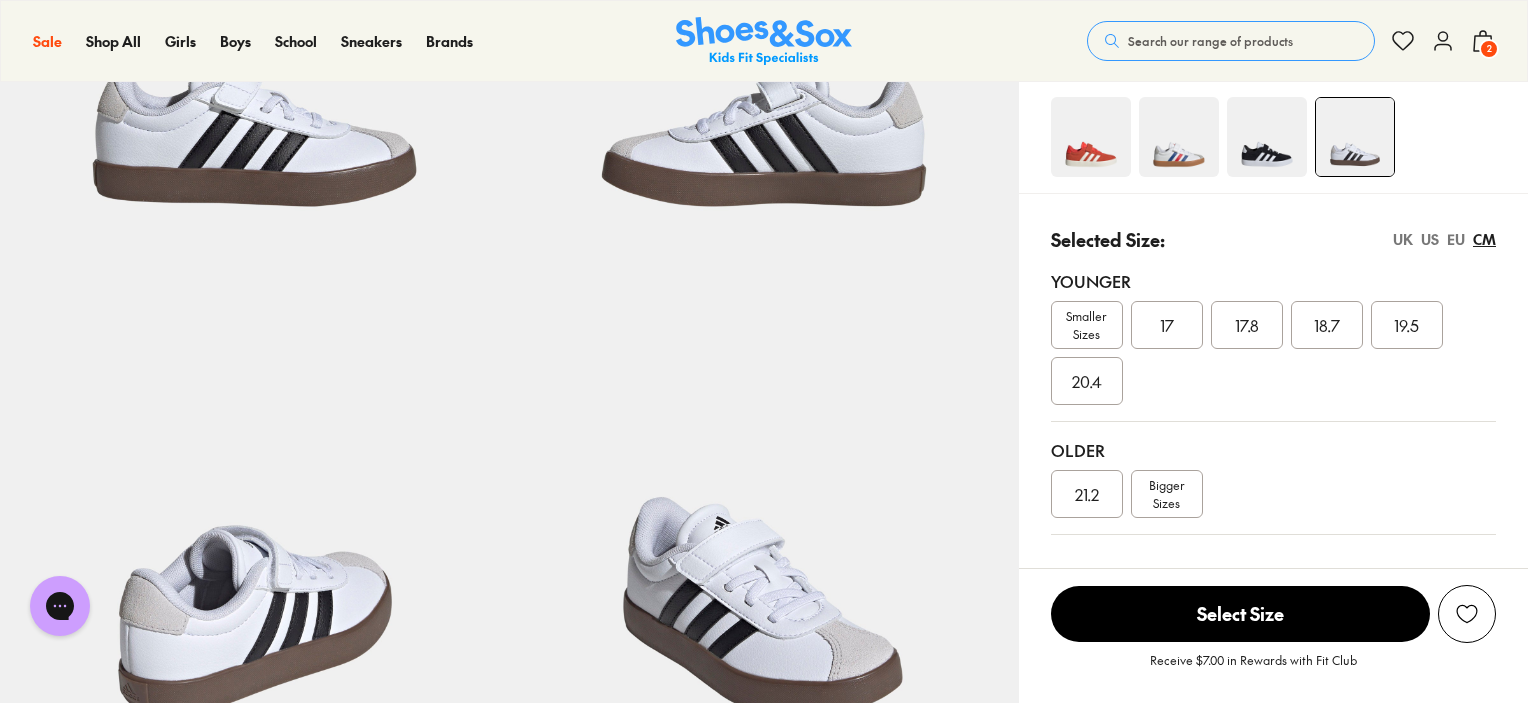 click on "EU" at bounding box center [1456, 239] 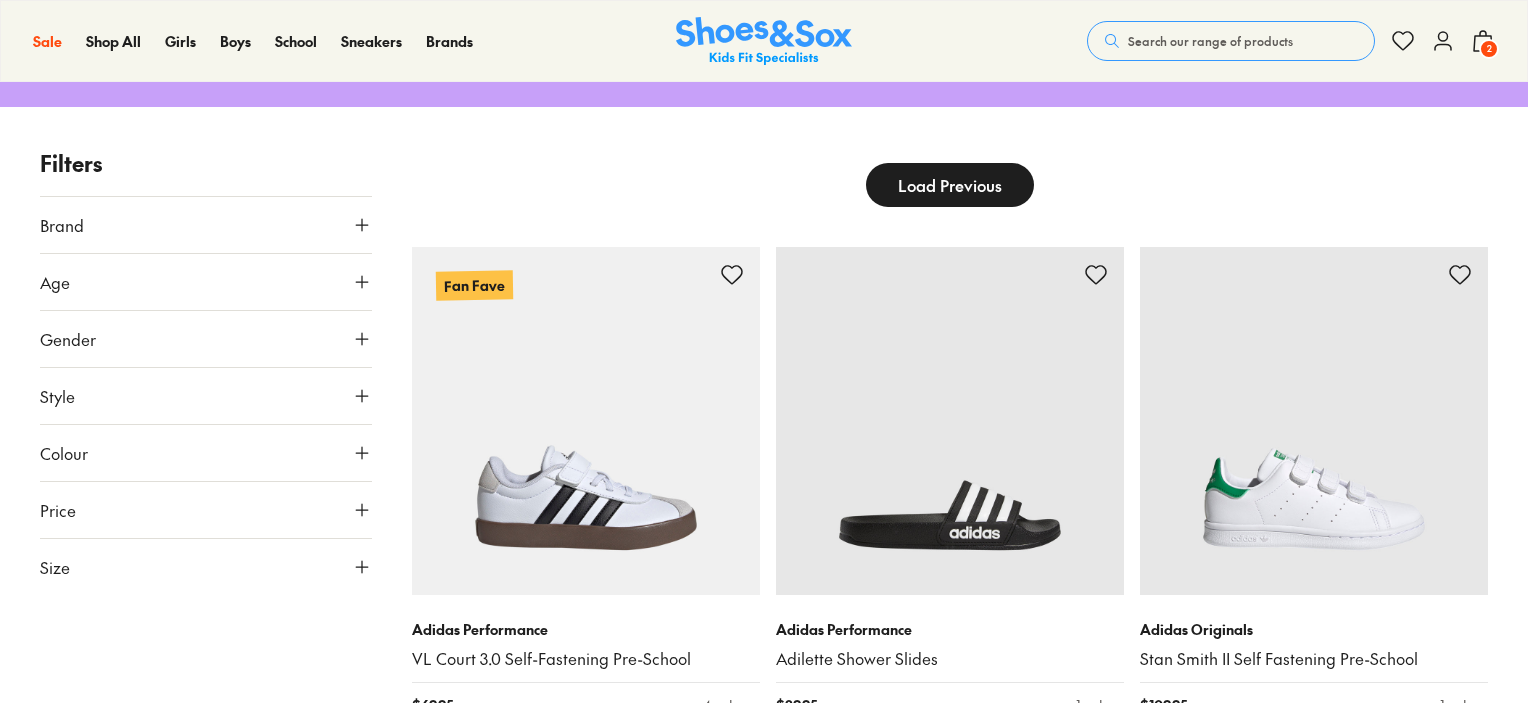 scroll, scrollTop: 257, scrollLeft: 0, axis: vertical 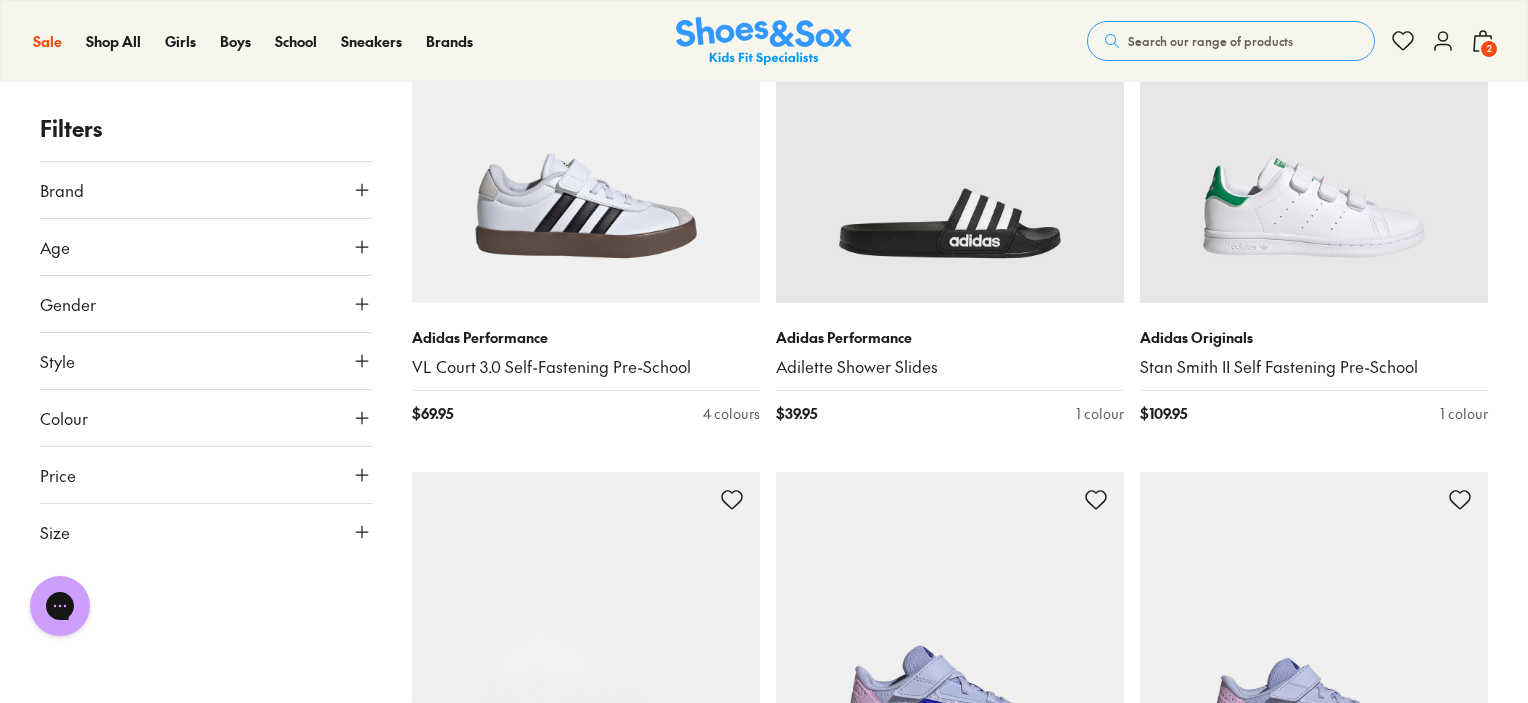 click on "Sale
Sale
Shop All
Mega School Sale
Up to 40% off Sale
25% Off Waterbottles
$5 Toys
Shop All Sale
Girls
Girls
Shop All
Sneakers
School
Sports" at bounding box center [764, 41] 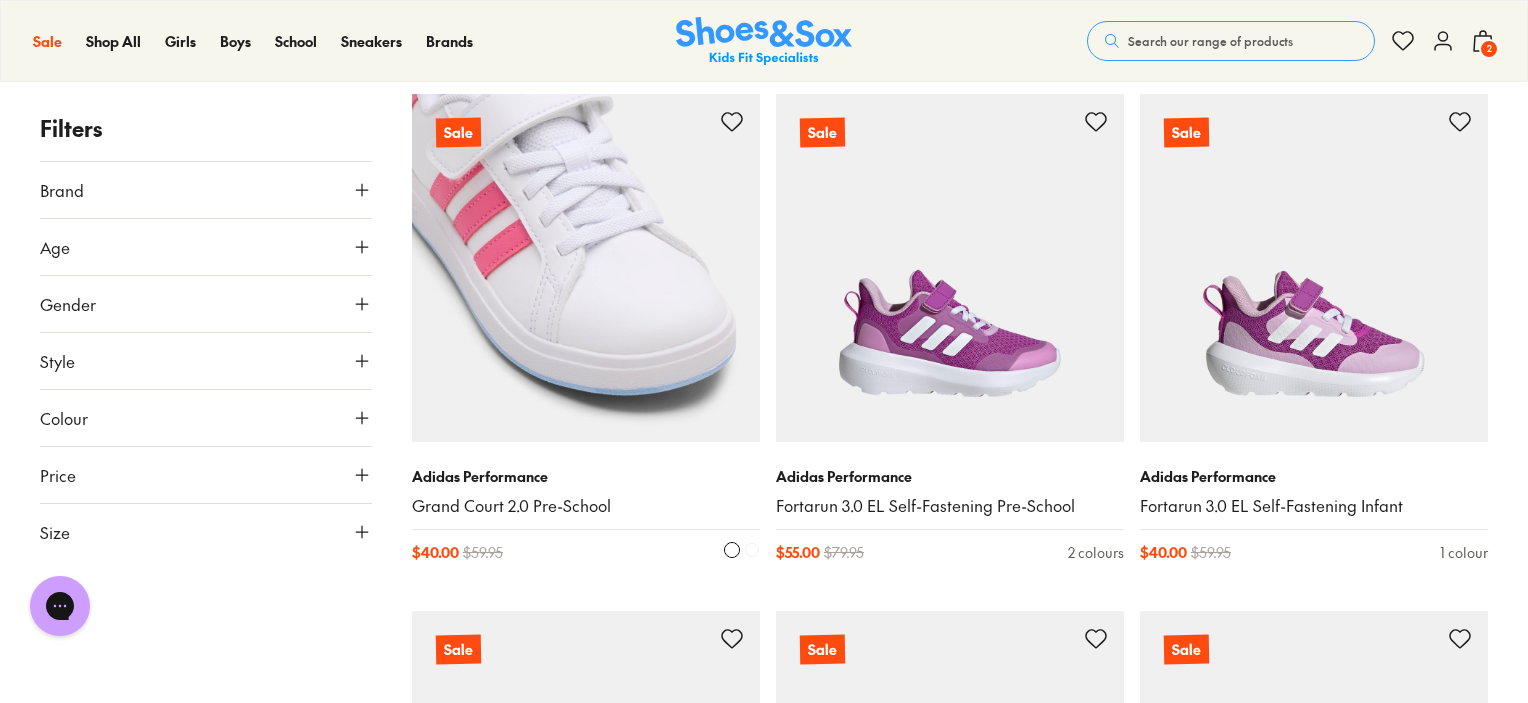 scroll, scrollTop: 2500, scrollLeft: 0, axis: vertical 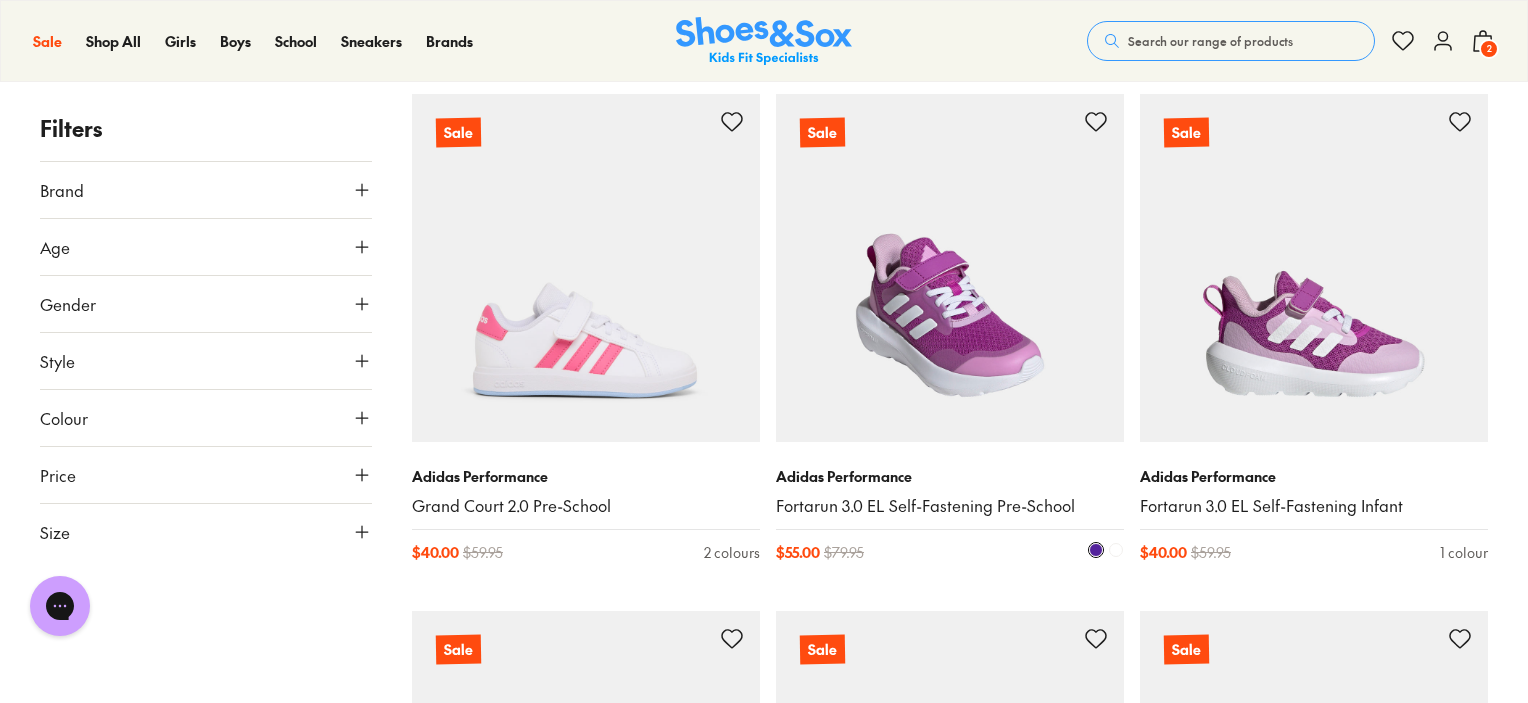 click at bounding box center (950, 268) 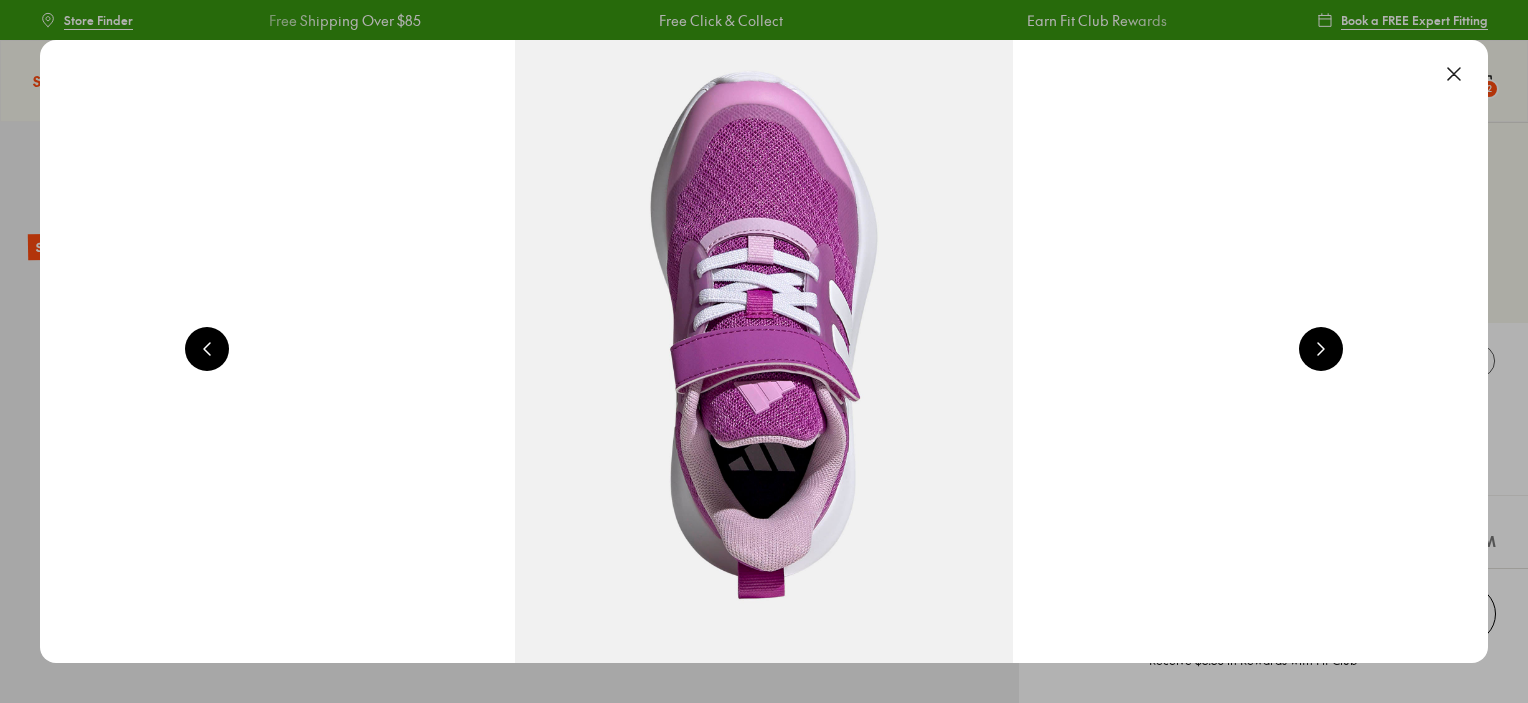 scroll, scrollTop: 0, scrollLeft: 0, axis: both 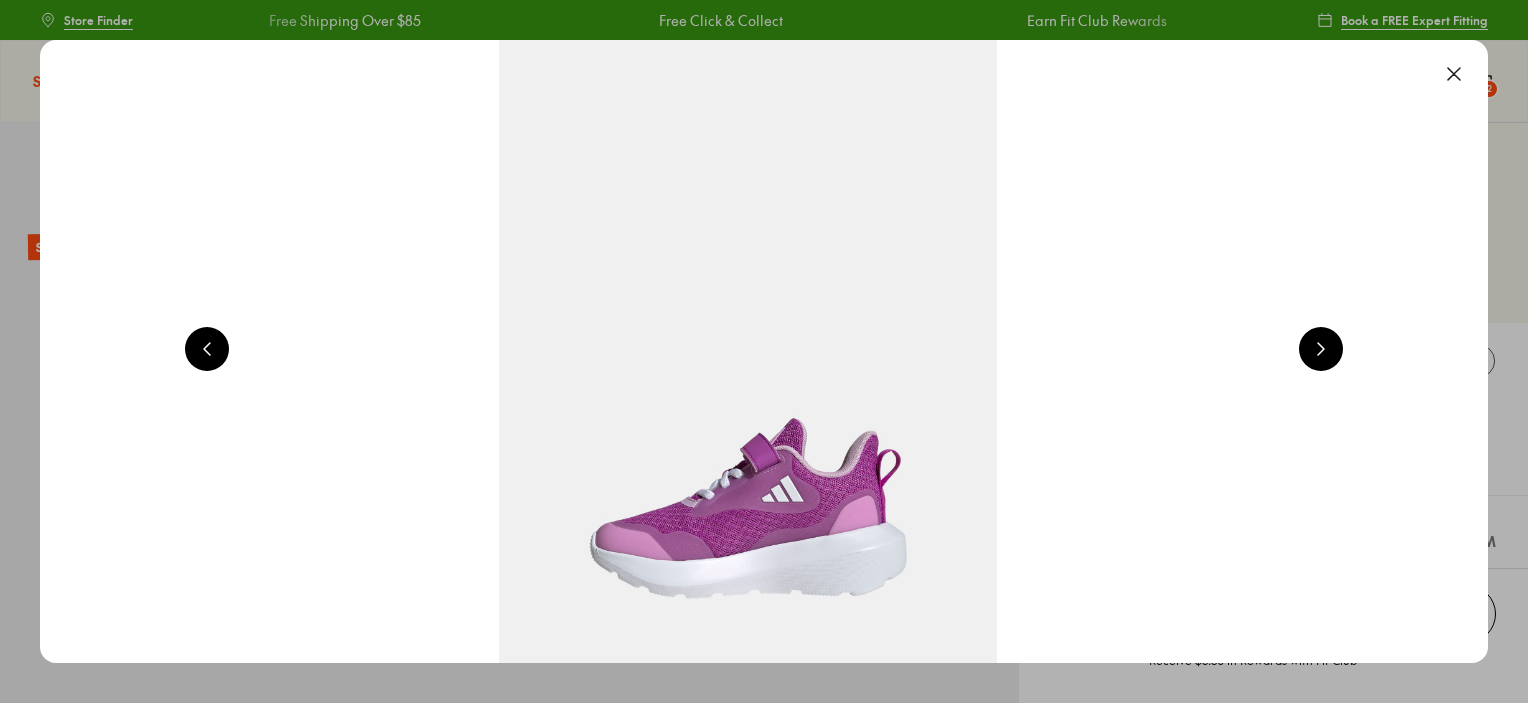 select on "*" 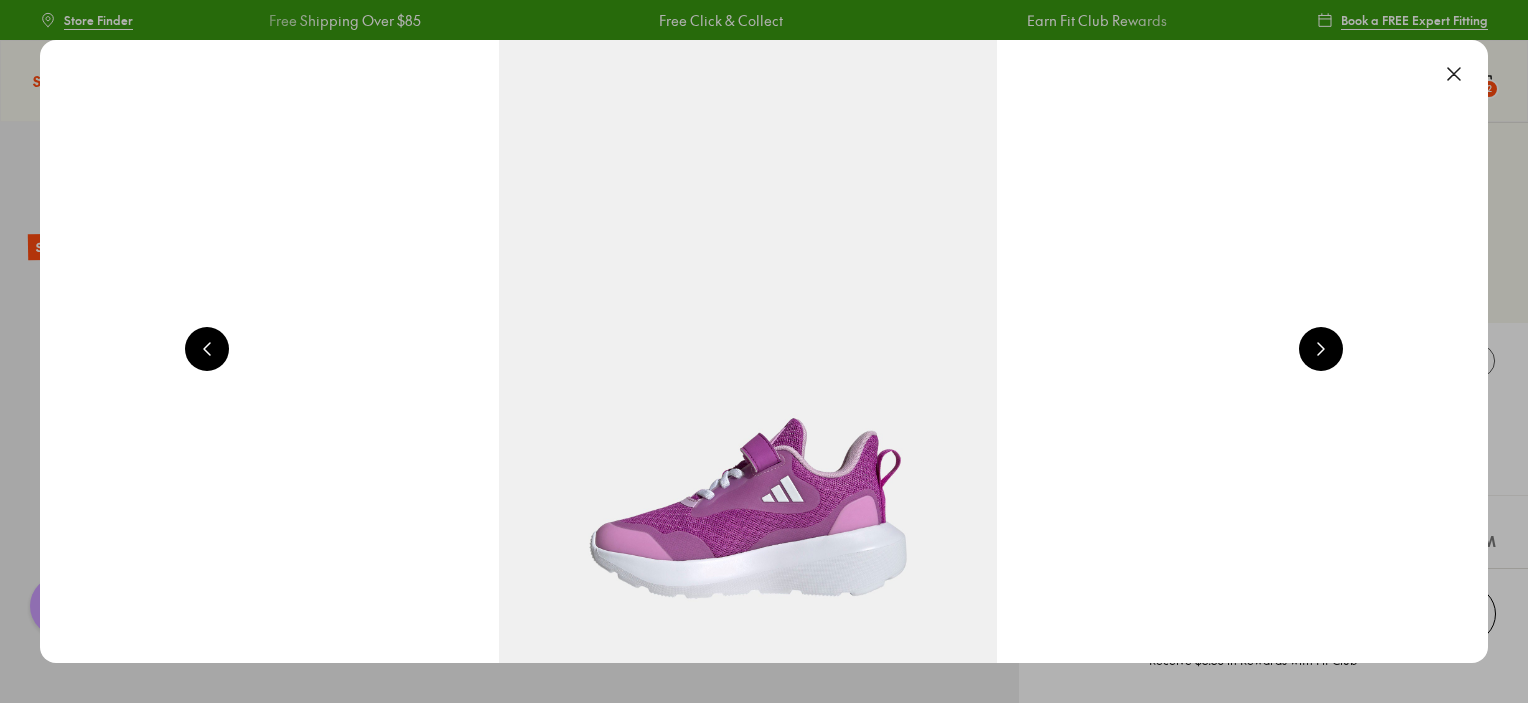 scroll, scrollTop: 0, scrollLeft: 0, axis: both 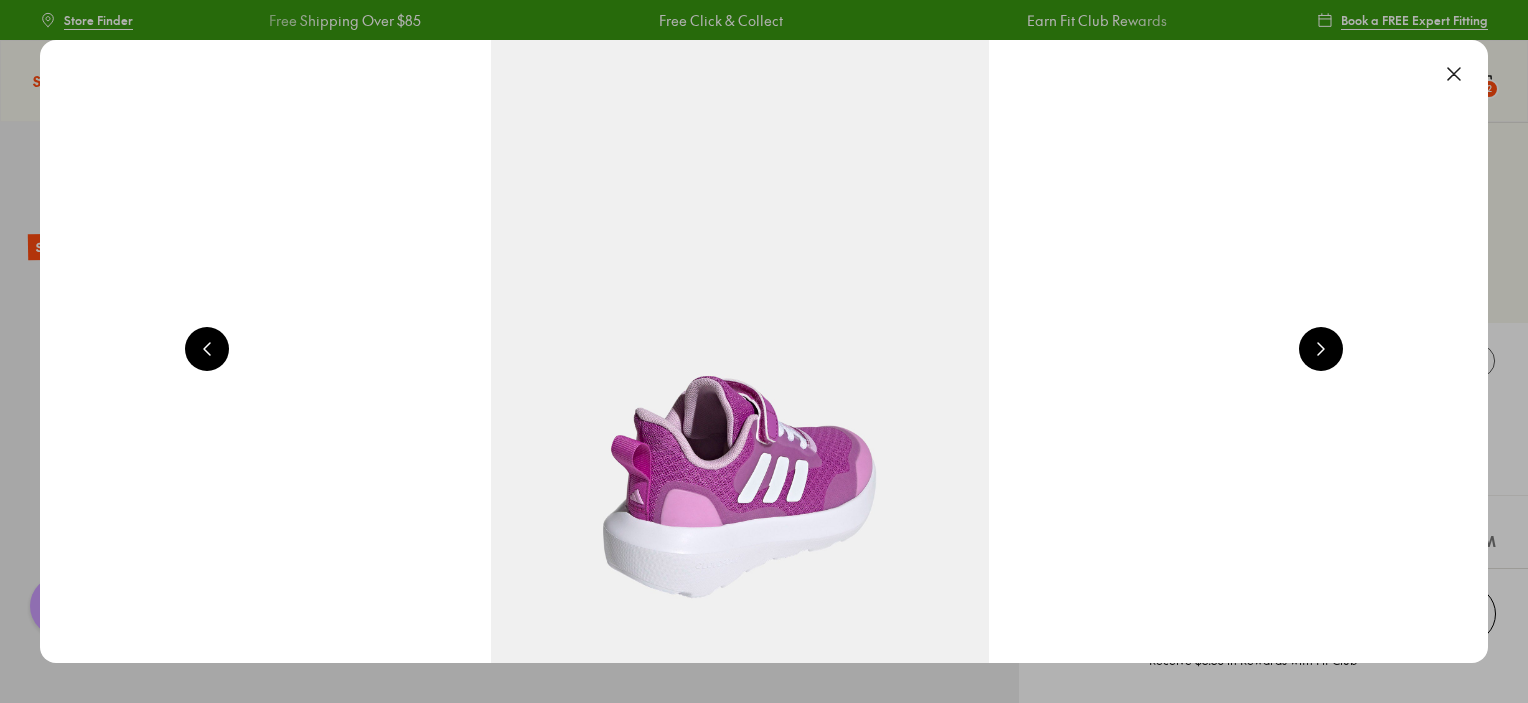 click at bounding box center (1321, 349) 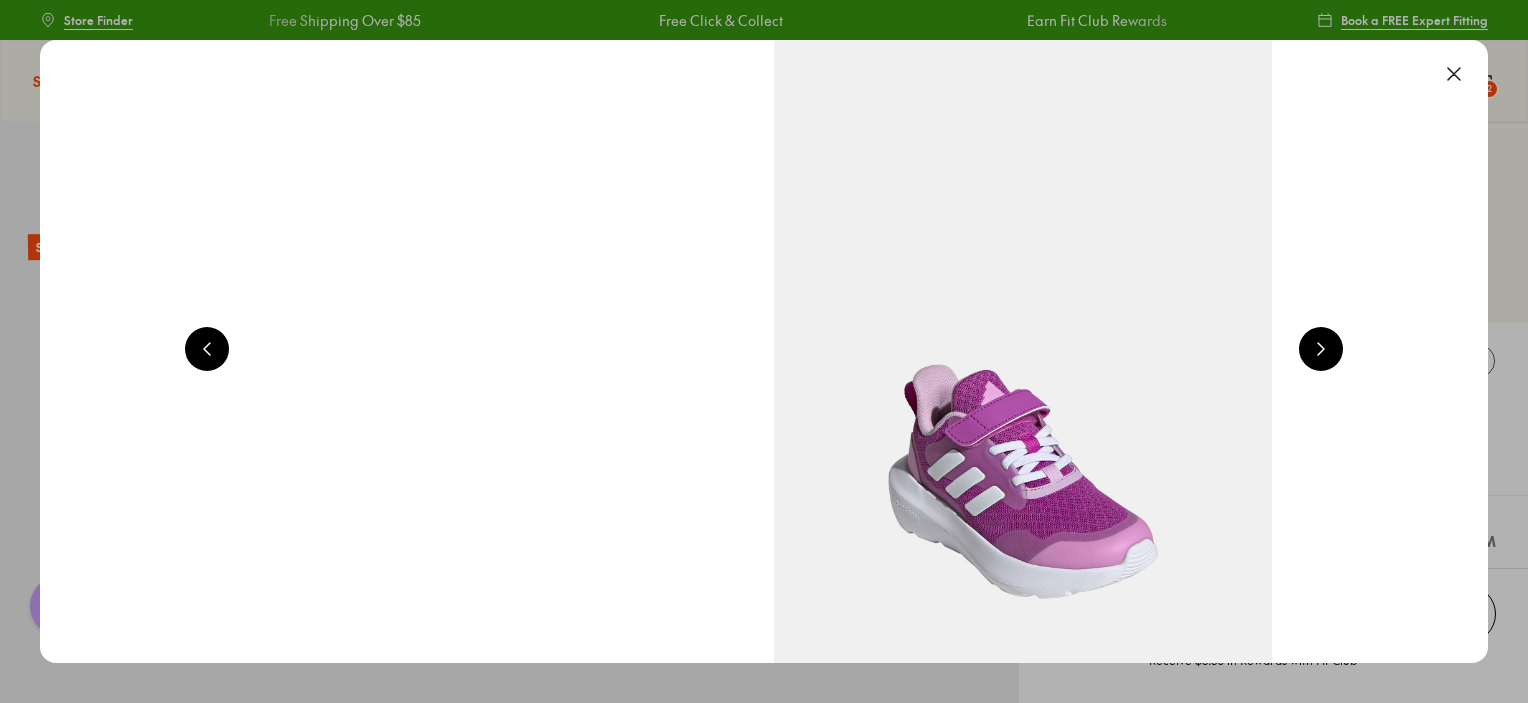 scroll, scrollTop: 0, scrollLeft: 5824, axis: horizontal 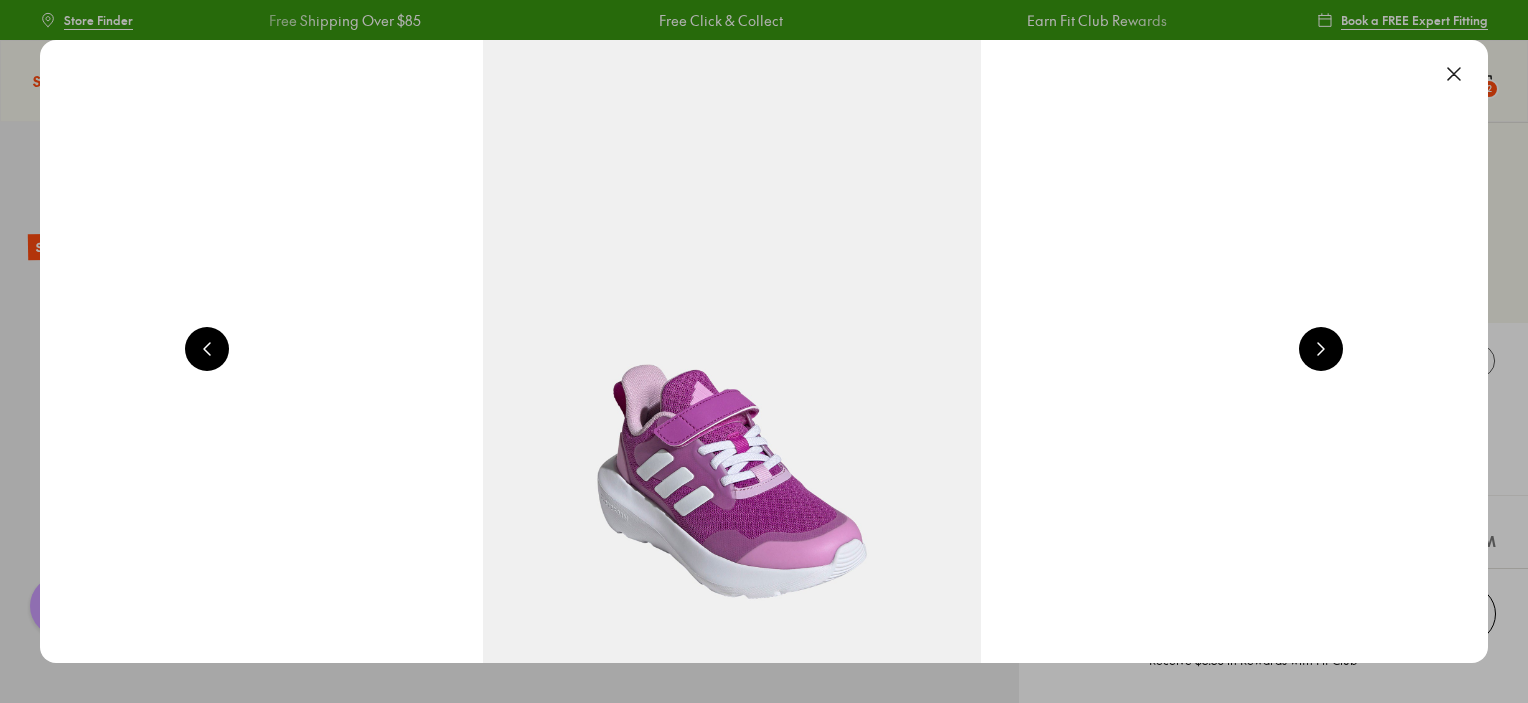 click at bounding box center [1321, 349] 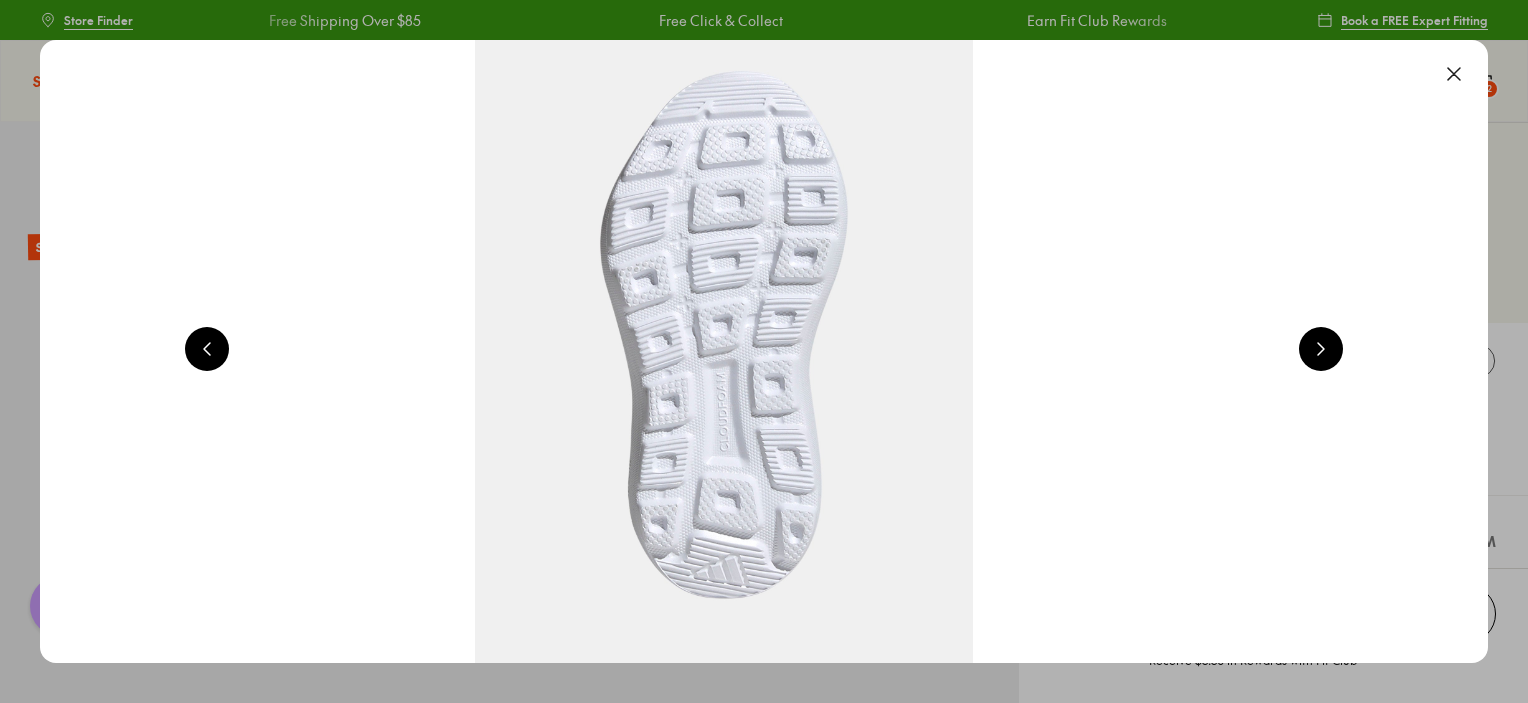 click at bounding box center (1321, 349) 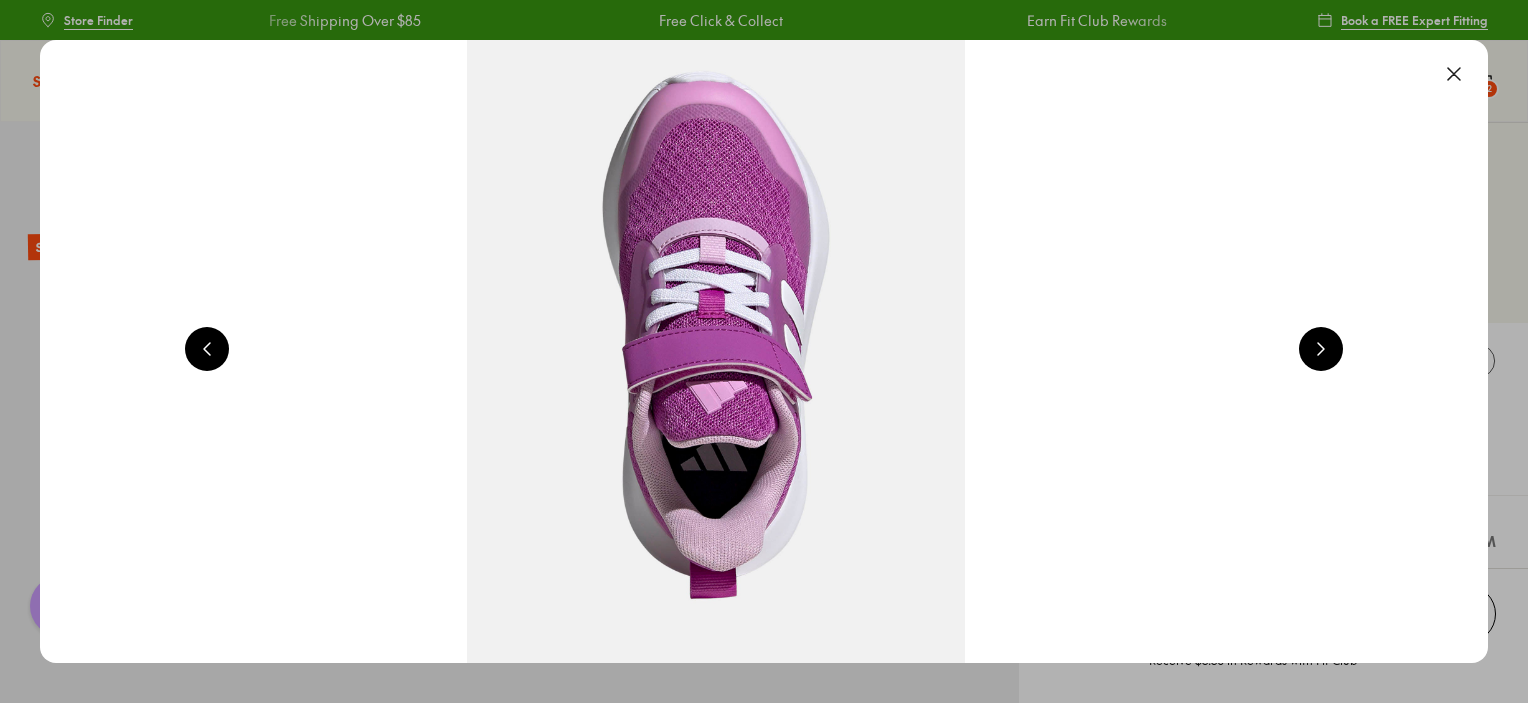 click at bounding box center (1321, 349) 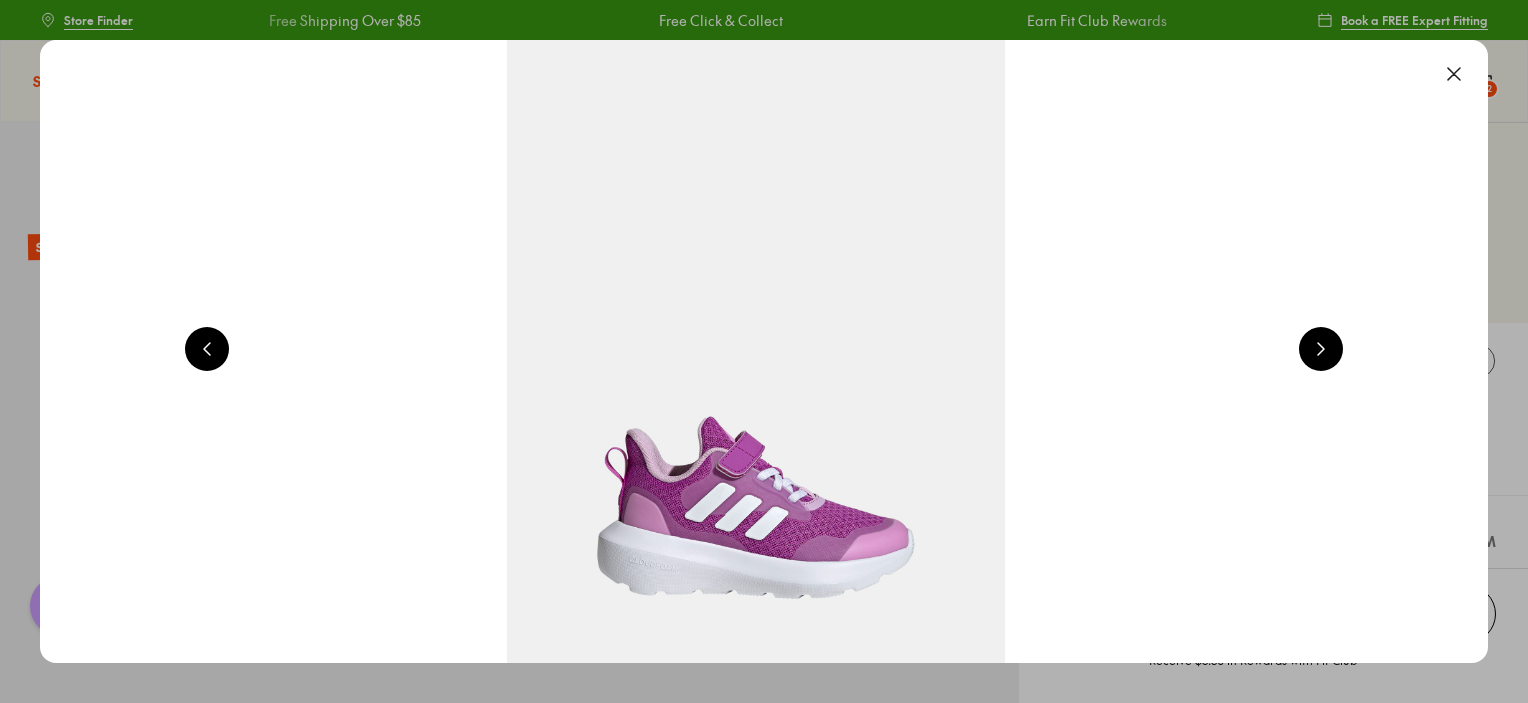 click at bounding box center [1321, 349] 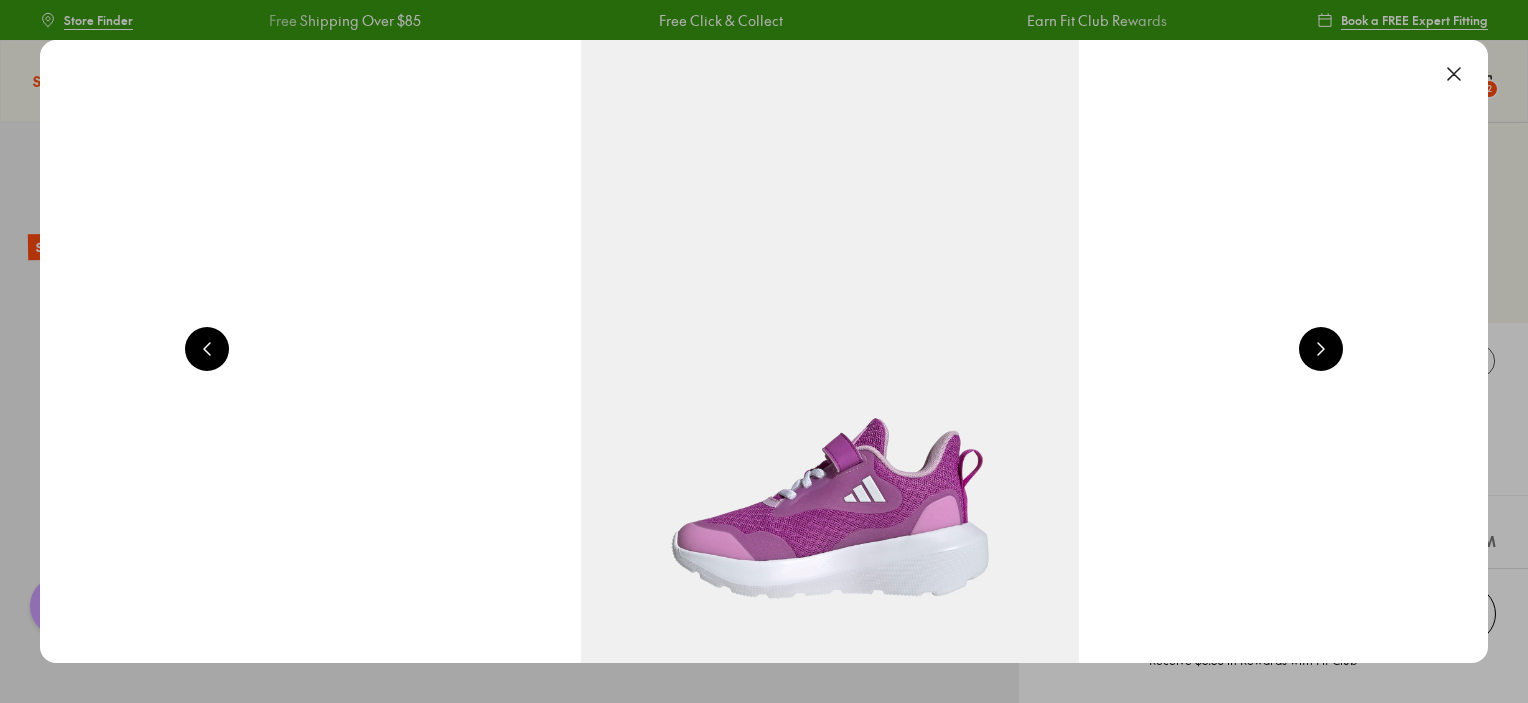 scroll, scrollTop: 0, scrollLeft: 2912, axis: horizontal 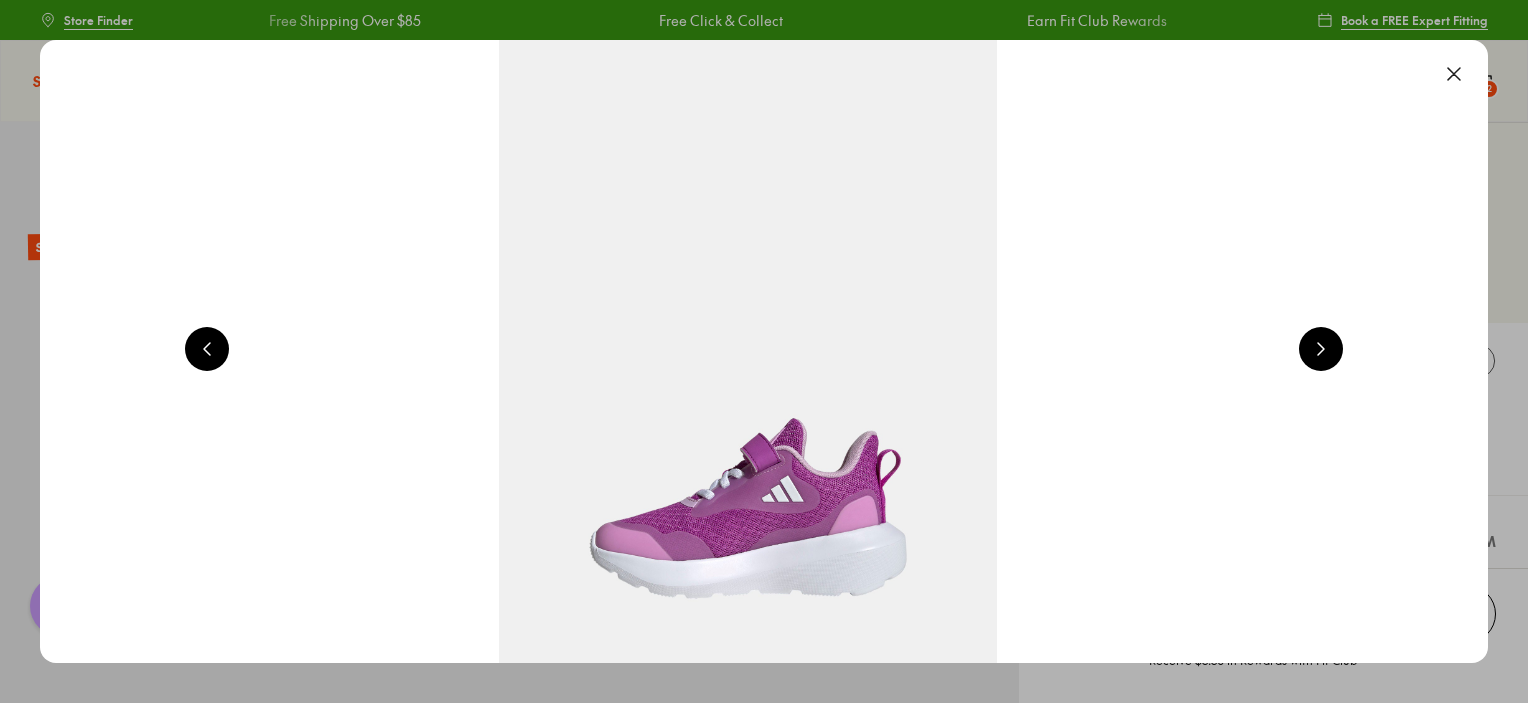 click at bounding box center [1454, 74] 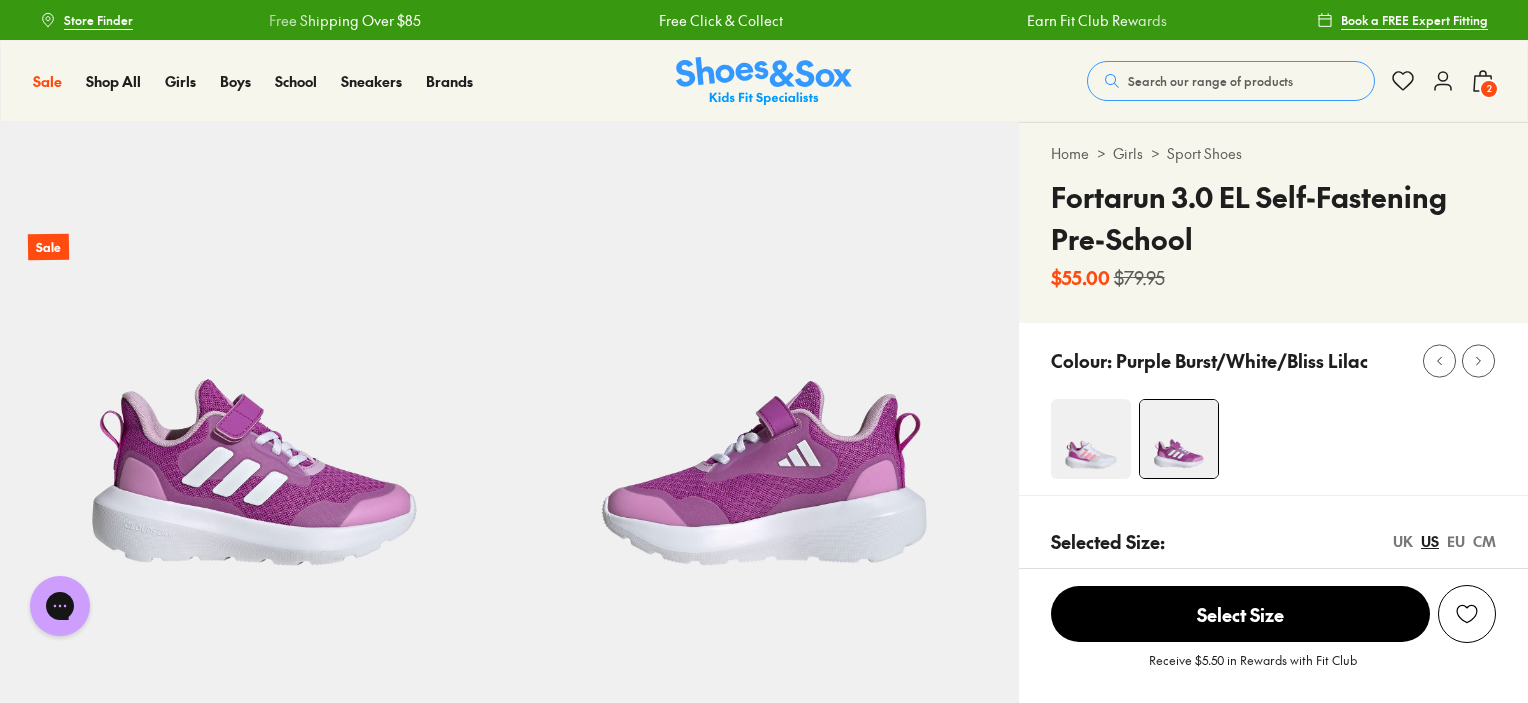 click at bounding box center (1091, 439) 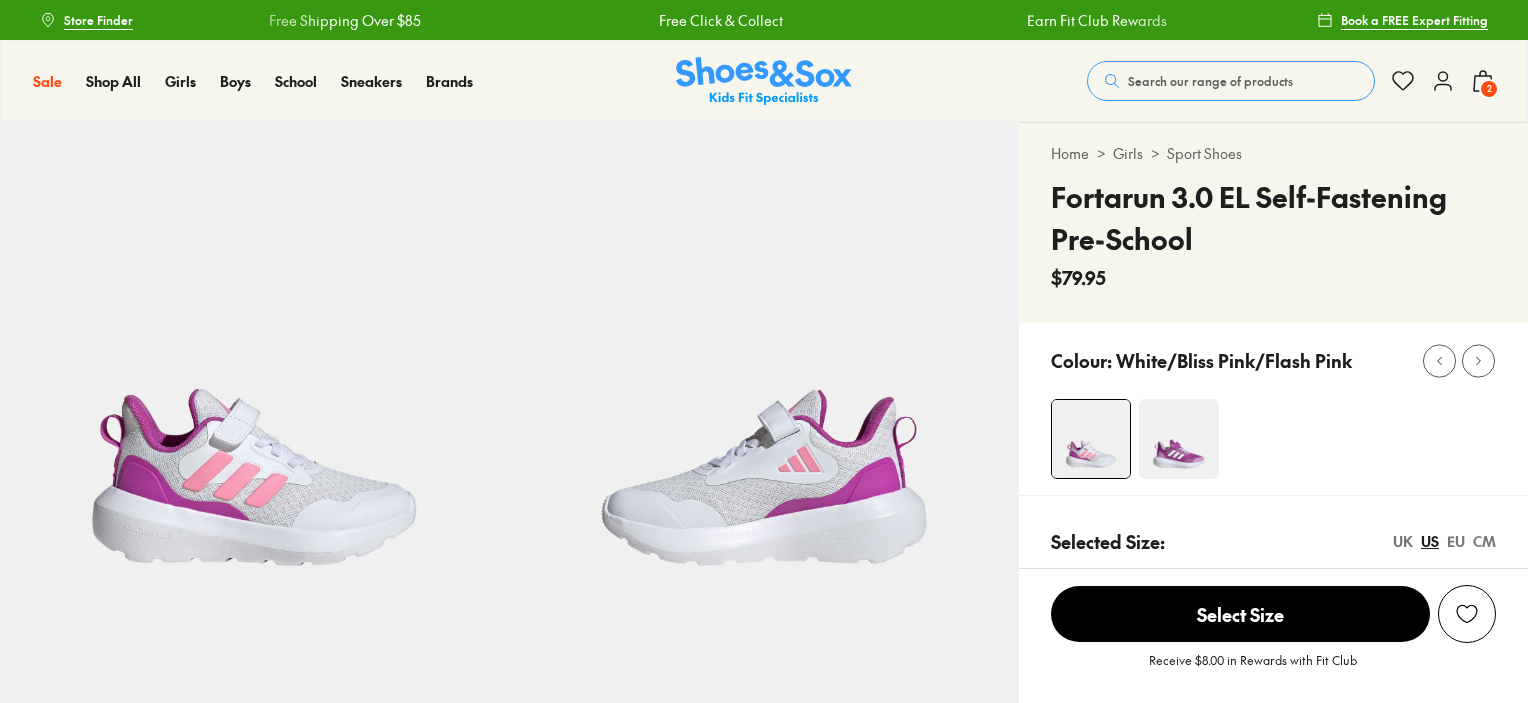 scroll, scrollTop: 0, scrollLeft: 0, axis: both 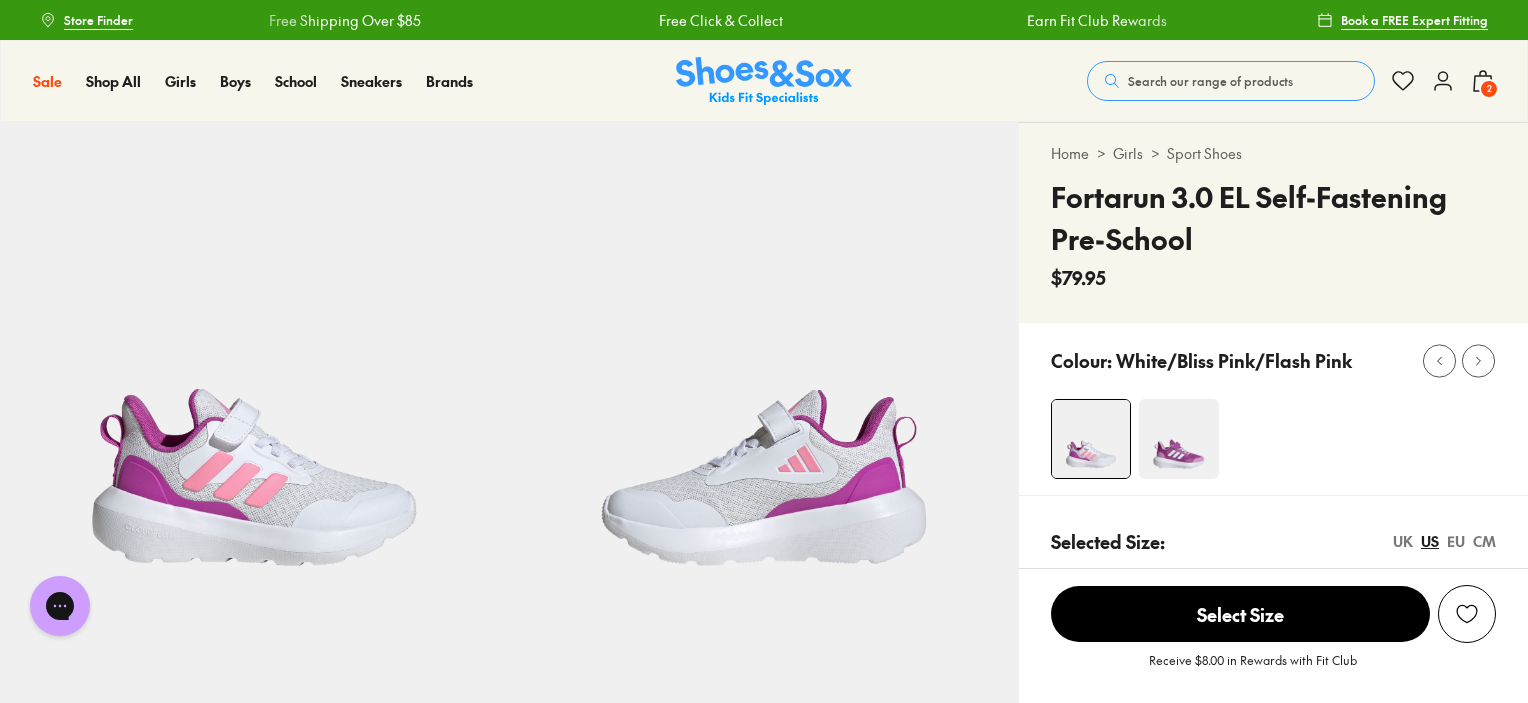 click at bounding box center [1179, 439] 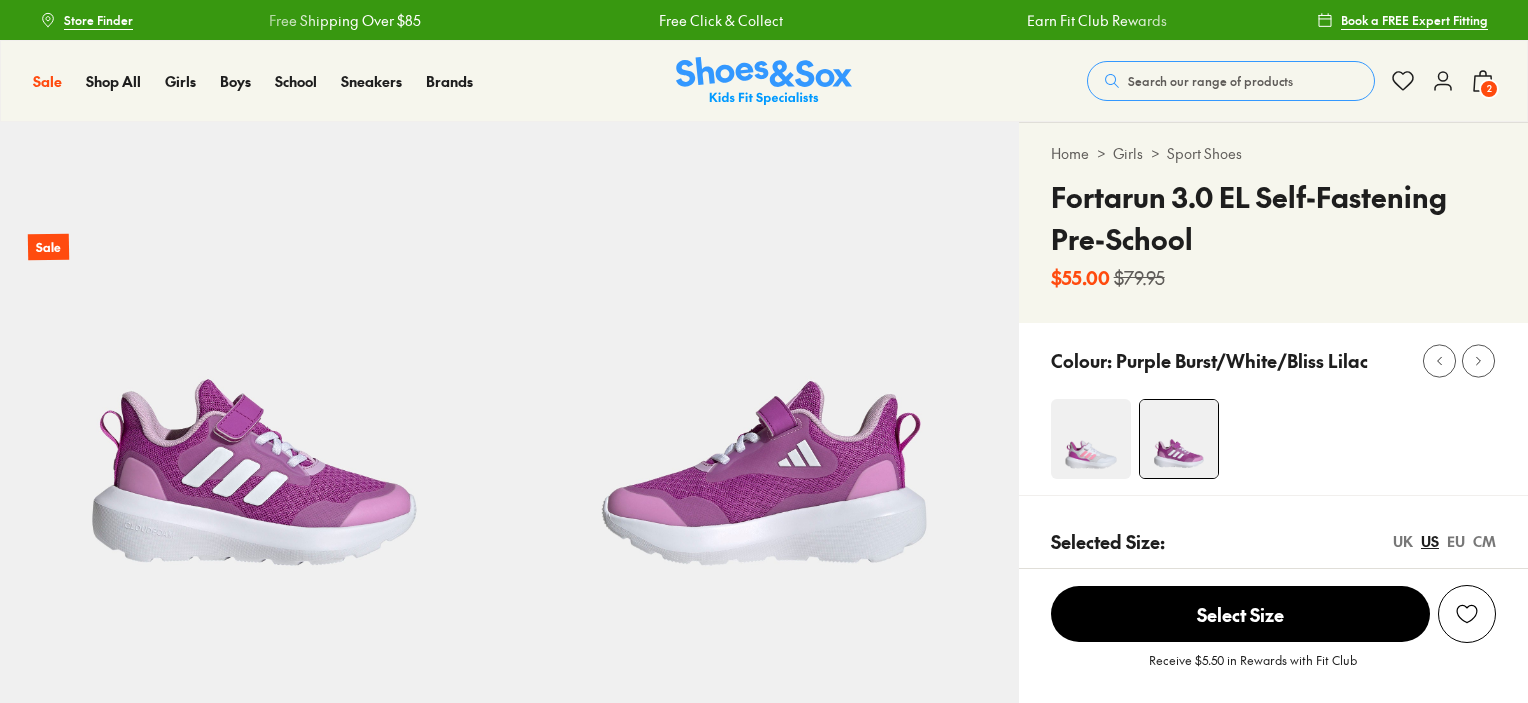 scroll, scrollTop: 0, scrollLeft: 0, axis: both 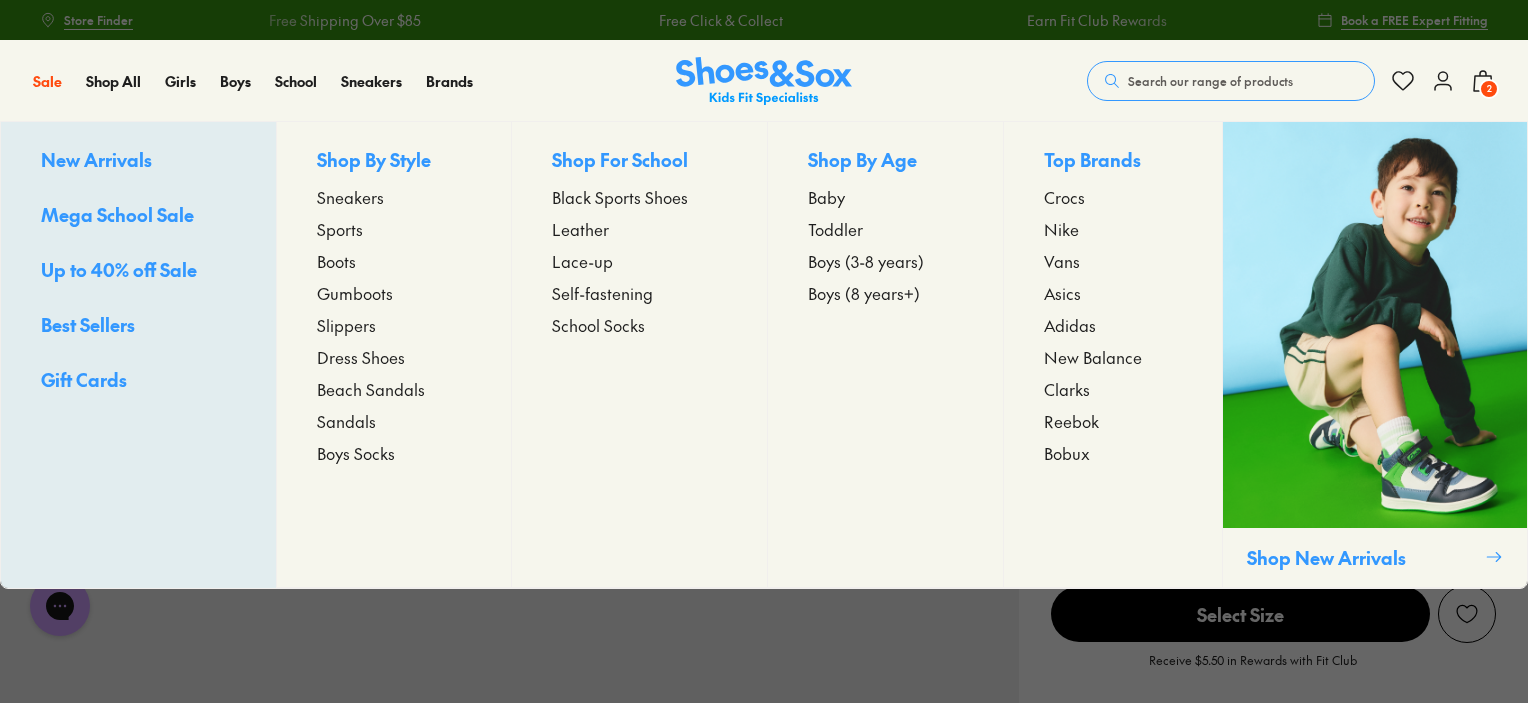 click on "Sandals" at bounding box center [346, 421] 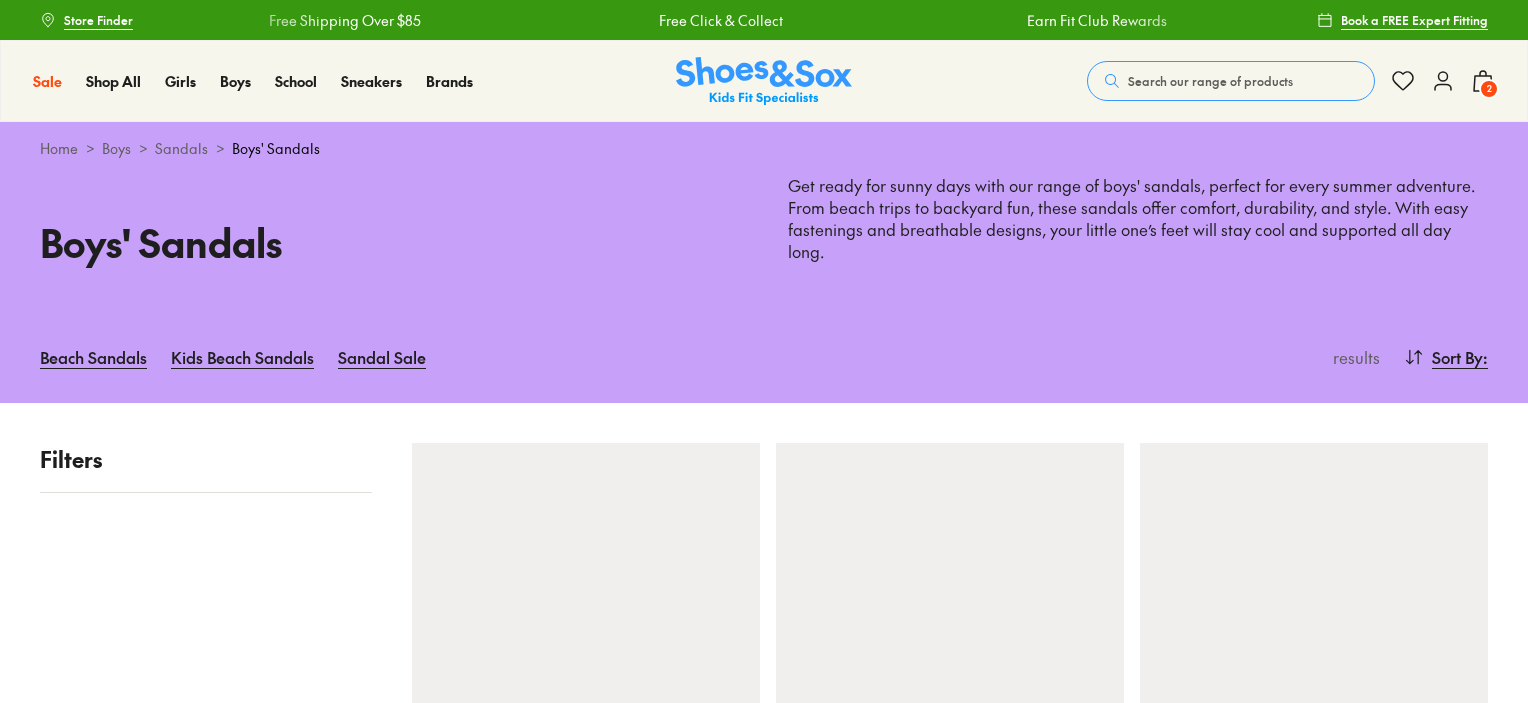 scroll, scrollTop: 0, scrollLeft: 0, axis: both 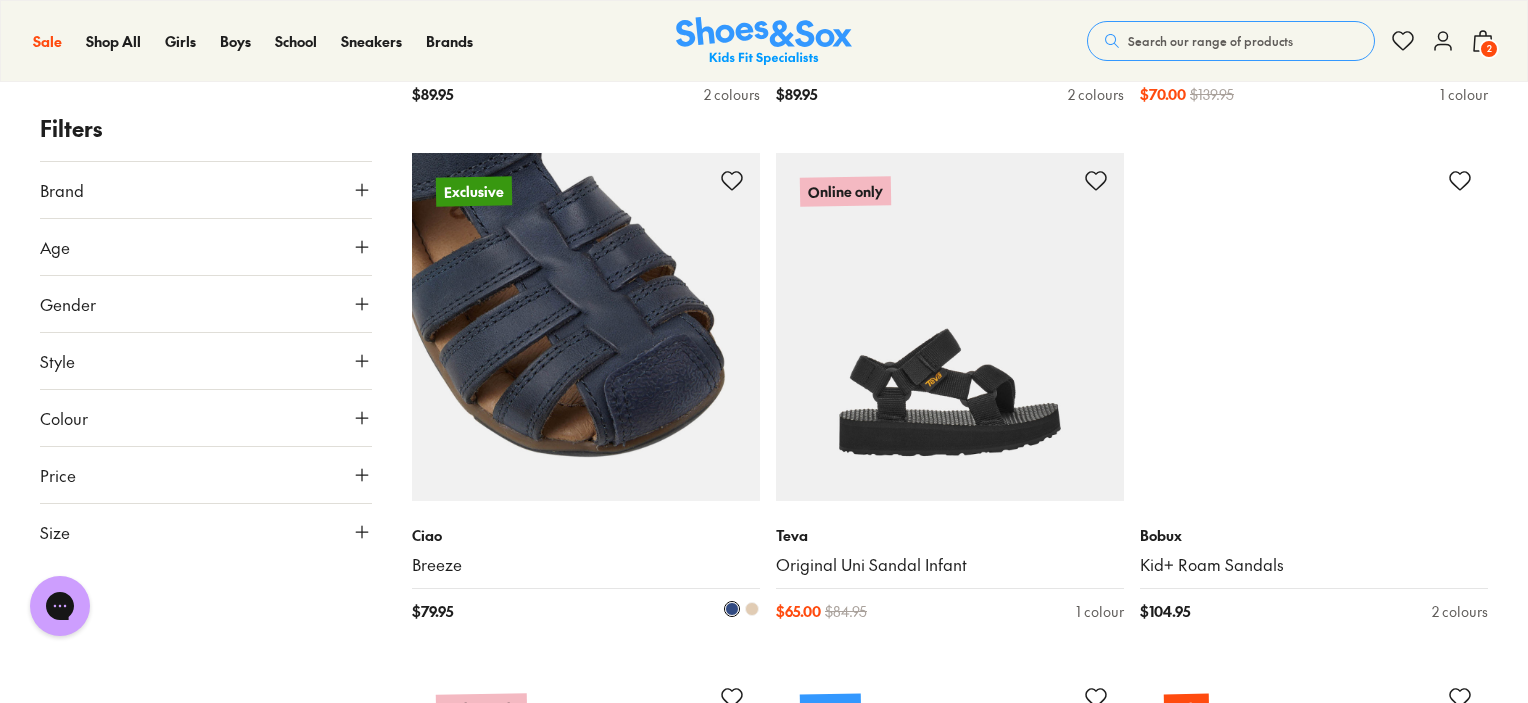 type on "***" 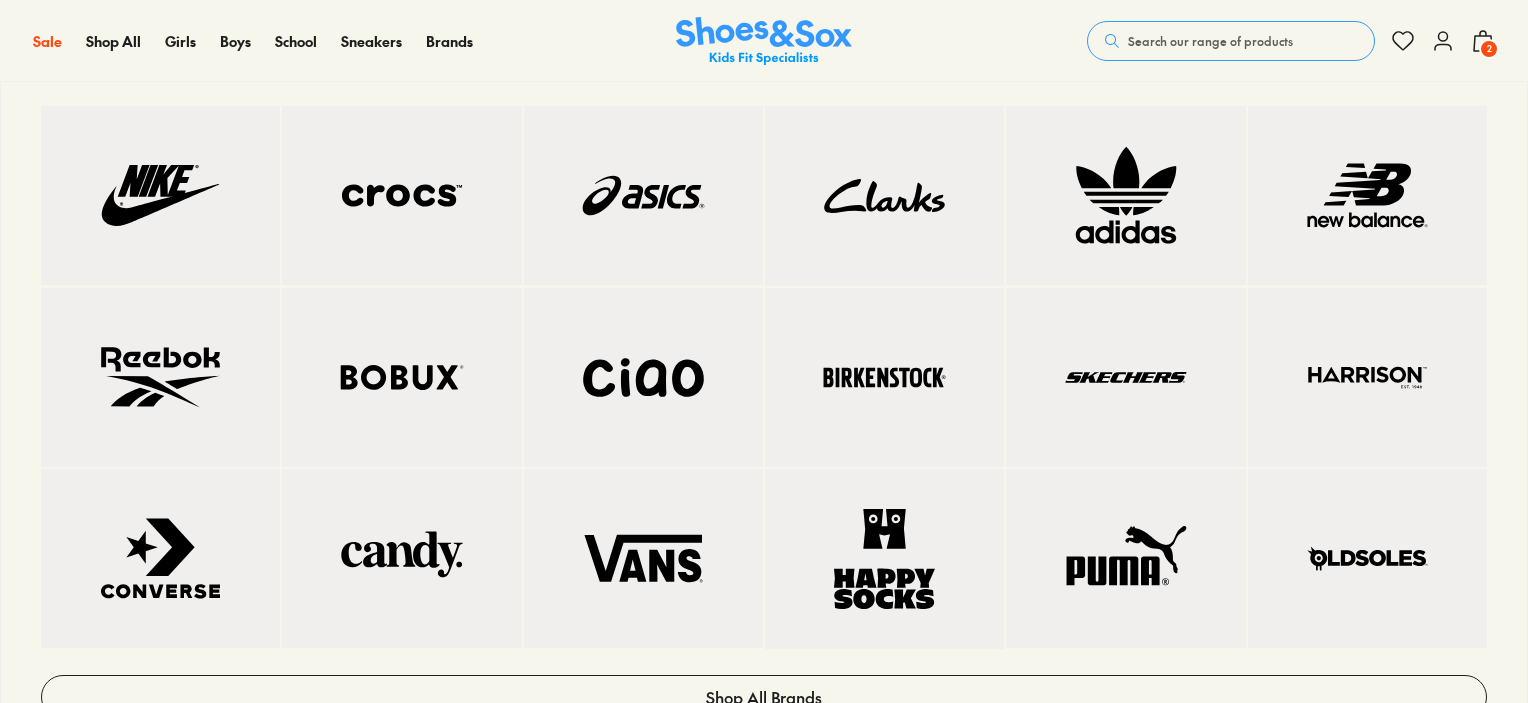 scroll, scrollTop: 6143, scrollLeft: 0, axis: vertical 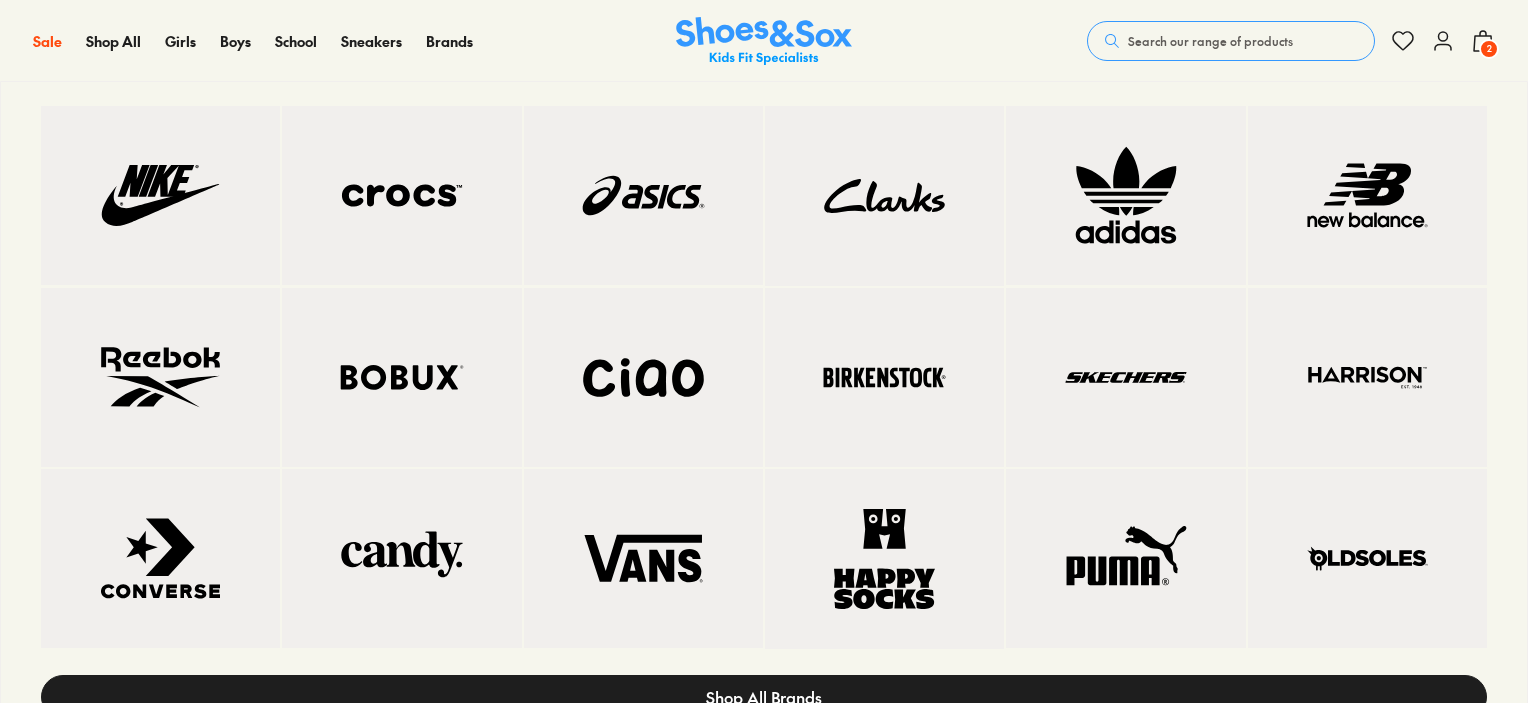click on "Shop All Brands" at bounding box center (764, 697) 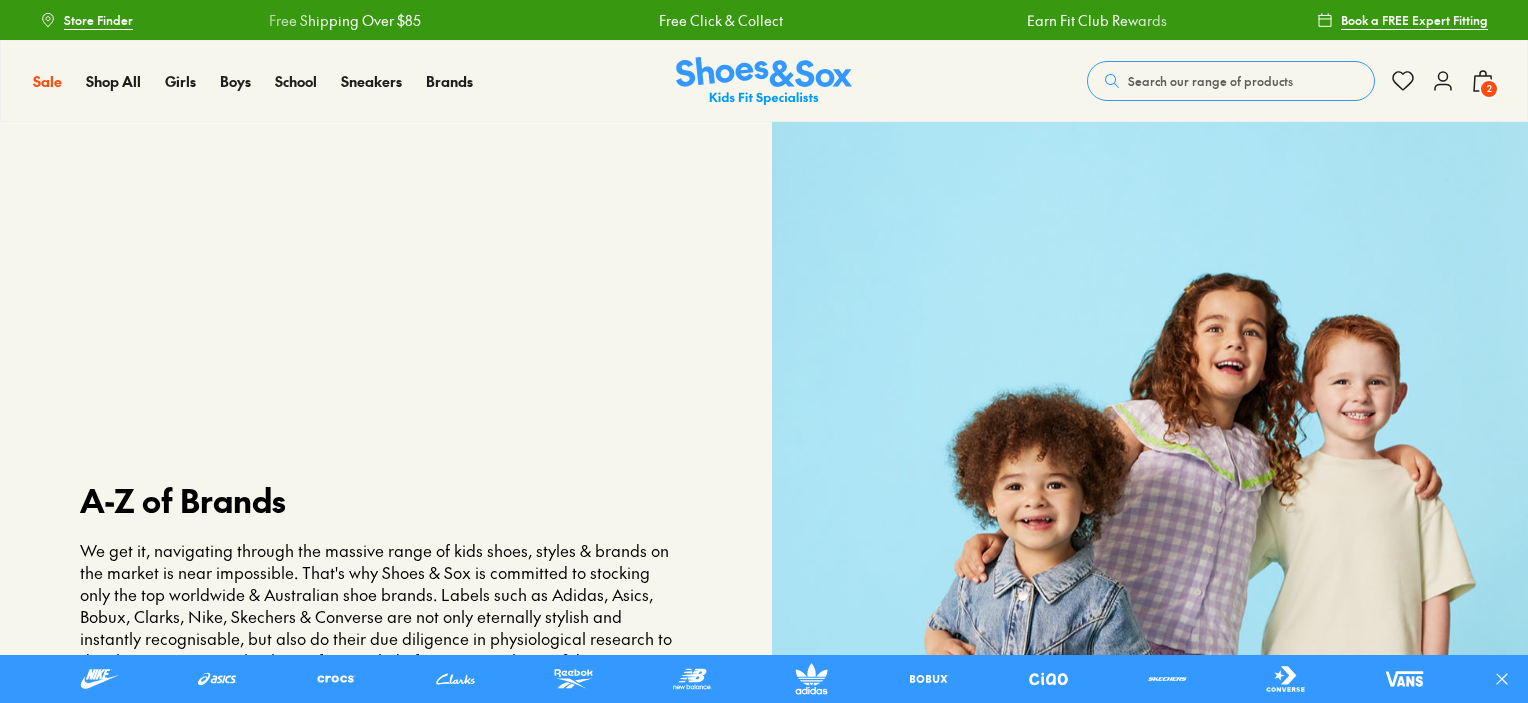 scroll, scrollTop: 0, scrollLeft: 0, axis: both 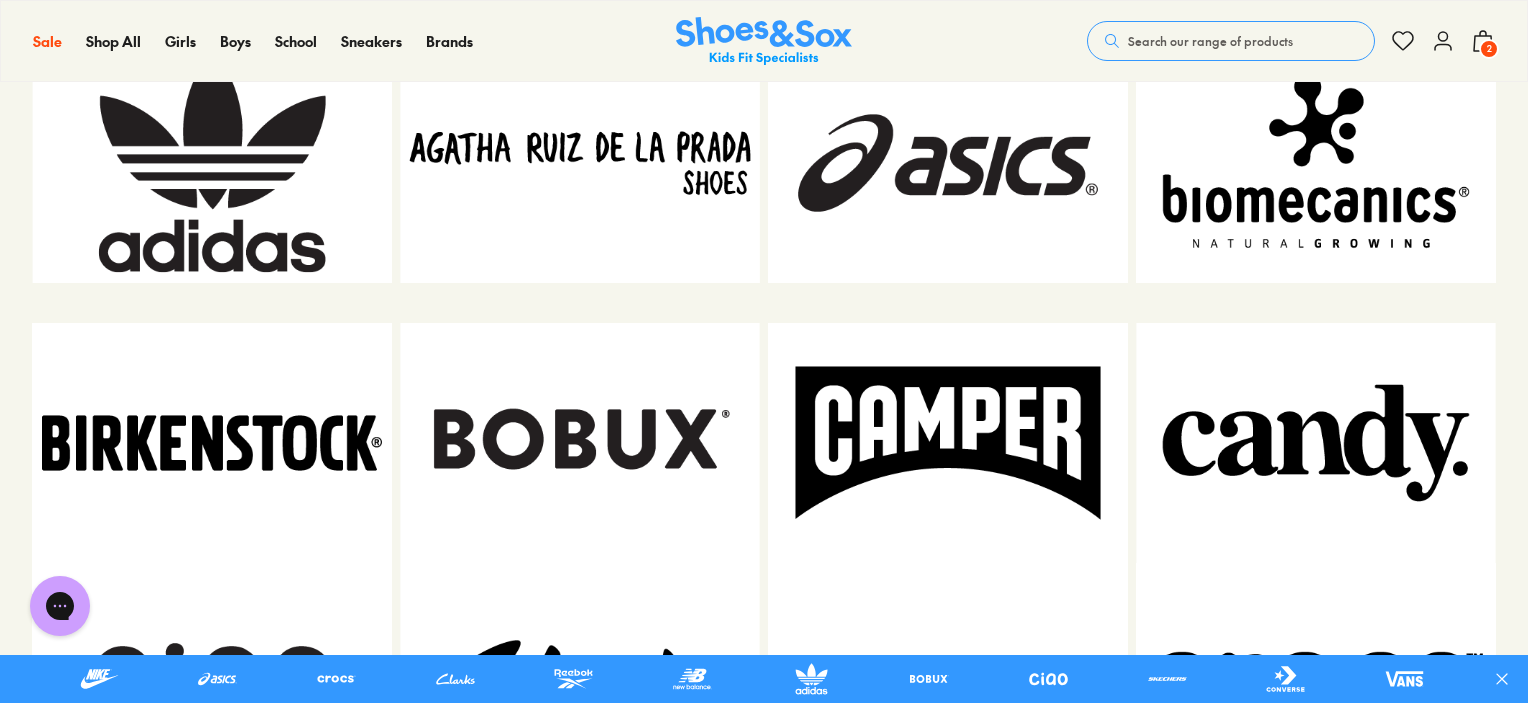 click at bounding box center (212, 443) 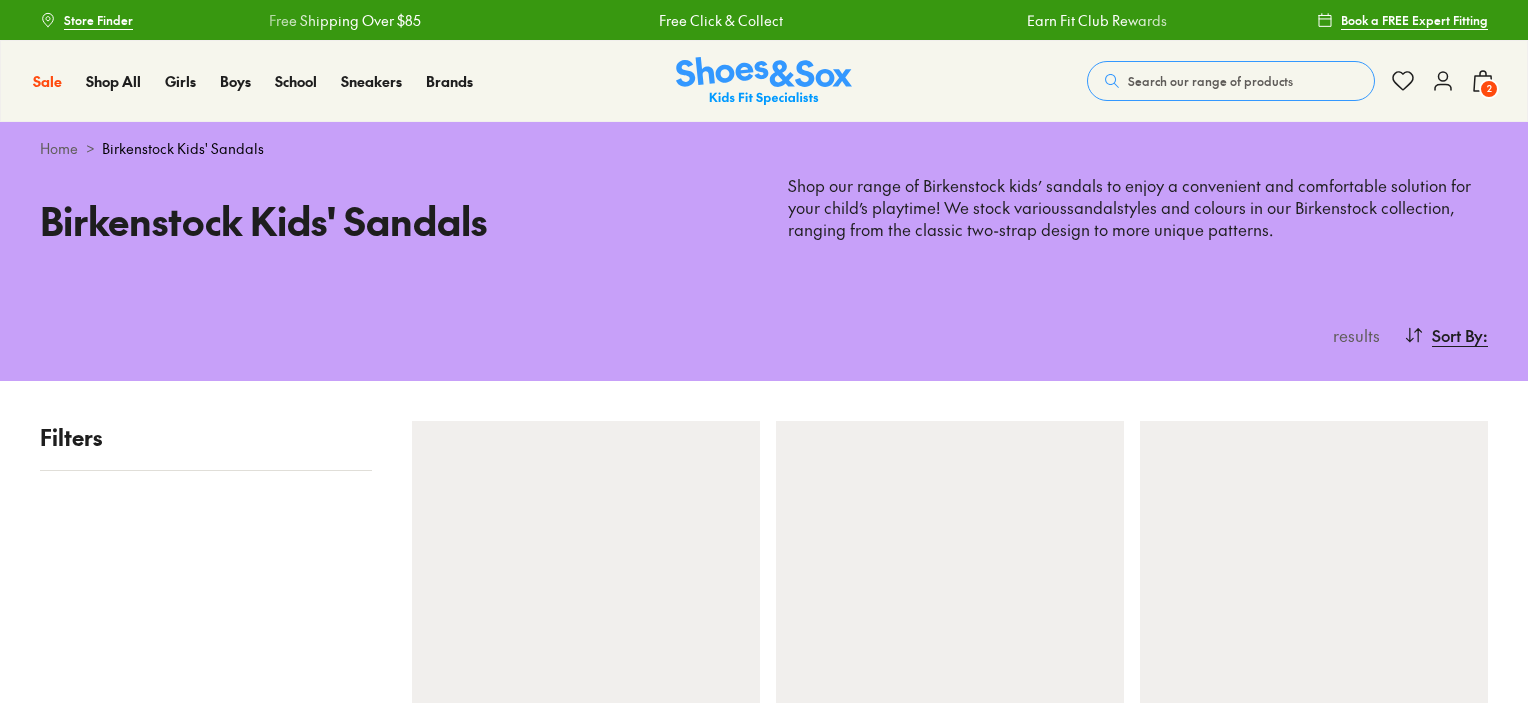 scroll, scrollTop: 0, scrollLeft: 0, axis: both 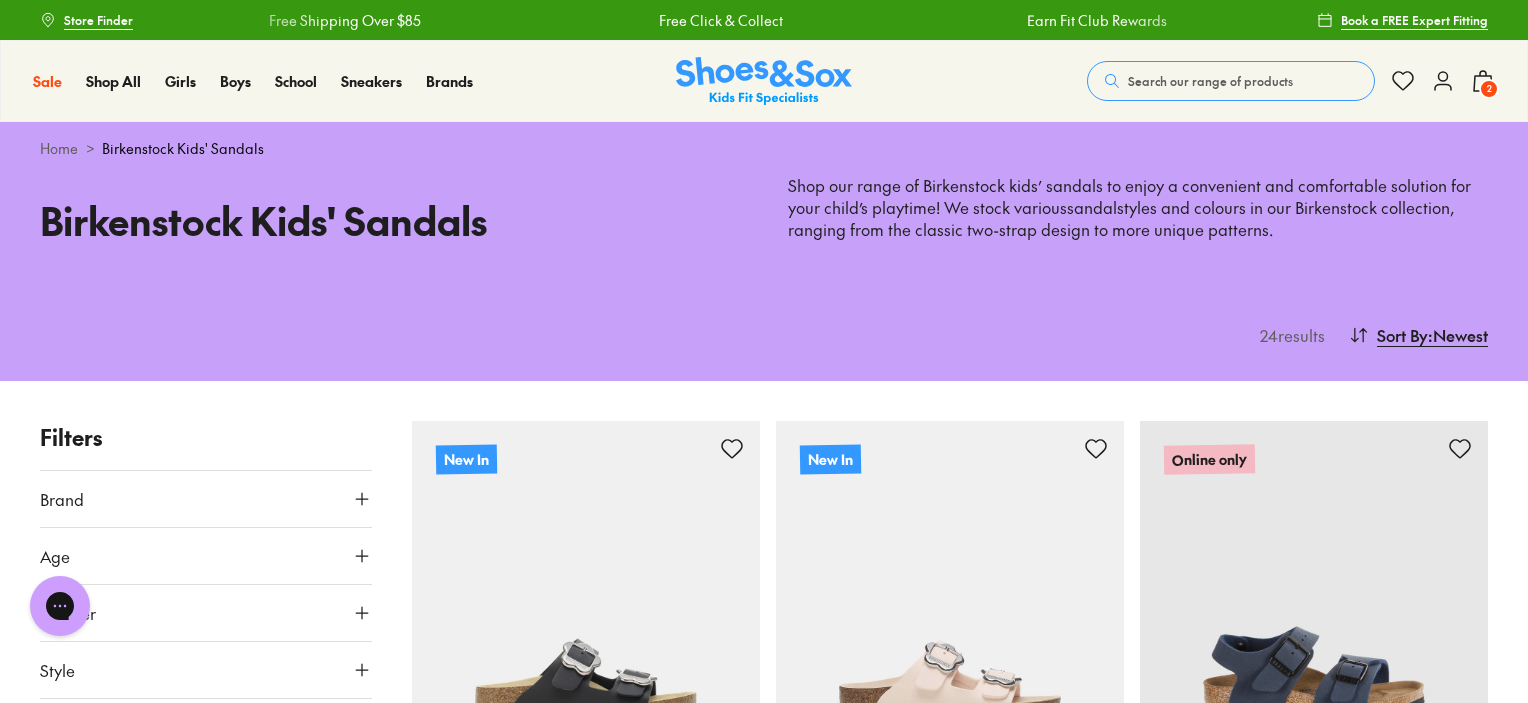 type on "***" 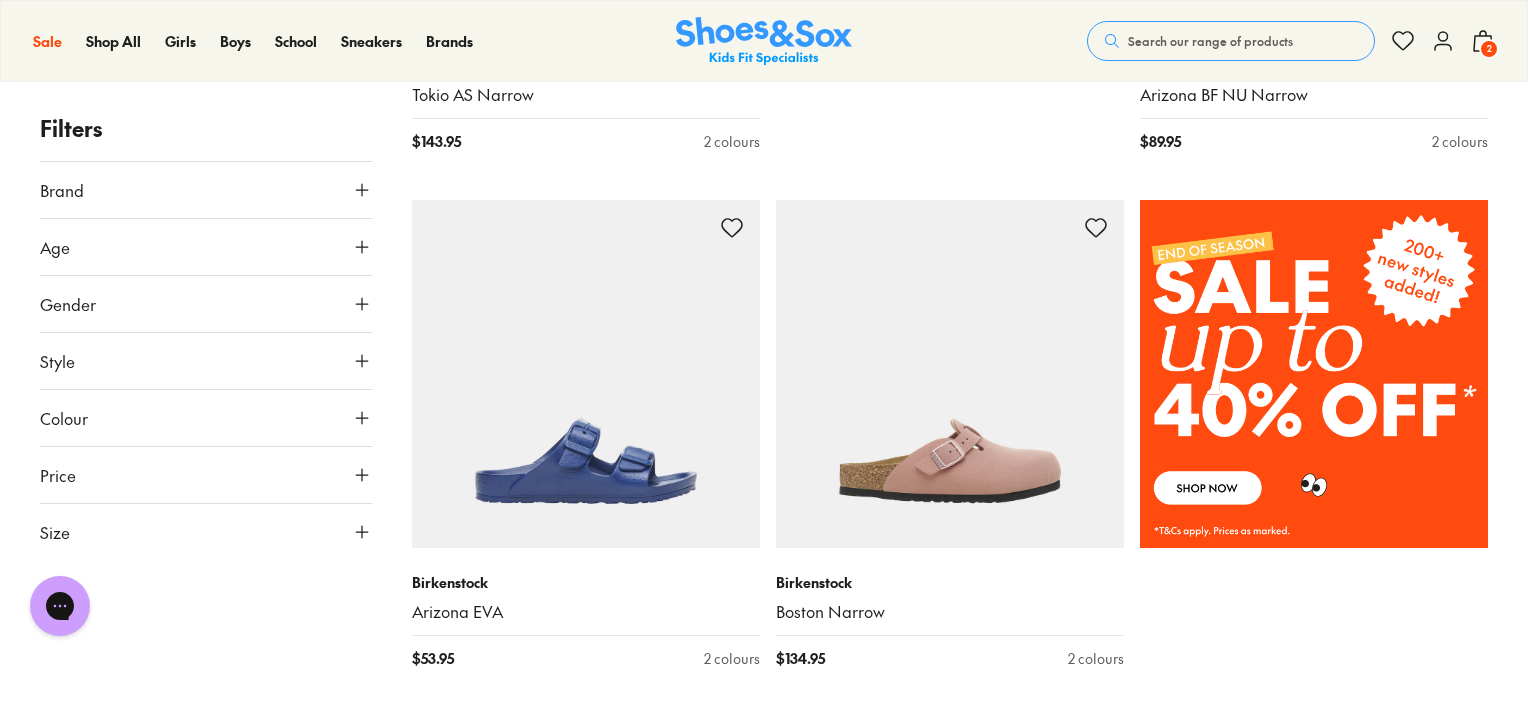 scroll, scrollTop: 1256, scrollLeft: 0, axis: vertical 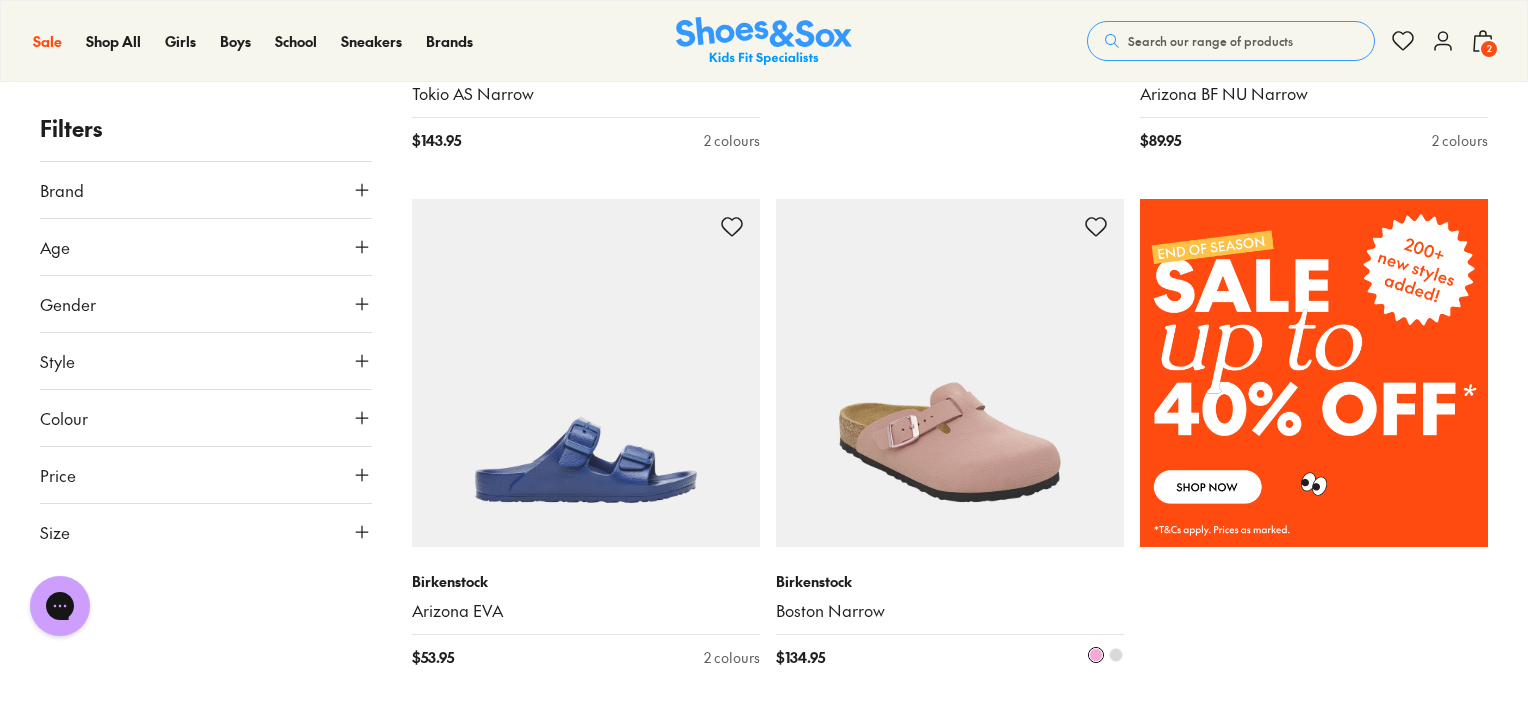 click 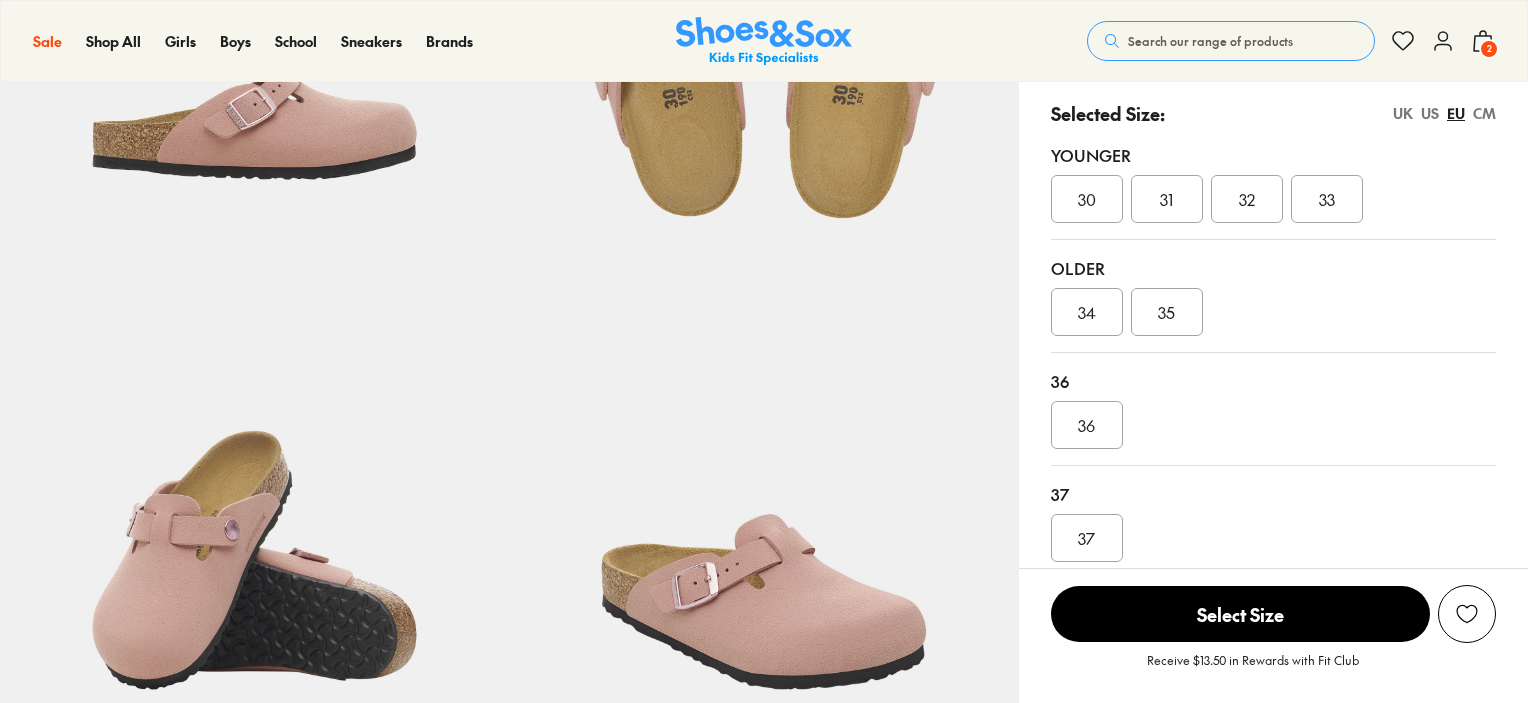 scroll, scrollTop: 386, scrollLeft: 0, axis: vertical 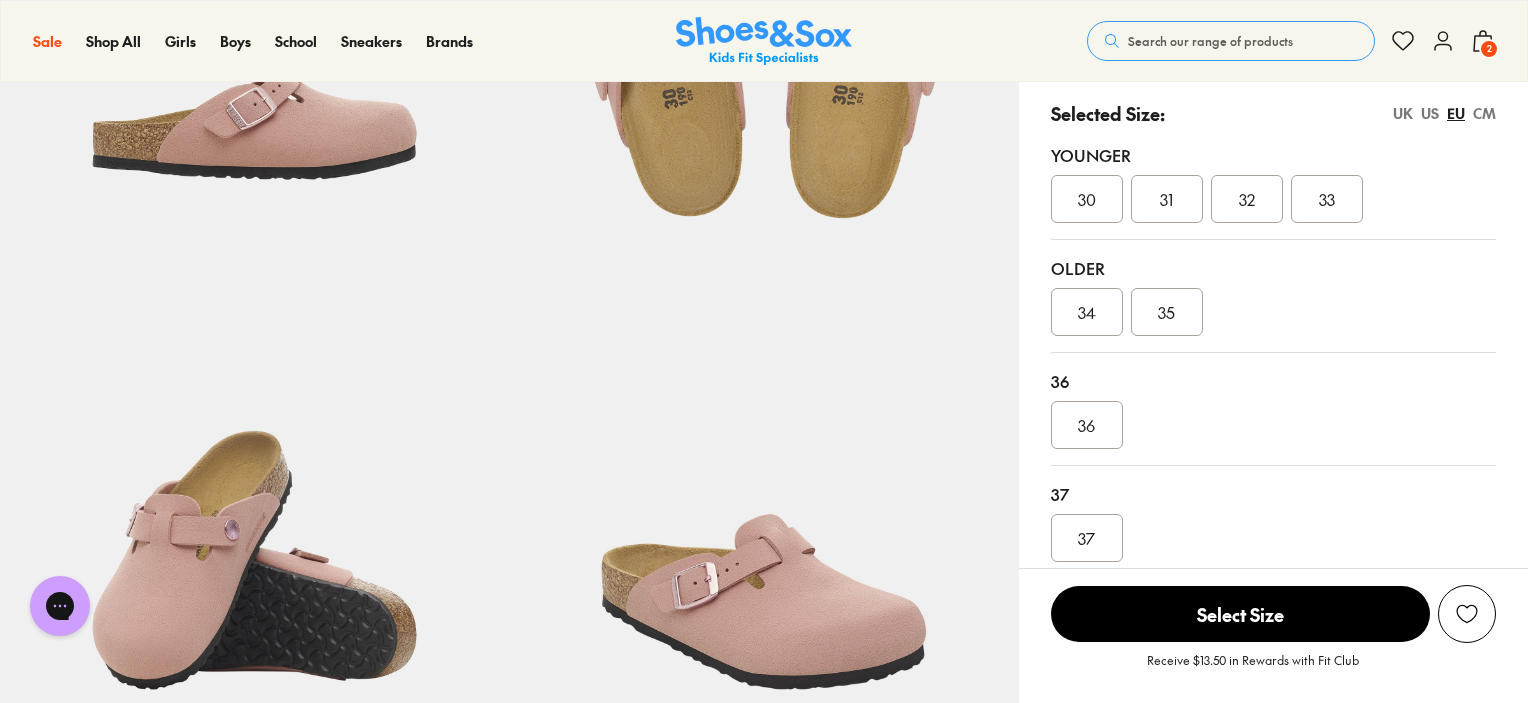 select on "*" 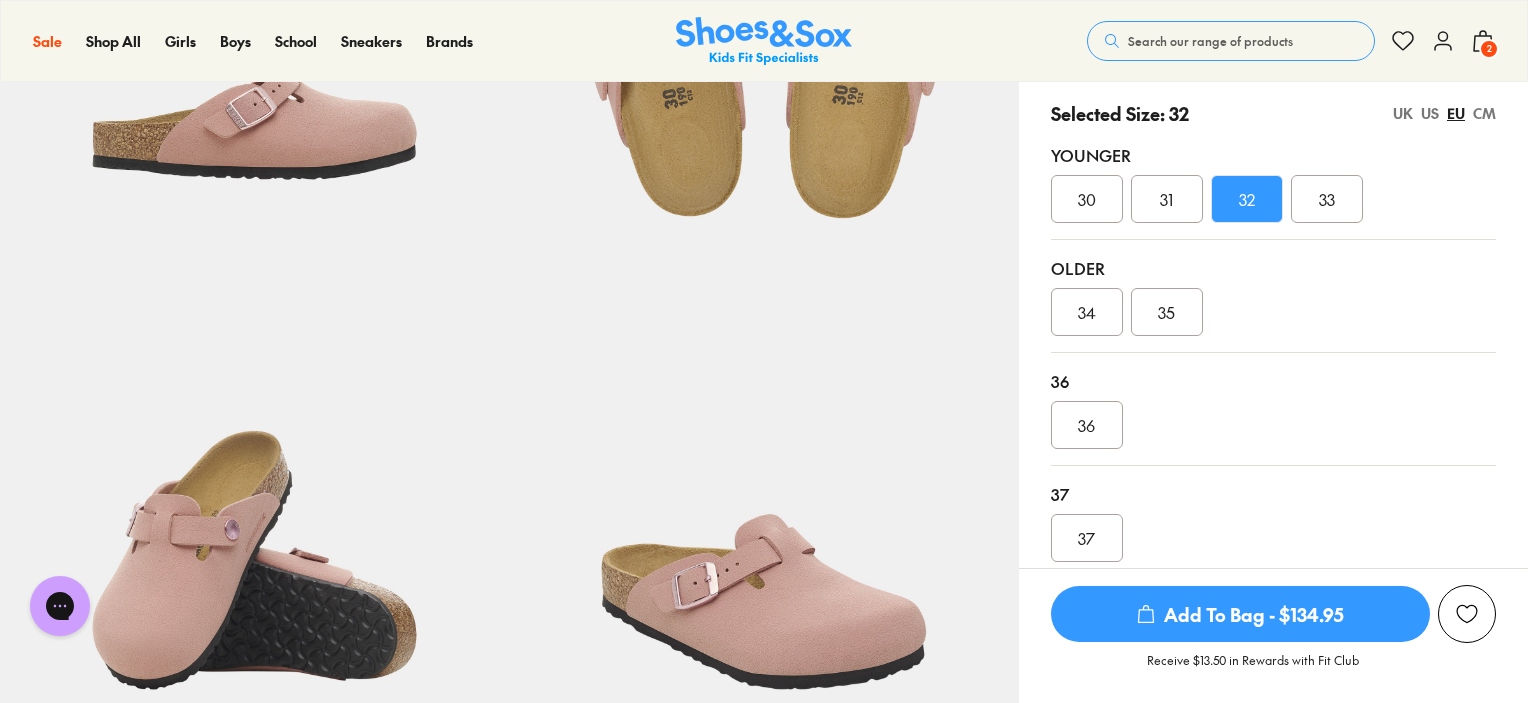 click on "UK US EU CM" at bounding box center [1444, 113] 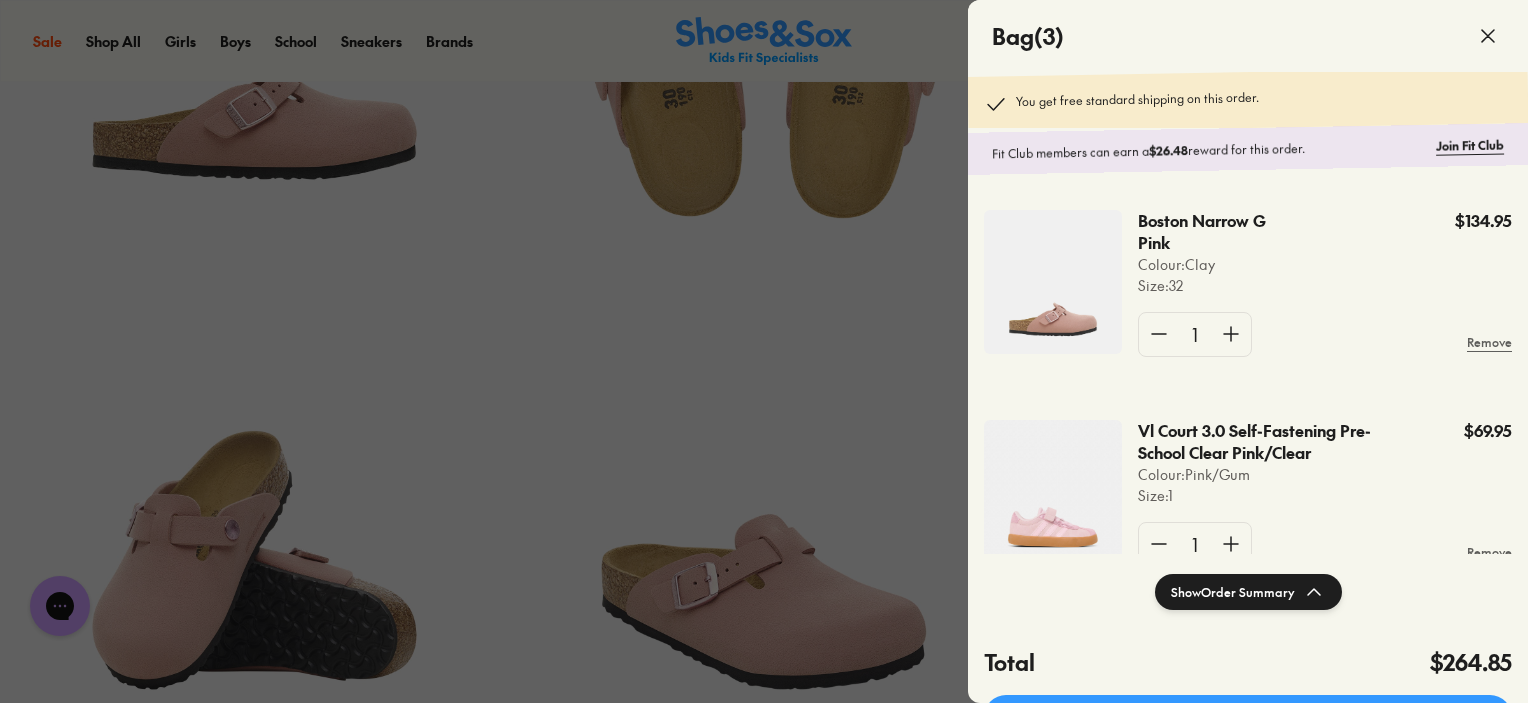 click 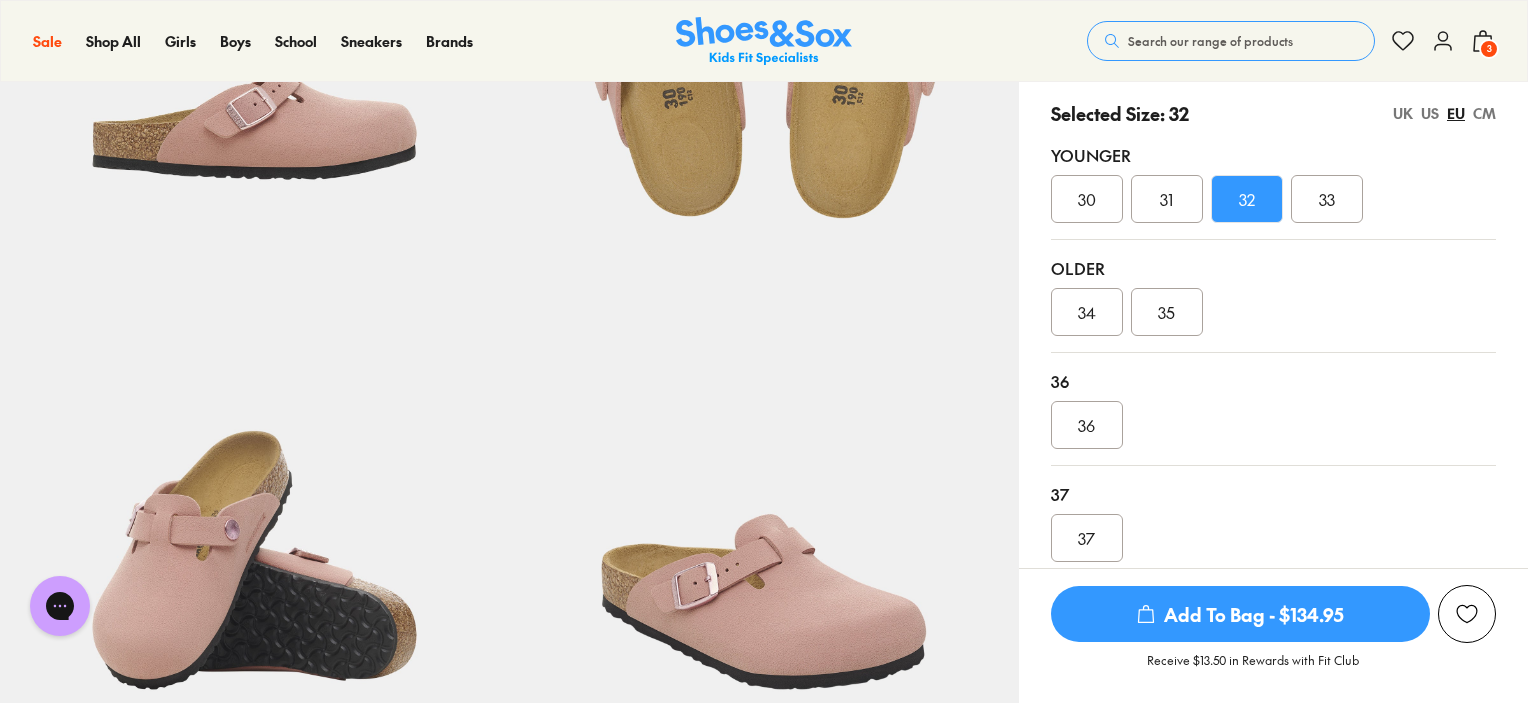 click on "33" at bounding box center (1327, 199) 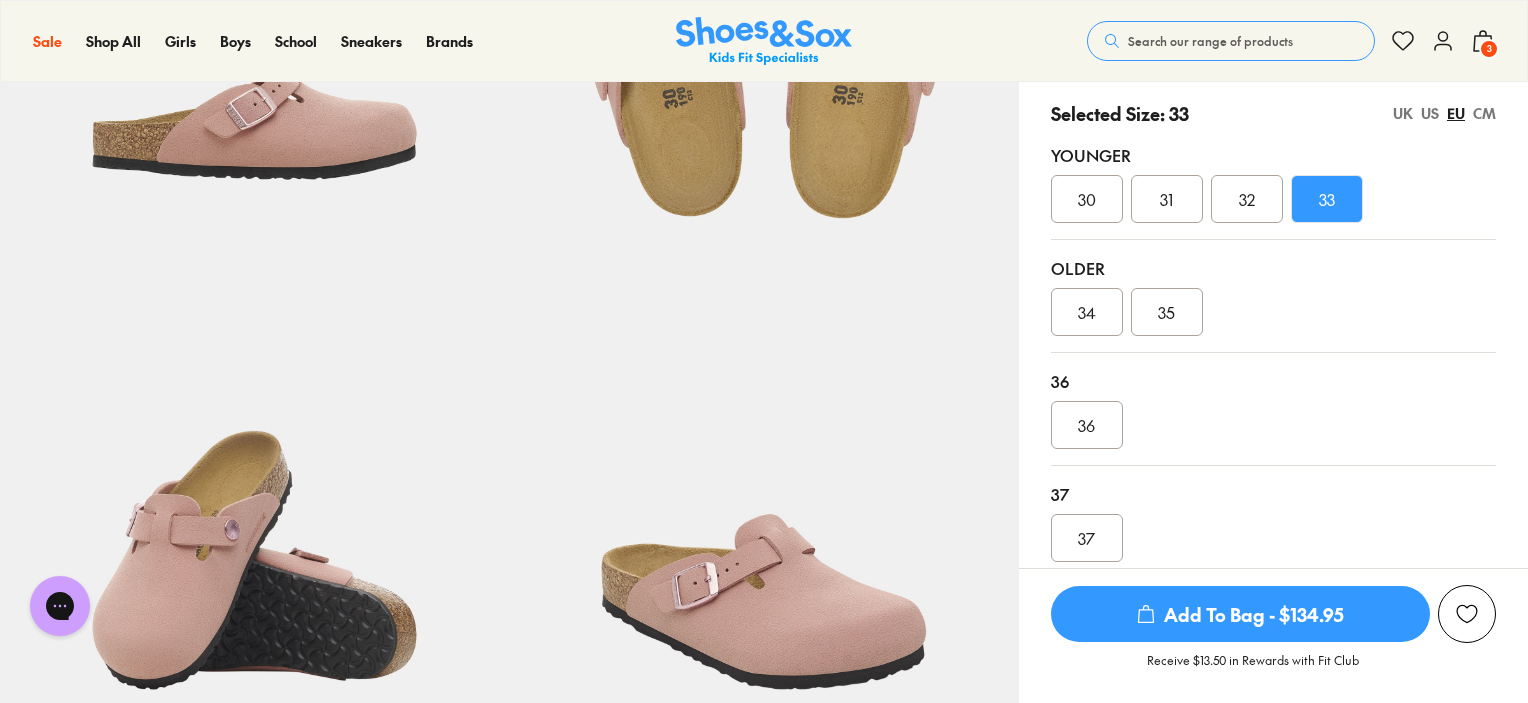 click on "Add To Bag - $134.95" at bounding box center (1240, 614) 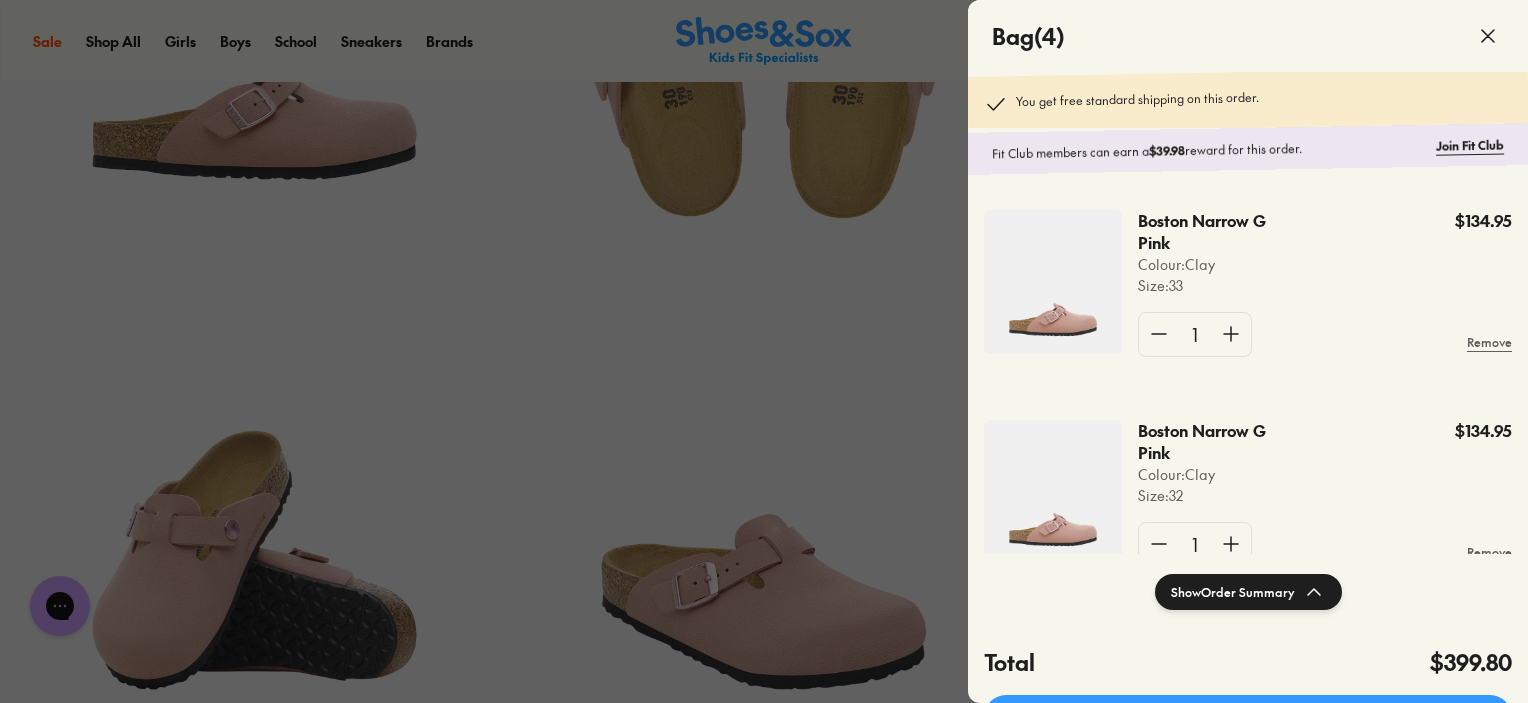 scroll, scrollTop: 479, scrollLeft: 0, axis: vertical 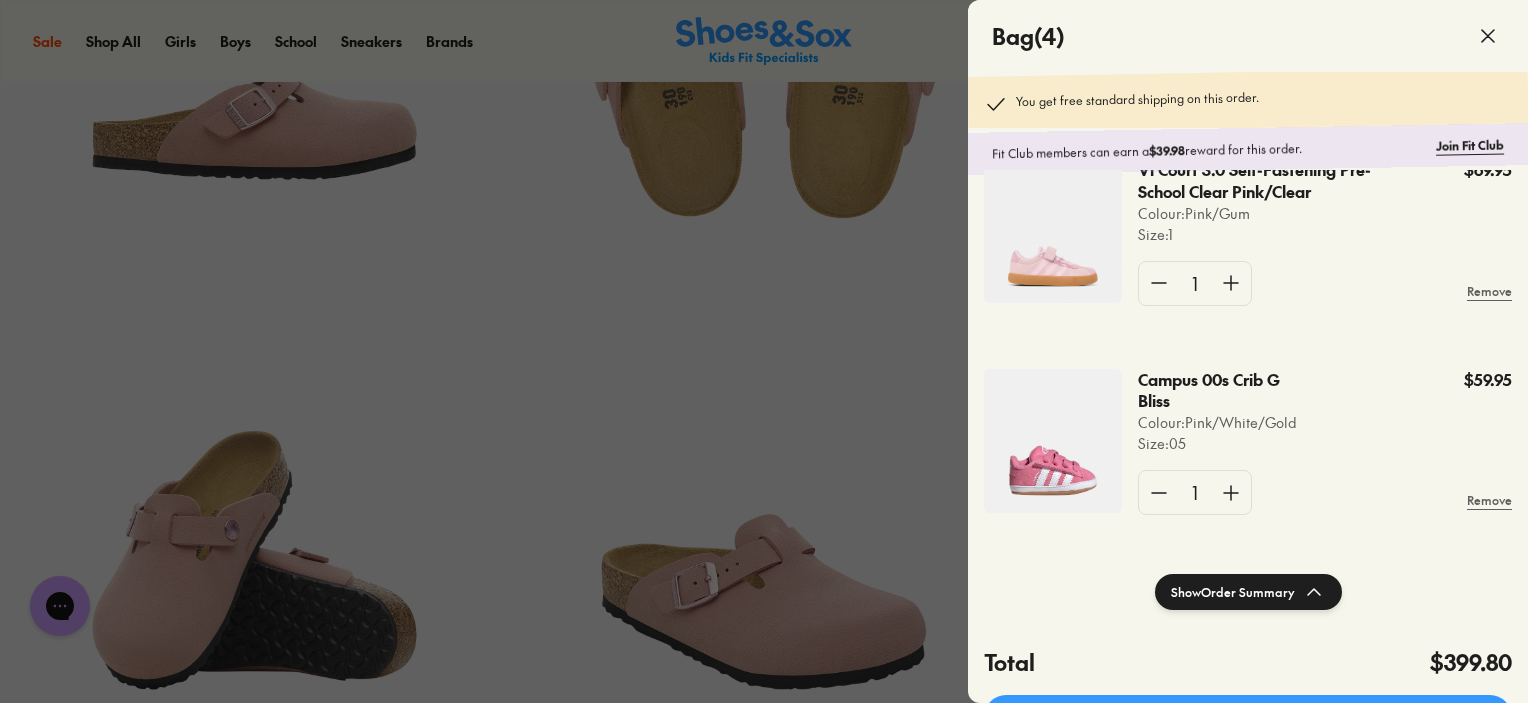 click 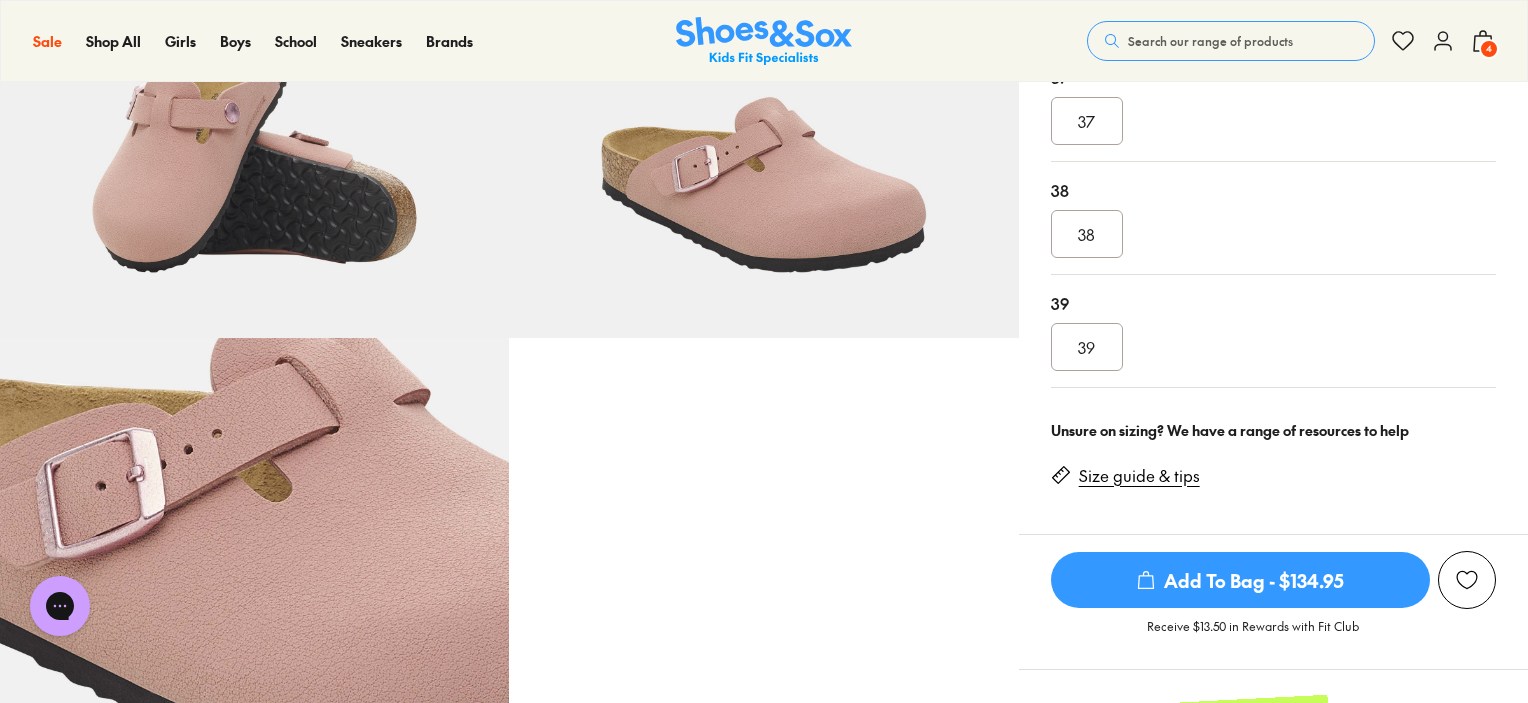 scroll, scrollTop: 836, scrollLeft: 0, axis: vertical 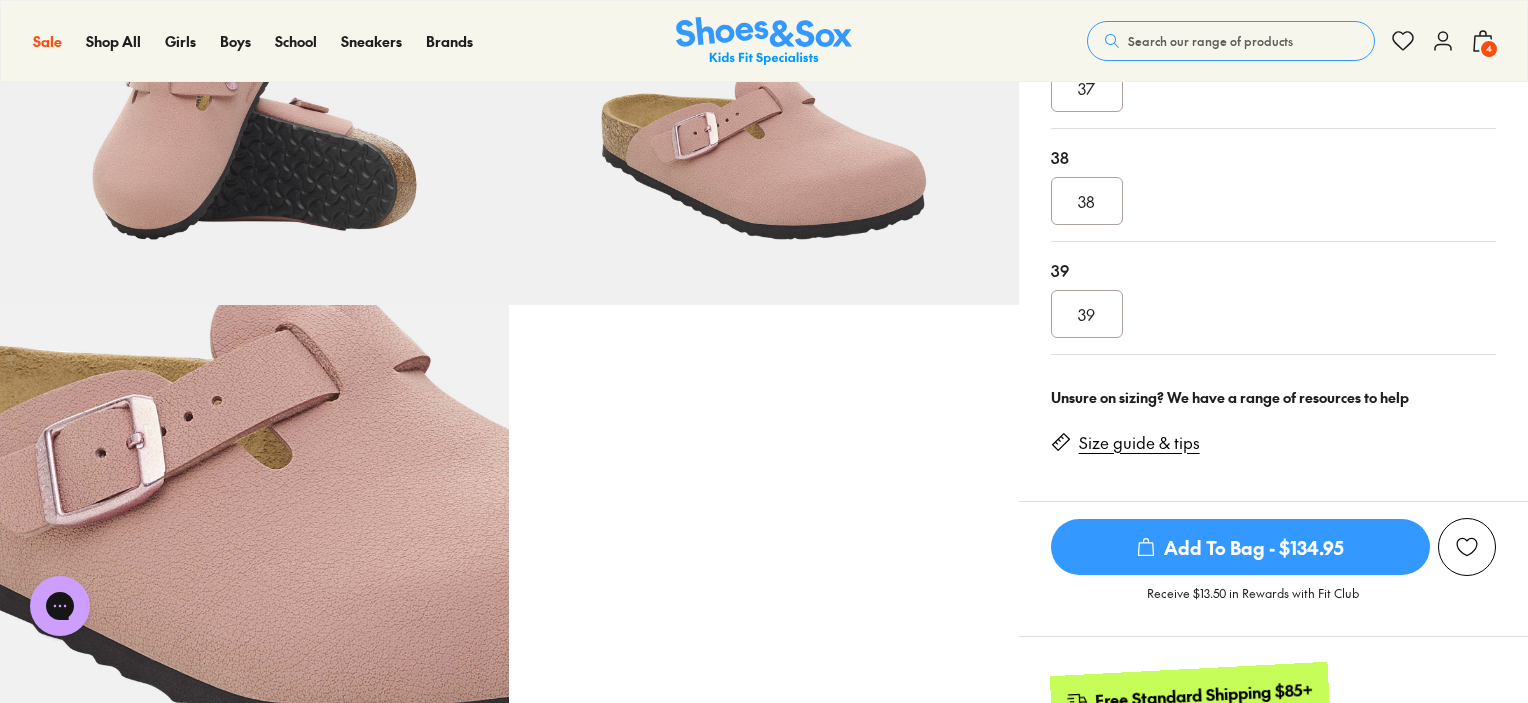 click on "39" at bounding box center (1087, 314) 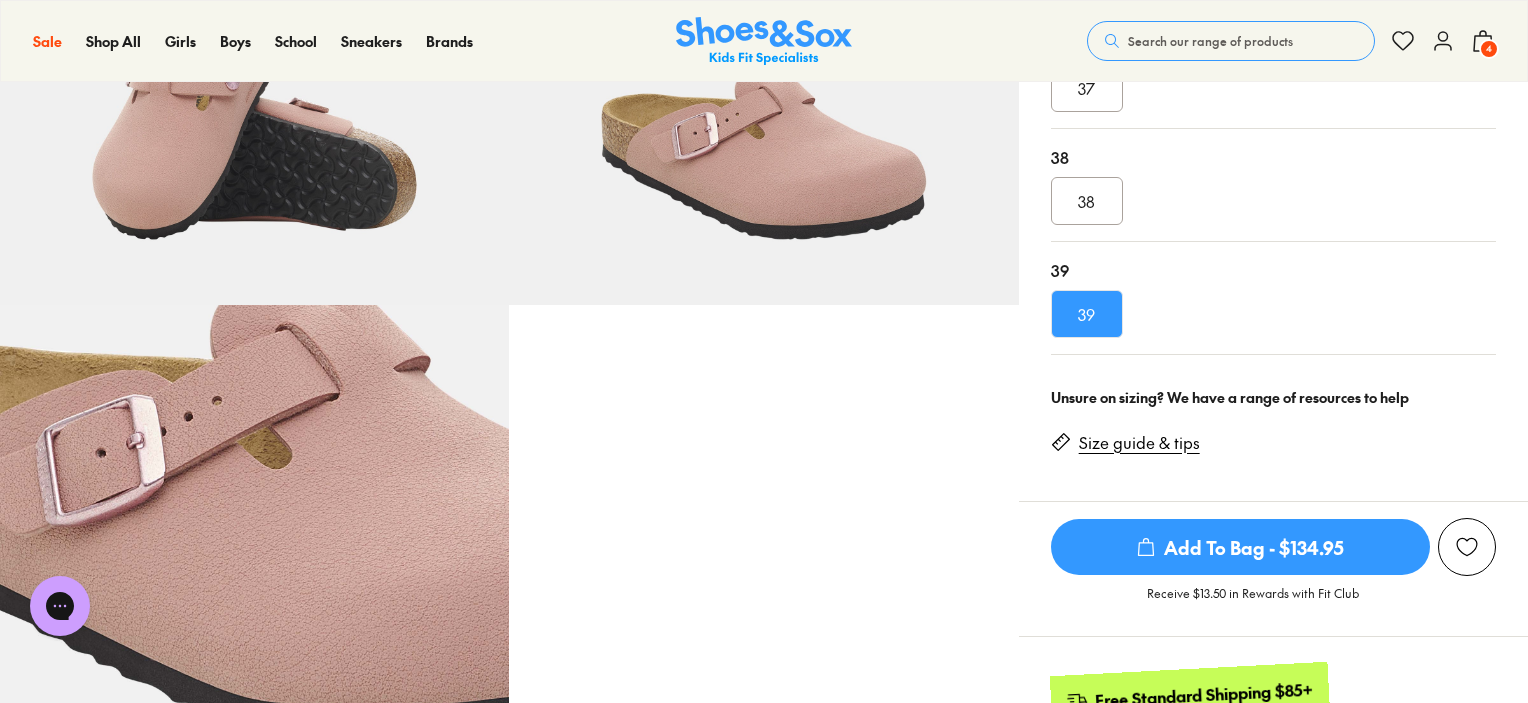 click on "Add To Bag - $134.95" at bounding box center [1240, 547] 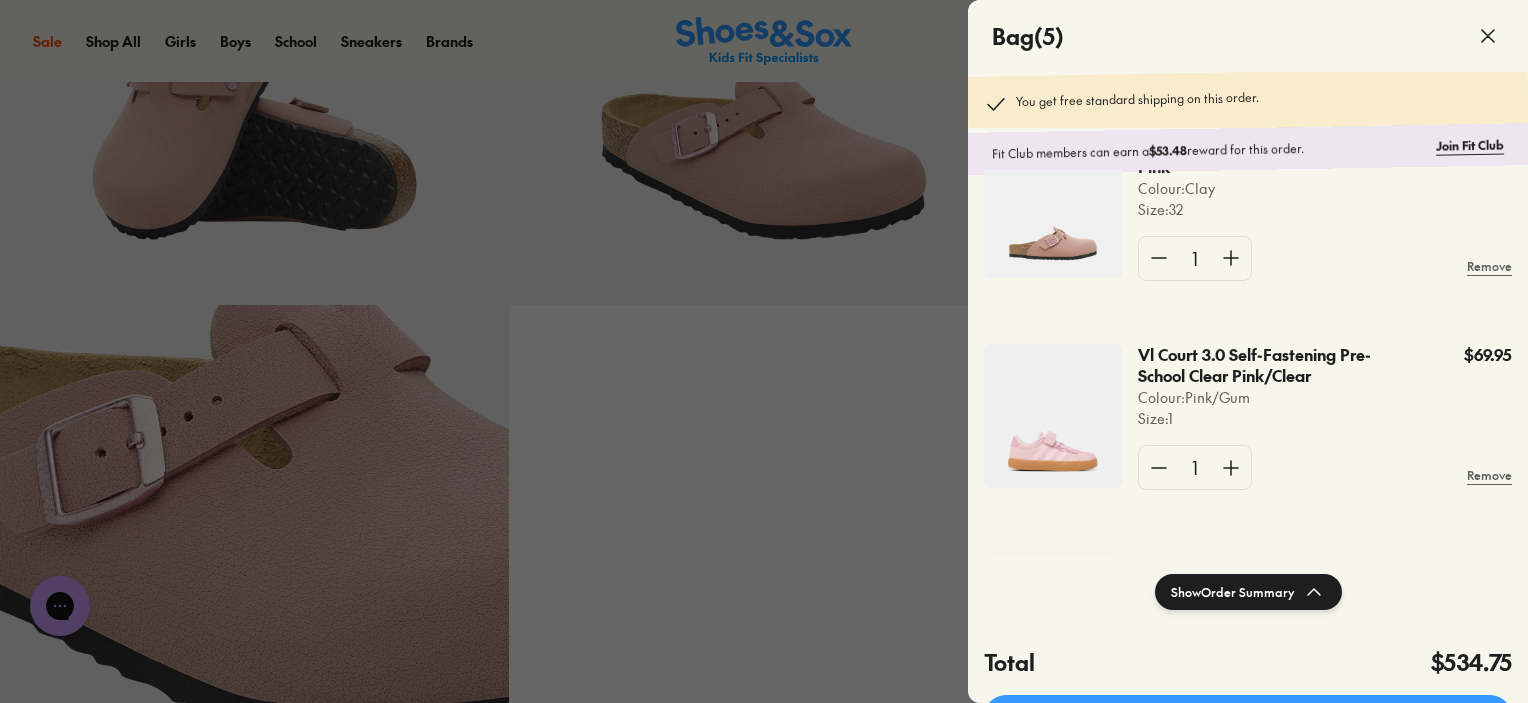 scroll, scrollTop: 688, scrollLeft: 0, axis: vertical 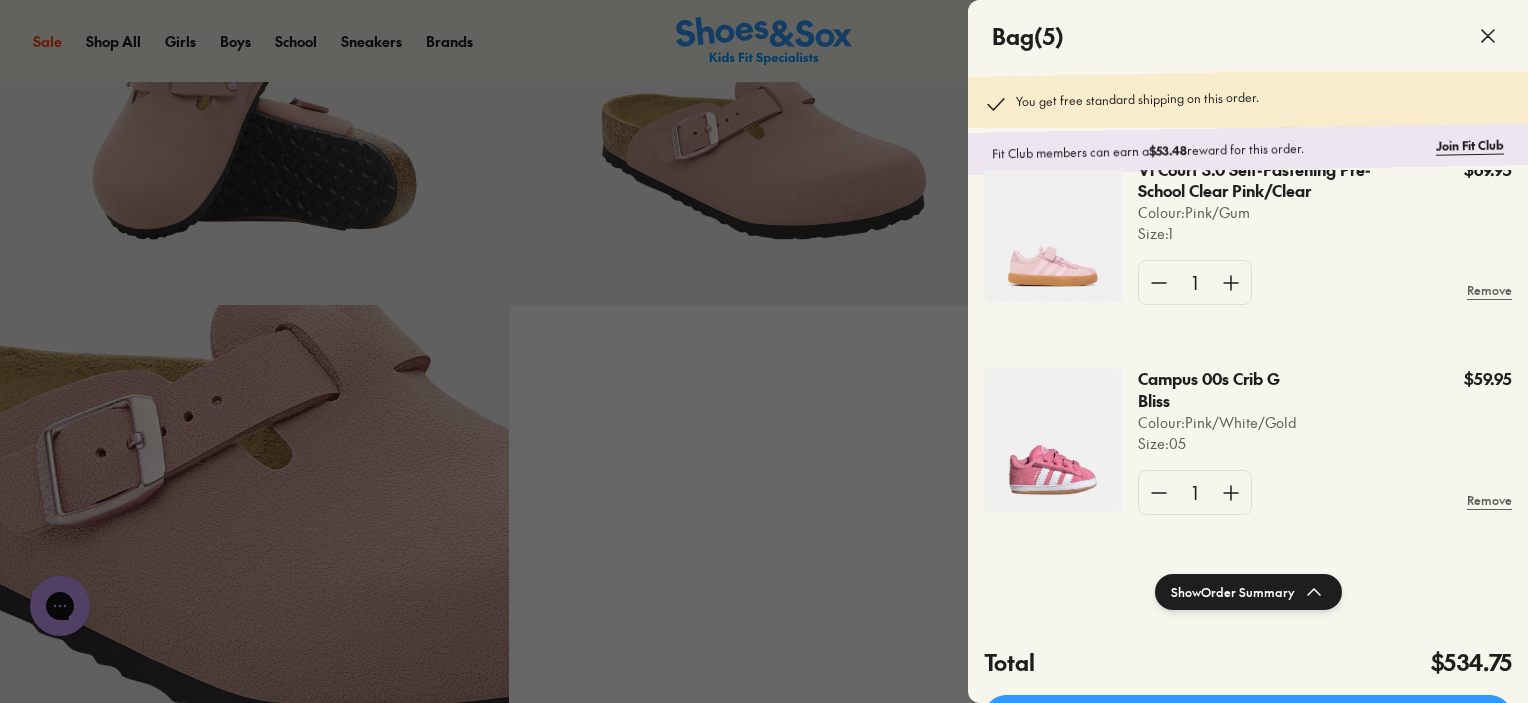 click 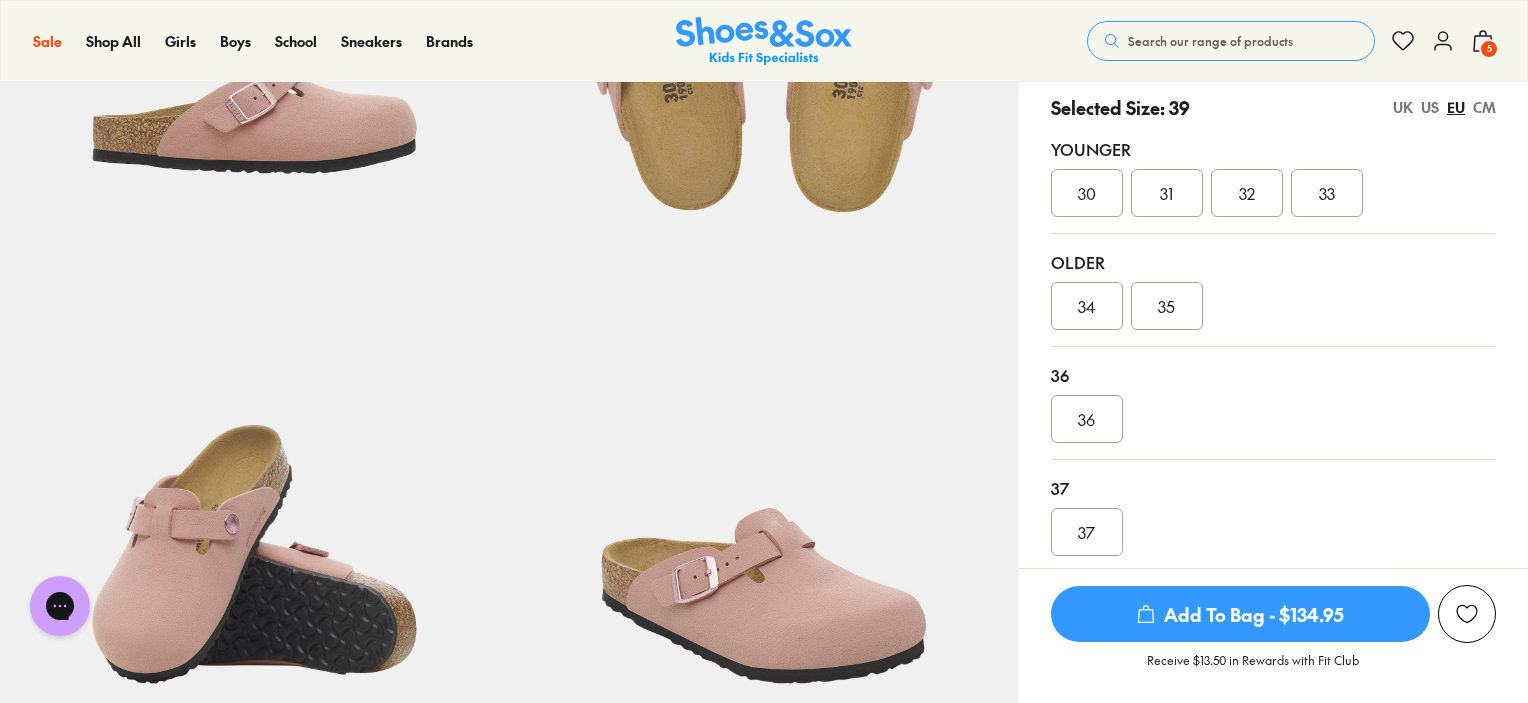scroll, scrollTop: 0, scrollLeft: 0, axis: both 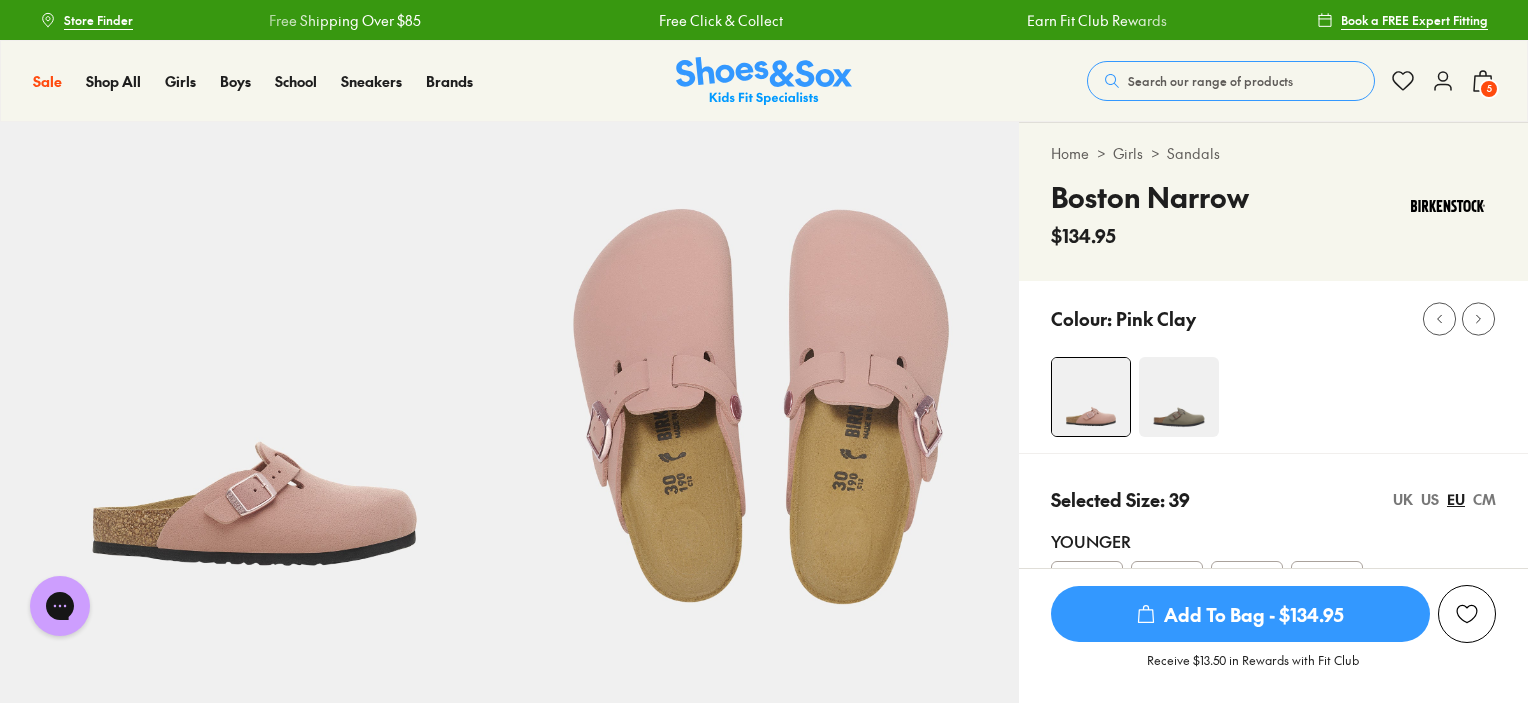 click 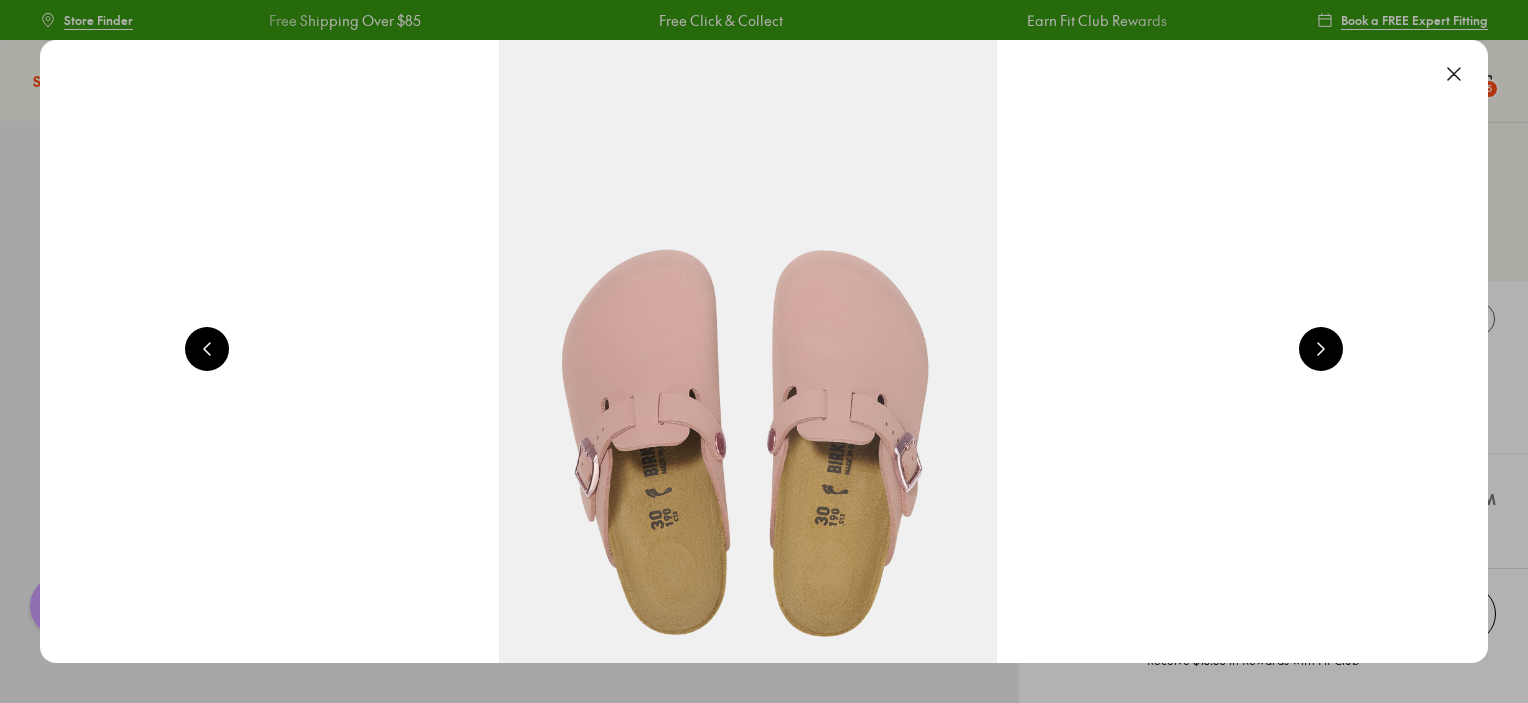 click 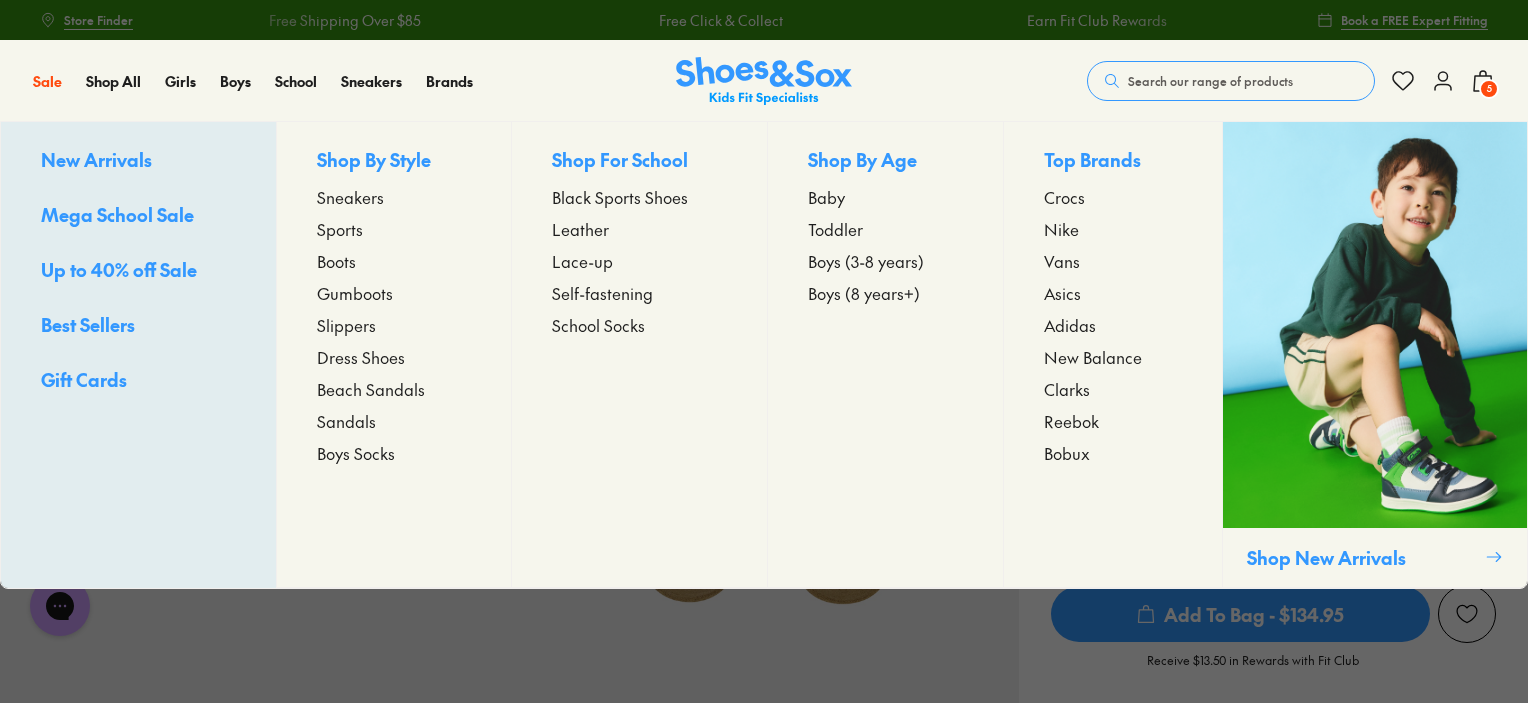 click on "Nike" 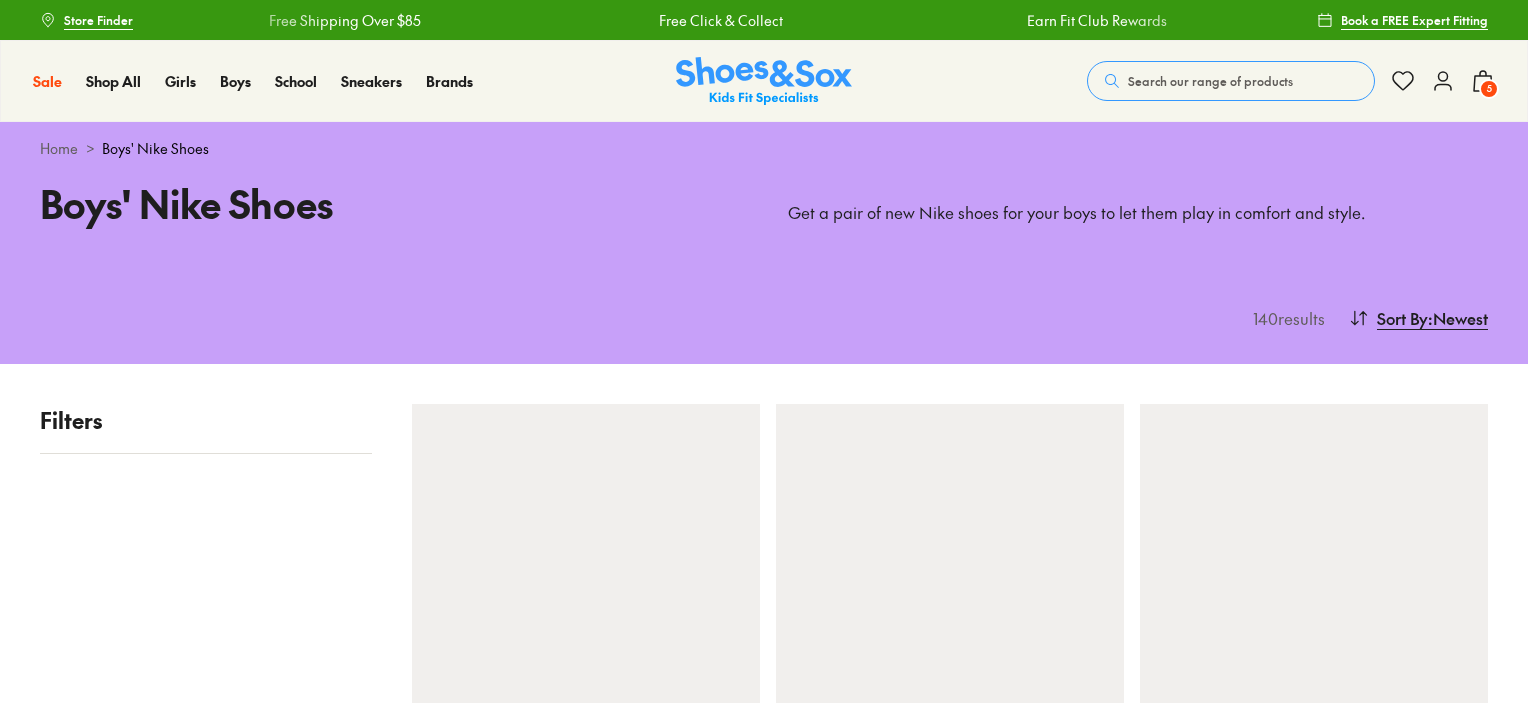 scroll, scrollTop: 0, scrollLeft: 0, axis: both 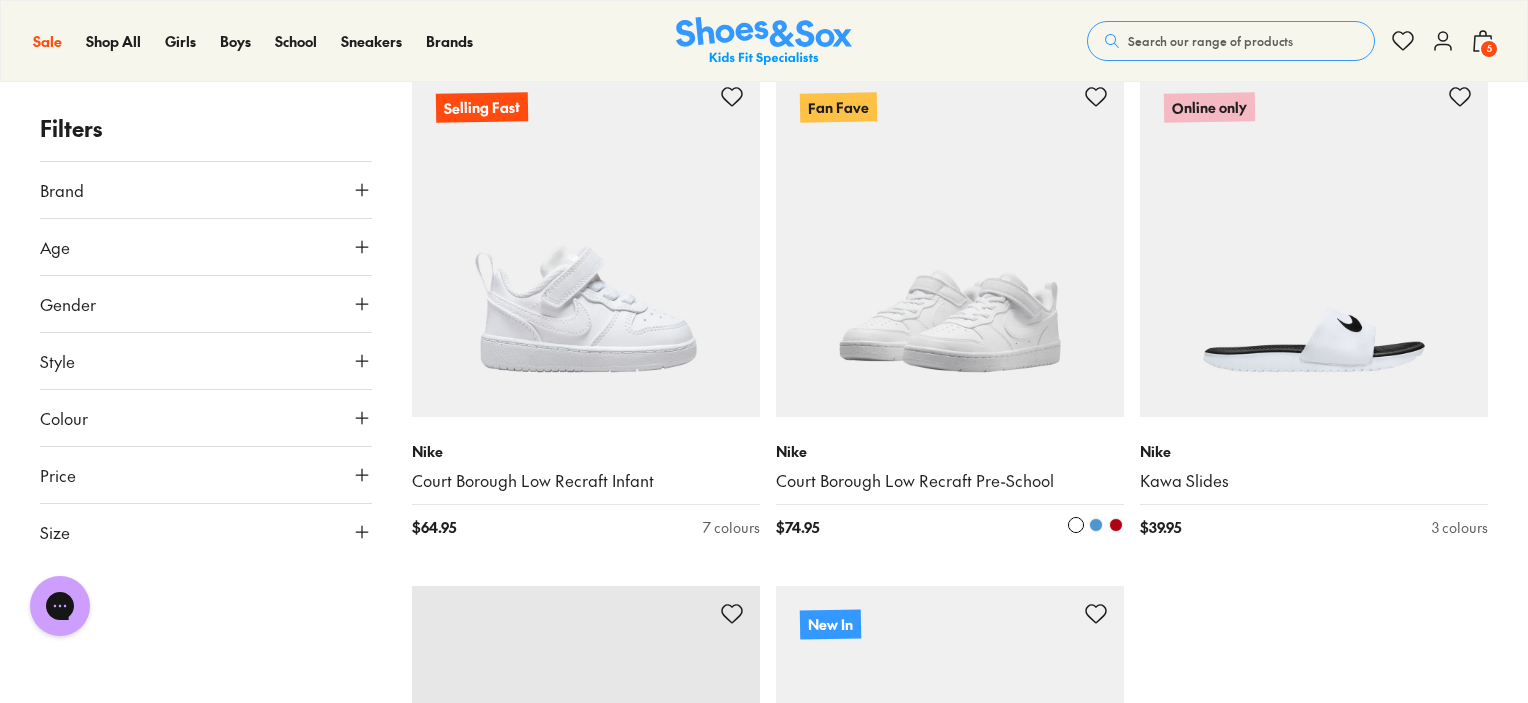 click at bounding box center [950, 243] 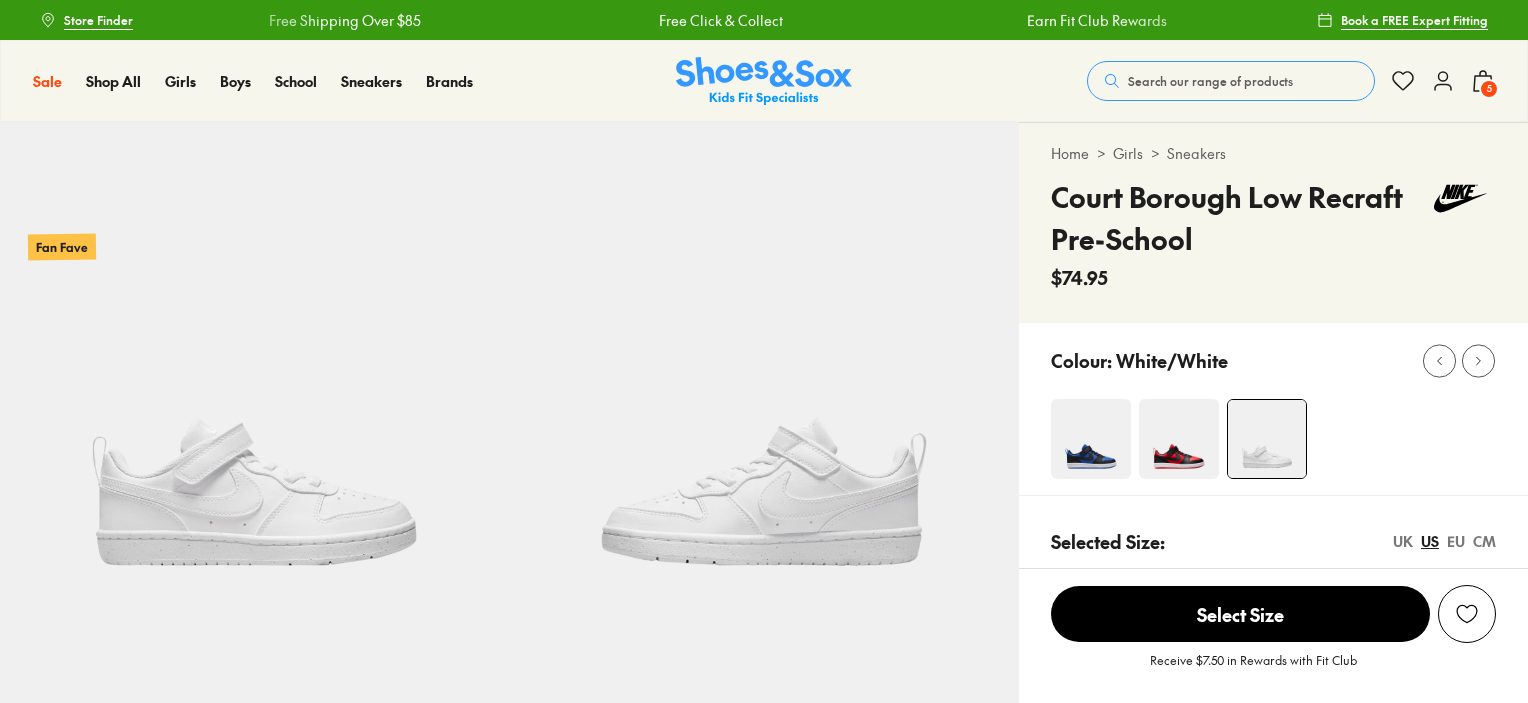 scroll, scrollTop: 0, scrollLeft: 0, axis: both 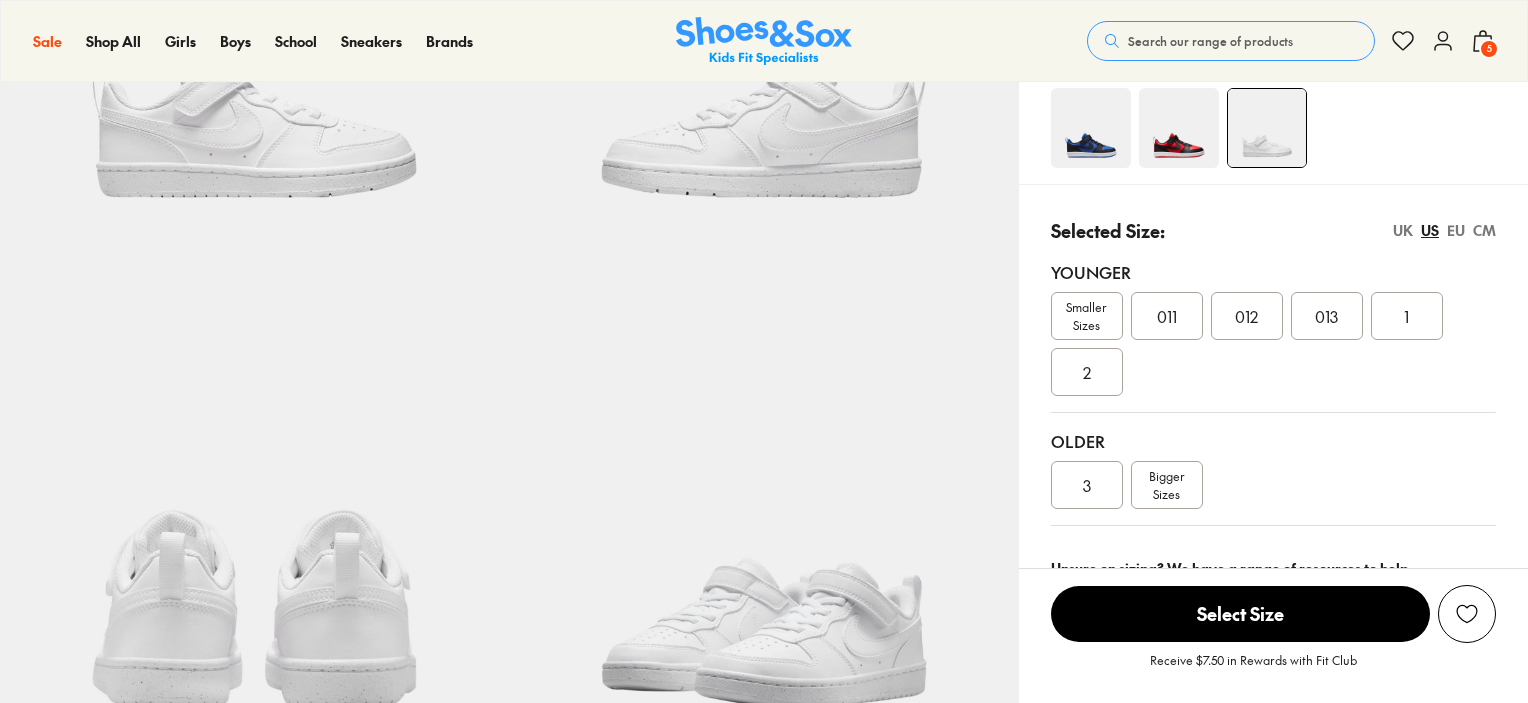select on "*" 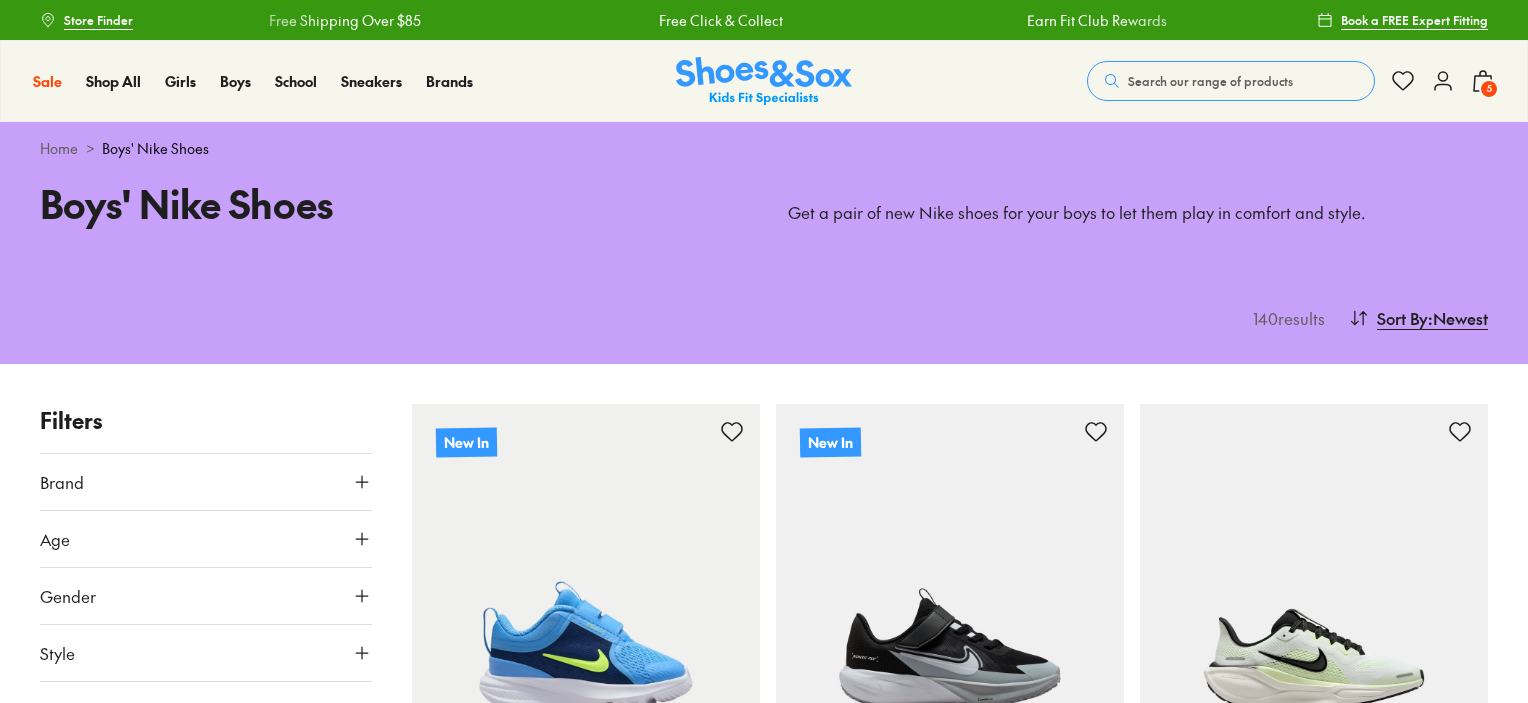 scroll, scrollTop: 4809, scrollLeft: 0, axis: vertical 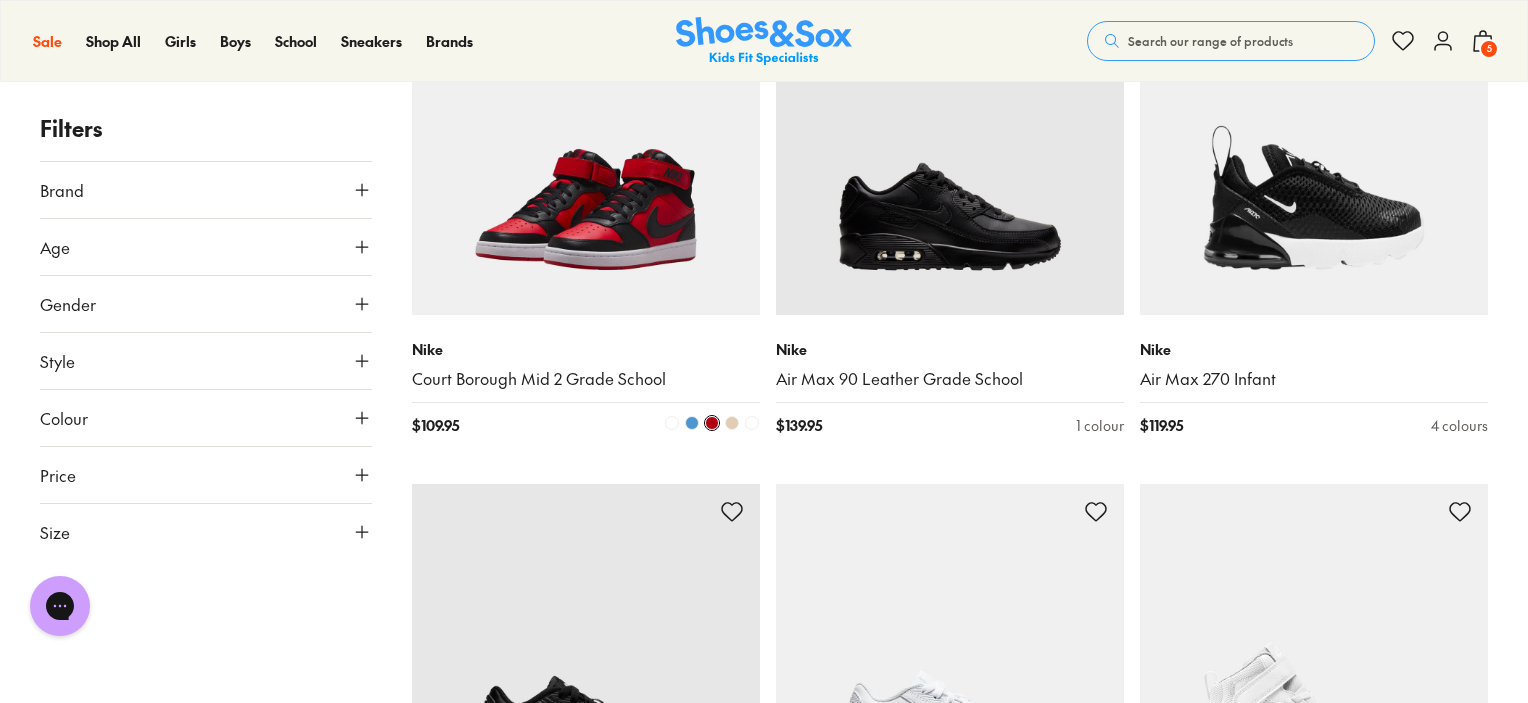 click at bounding box center (586, 141) 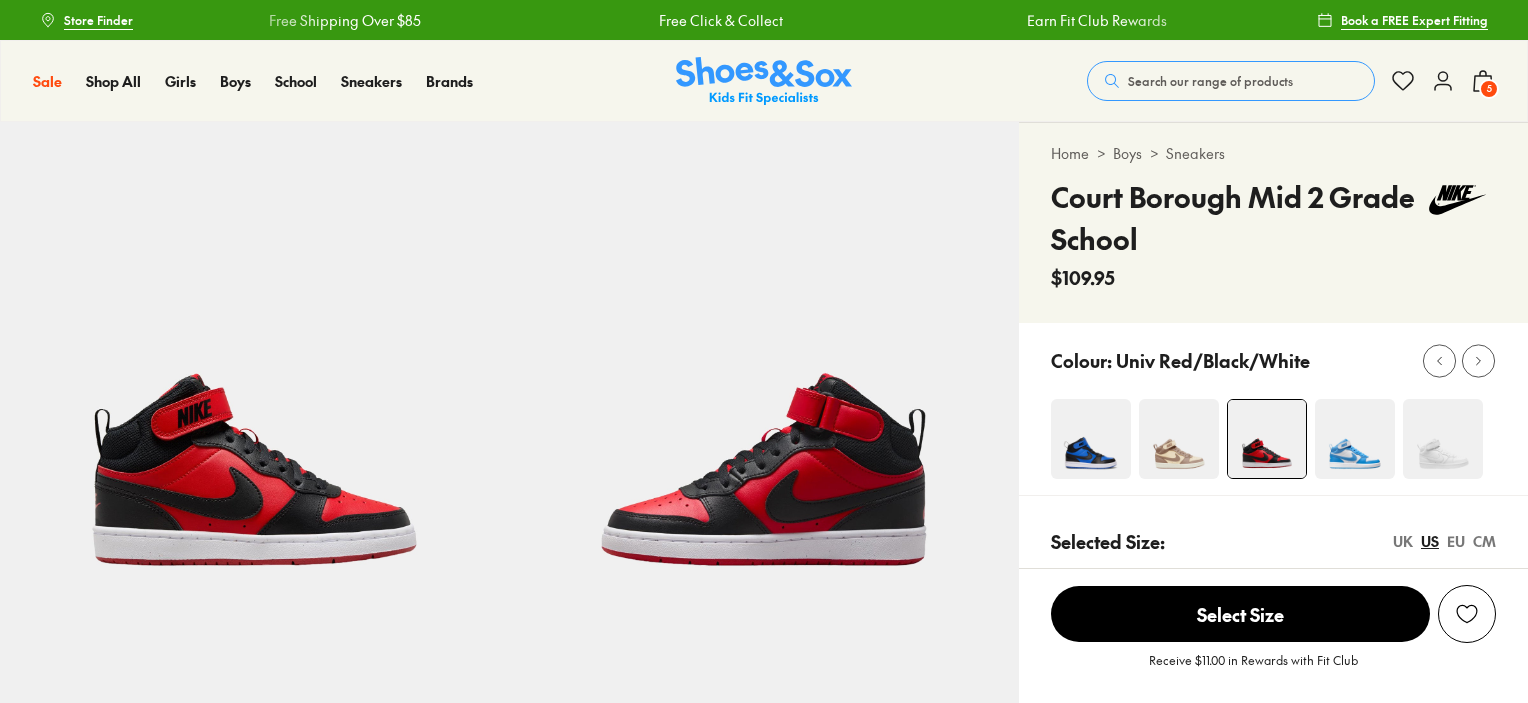 scroll, scrollTop: 0, scrollLeft: 0, axis: both 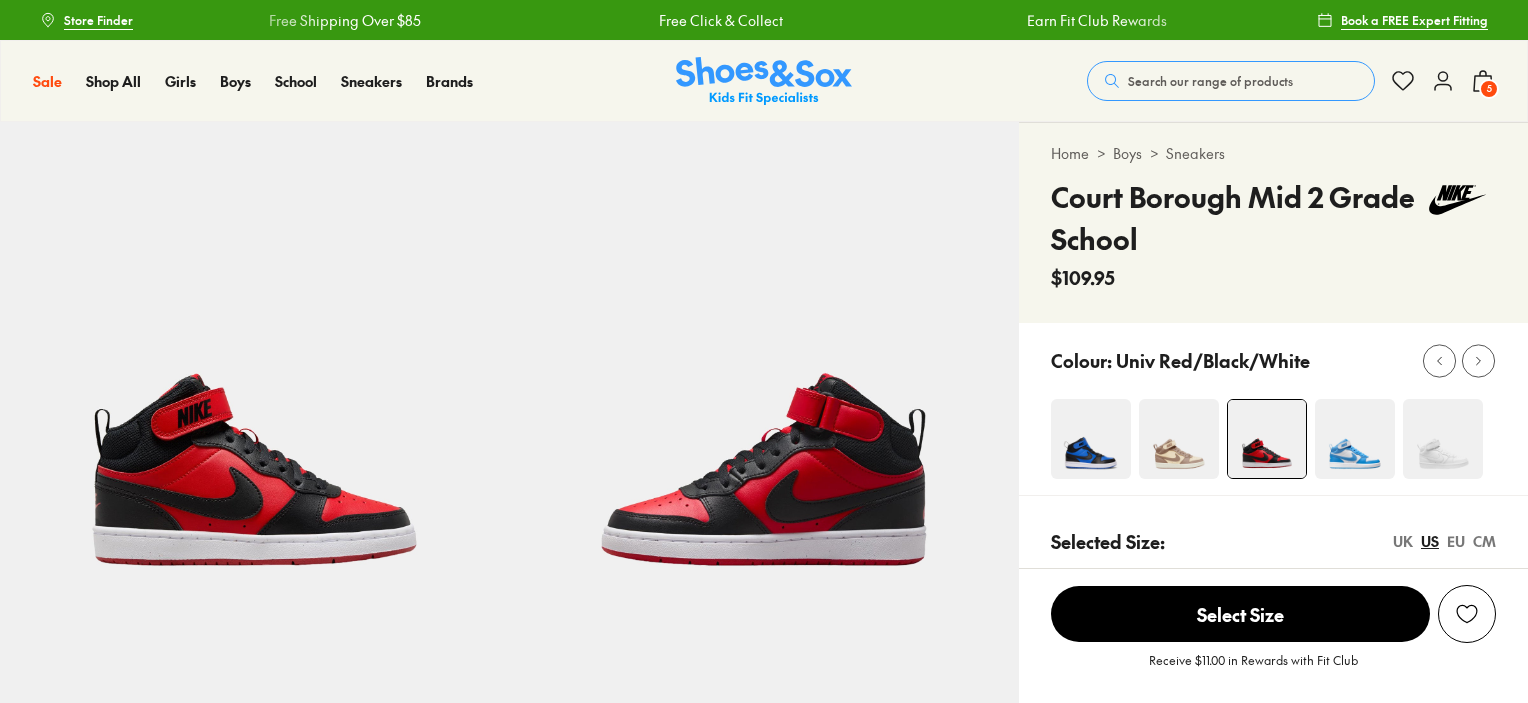 select on "*" 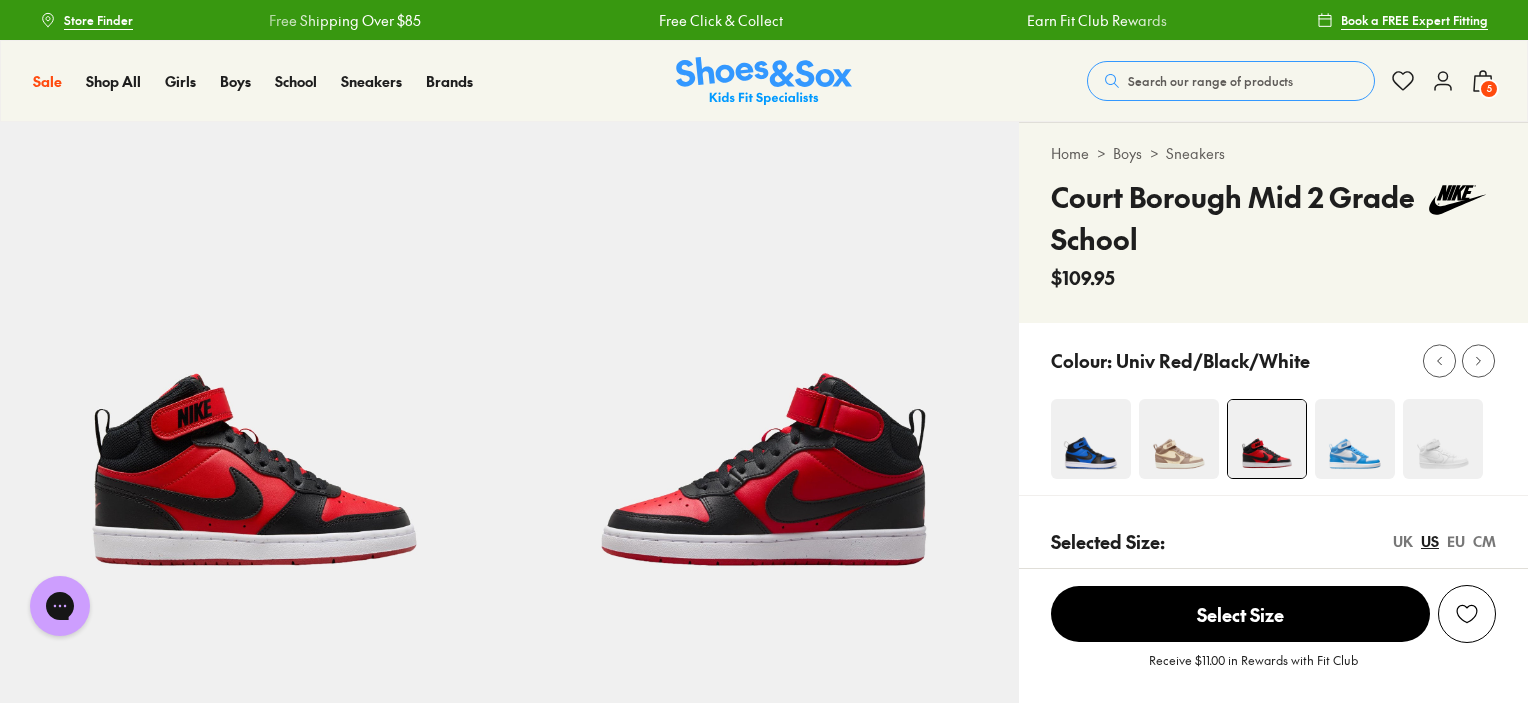 scroll, scrollTop: 0, scrollLeft: 0, axis: both 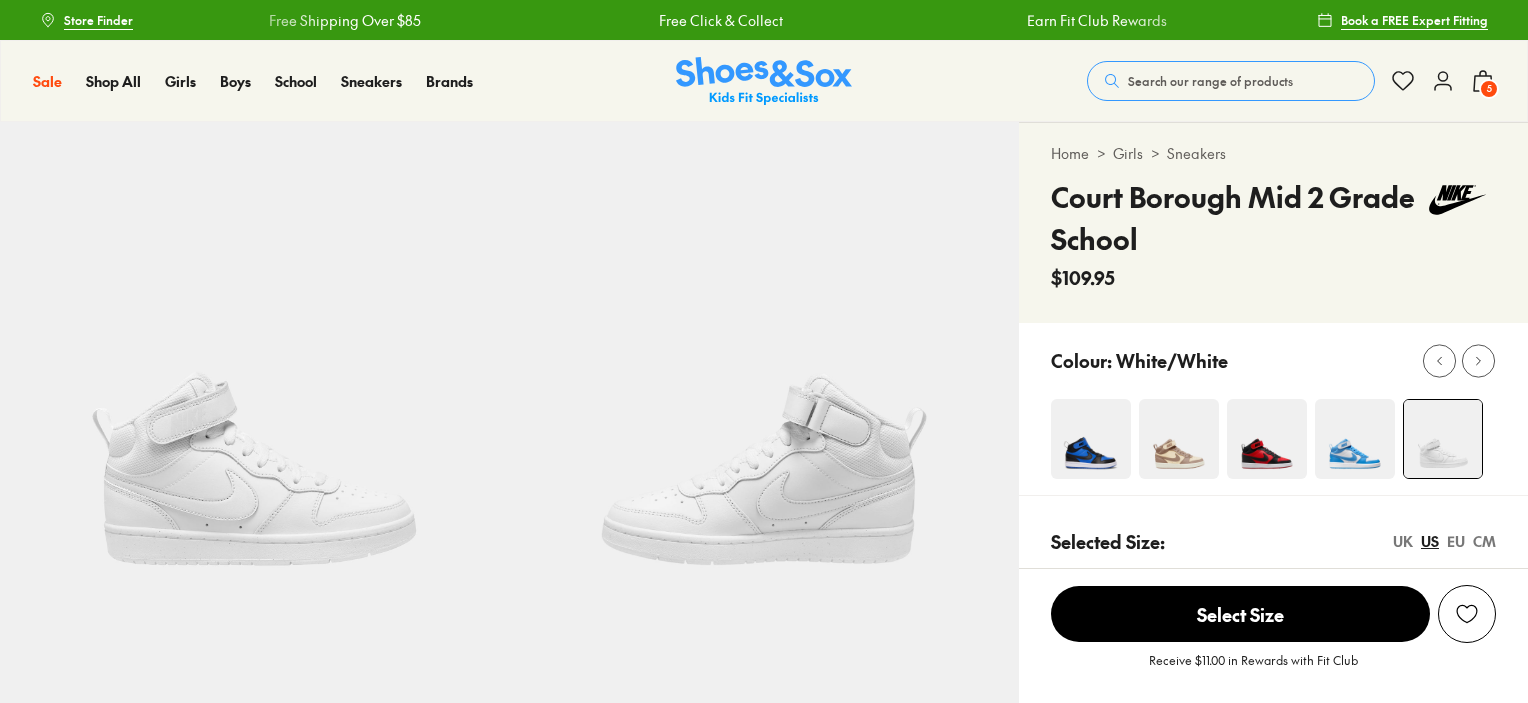 select on "*" 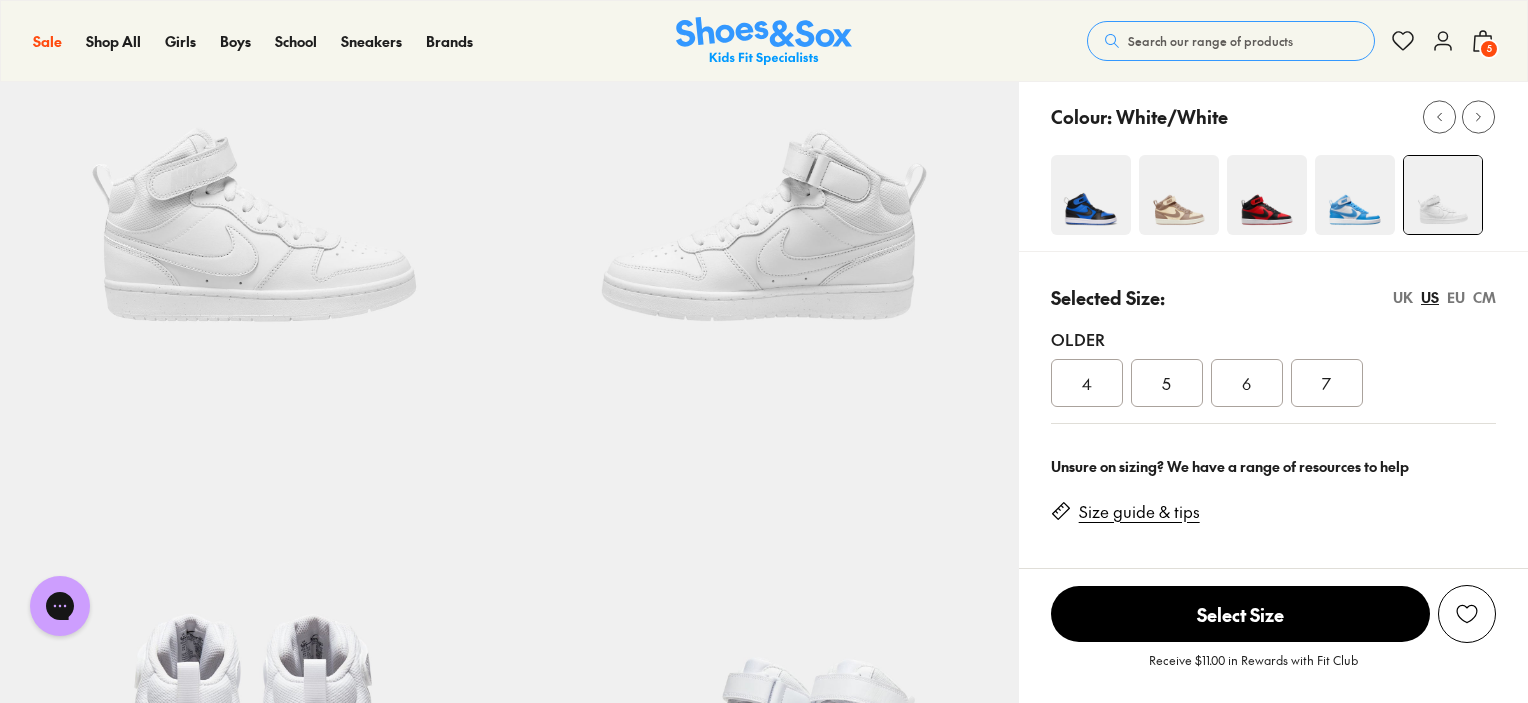 scroll, scrollTop: 244, scrollLeft: 0, axis: vertical 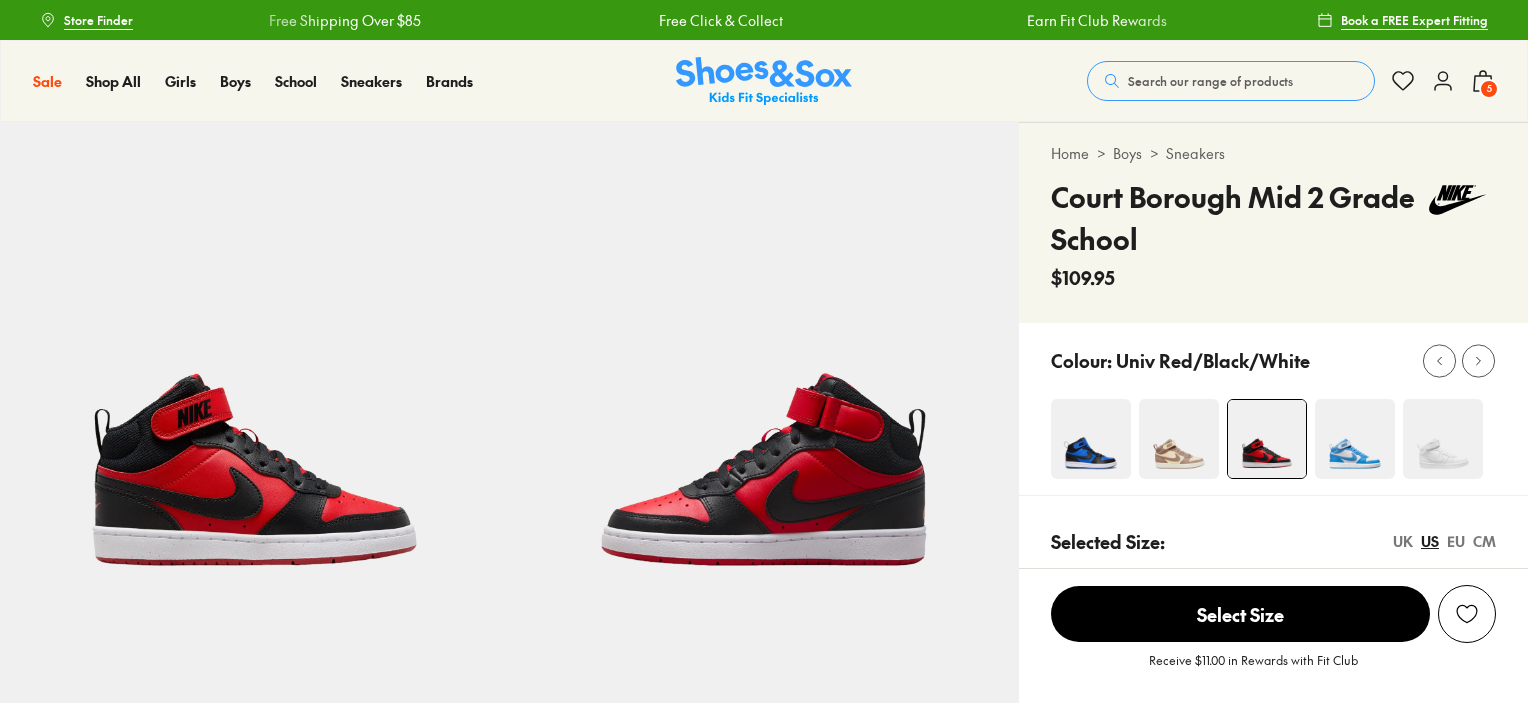 select on "*" 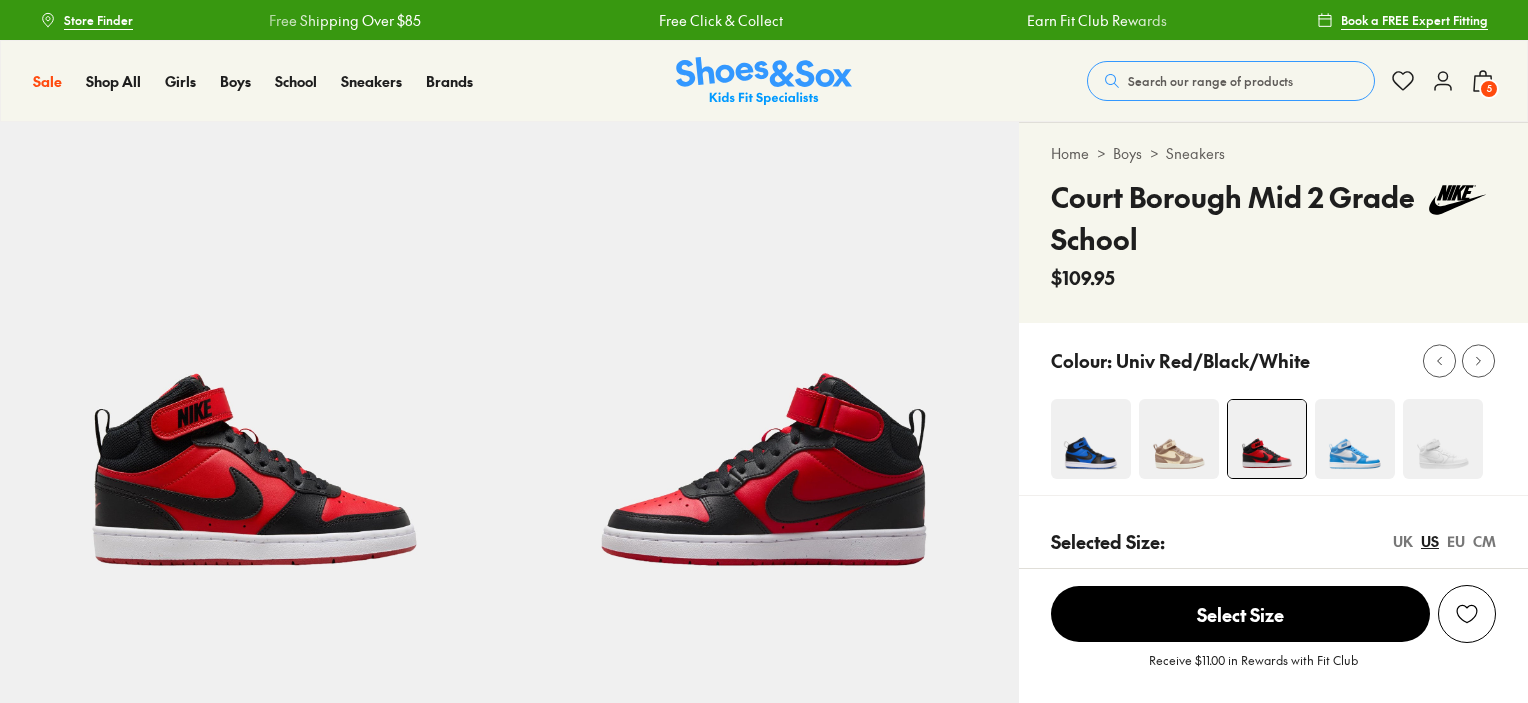 scroll, scrollTop: 0, scrollLeft: 0, axis: both 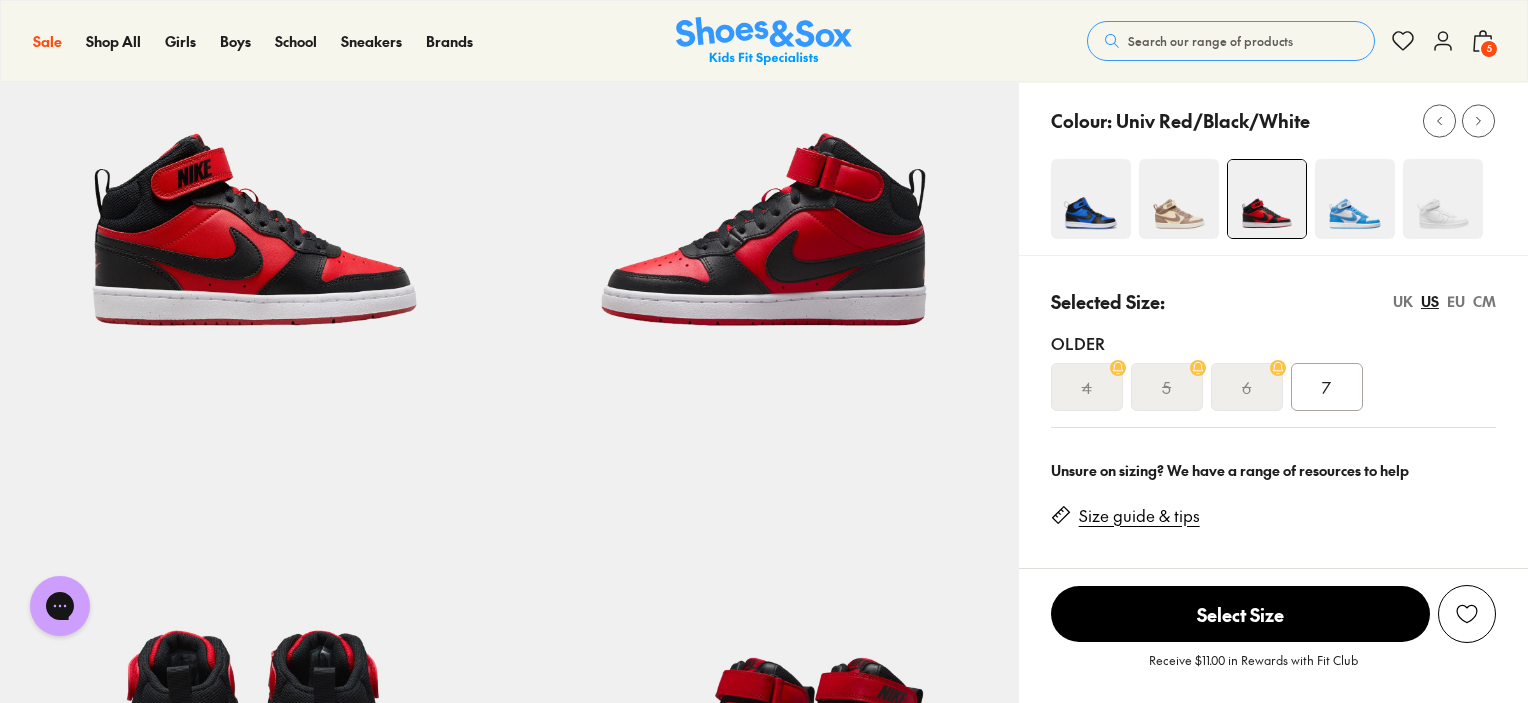 click on "EU" at bounding box center [1456, 301] 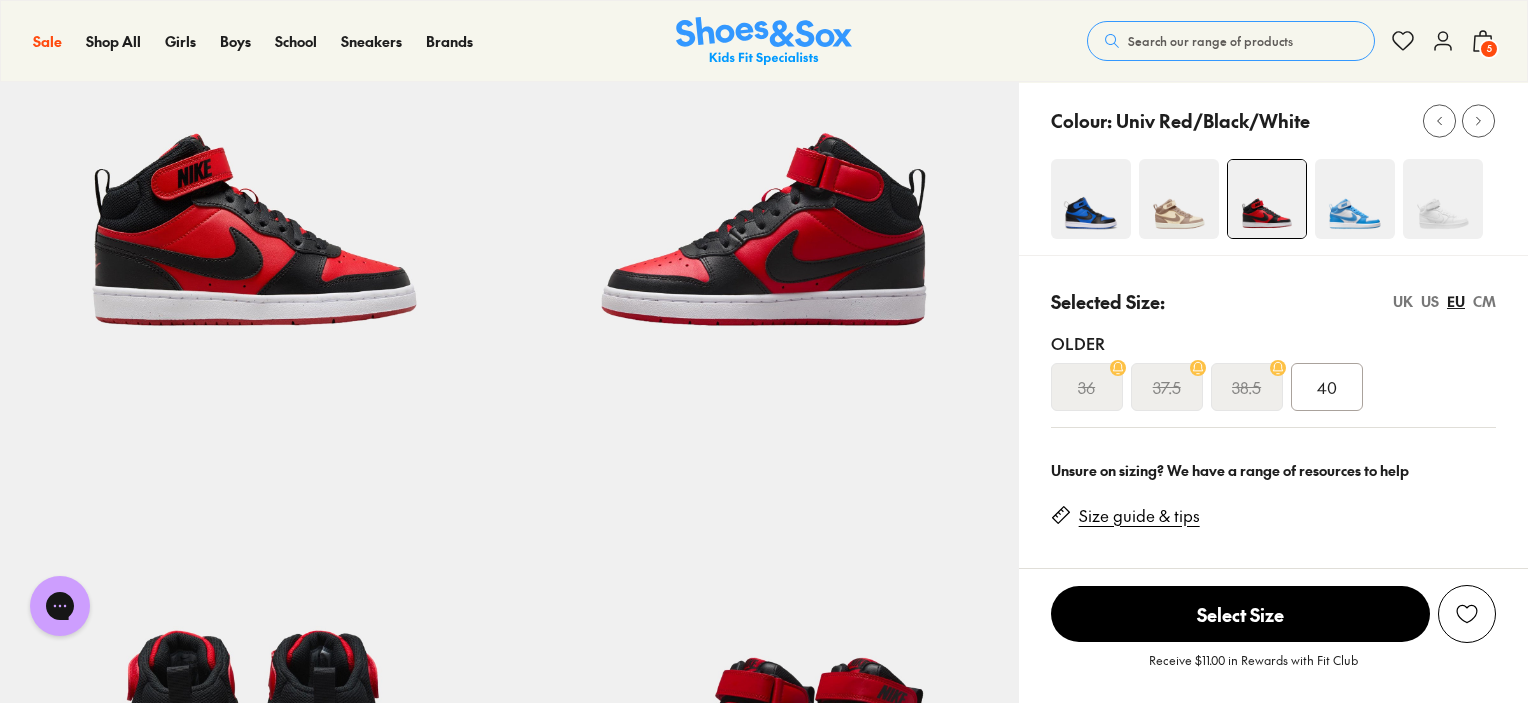 click on "US" at bounding box center (1430, 301) 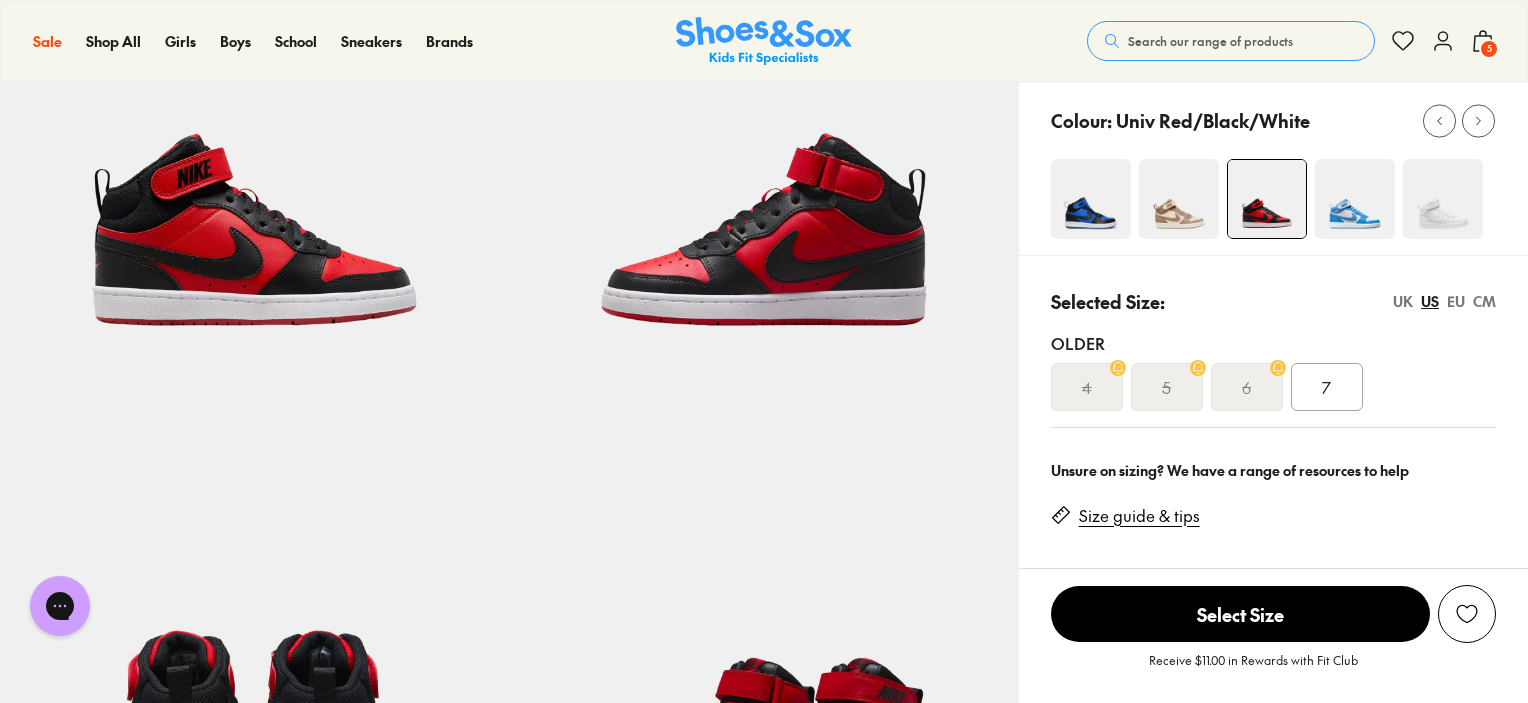 click at bounding box center [1443, 199] 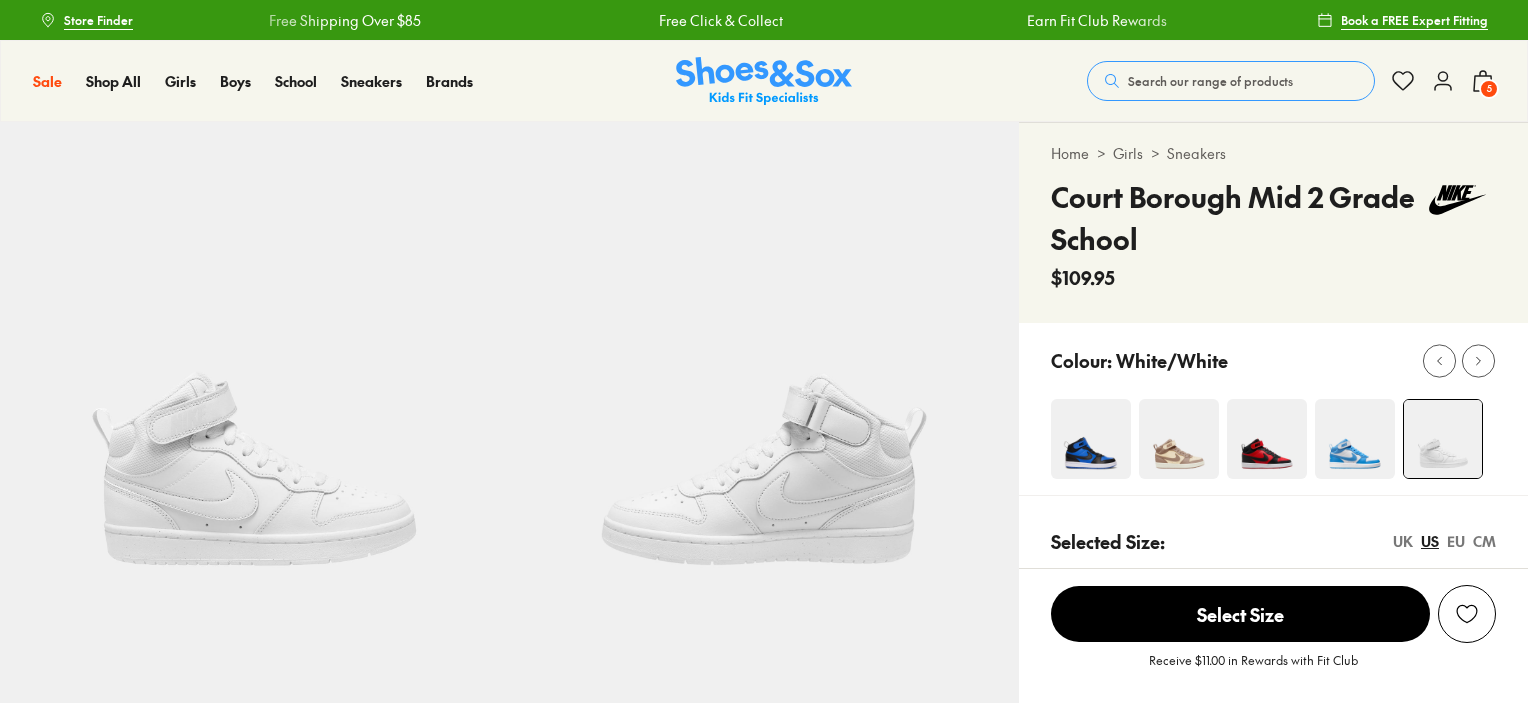 scroll, scrollTop: 0, scrollLeft: 0, axis: both 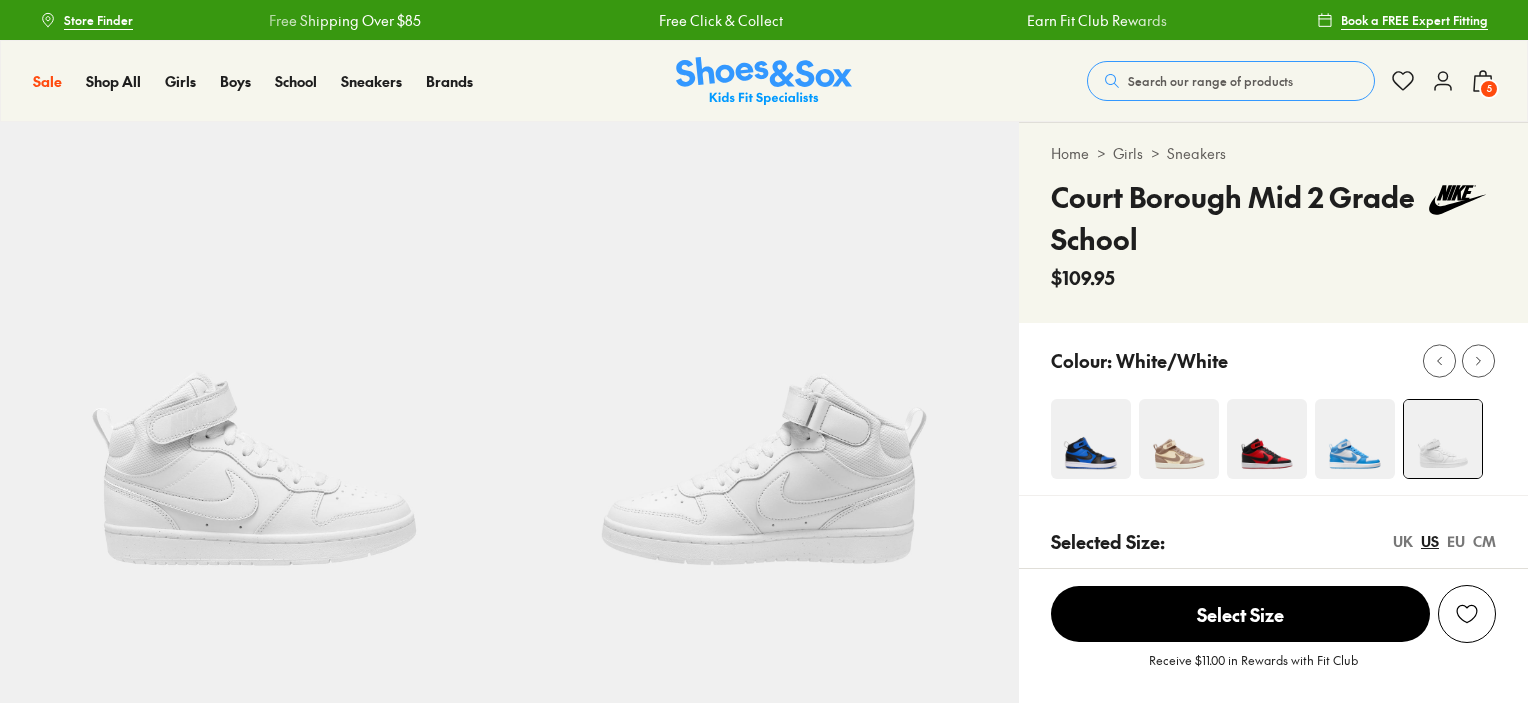 select on "*" 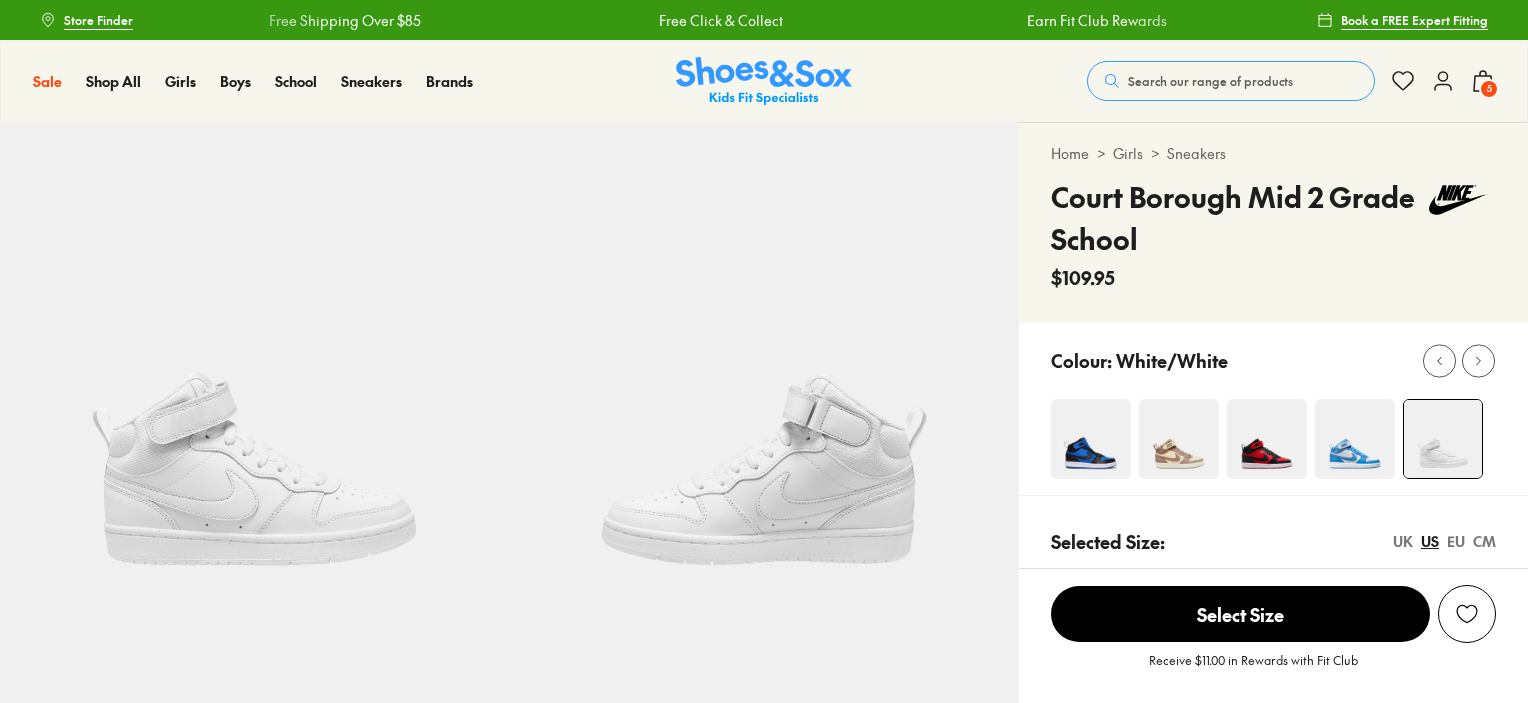 scroll, scrollTop: 0, scrollLeft: 0, axis: both 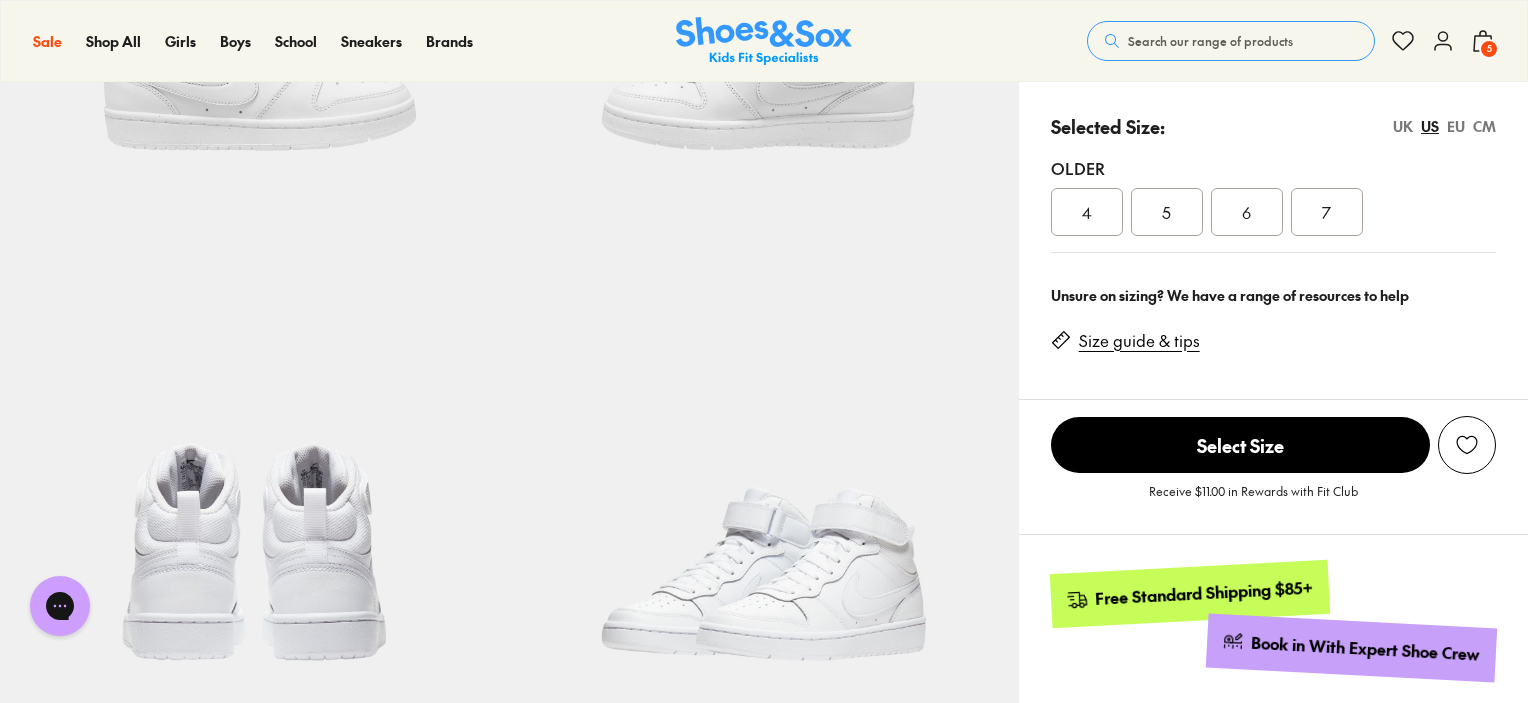 click on "EU" at bounding box center (1456, 126) 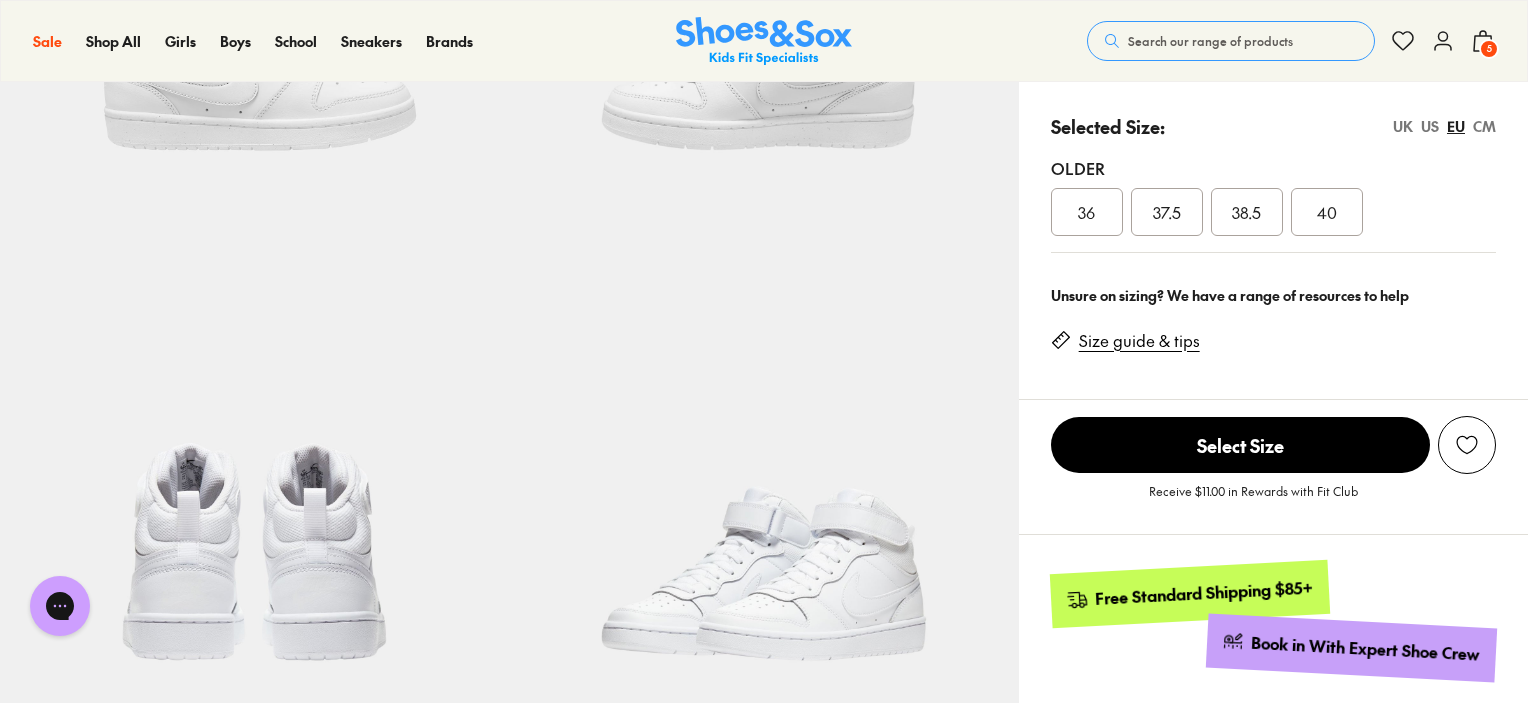 click on "40" at bounding box center (1327, 212) 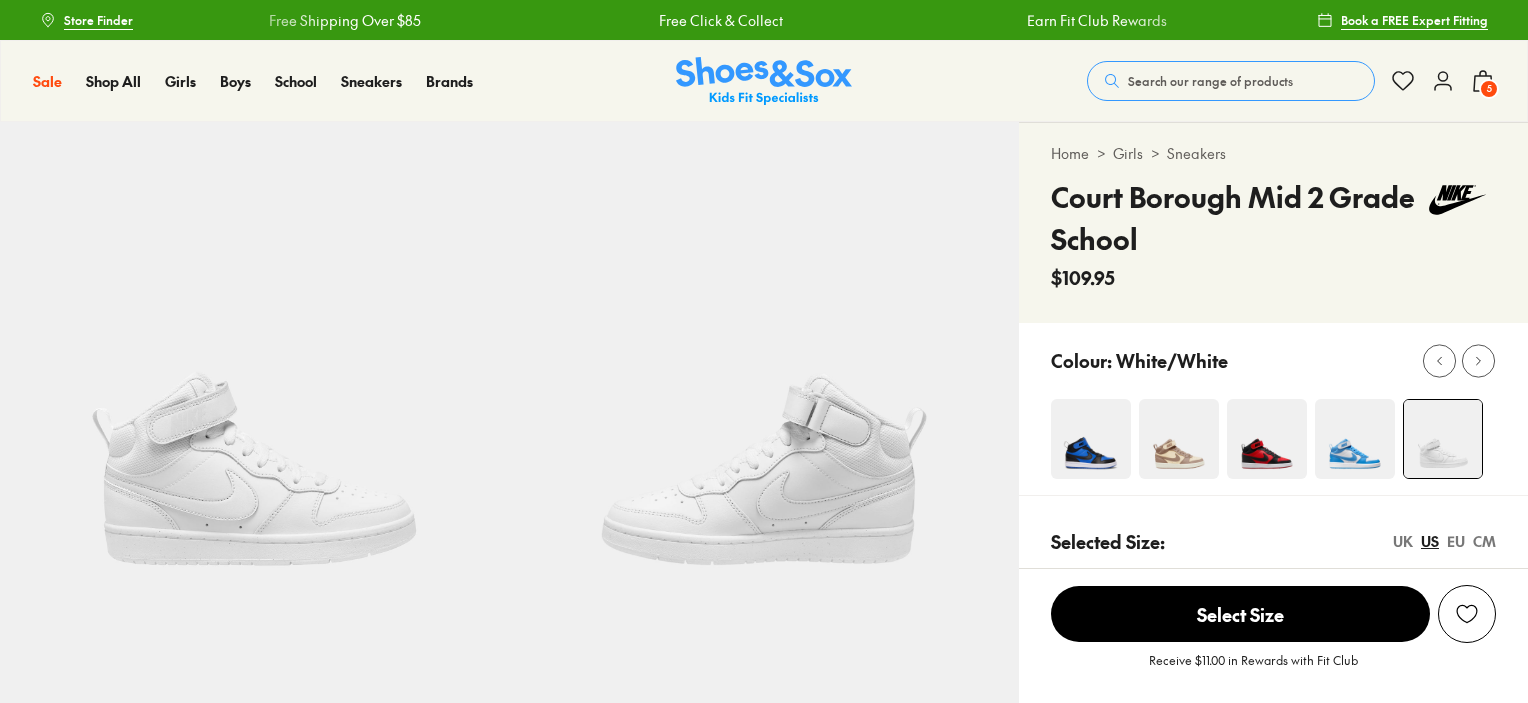 scroll, scrollTop: 244, scrollLeft: 0, axis: vertical 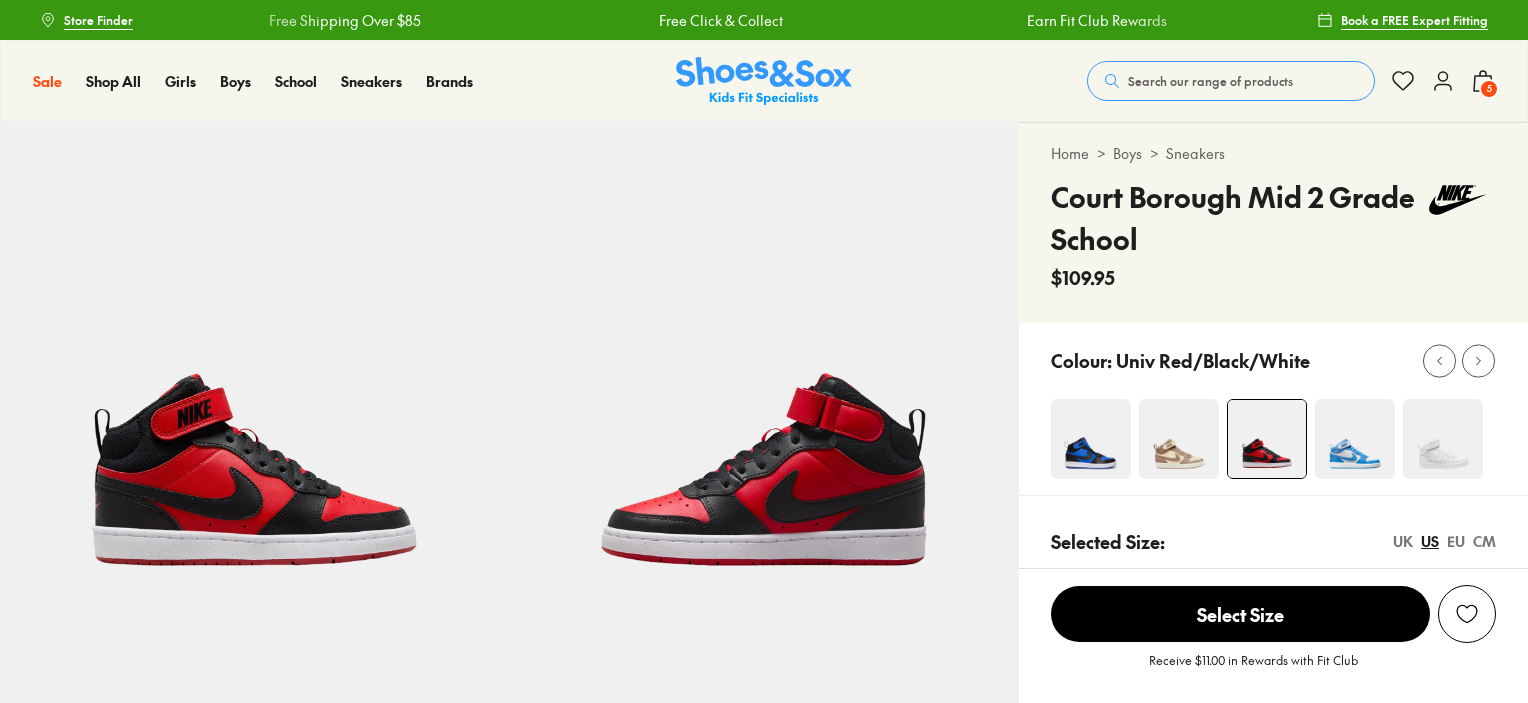 select on "*" 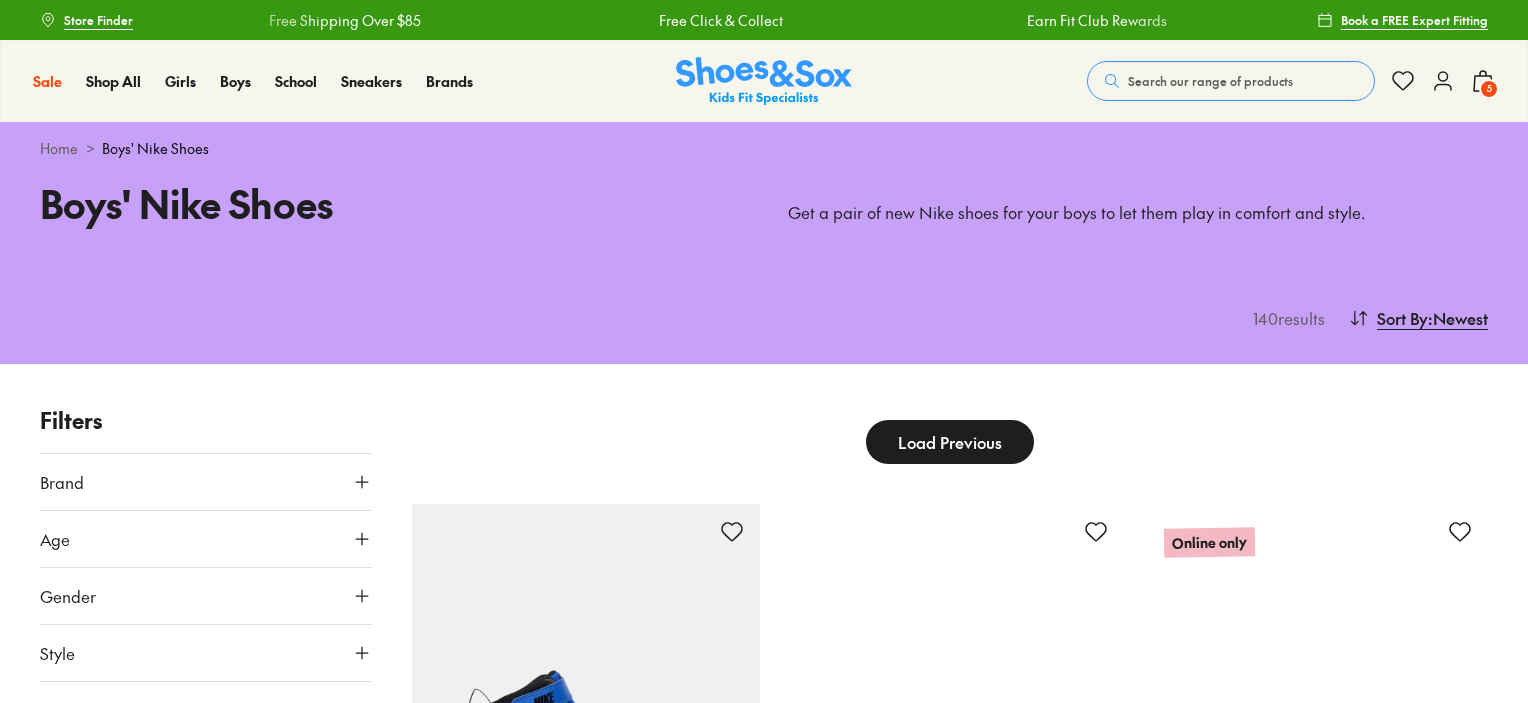 scroll, scrollTop: 1291, scrollLeft: 0, axis: vertical 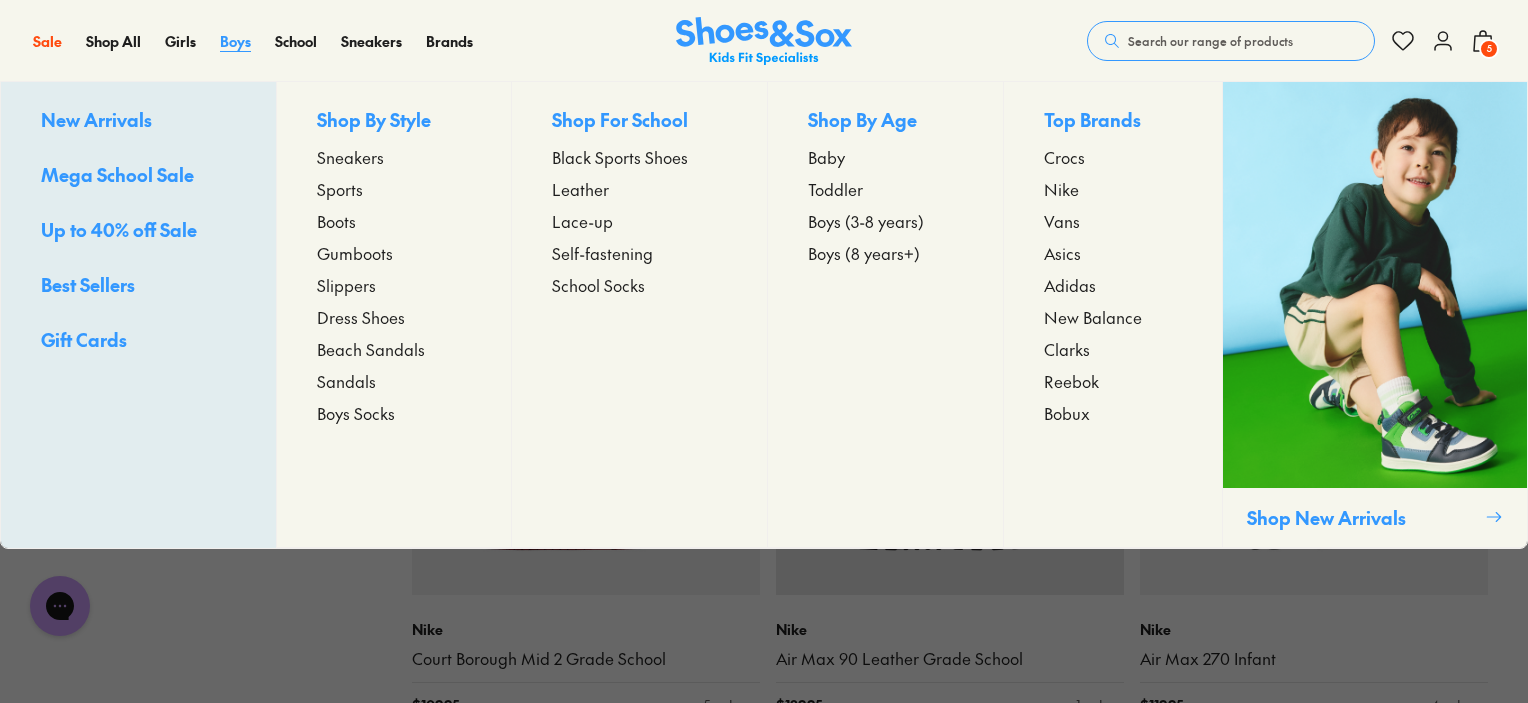 click on "Boys" at bounding box center (235, 41) 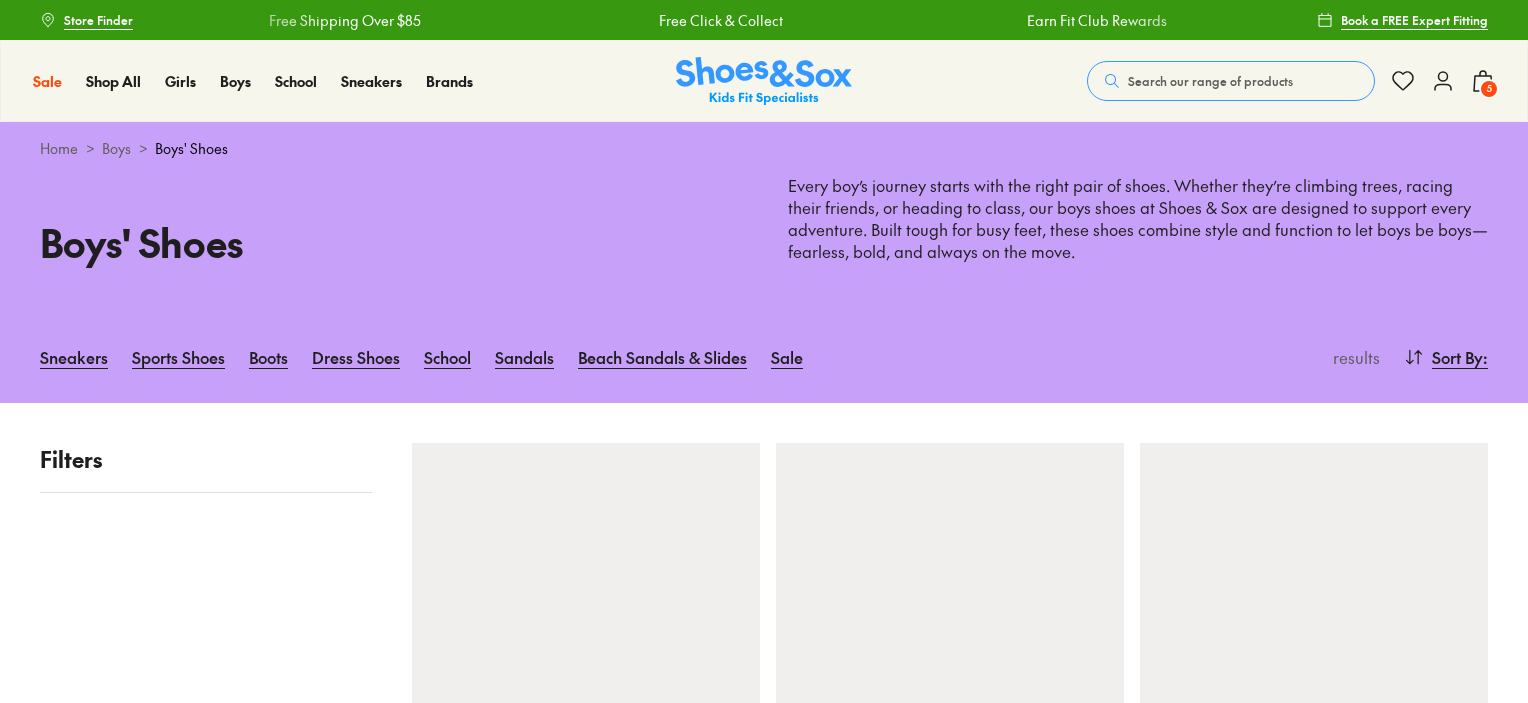scroll, scrollTop: 0, scrollLeft: 0, axis: both 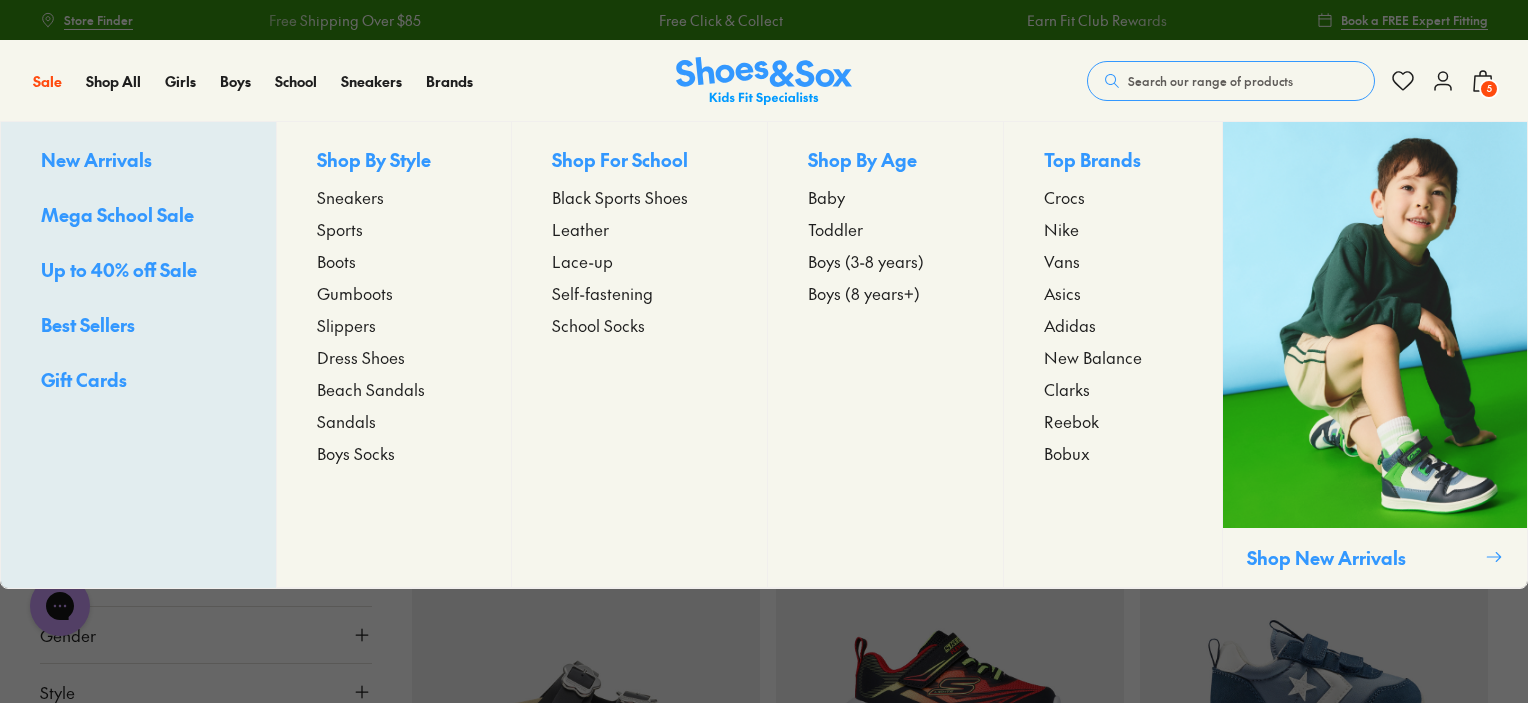 click on "Boys (8 years+)" at bounding box center [864, 293] 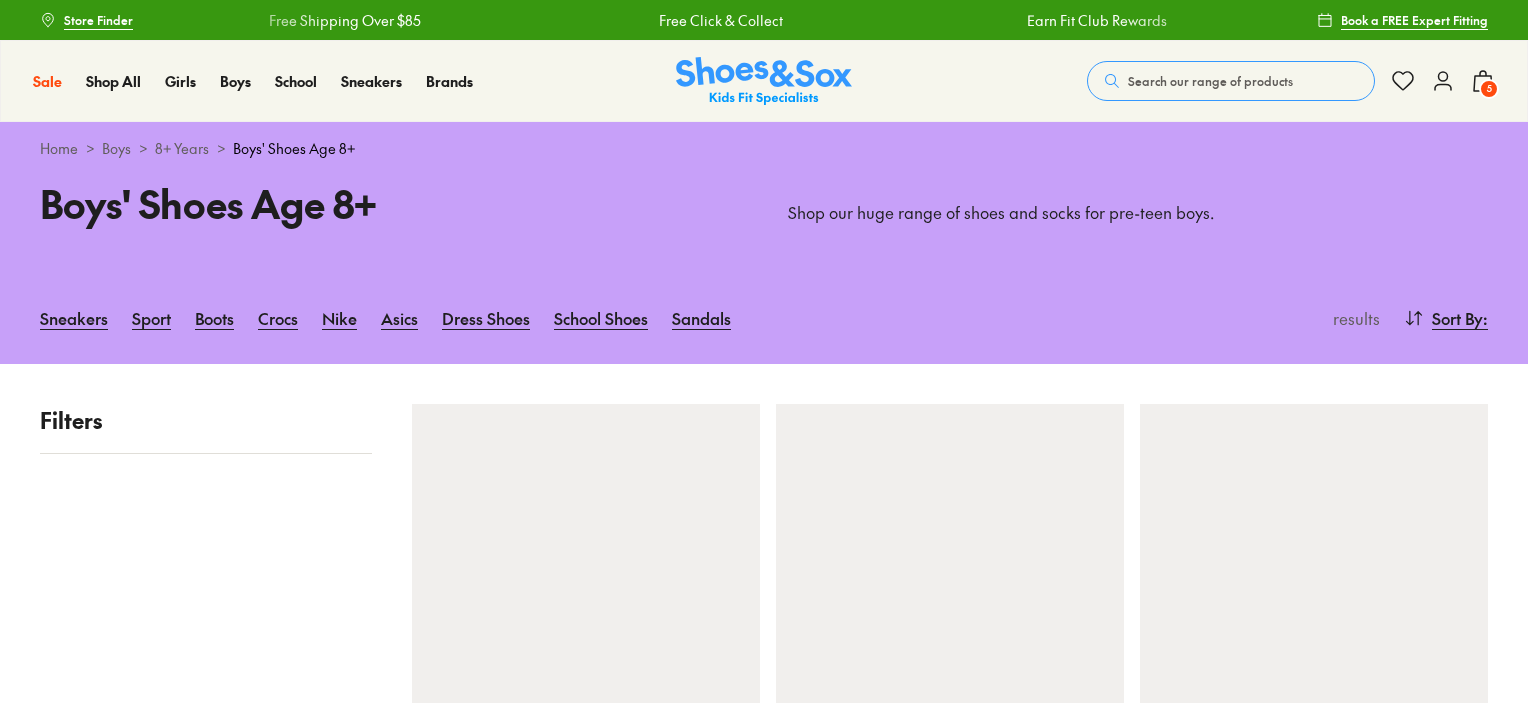 scroll, scrollTop: 0, scrollLeft: 0, axis: both 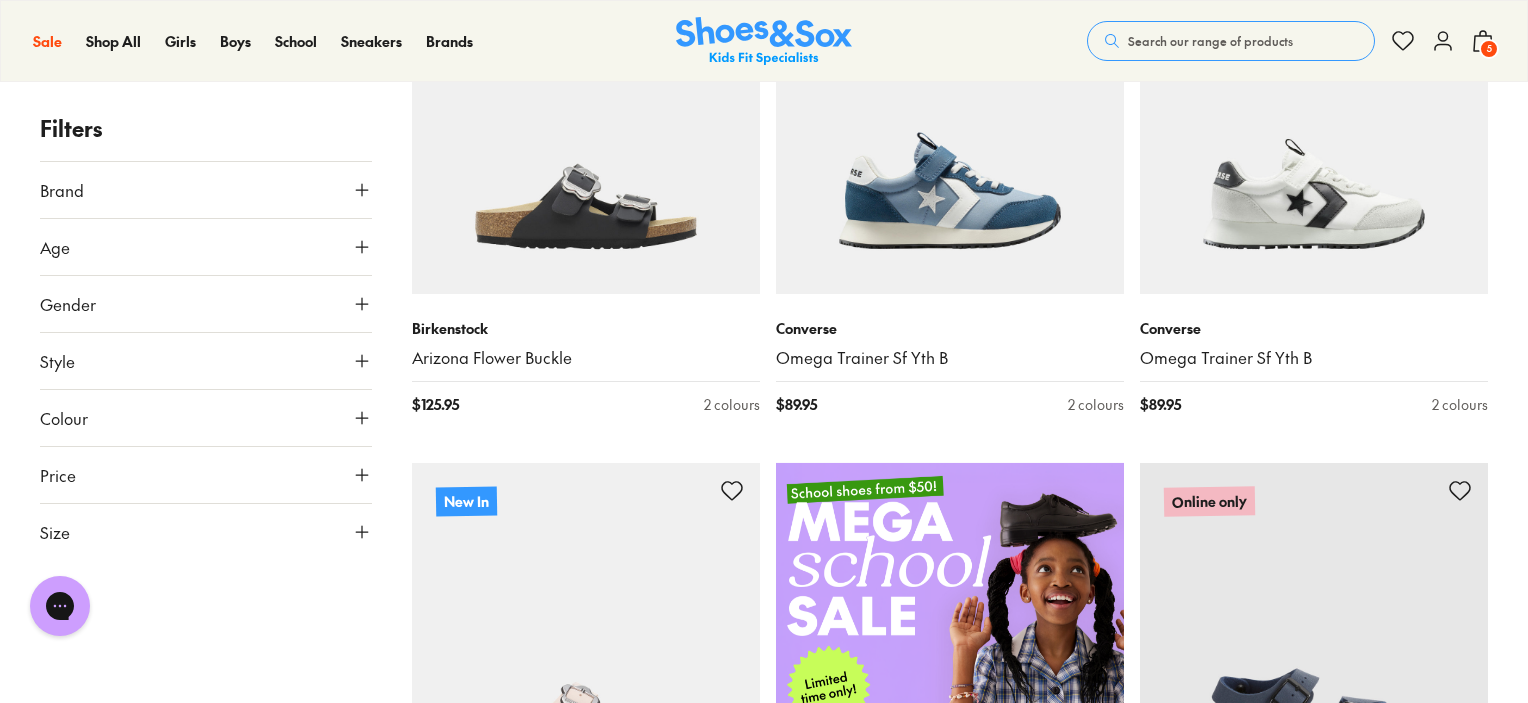 drag, startPoint x: 364, startPoint y: 524, endPoint x: 367, endPoint y: 508, distance: 16.27882 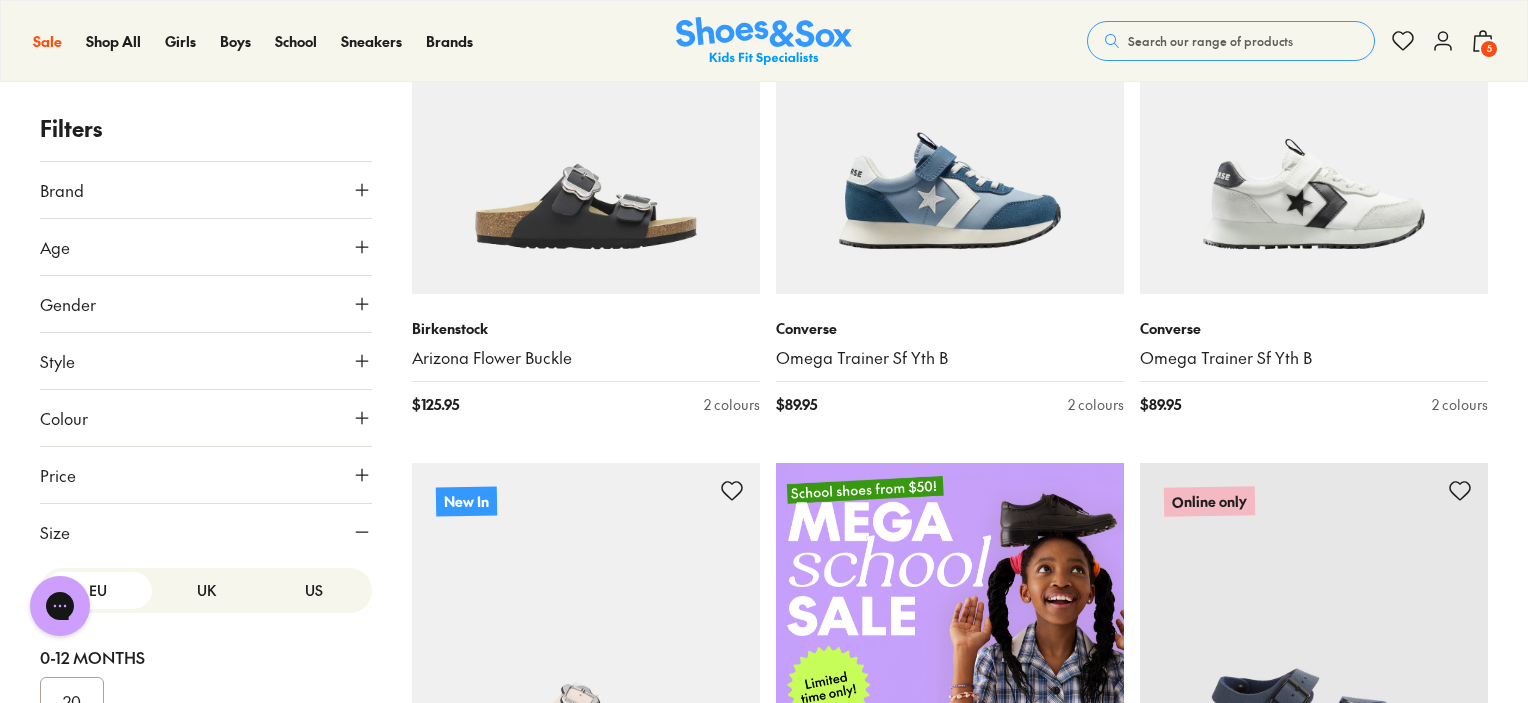scroll, scrollTop: 239, scrollLeft: 0, axis: vertical 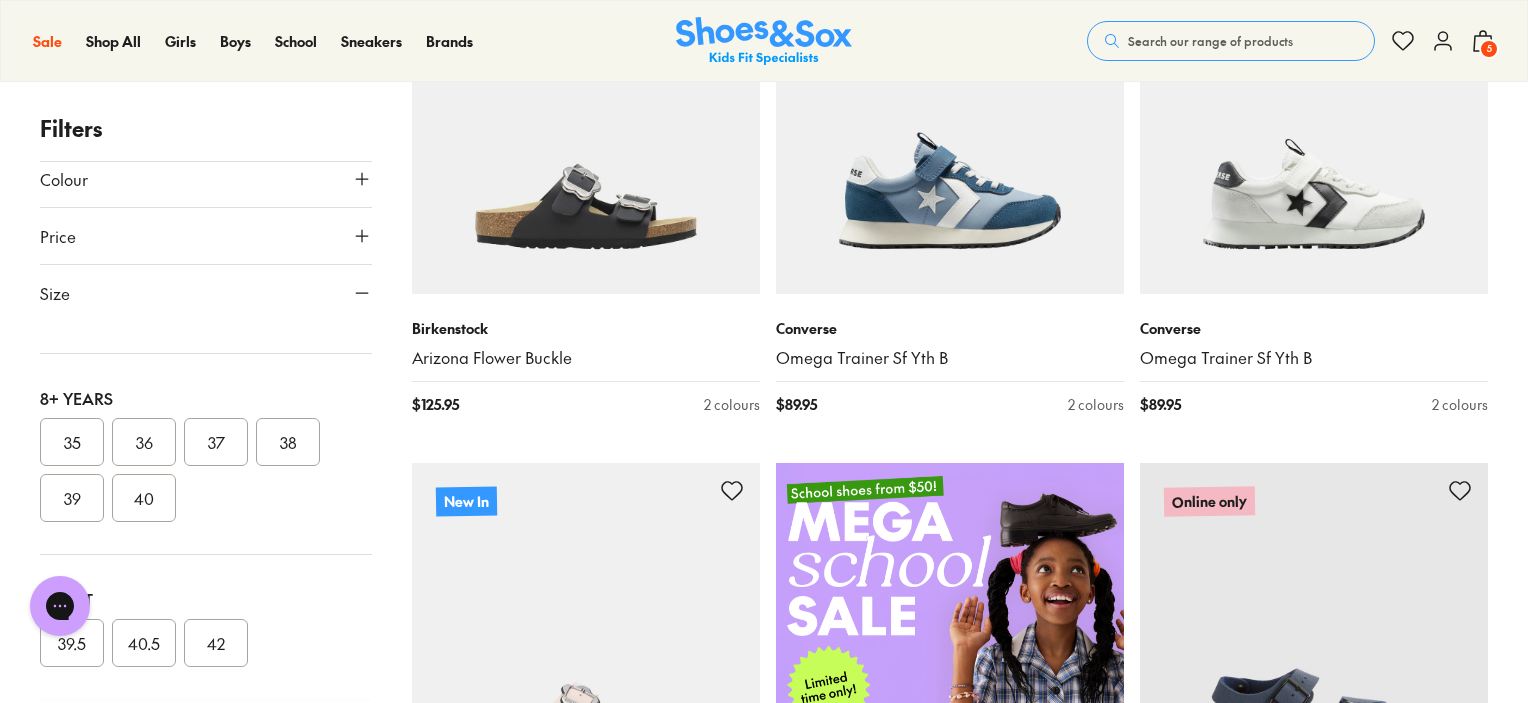 click on "40" at bounding box center [144, 498] 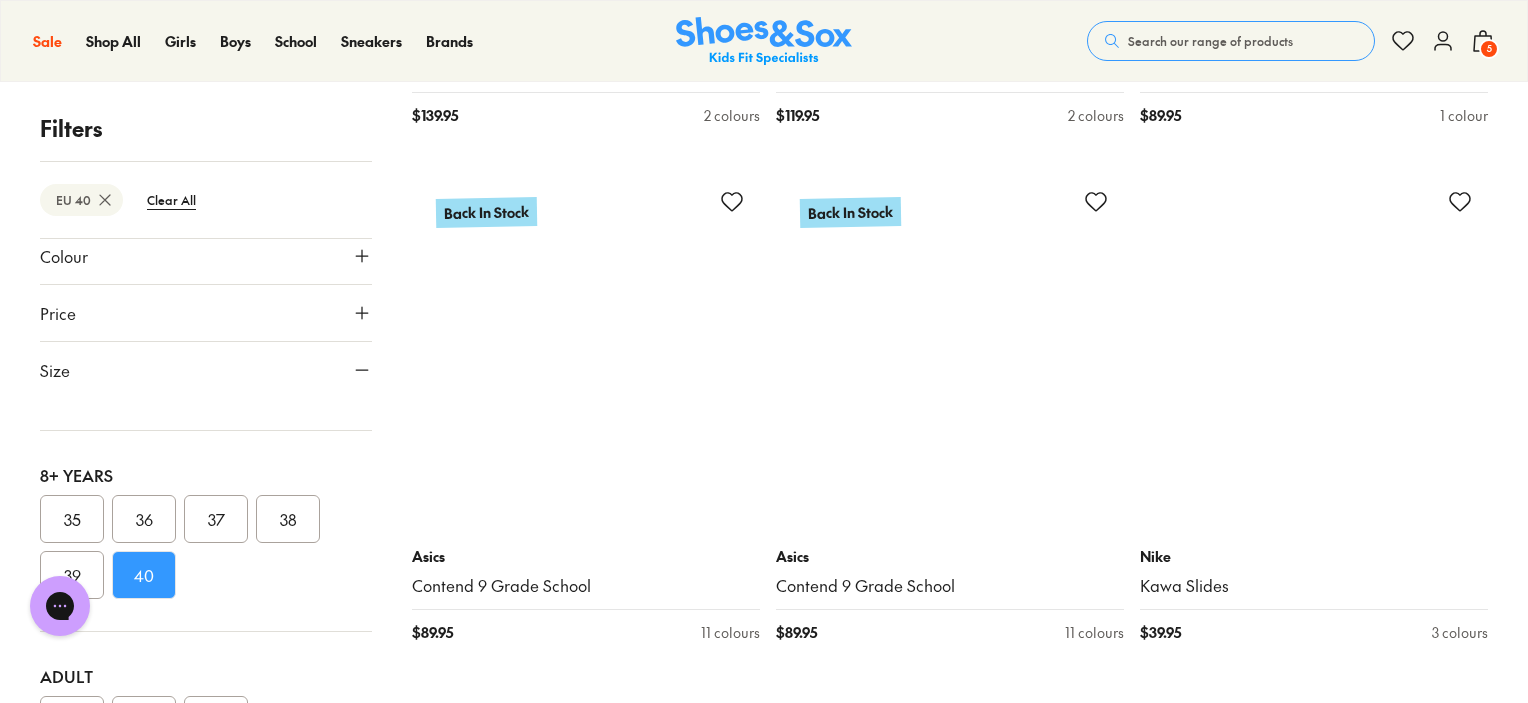 scroll, scrollTop: 4883, scrollLeft: 0, axis: vertical 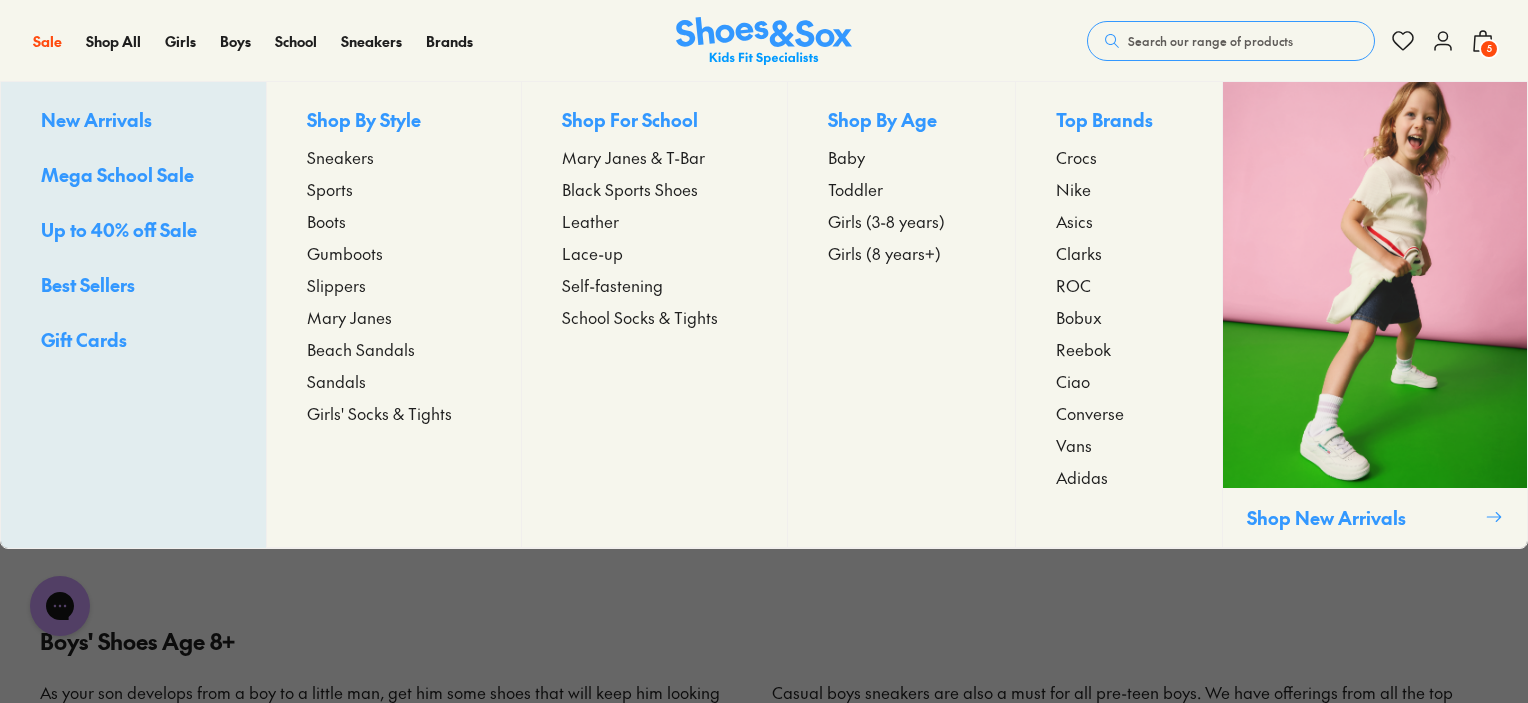 click on "Girls (8 years+)" at bounding box center [884, 253] 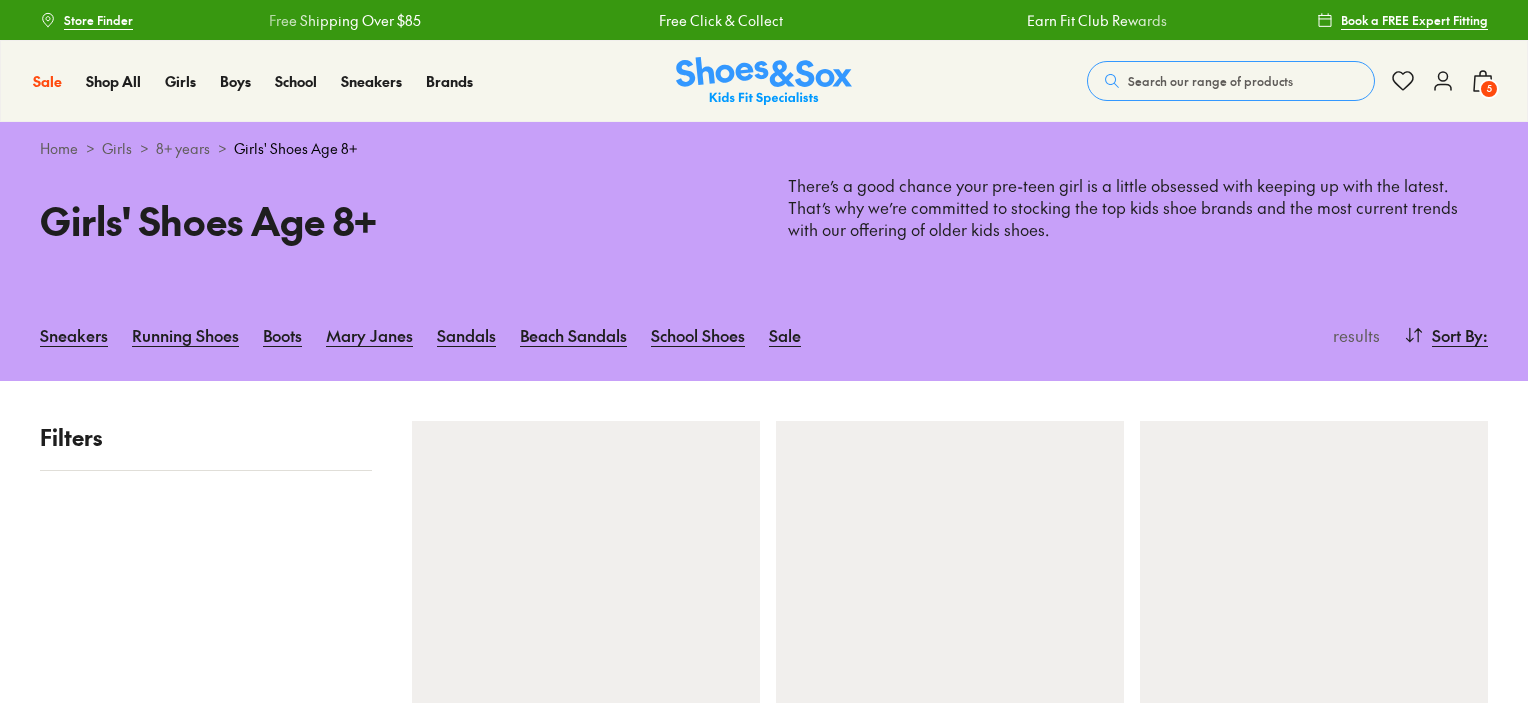 scroll, scrollTop: 0, scrollLeft: 0, axis: both 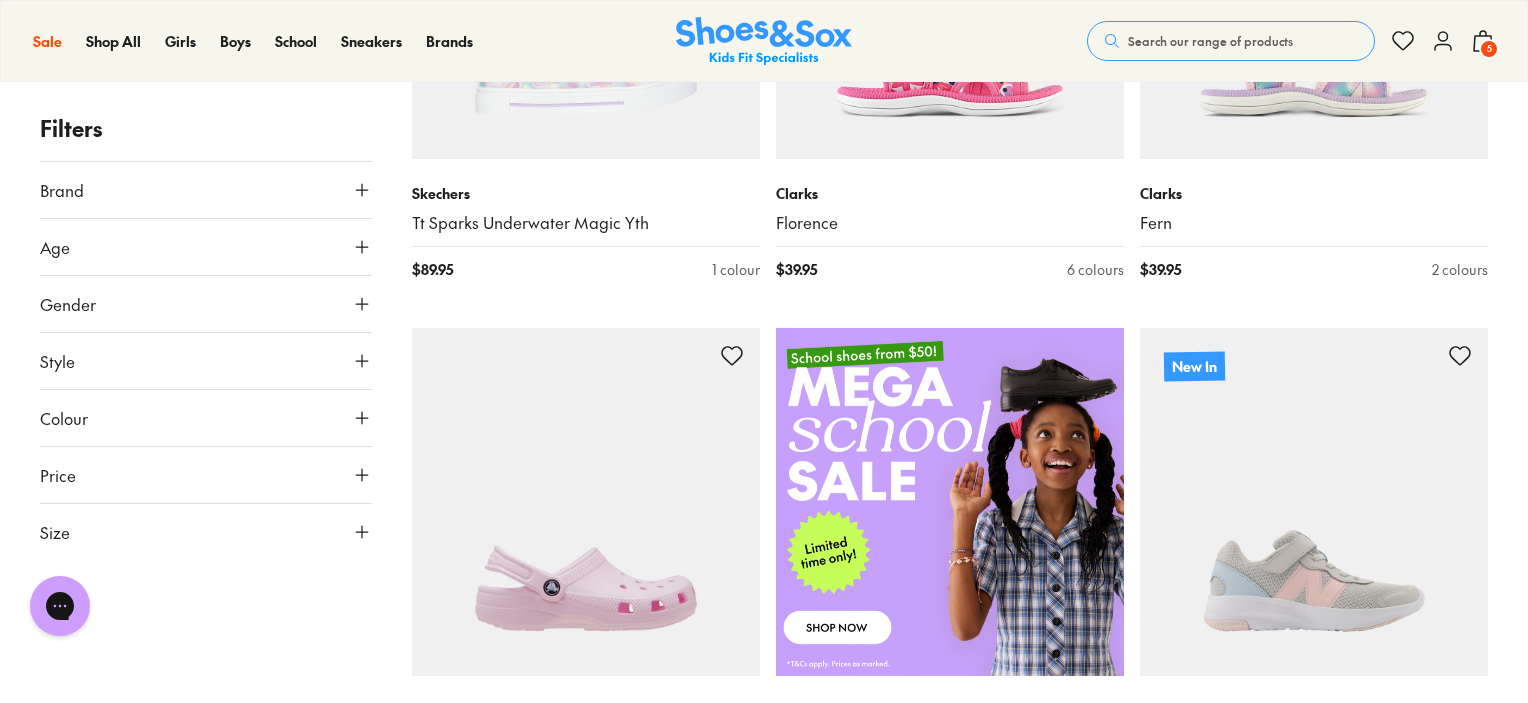 click on "Size" at bounding box center [206, 532] 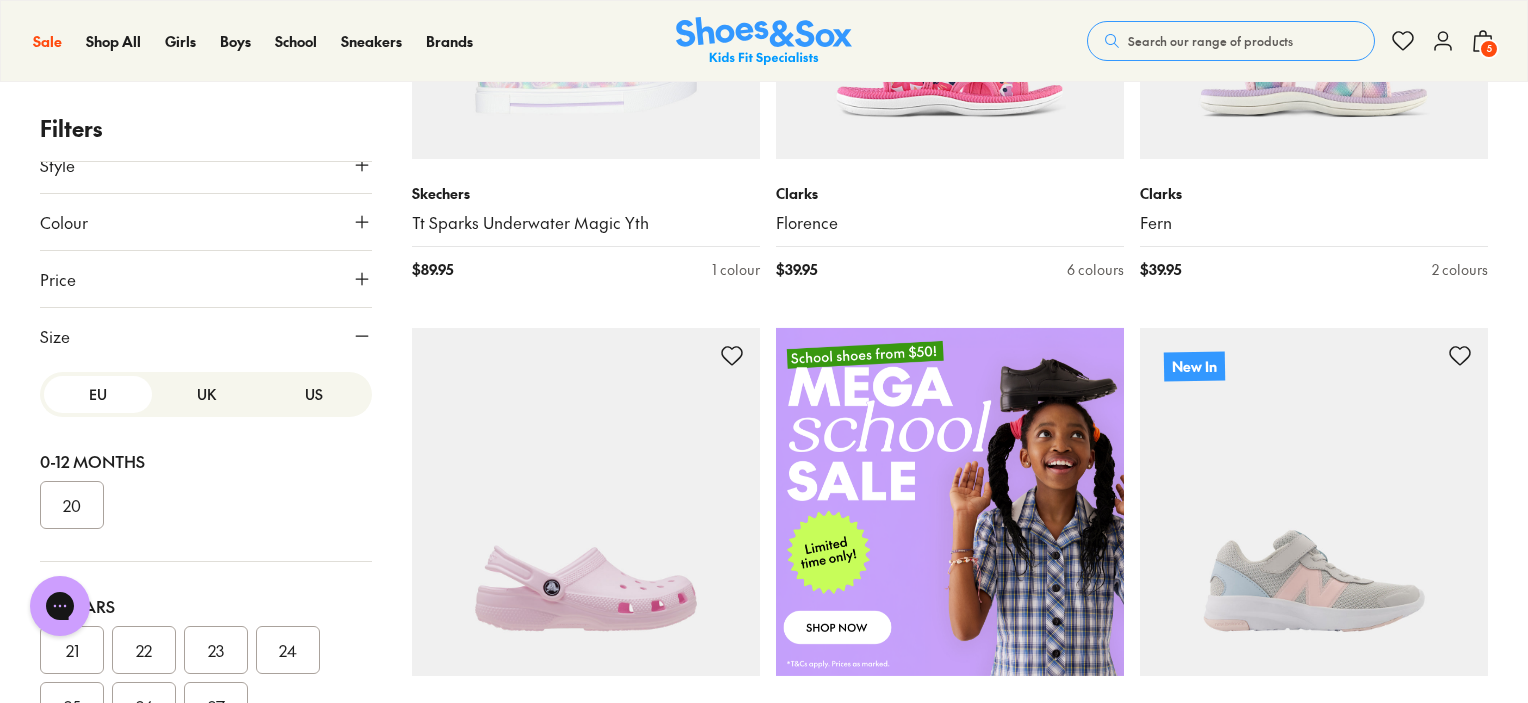 scroll, scrollTop: 239, scrollLeft: 0, axis: vertical 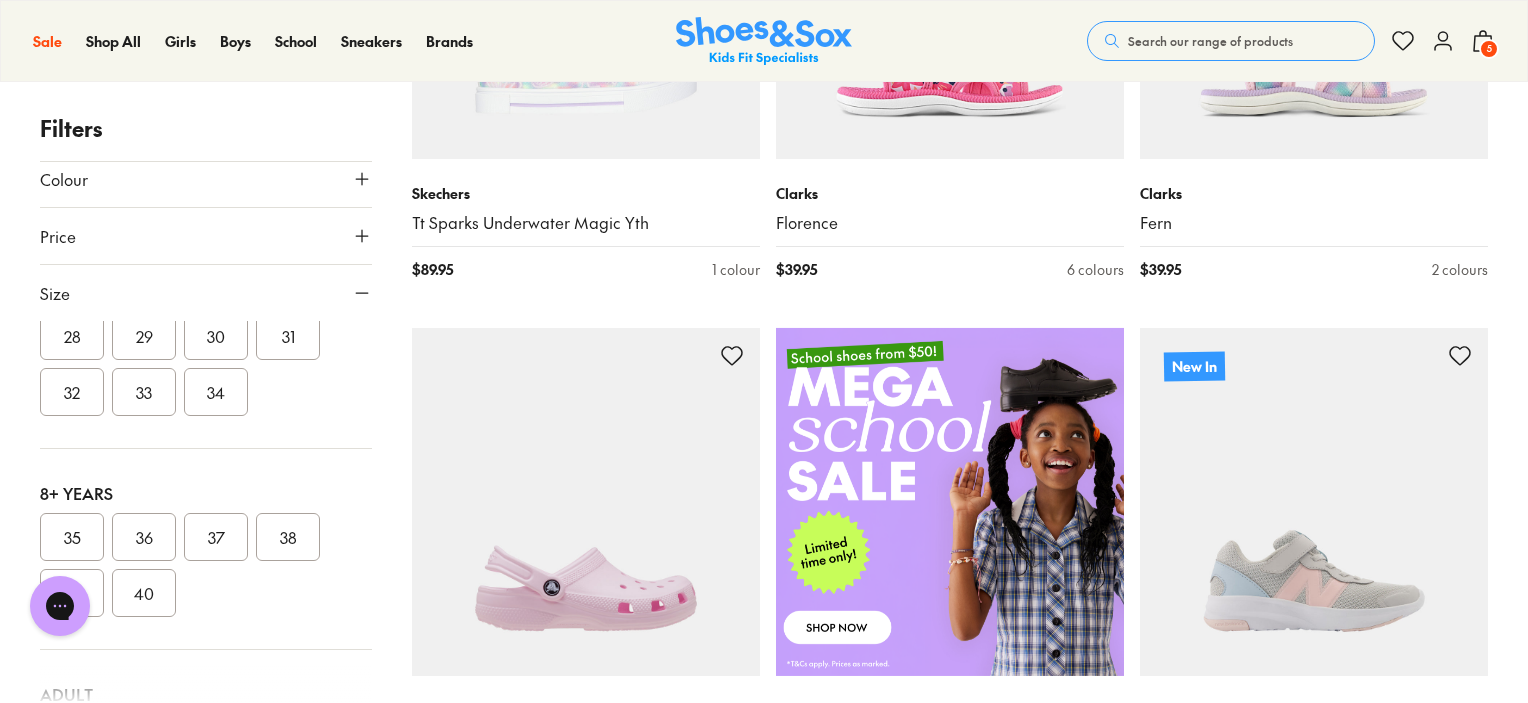 click on "35" at bounding box center (72, 537) 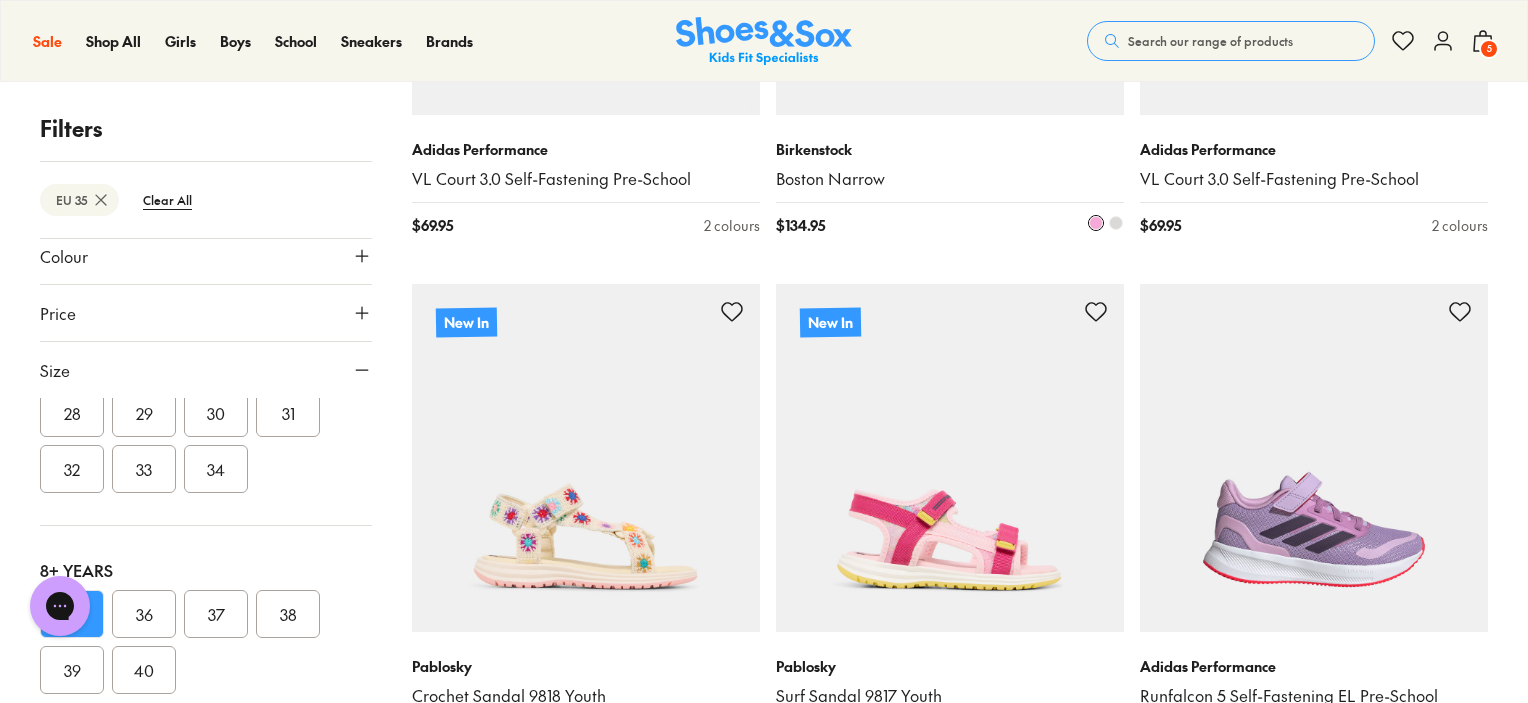scroll, scrollTop: 4280, scrollLeft: 0, axis: vertical 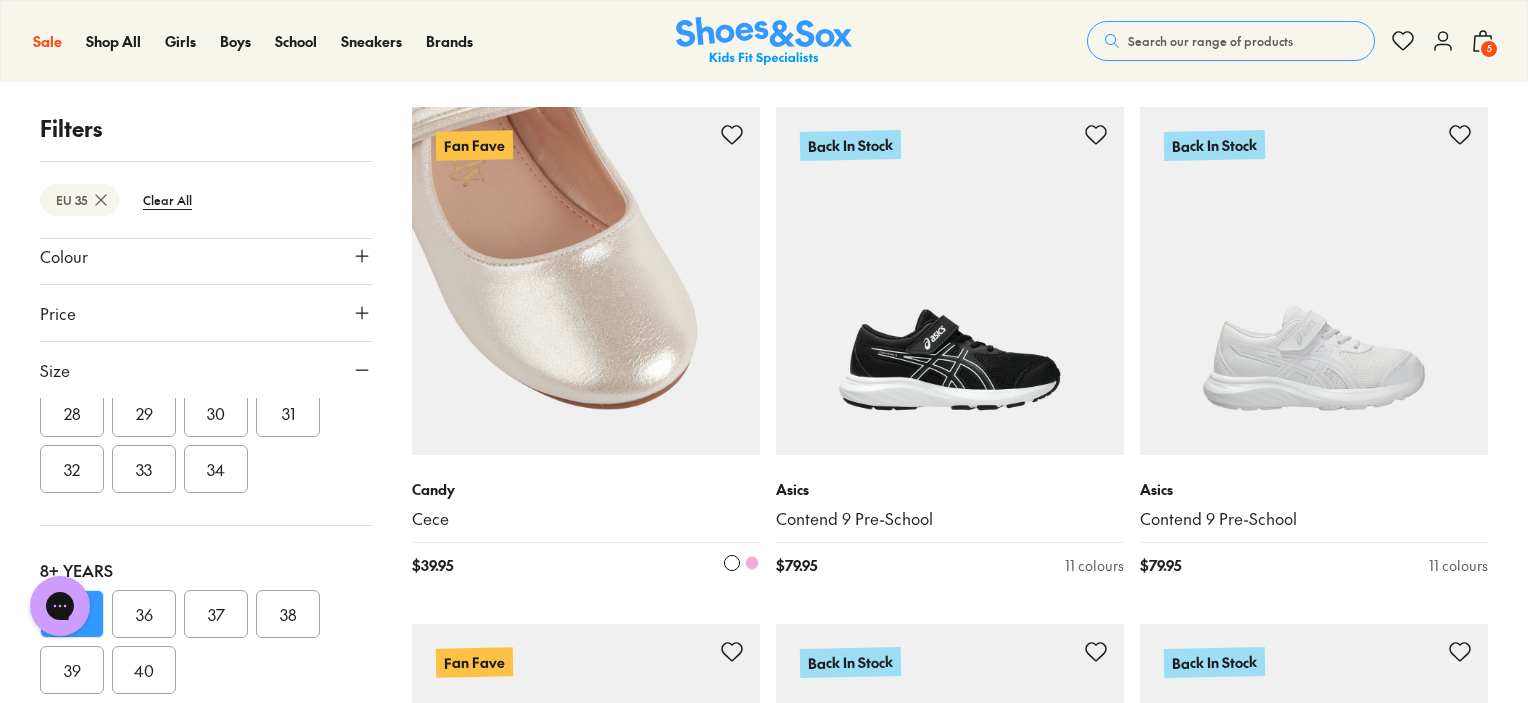 click at bounding box center (586, 281) 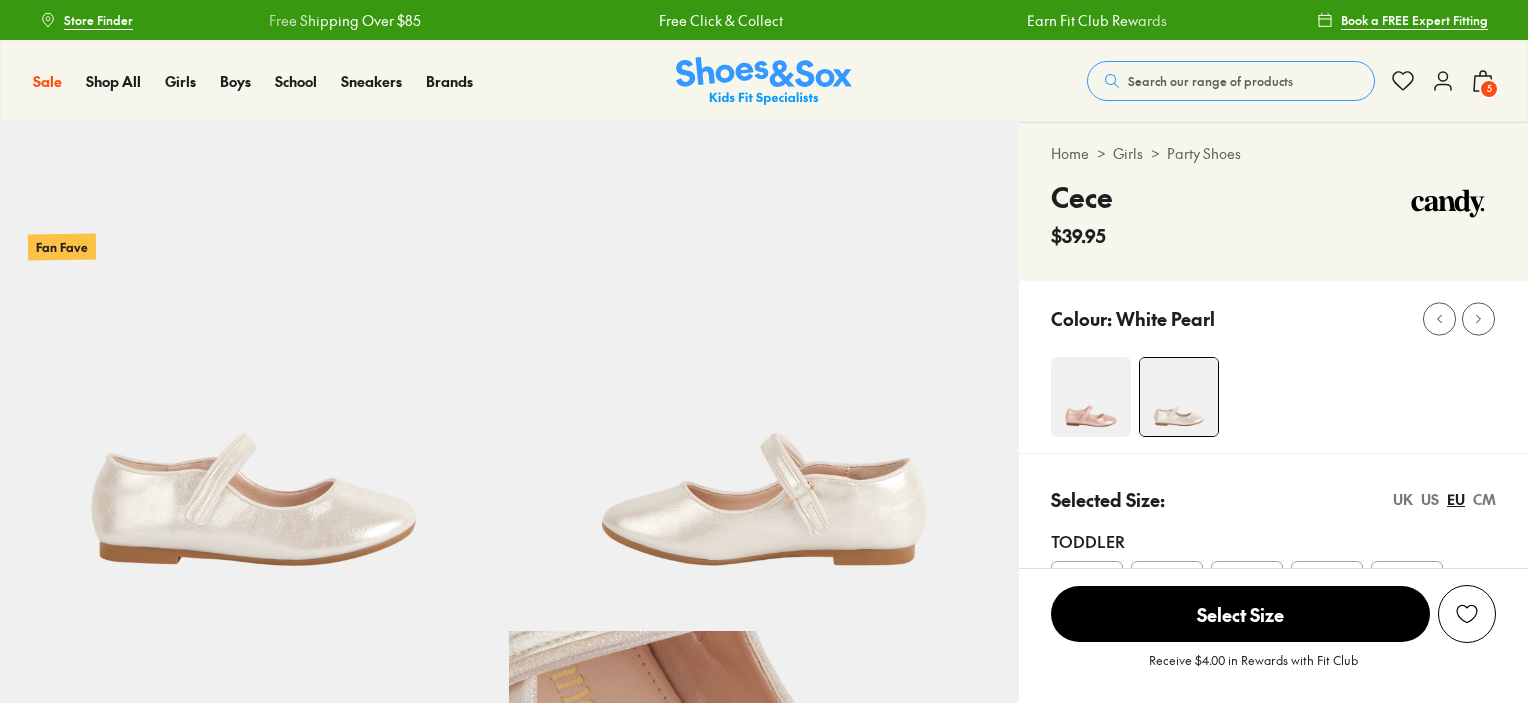 scroll, scrollTop: 0, scrollLeft: 0, axis: both 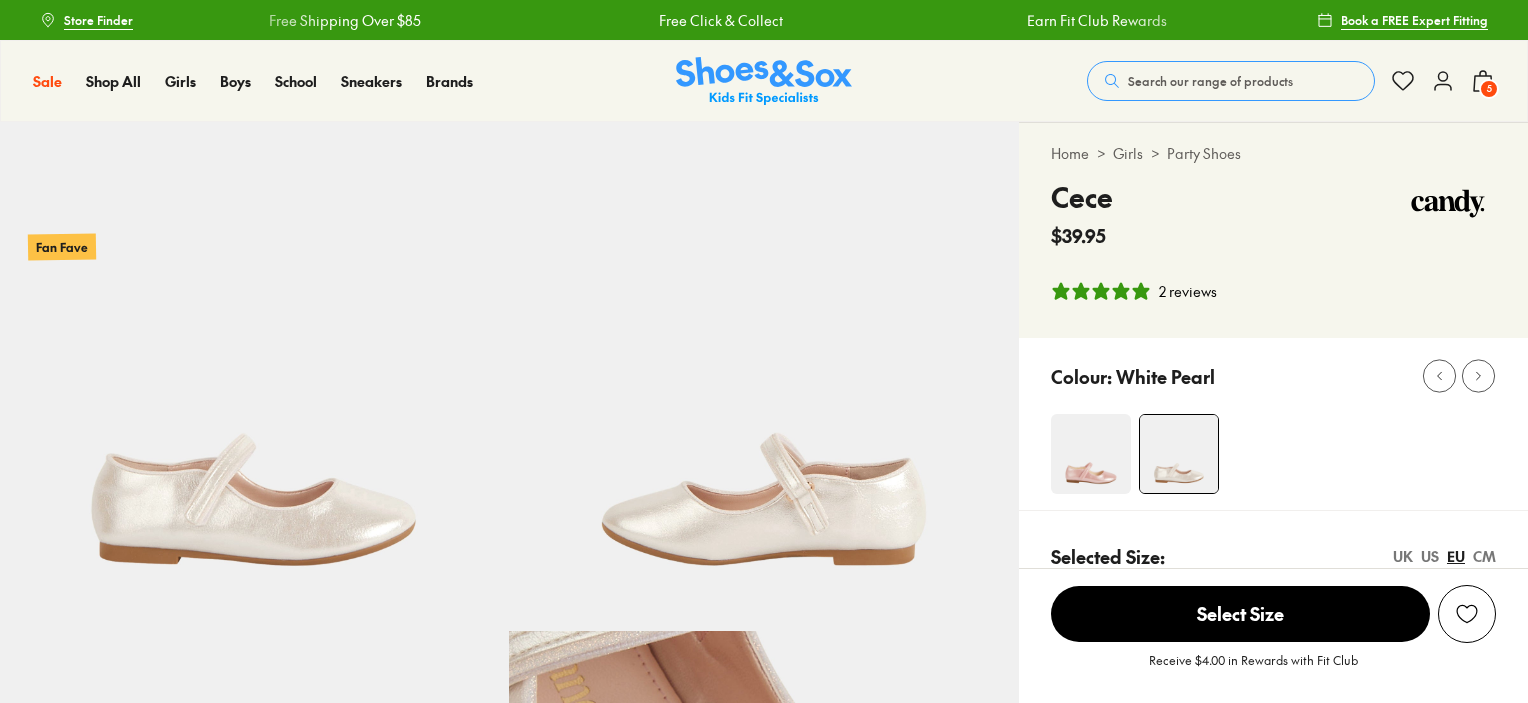 select on "*" 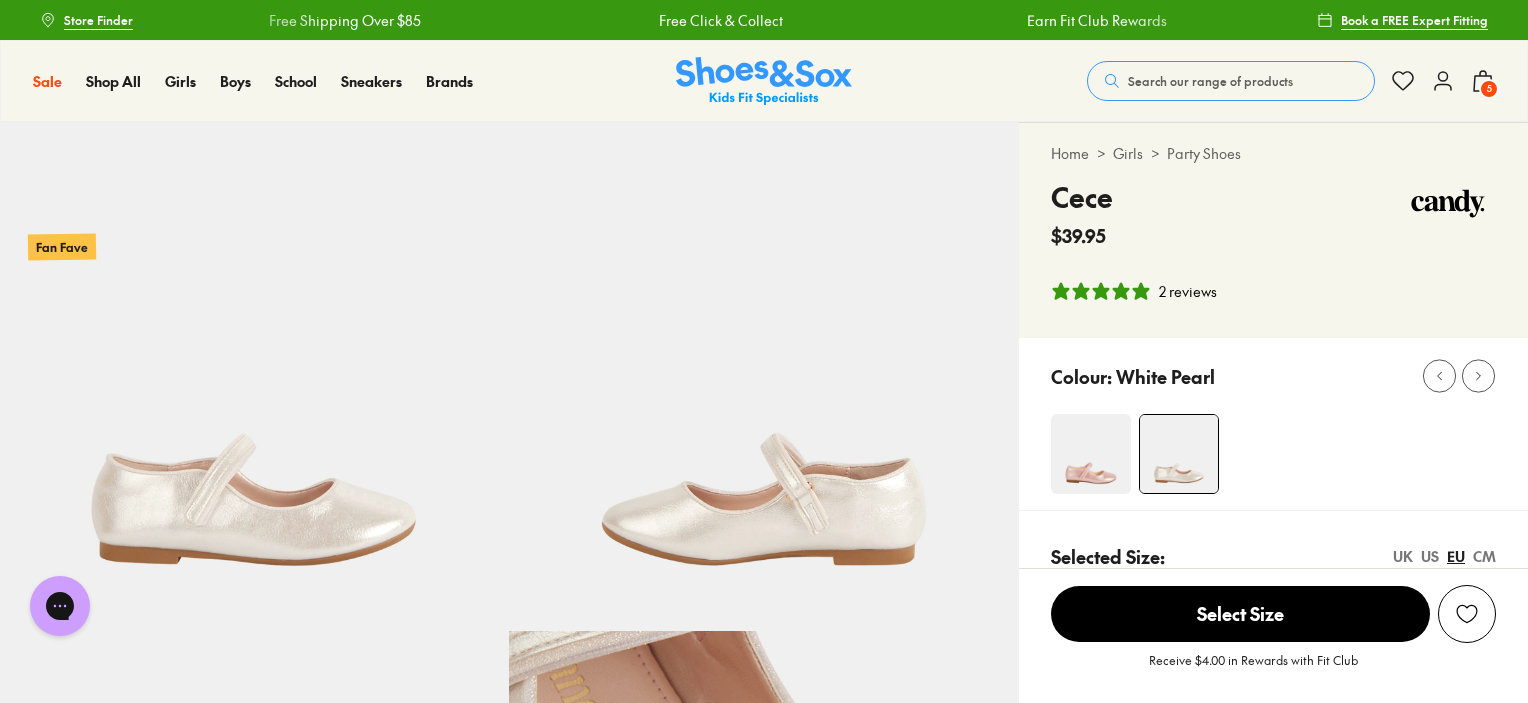 scroll, scrollTop: 0, scrollLeft: 0, axis: both 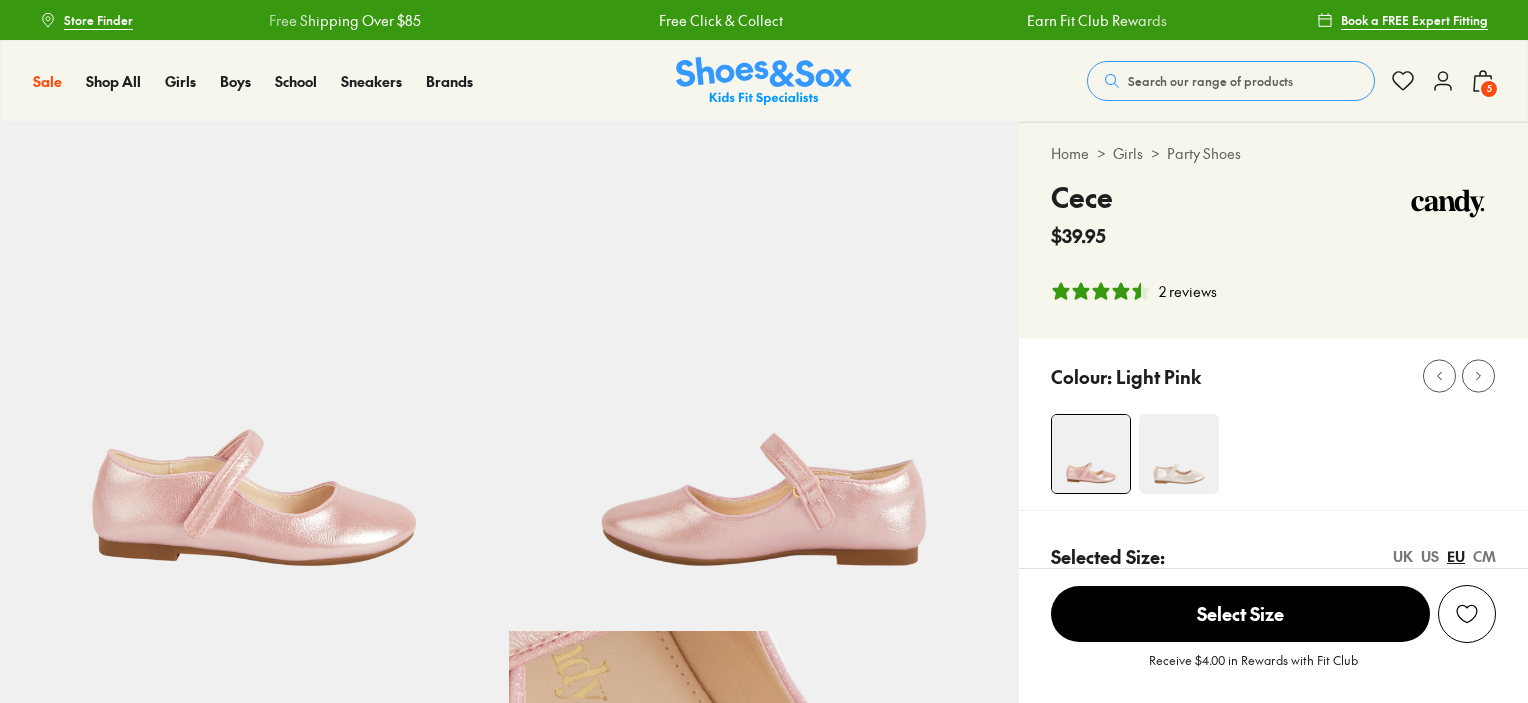 select on "*" 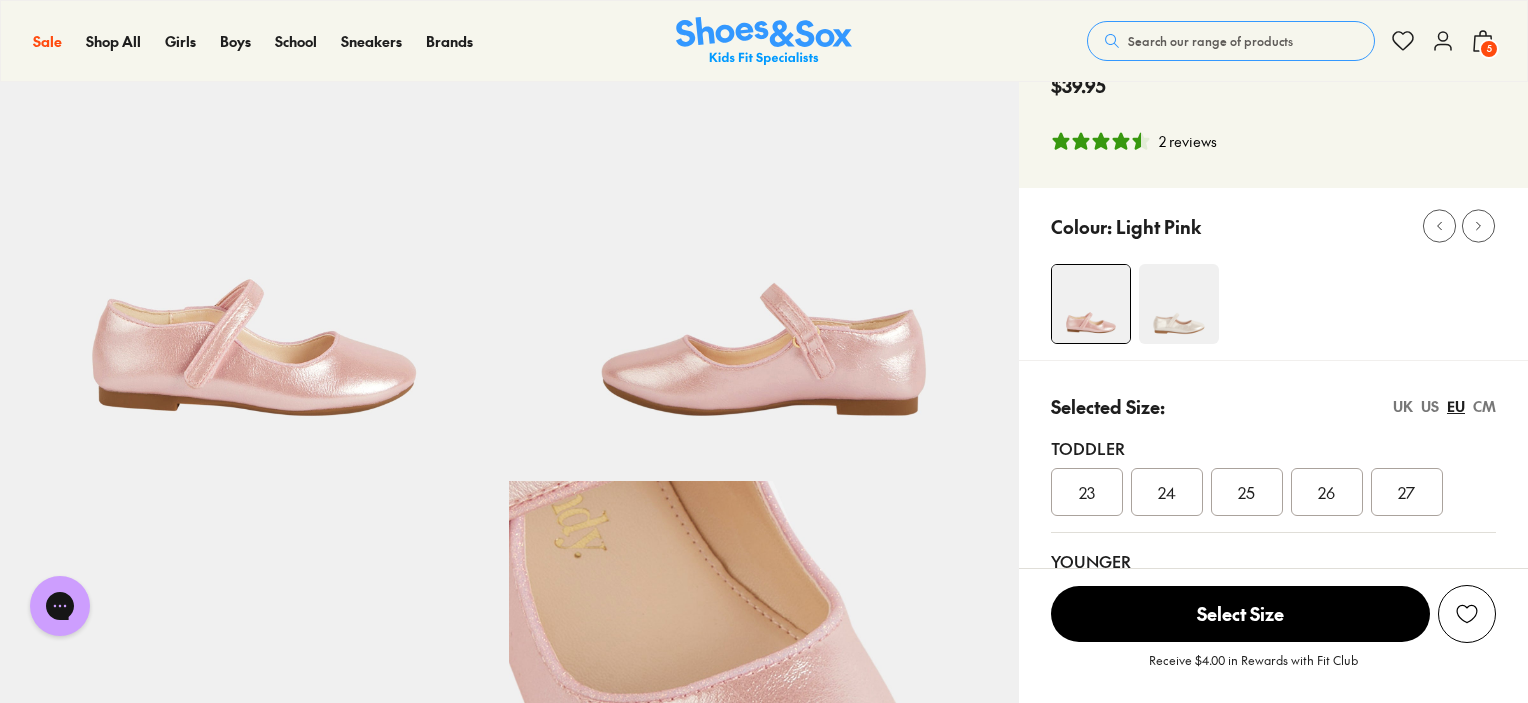 scroll, scrollTop: 148, scrollLeft: 0, axis: vertical 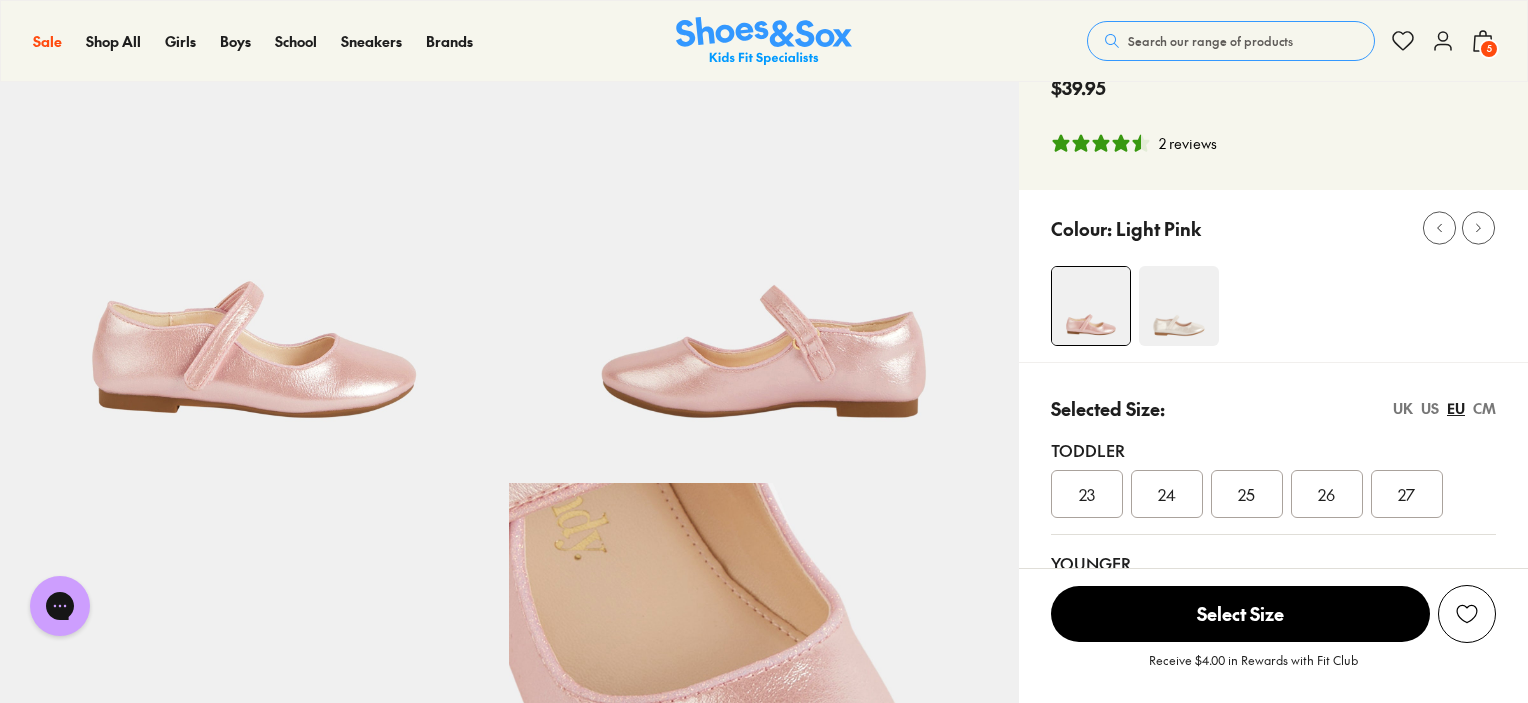 click at bounding box center [1091, 306] 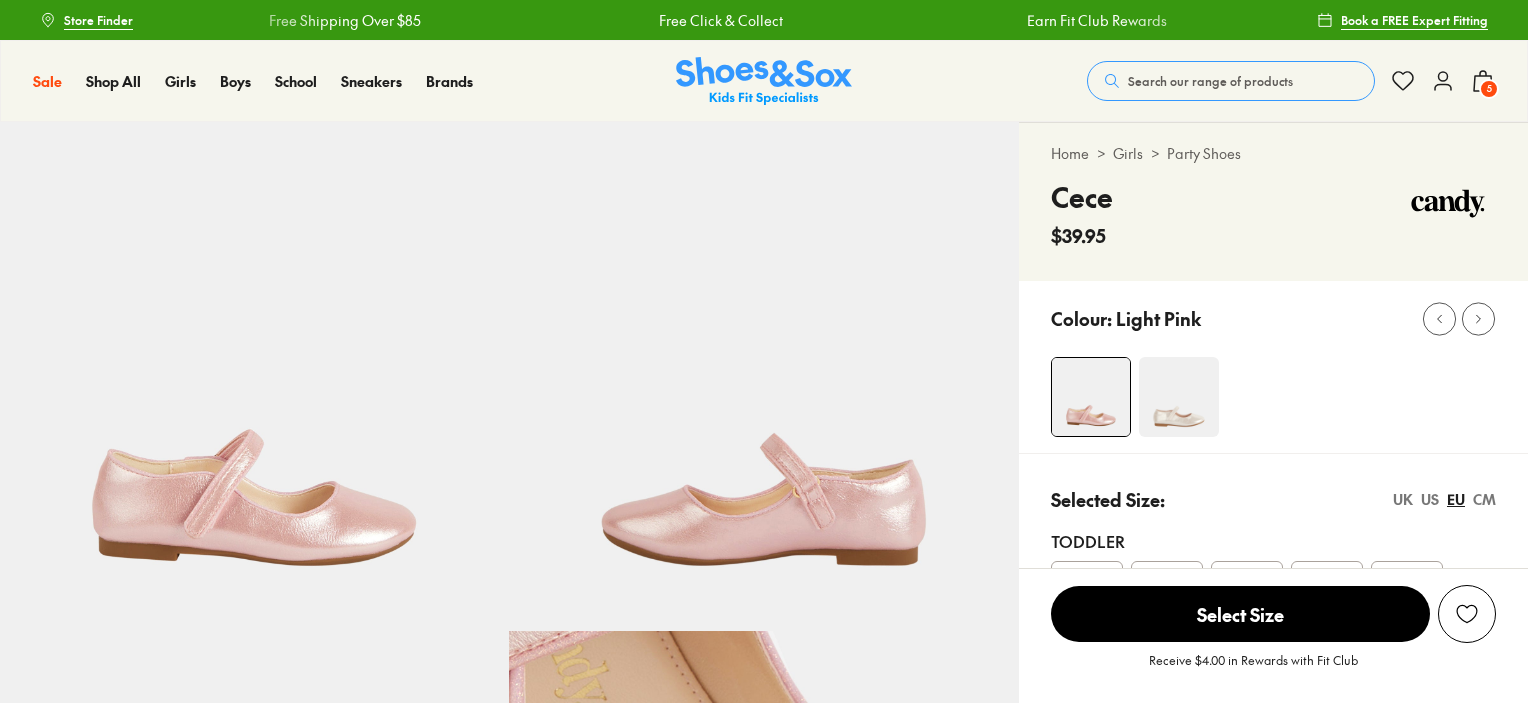 scroll, scrollTop: 0, scrollLeft: 0, axis: both 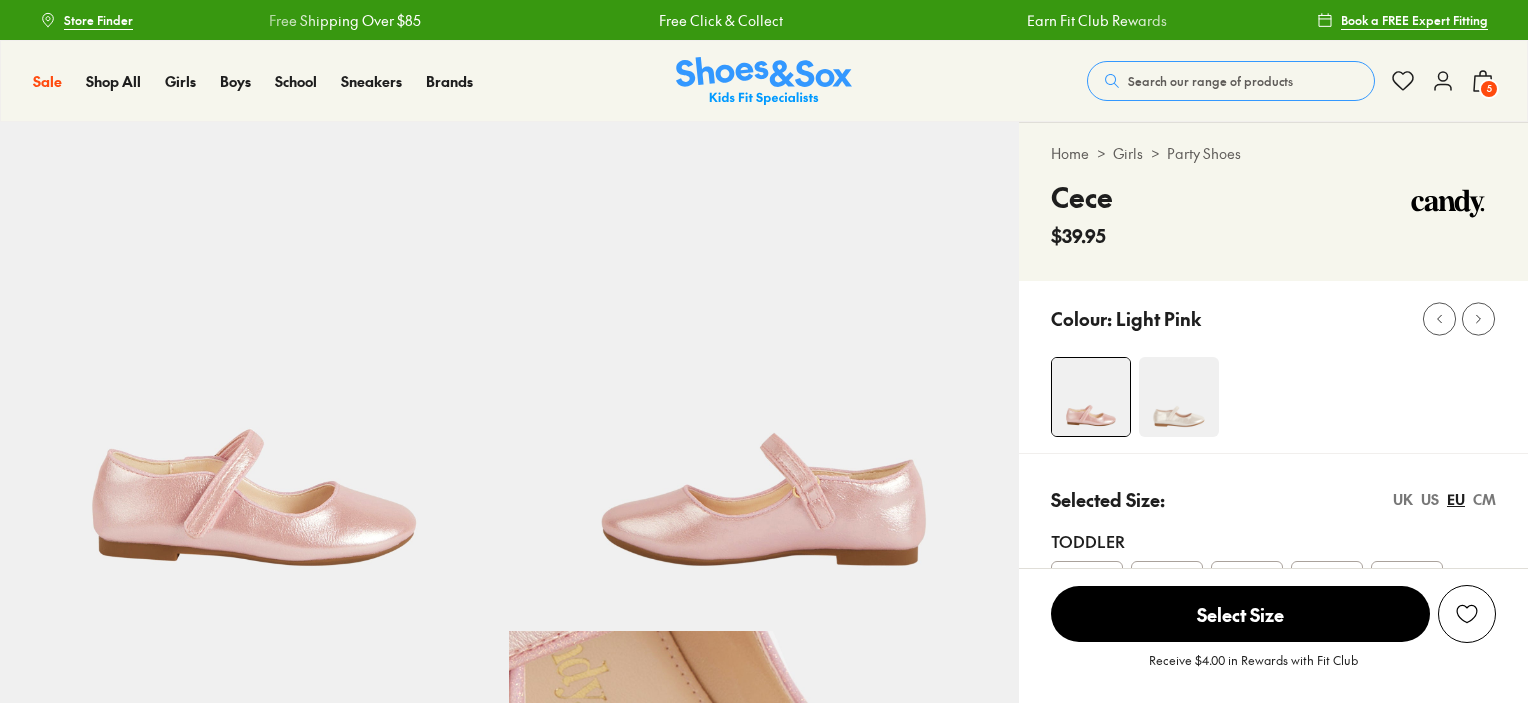 select on "*" 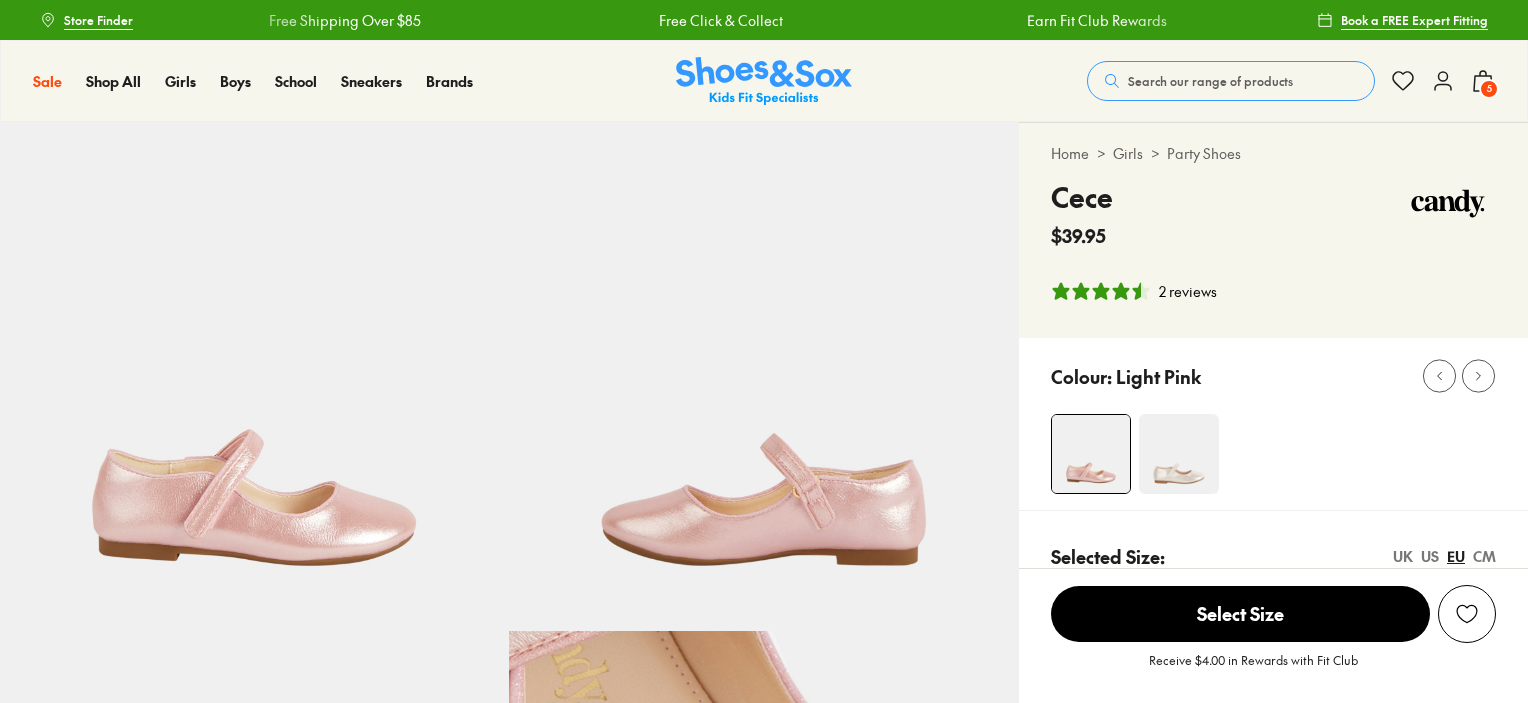 click on "Light Pink" at bounding box center (1158, 376) 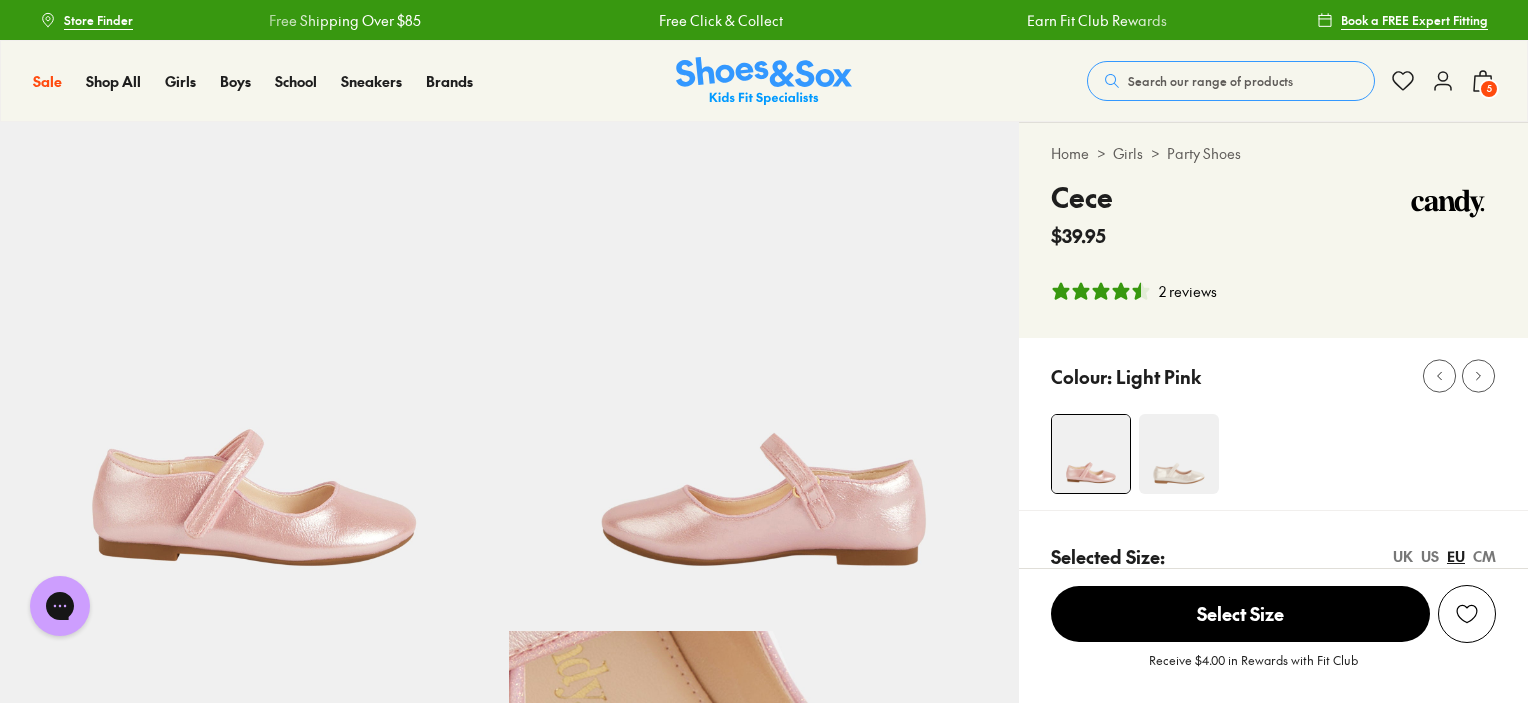 scroll, scrollTop: 0, scrollLeft: 0, axis: both 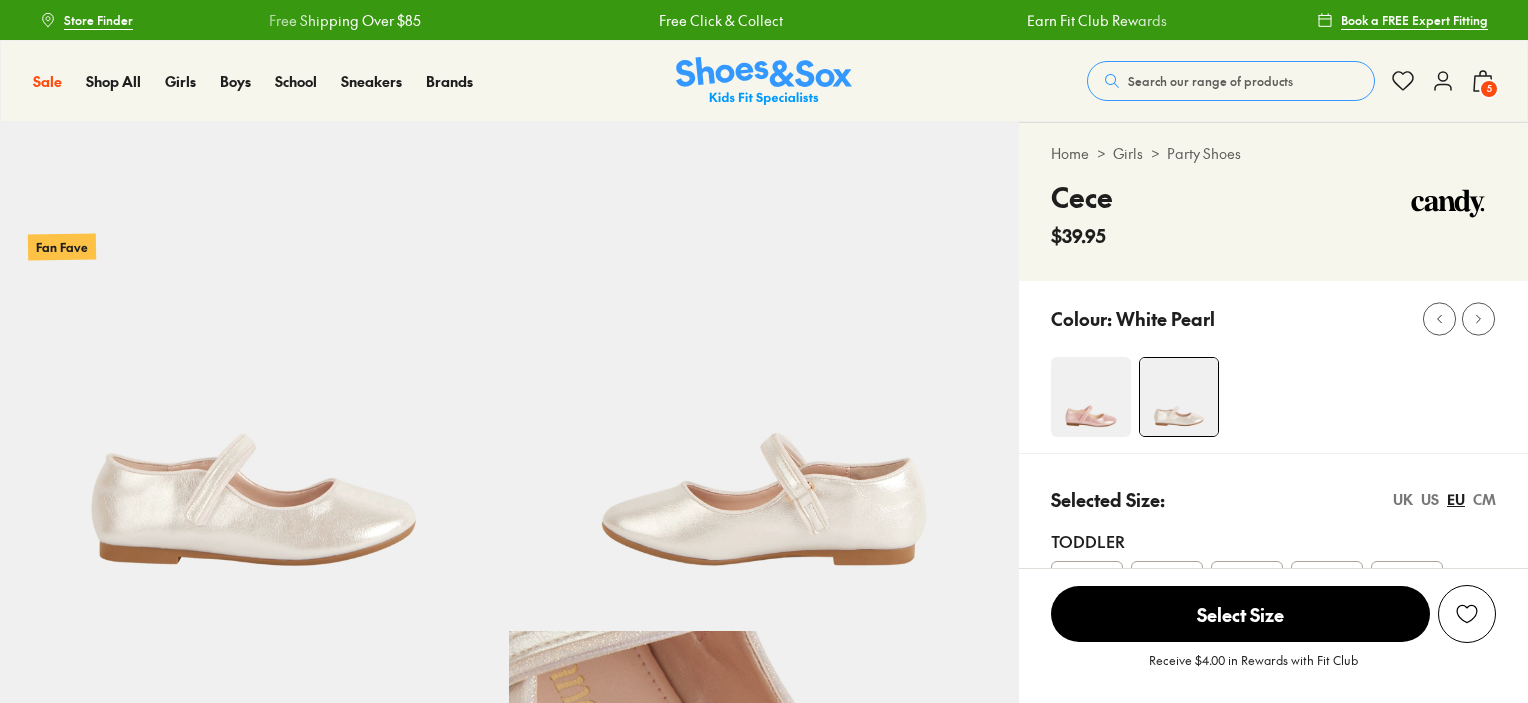 select on "*" 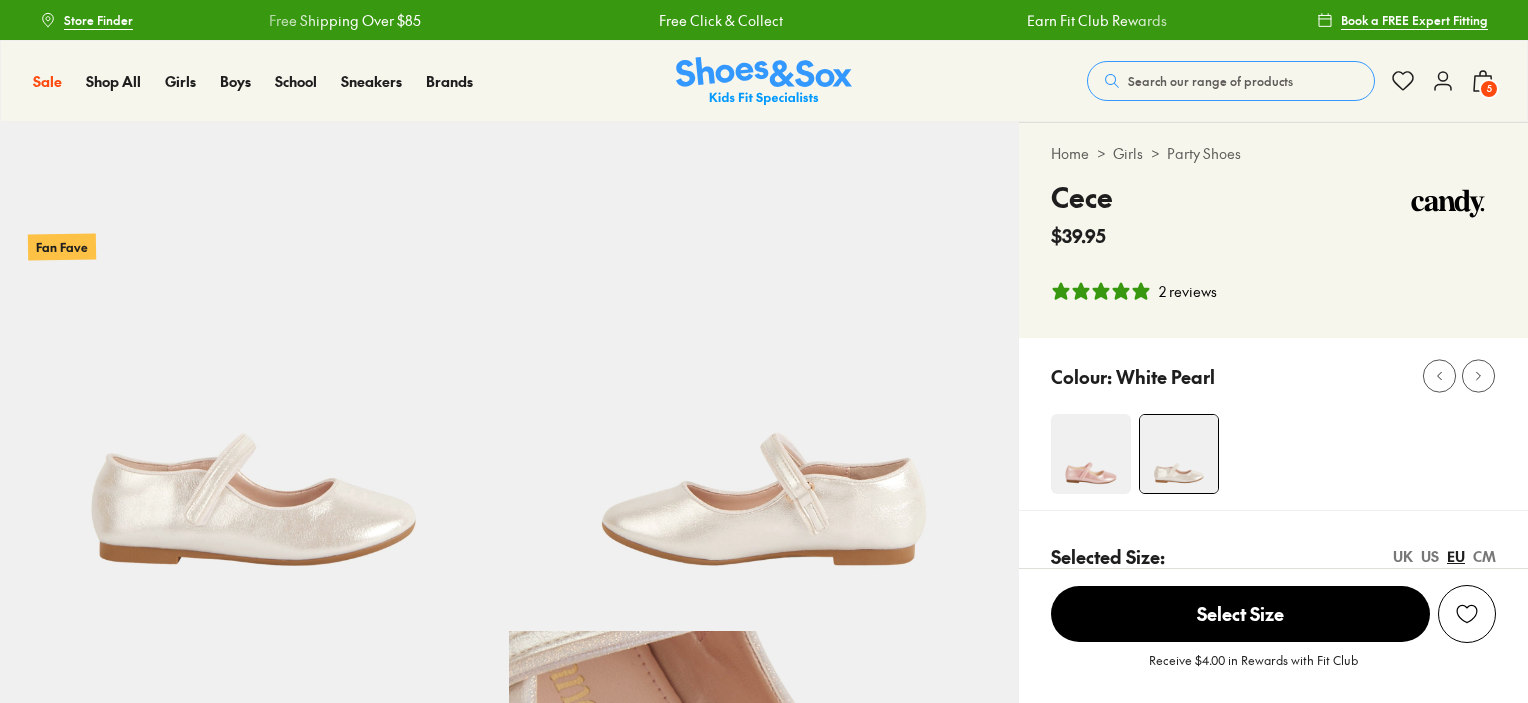scroll, scrollTop: 0, scrollLeft: 0, axis: both 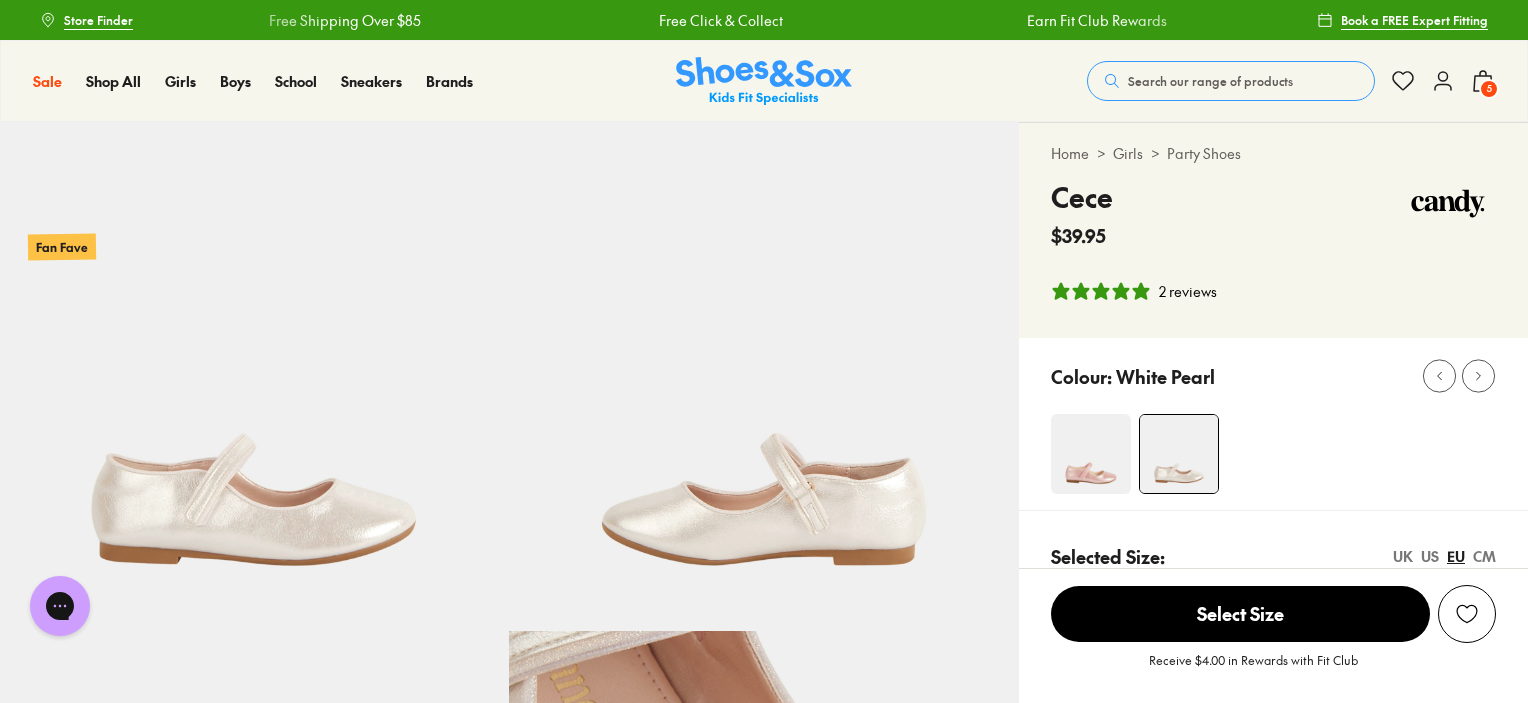click at bounding box center [1091, 454] 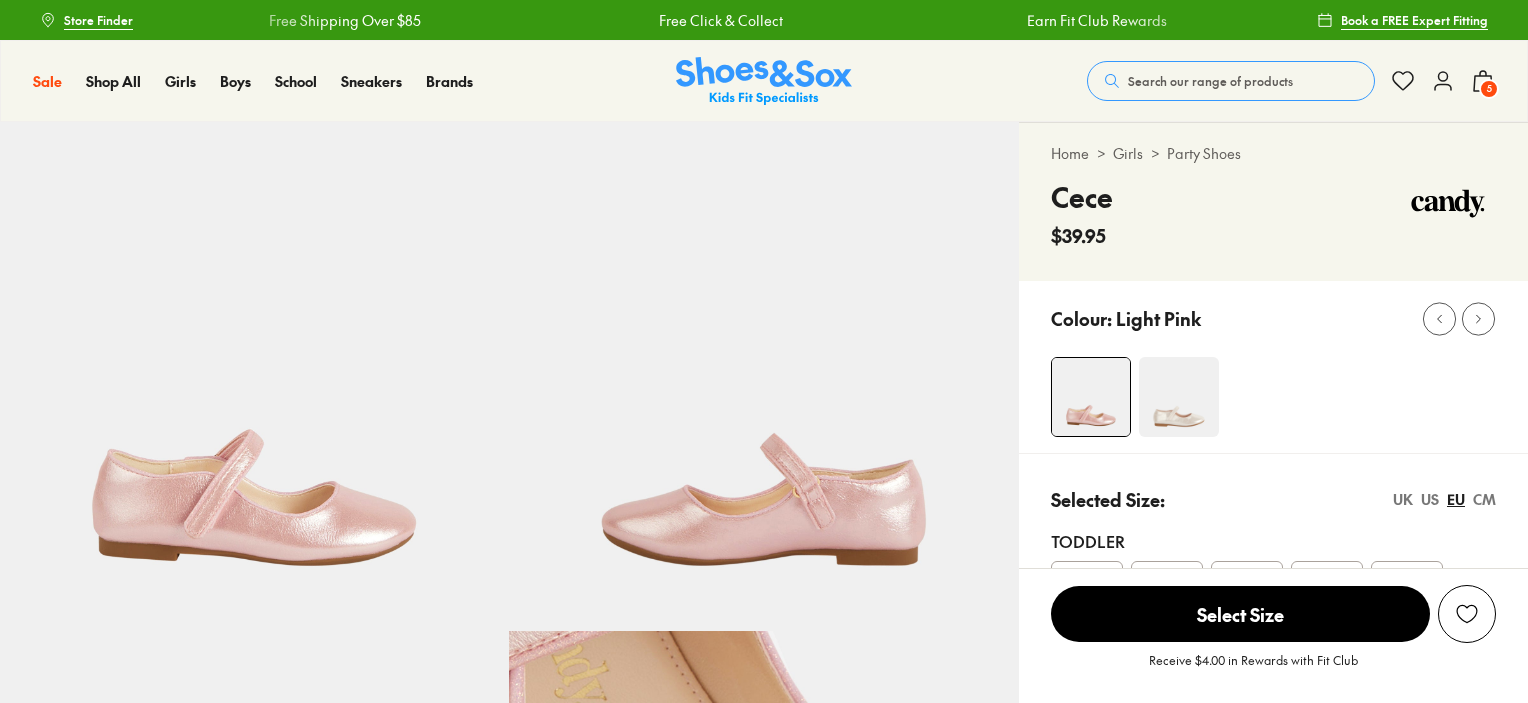 scroll, scrollTop: 0, scrollLeft: 0, axis: both 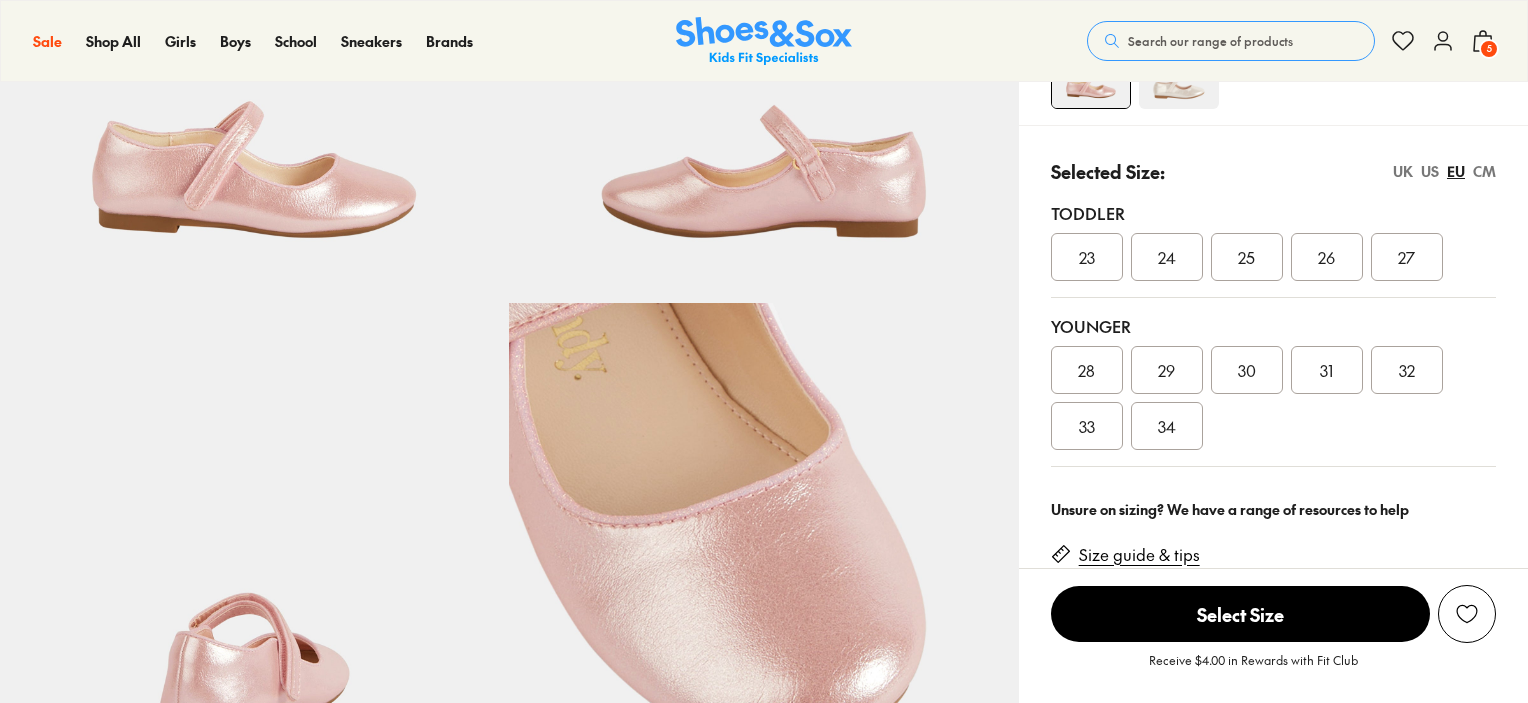 select on "*" 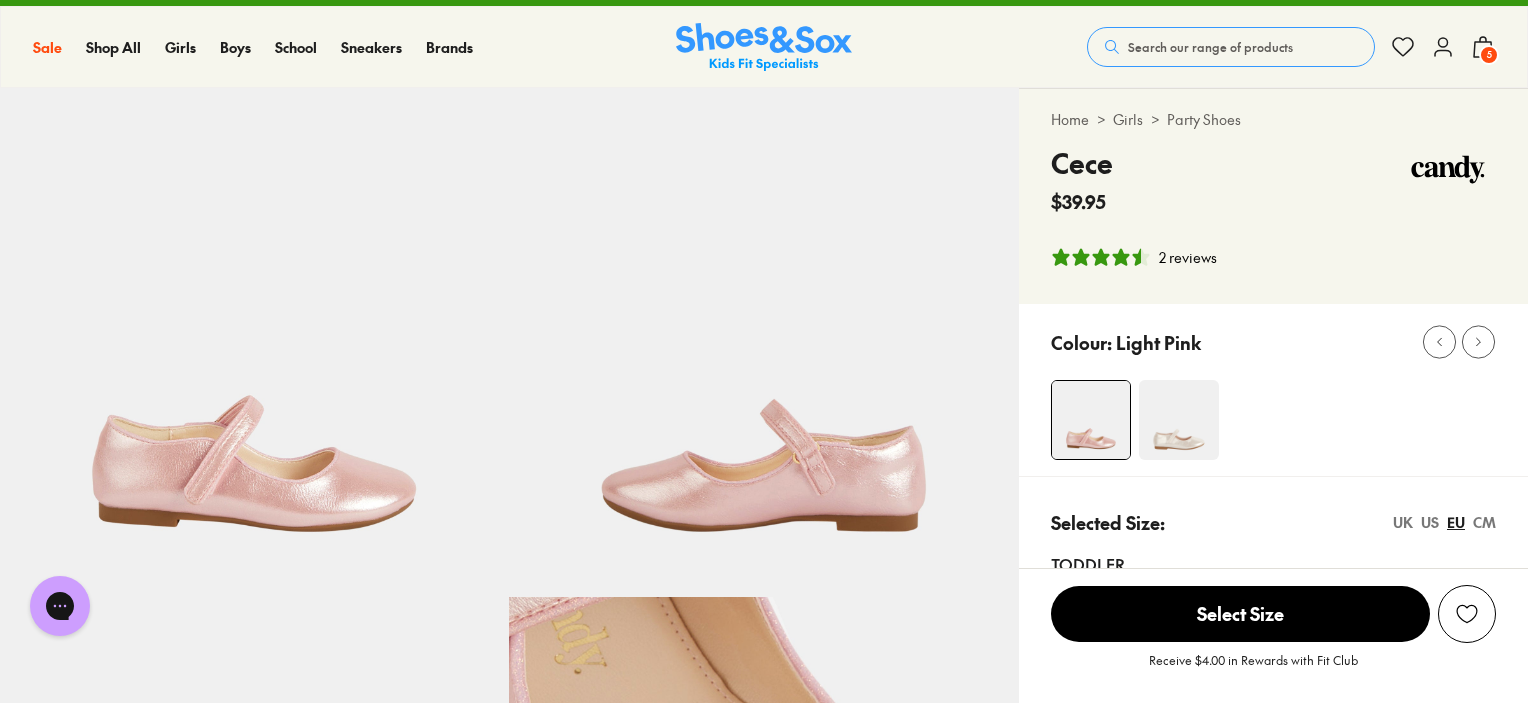 scroll, scrollTop: 351, scrollLeft: 0, axis: vertical 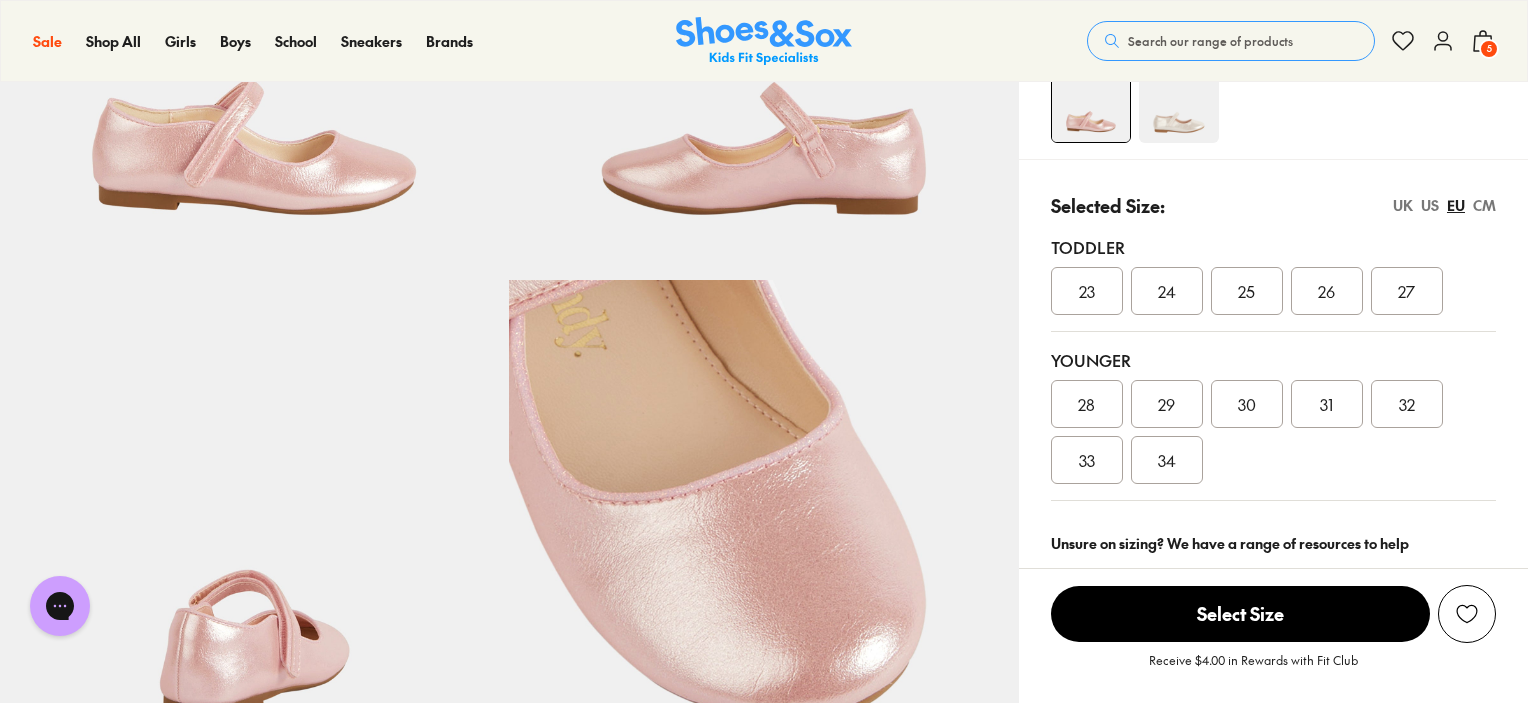 click on "32" at bounding box center (1407, 404) 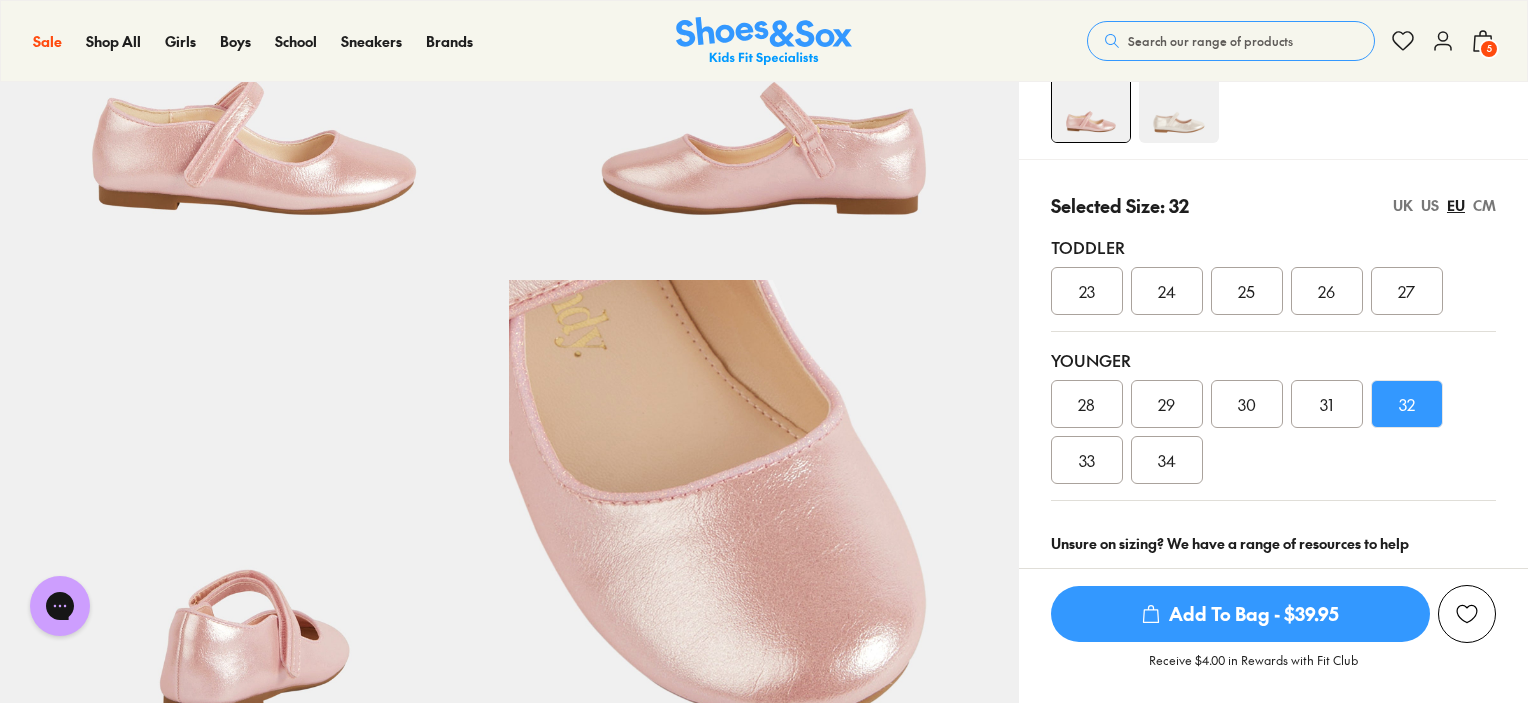 click on "Add To Bag - $39.95" at bounding box center [1240, 614] 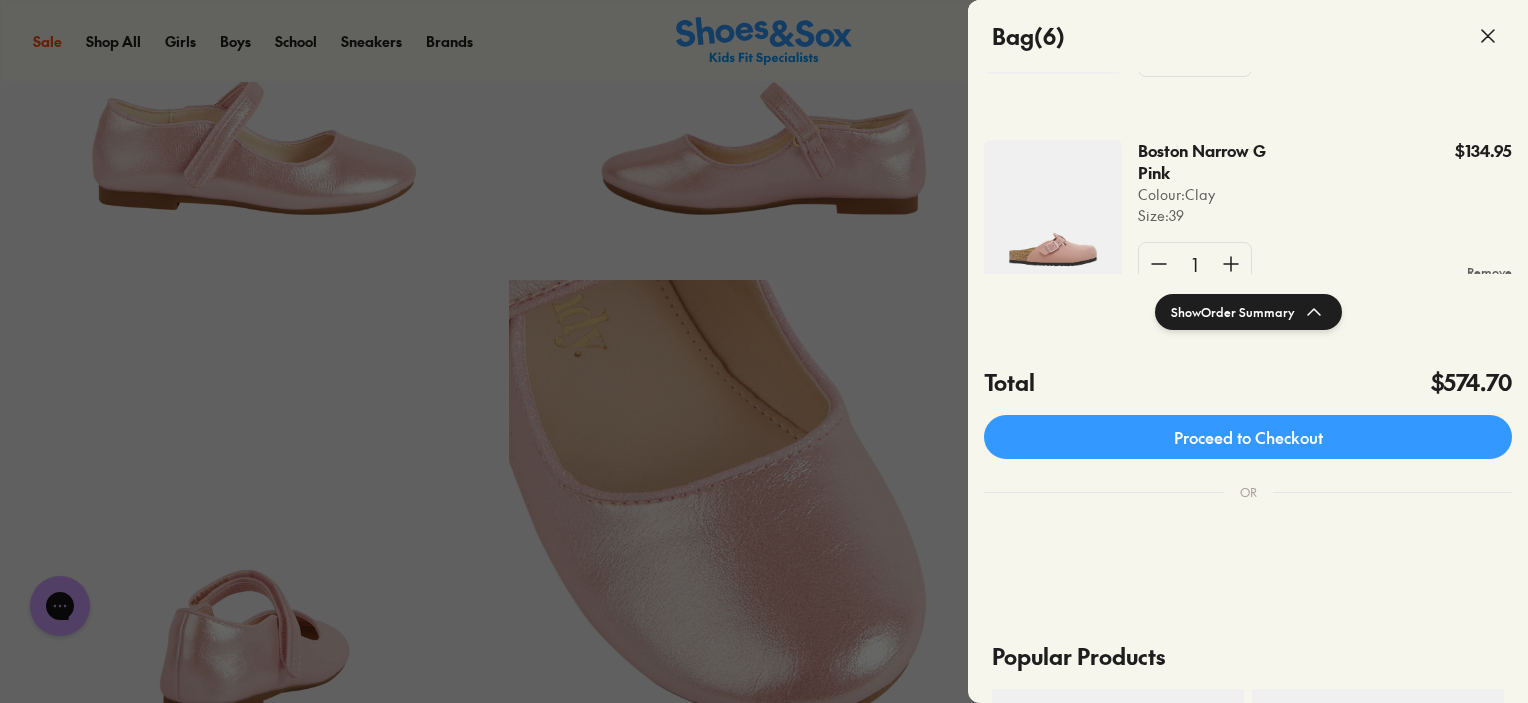 scroll, scrollTop: 0, scrollLeft: 0, axis: both 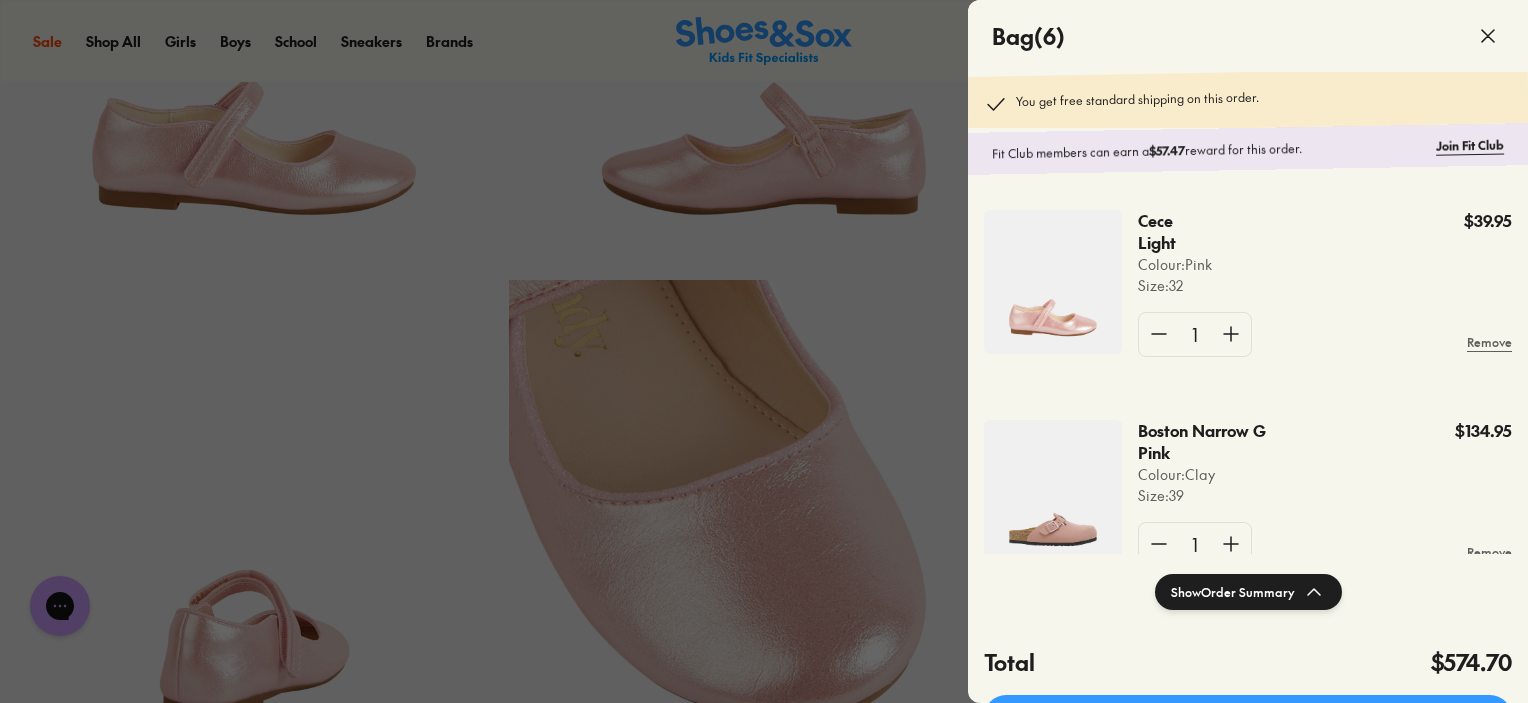 click 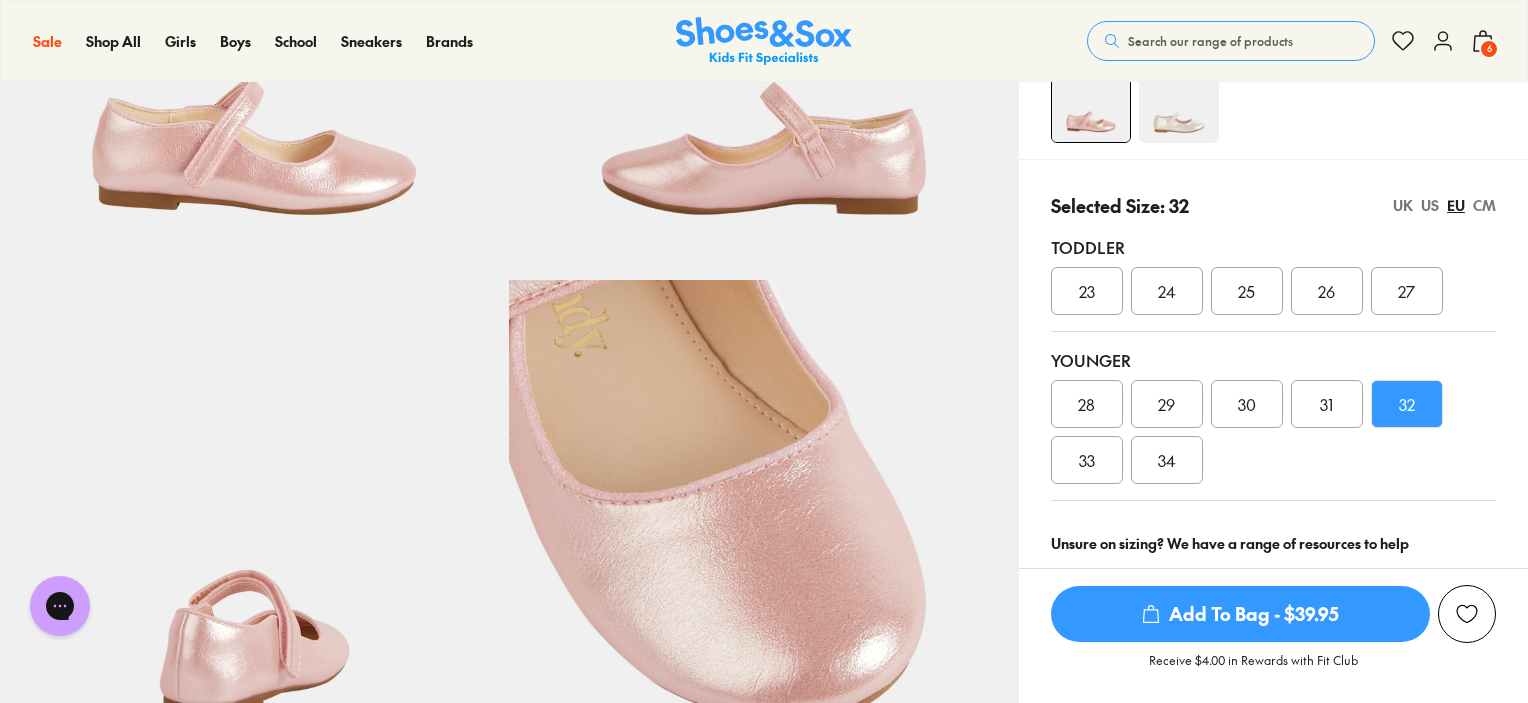 scroll, scrollTop: 0, scrollLeft: 0, axis: both 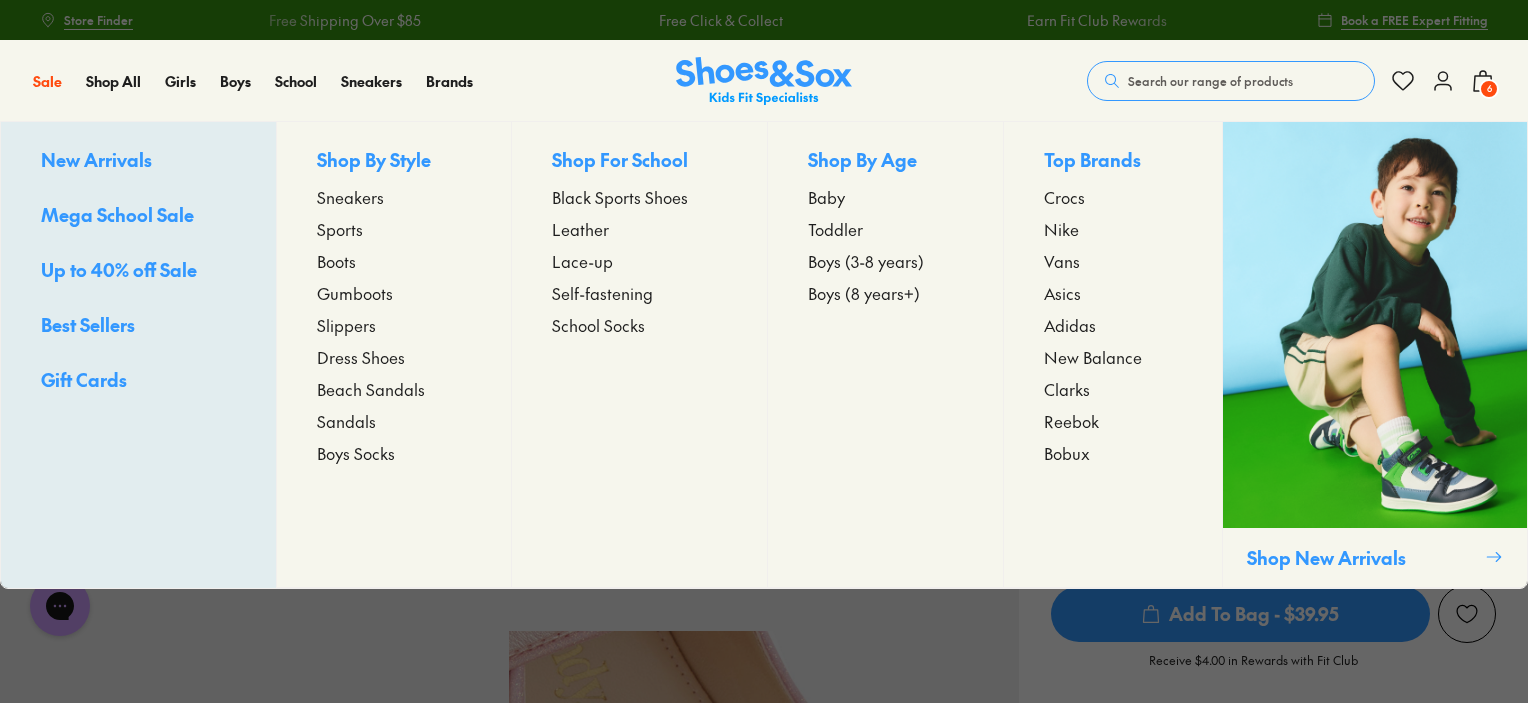click on "Nike" at bounding box center [1061, 229] 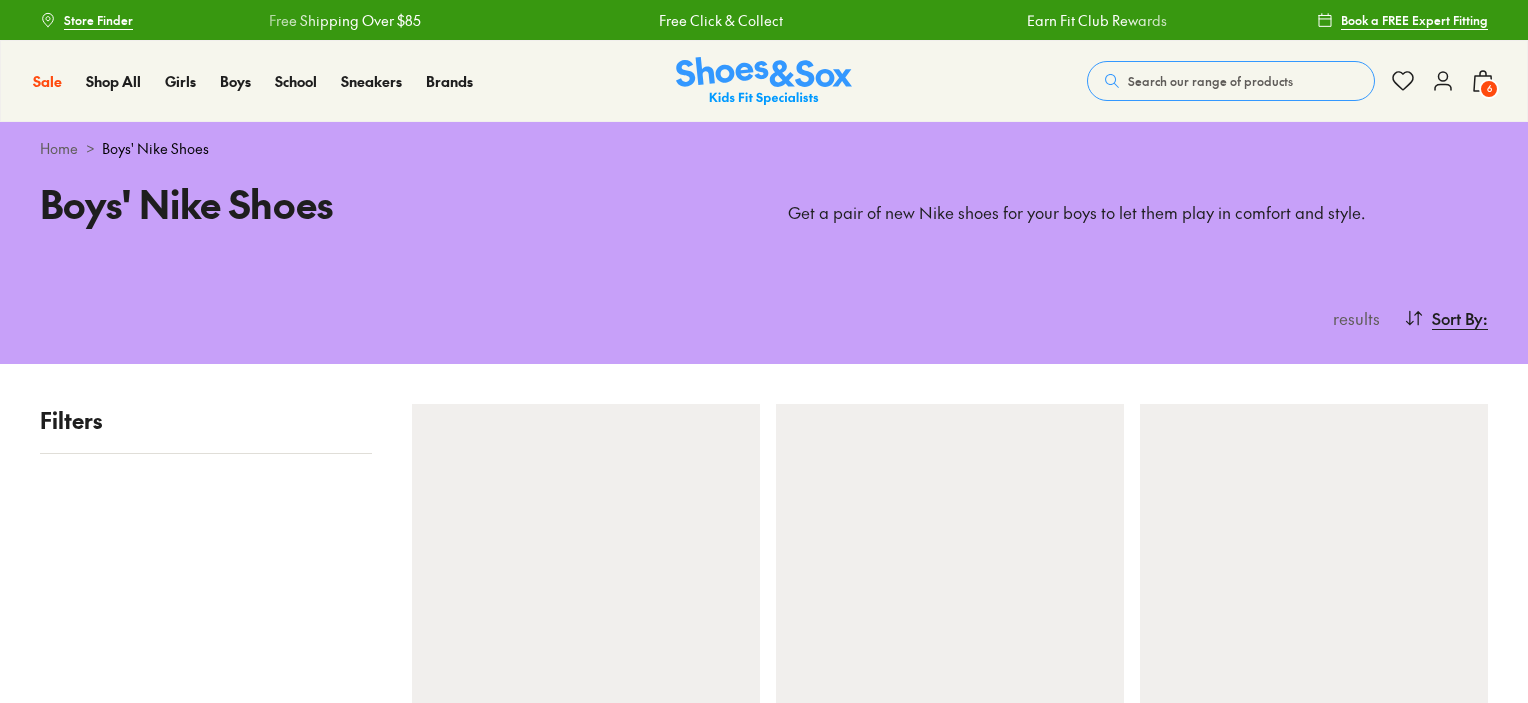 scroll, scrollTop: 0, scrollLeft: 0, axis: both 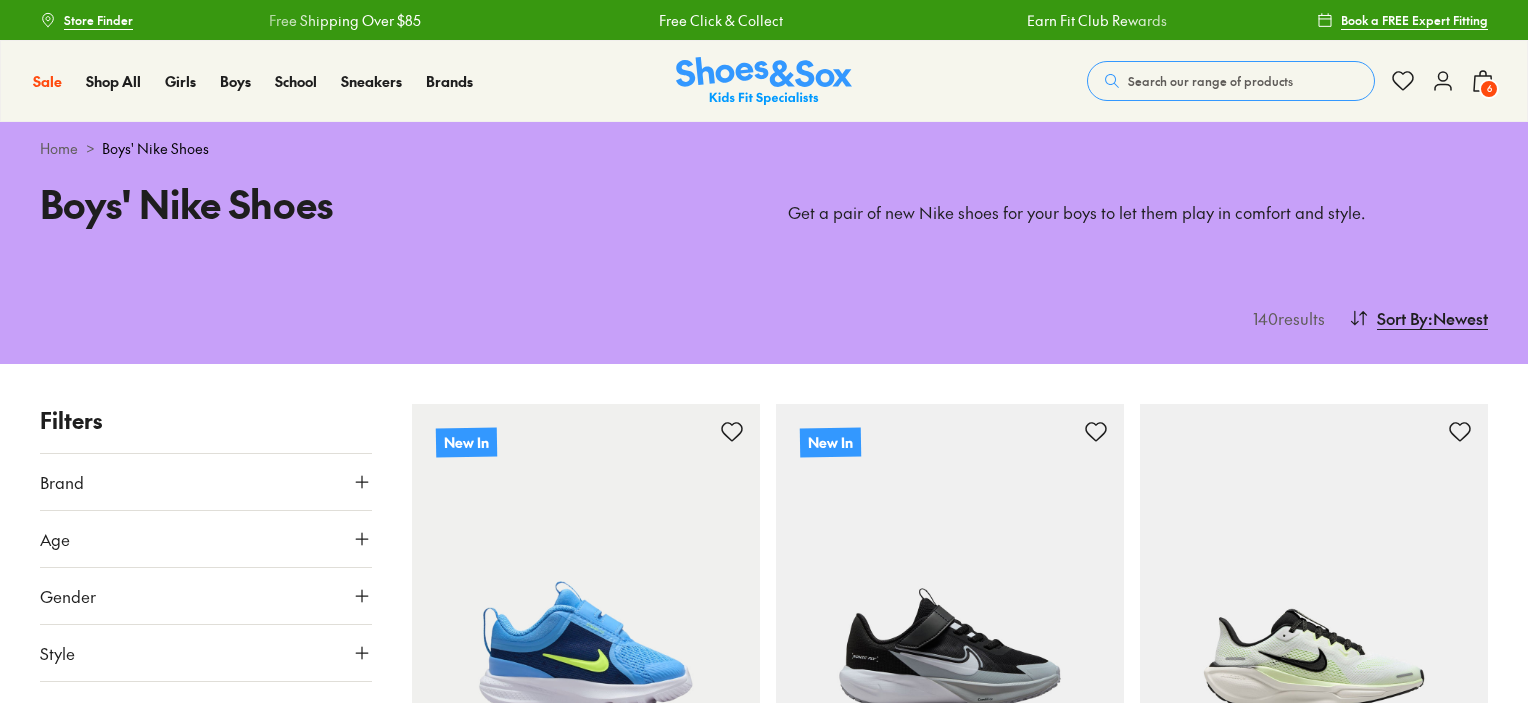 click on "Age" at bounding box center [206, 539] 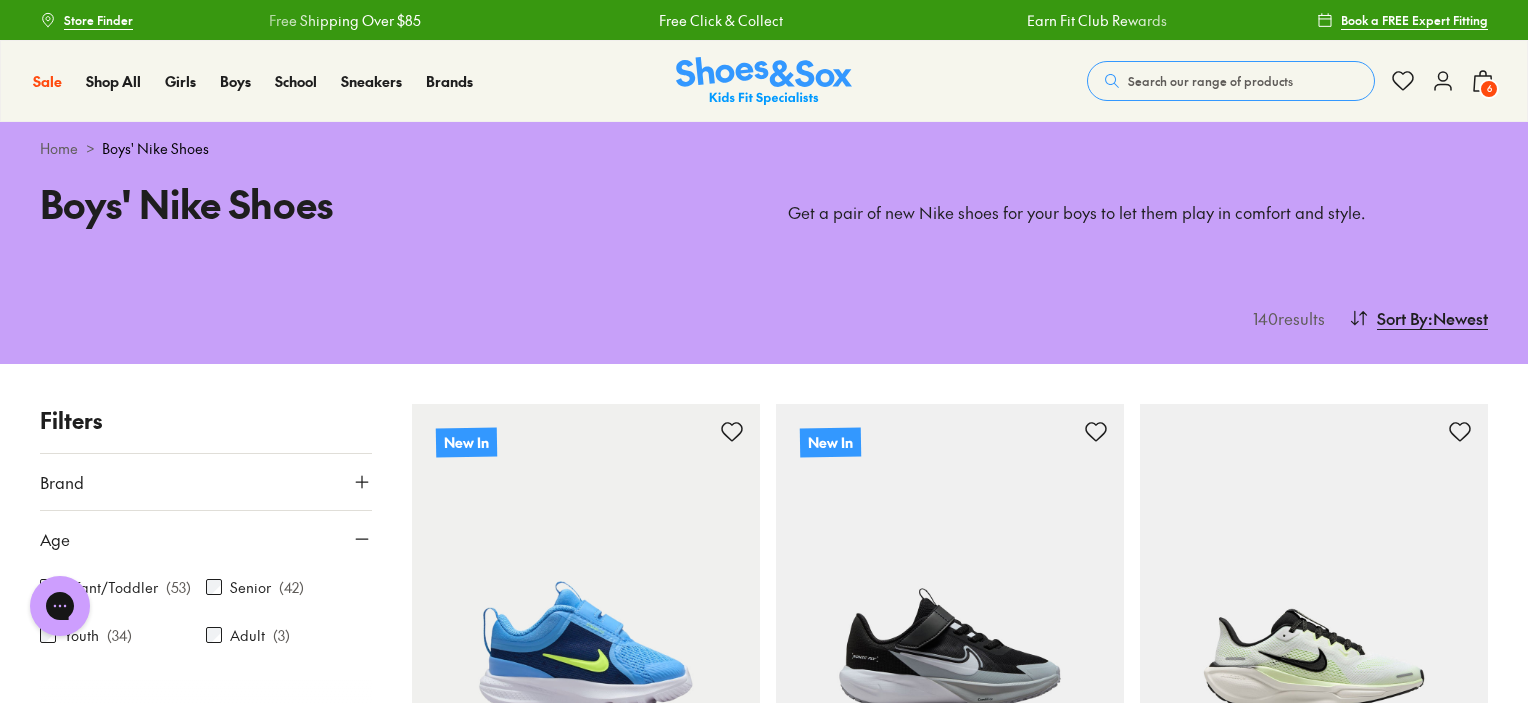 scroll, scrollTop: 0, scrollLeft: 0, axis: both 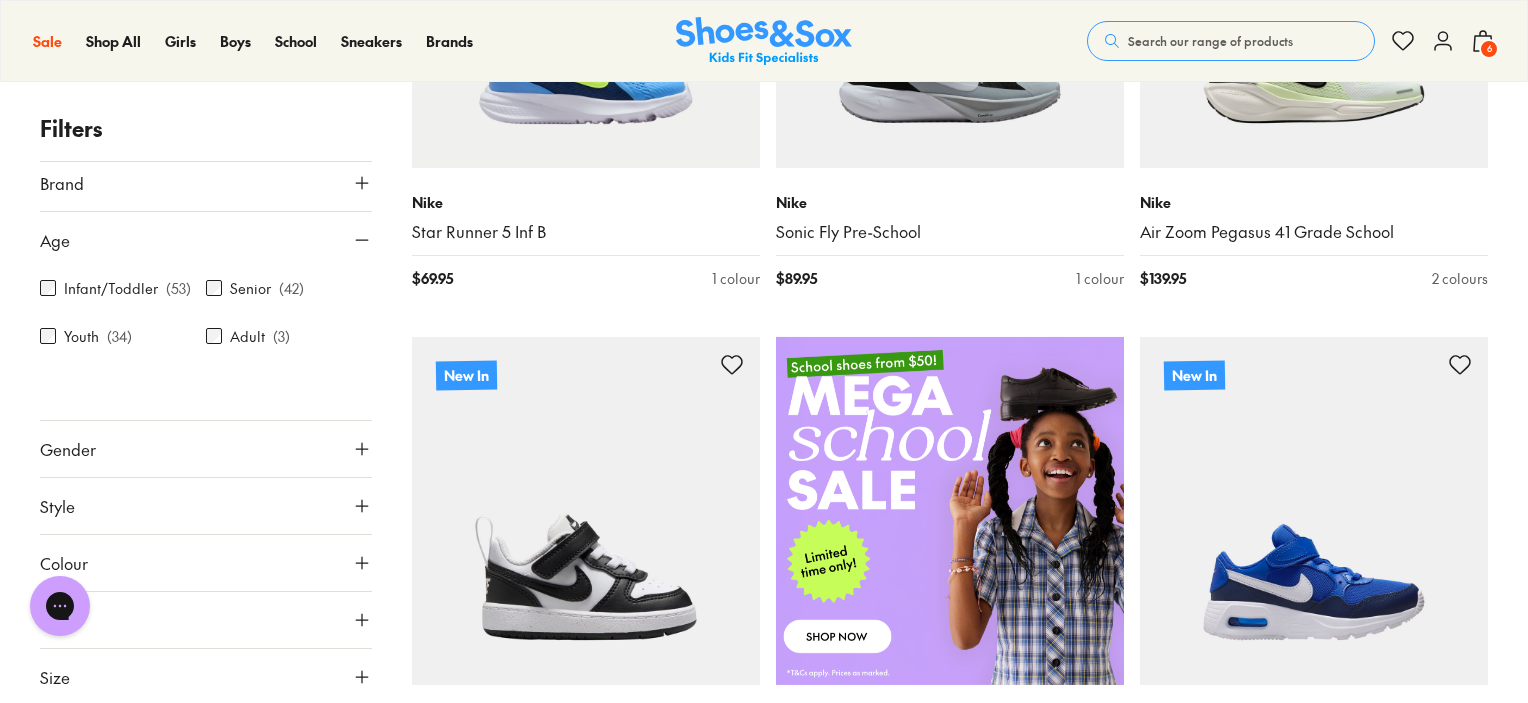 click on "Gender" at bounding box center [206, 449] 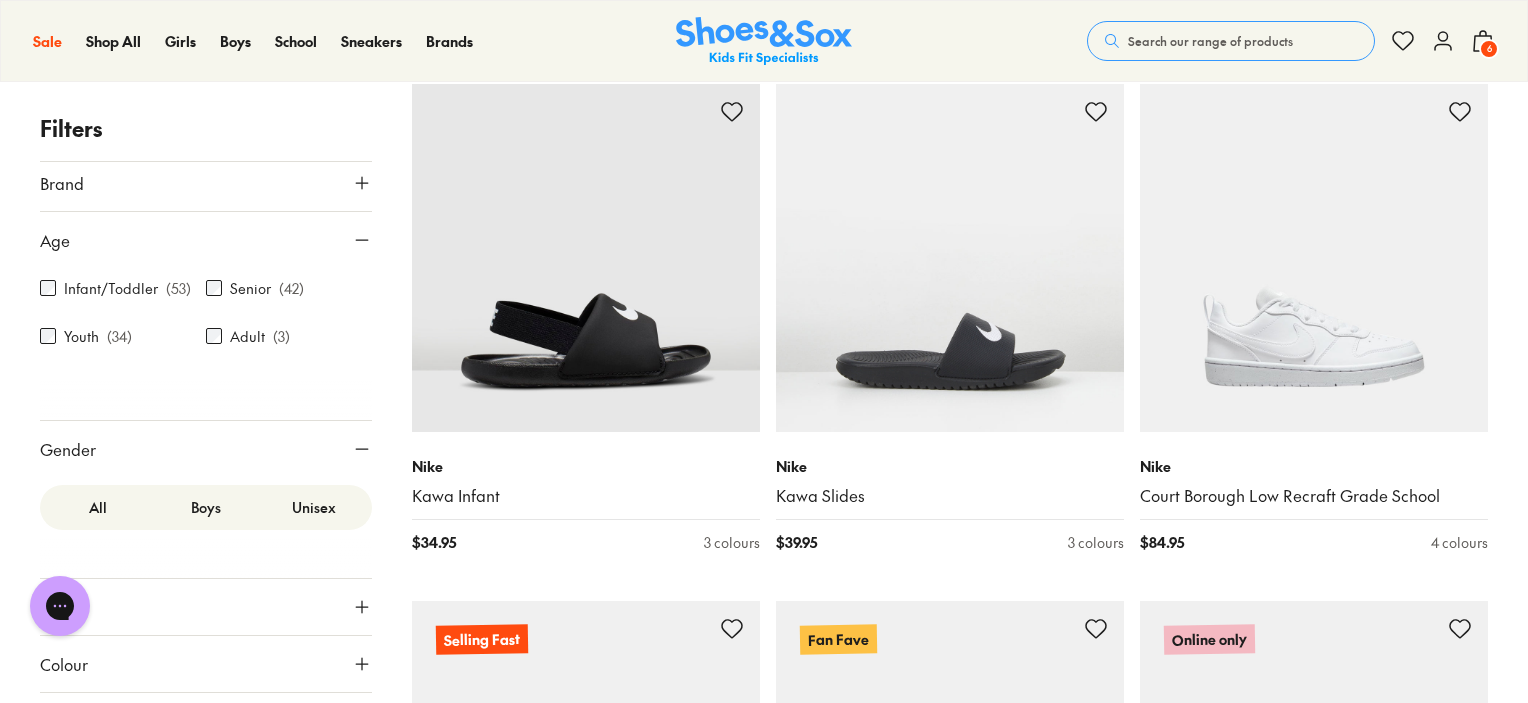 scroll, scrollTop: 4506, scrollLeft: 0, axis: vertical 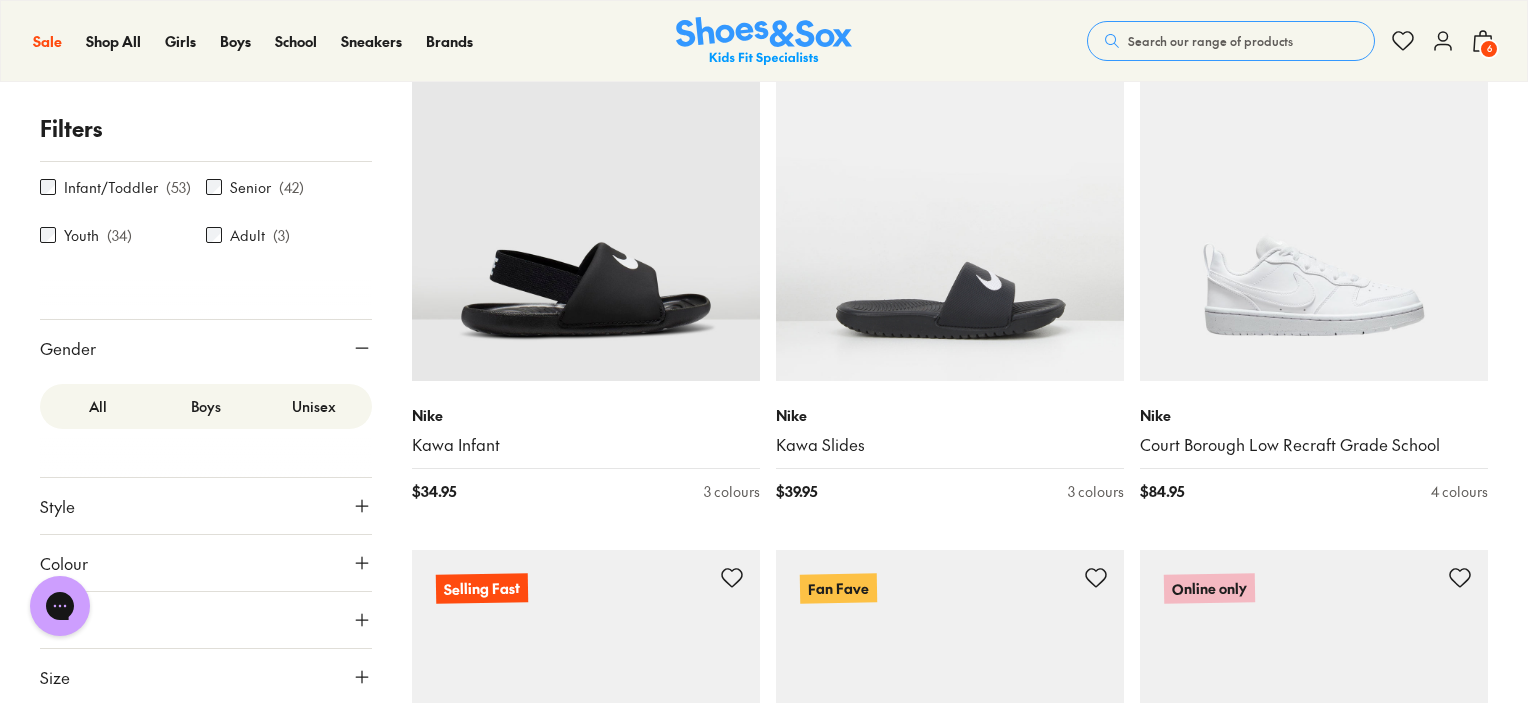 click on "Colour" at bounding box center (206, 563) 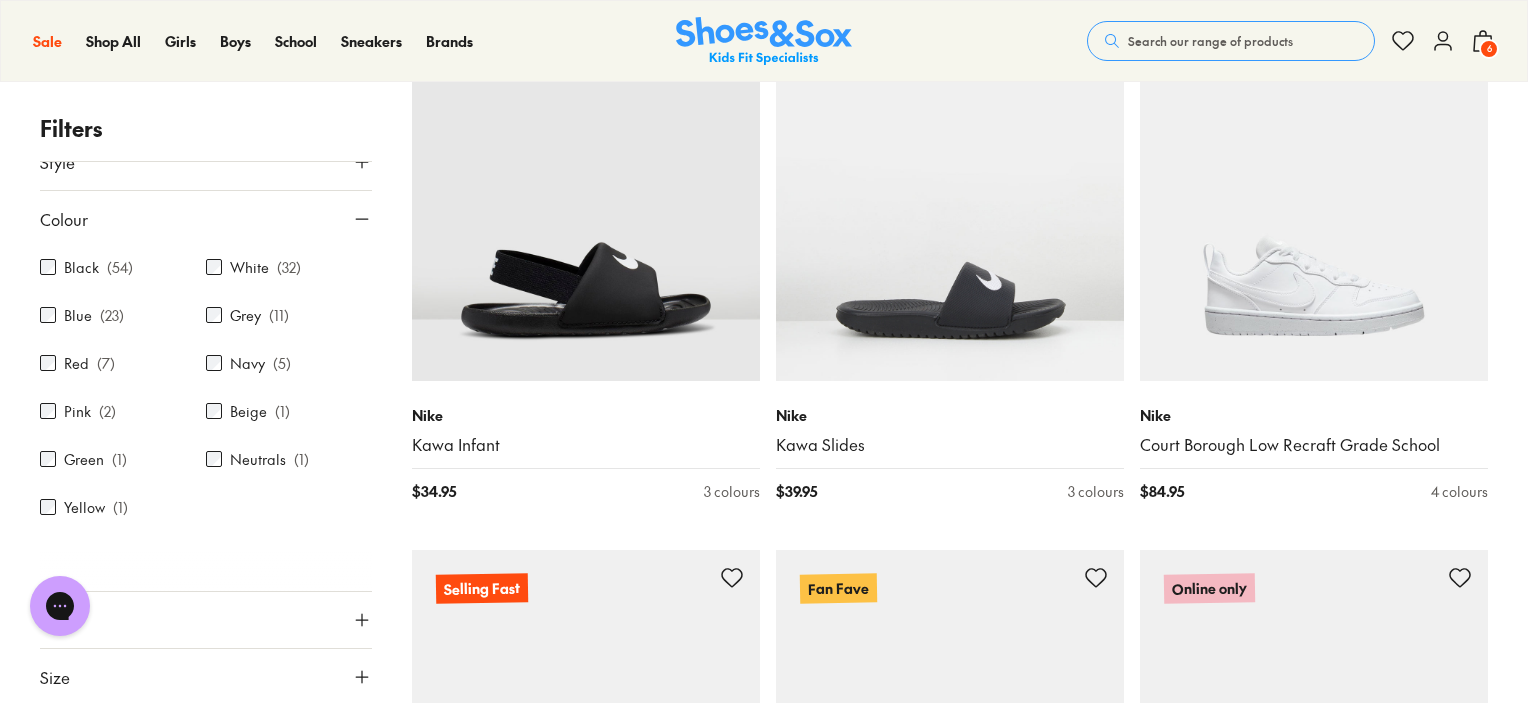 scroll, scrollTop: 451, scrollLeft: 0, axis: vertical 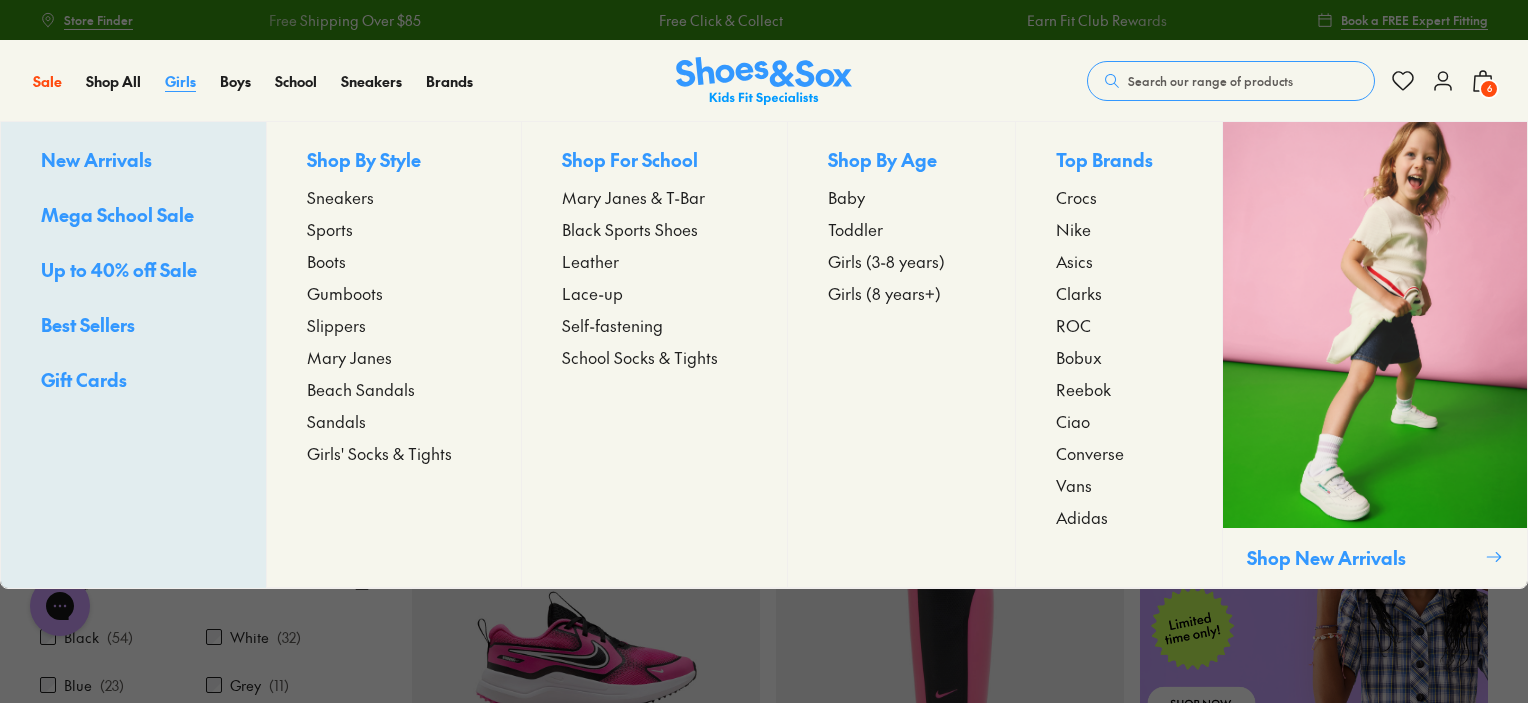 click on "Girls" at bounding box center [180, 81] 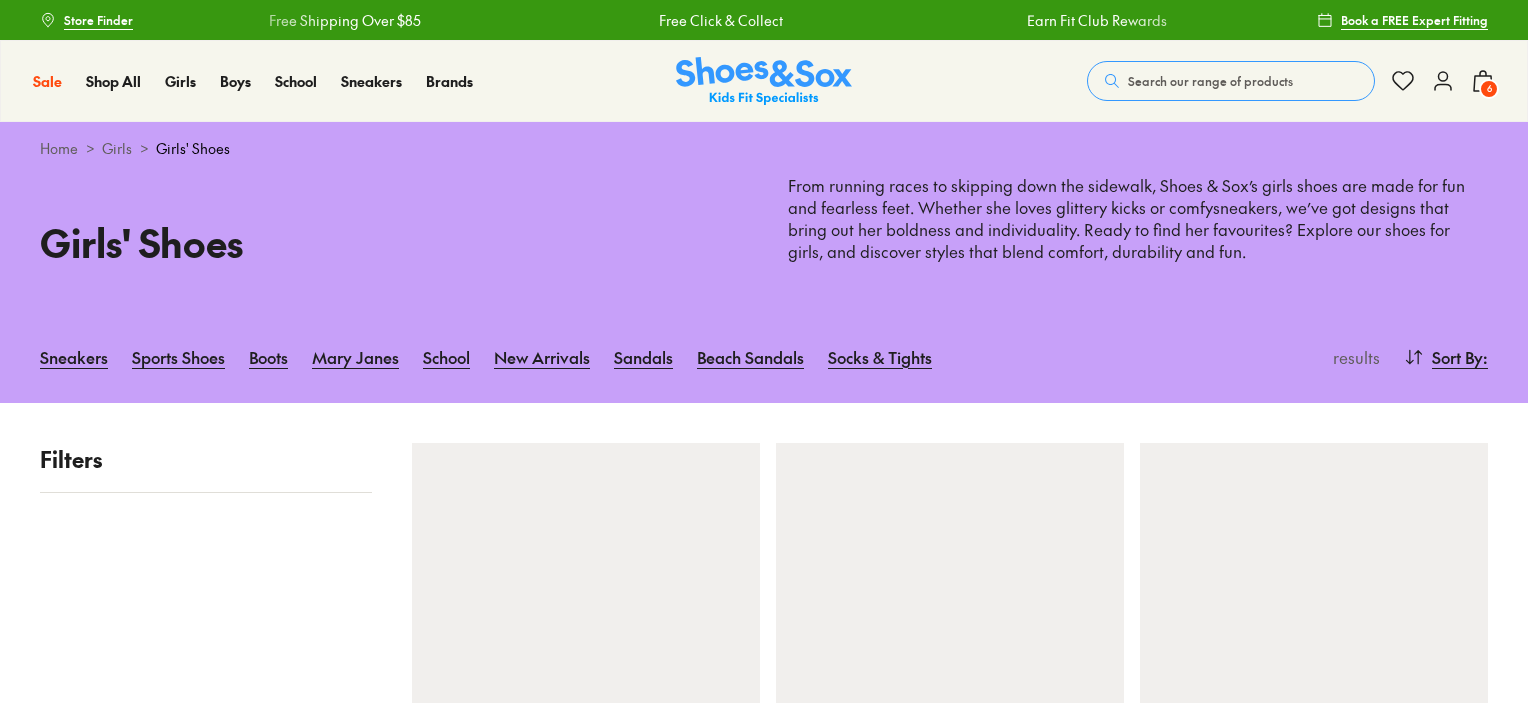 scroll, scrollTop: 0, scrollLeft: 0, axis: both 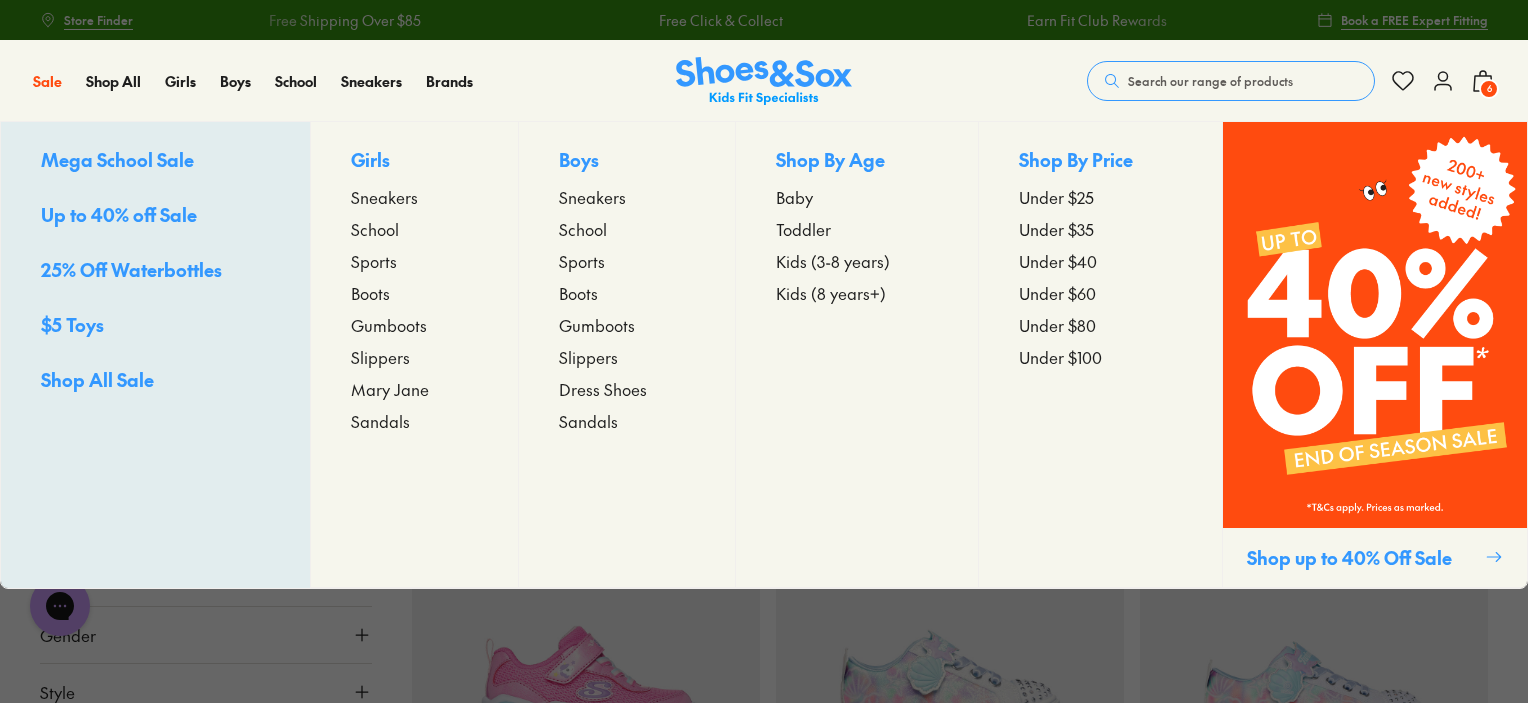 click on "Kids (3-8 years)" at bounding box center [833, 261] 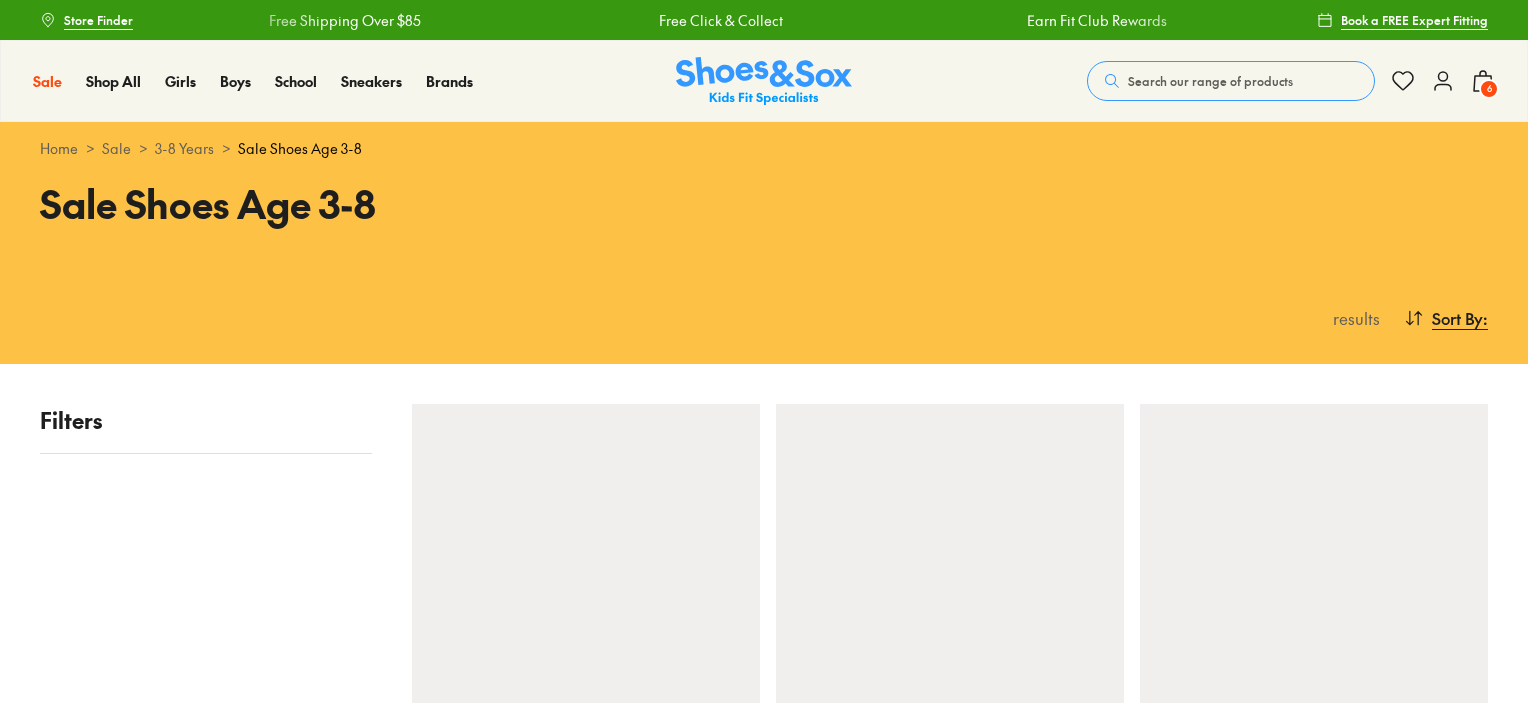 scroll, scrollTop: 0, scrollLeft: 0, axis: both 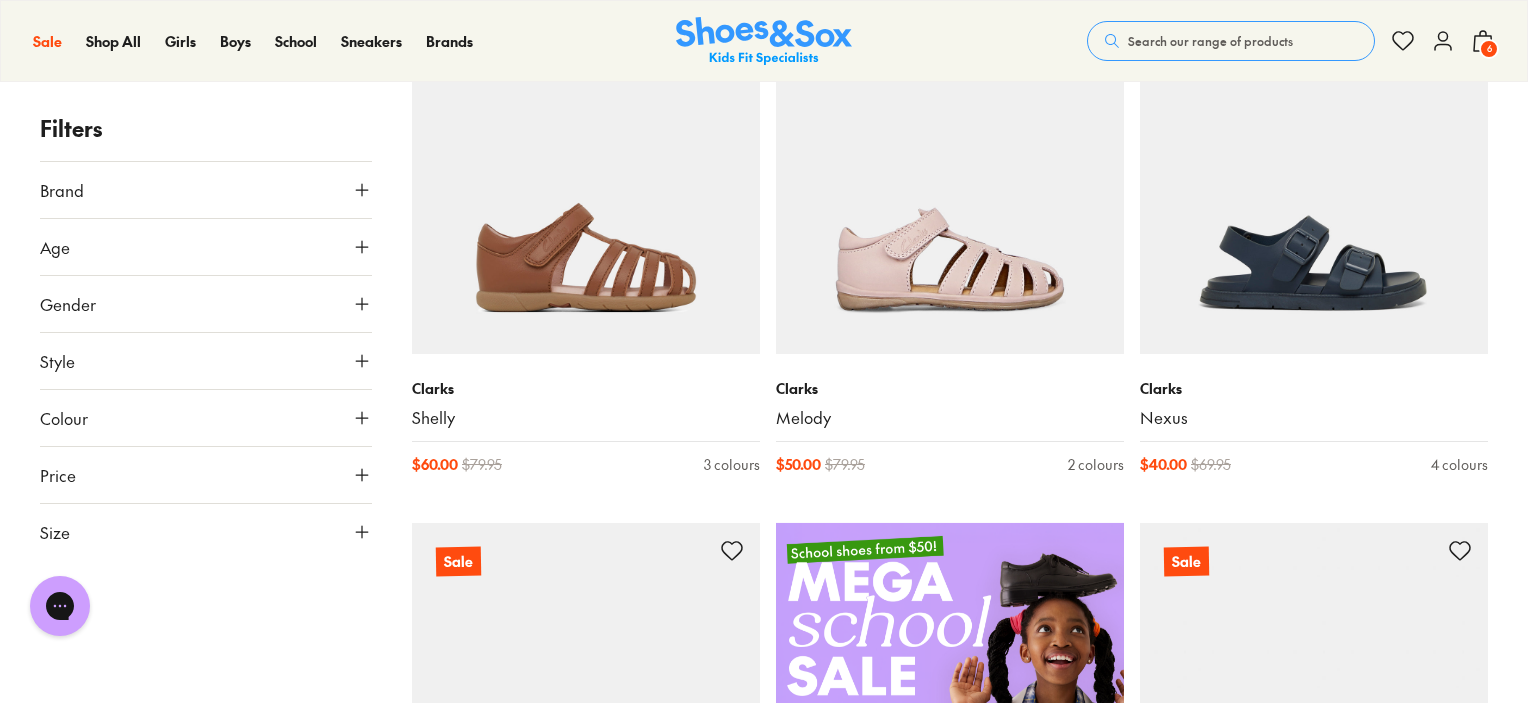 click on "Brand" at bounding box center (206, 190) 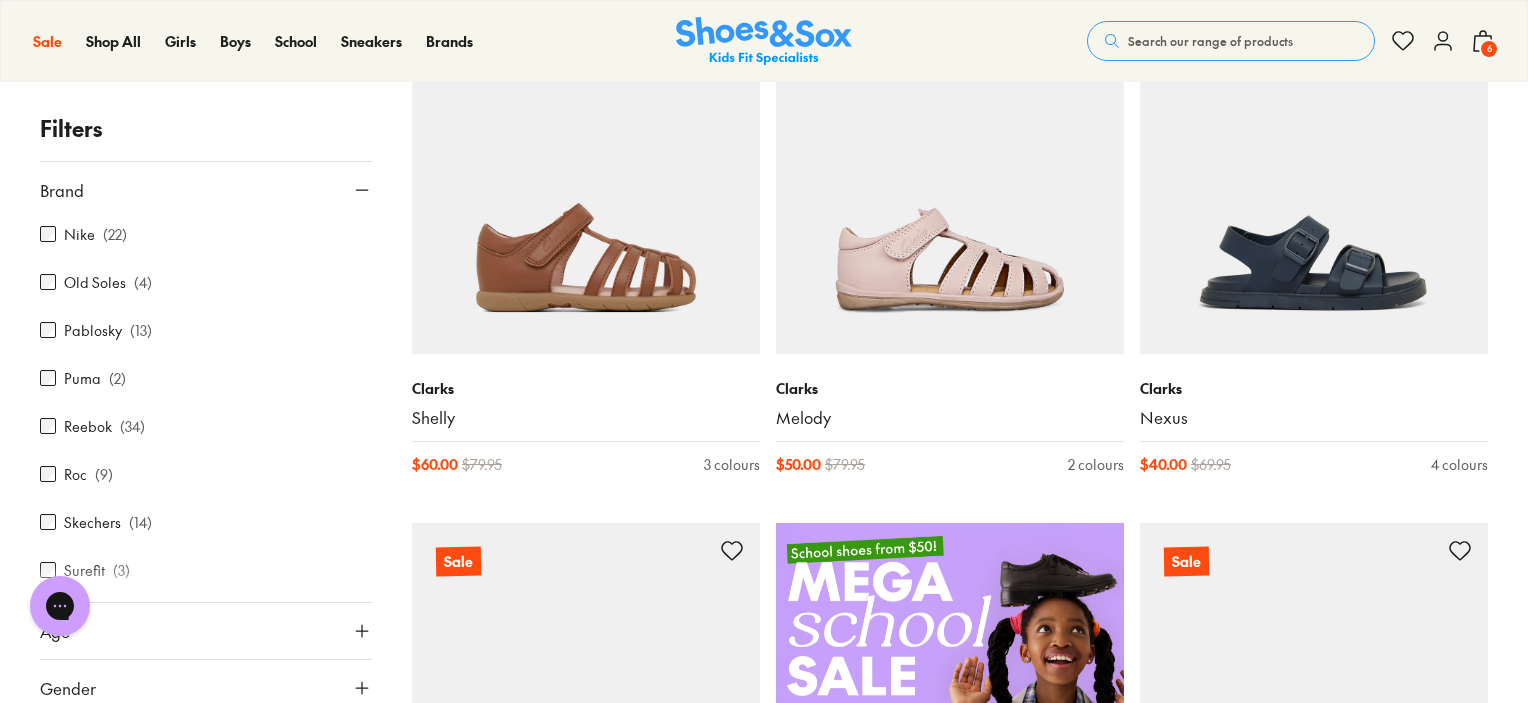 scroll, scrollTop: 772, scrollLeft: 0, axis: vertical 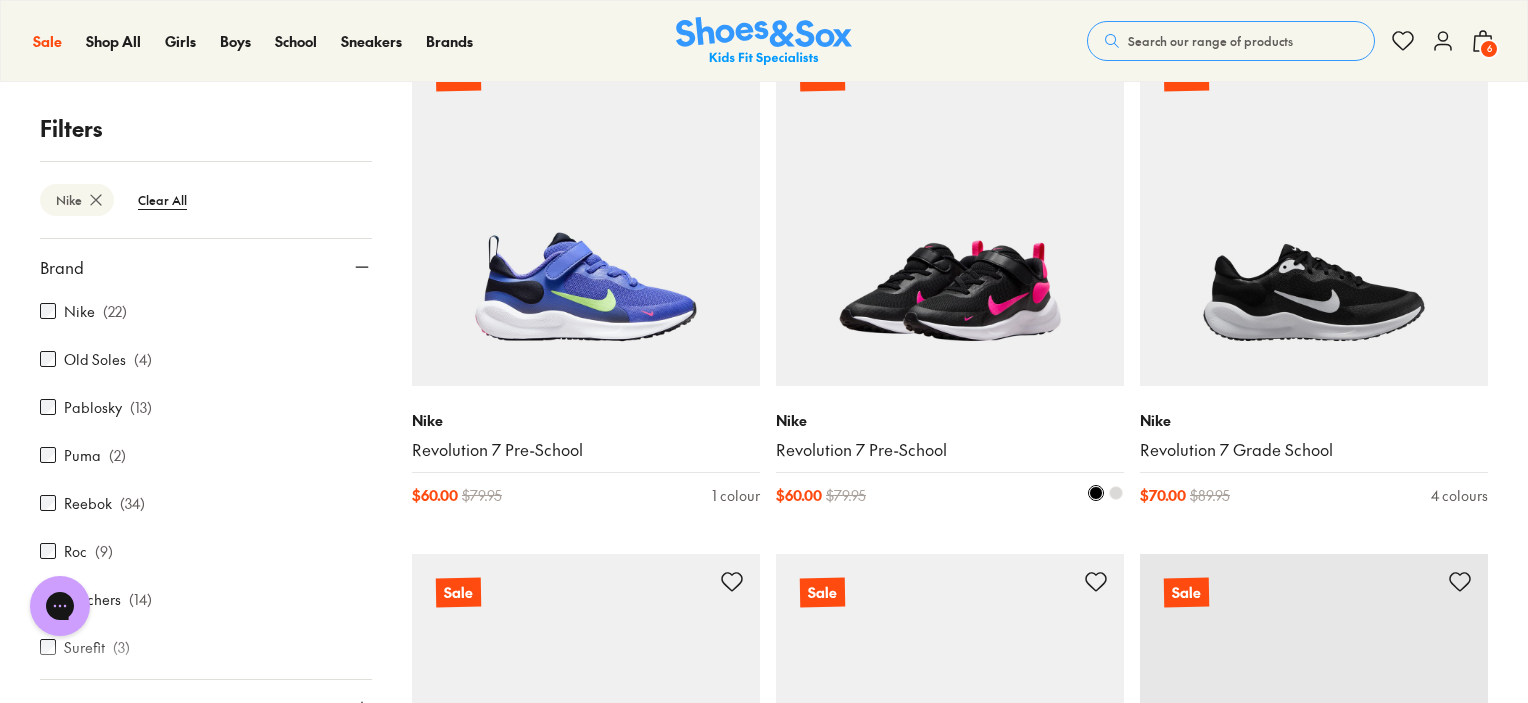 click at bounding box center (950, 212) 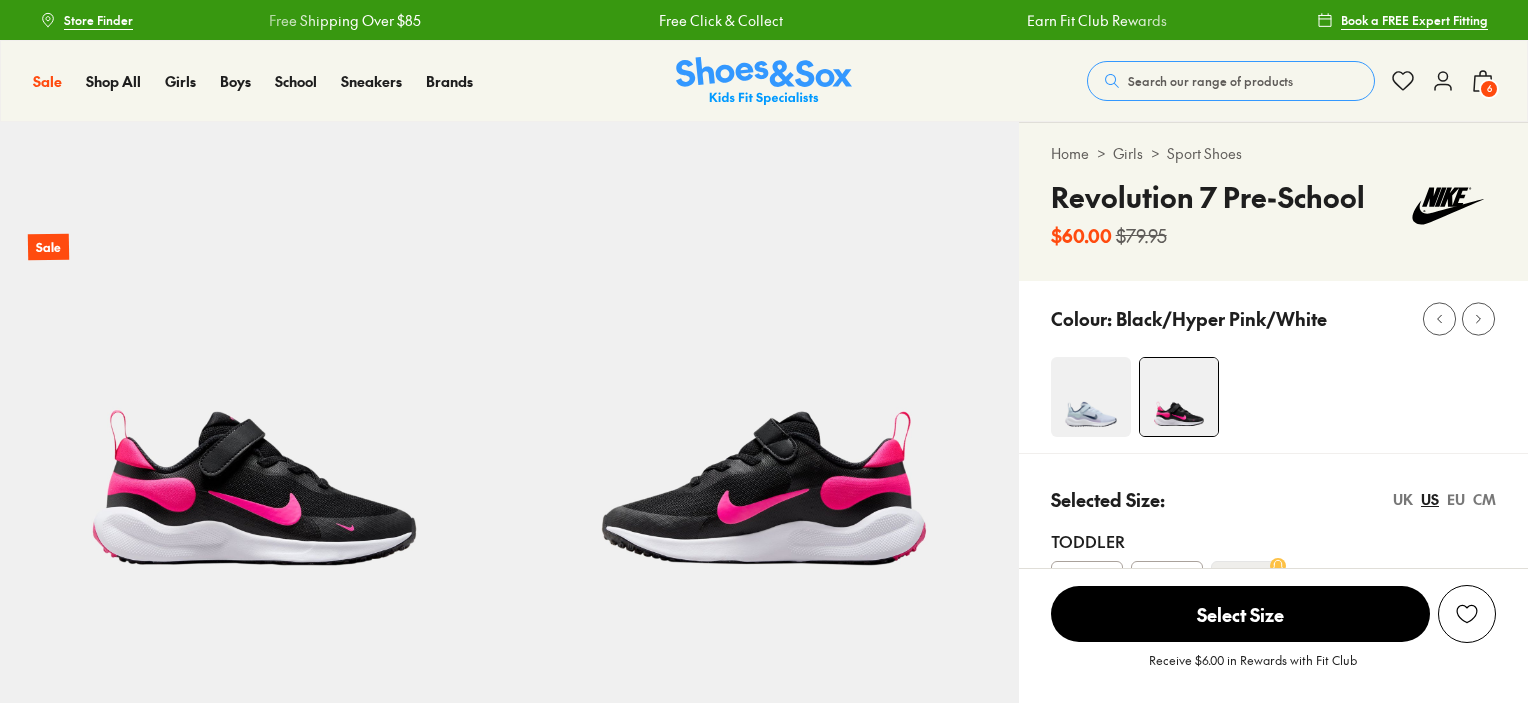 scroll, scrollTop: 0, scrollLeft: 0, axis: both 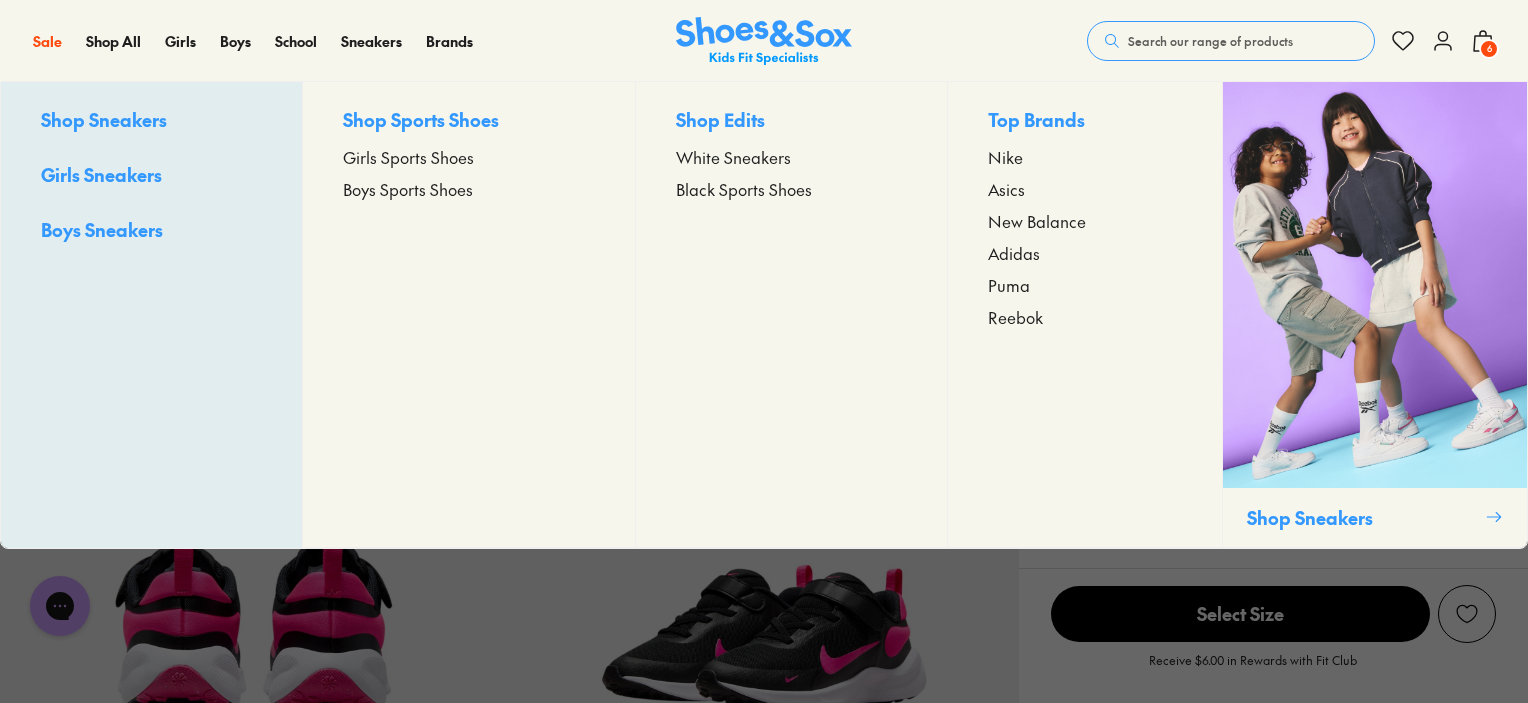 select on "*" 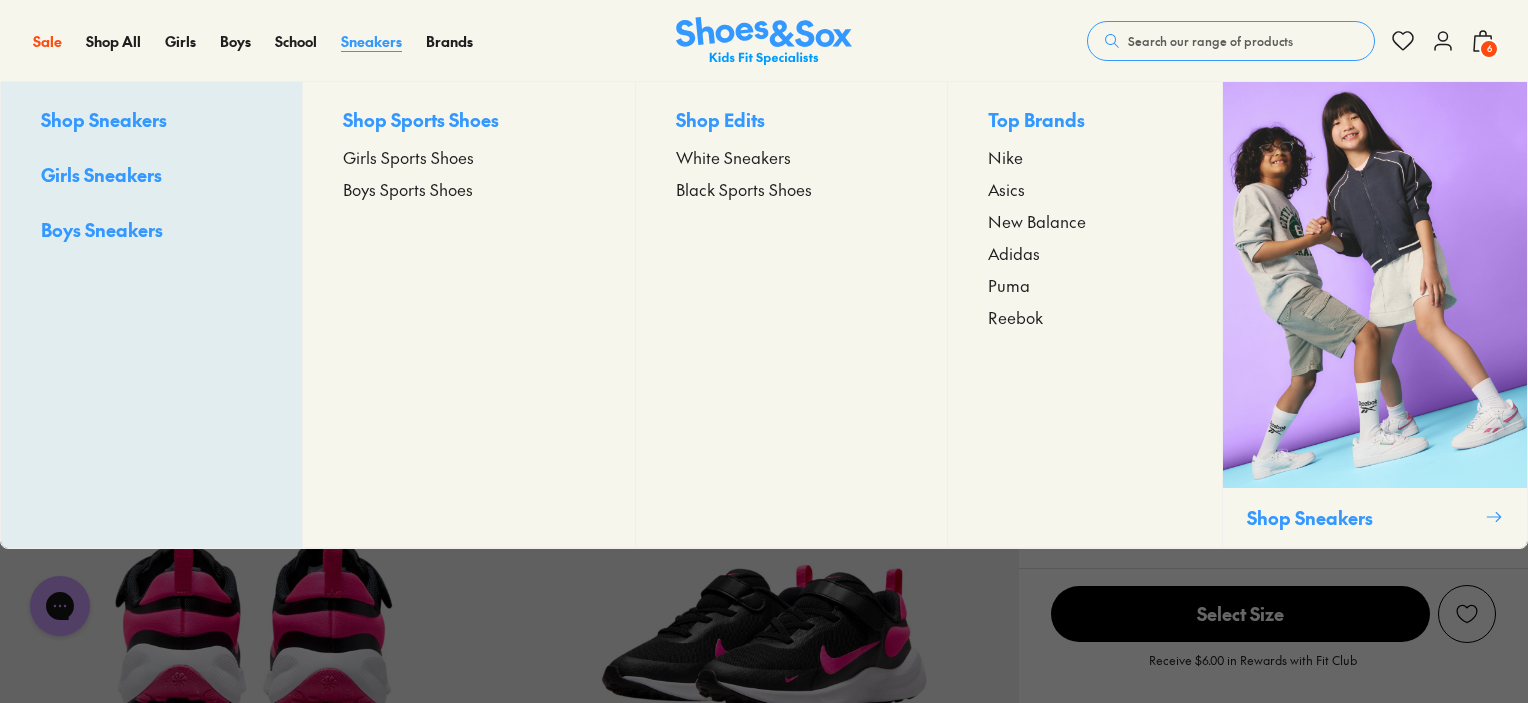 scroll, scrollTop: 0, scrollLeft: 0, axis: both 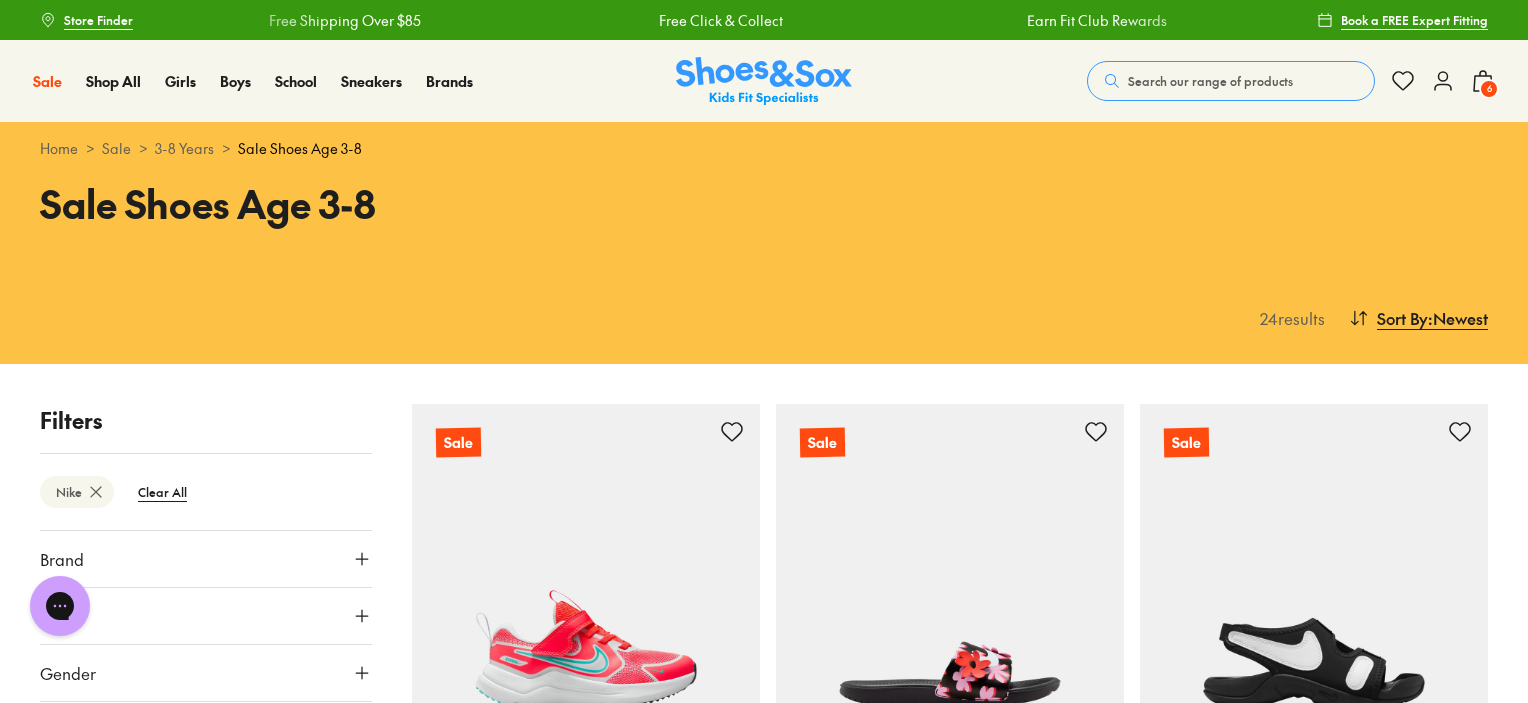 click on "Search our range of products" at bounding box center (1231, 81) 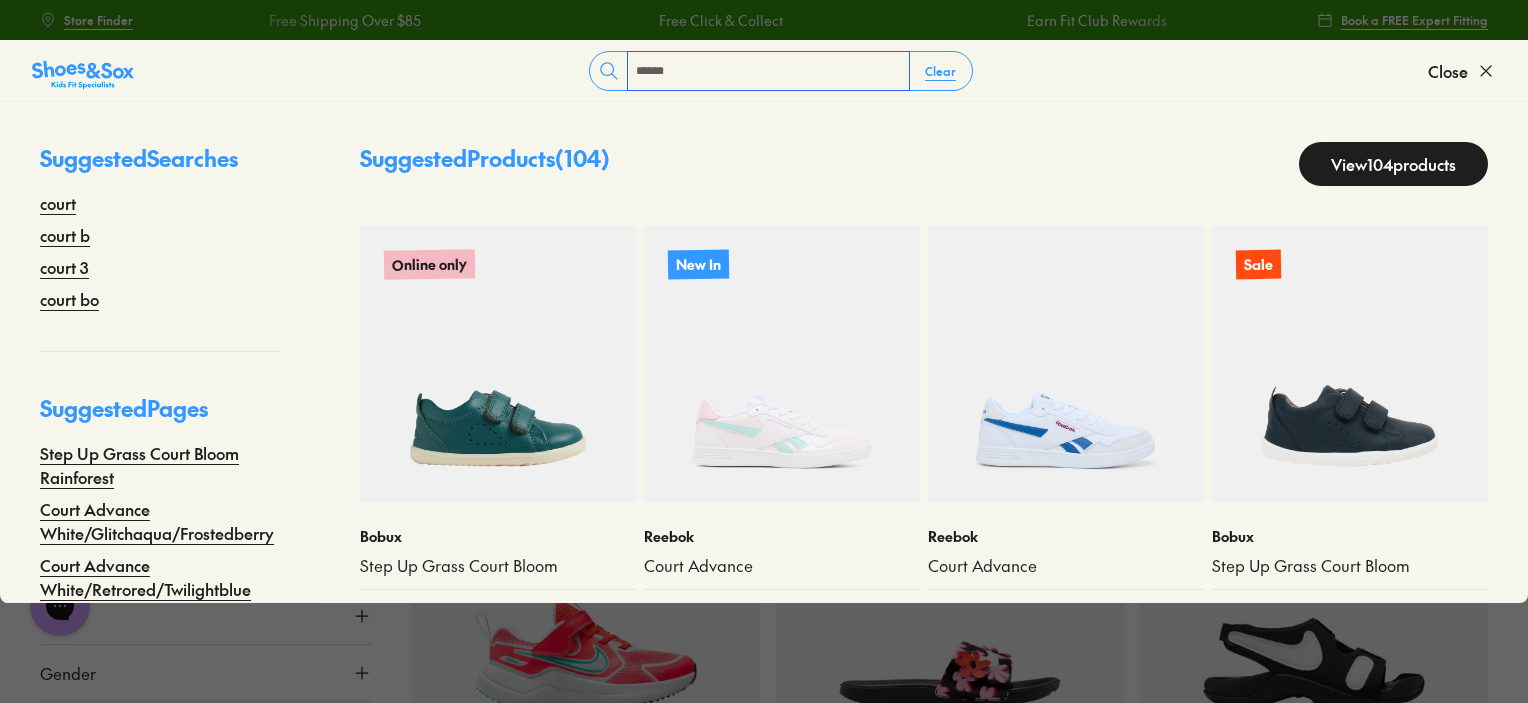 scroll, scrollTop: 49, scrollLeft: 0, axis: vertical 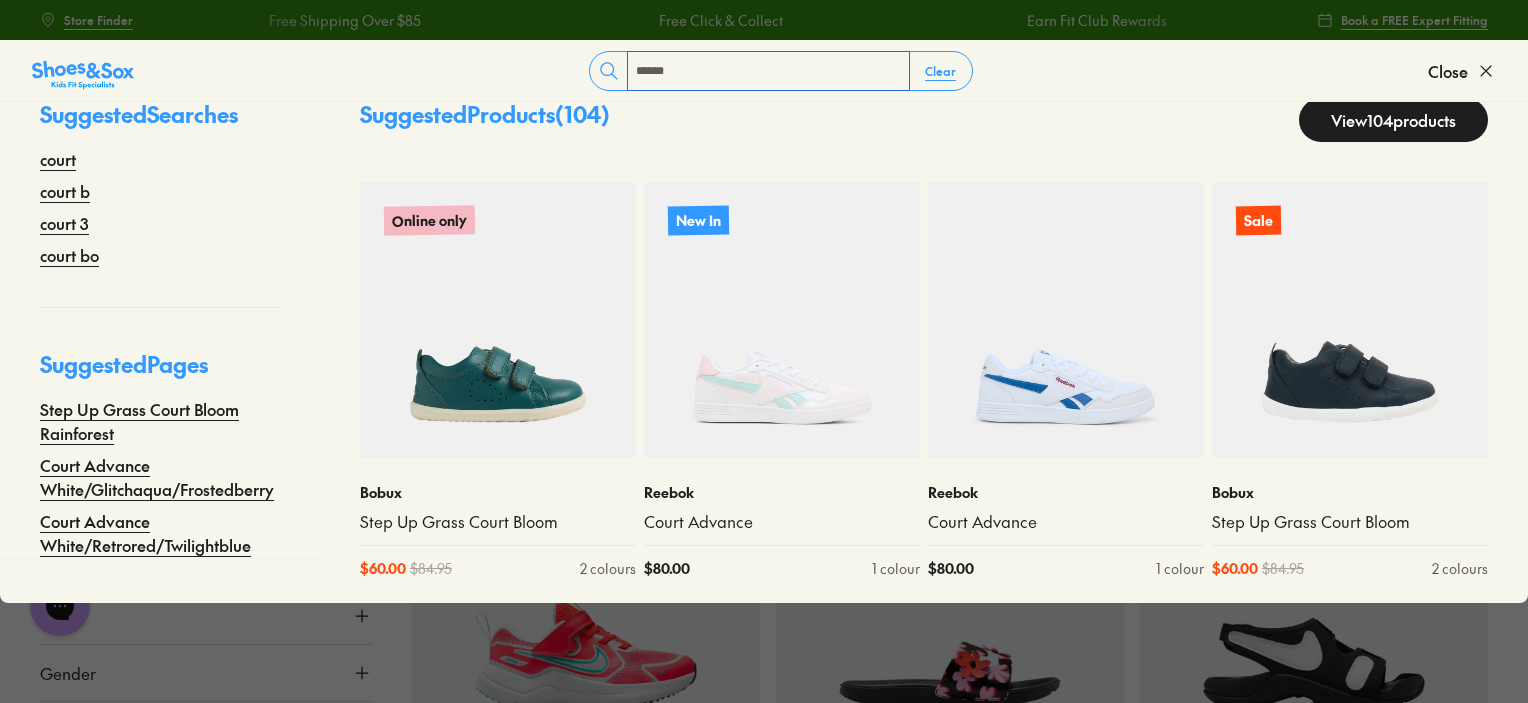 type on "*****" 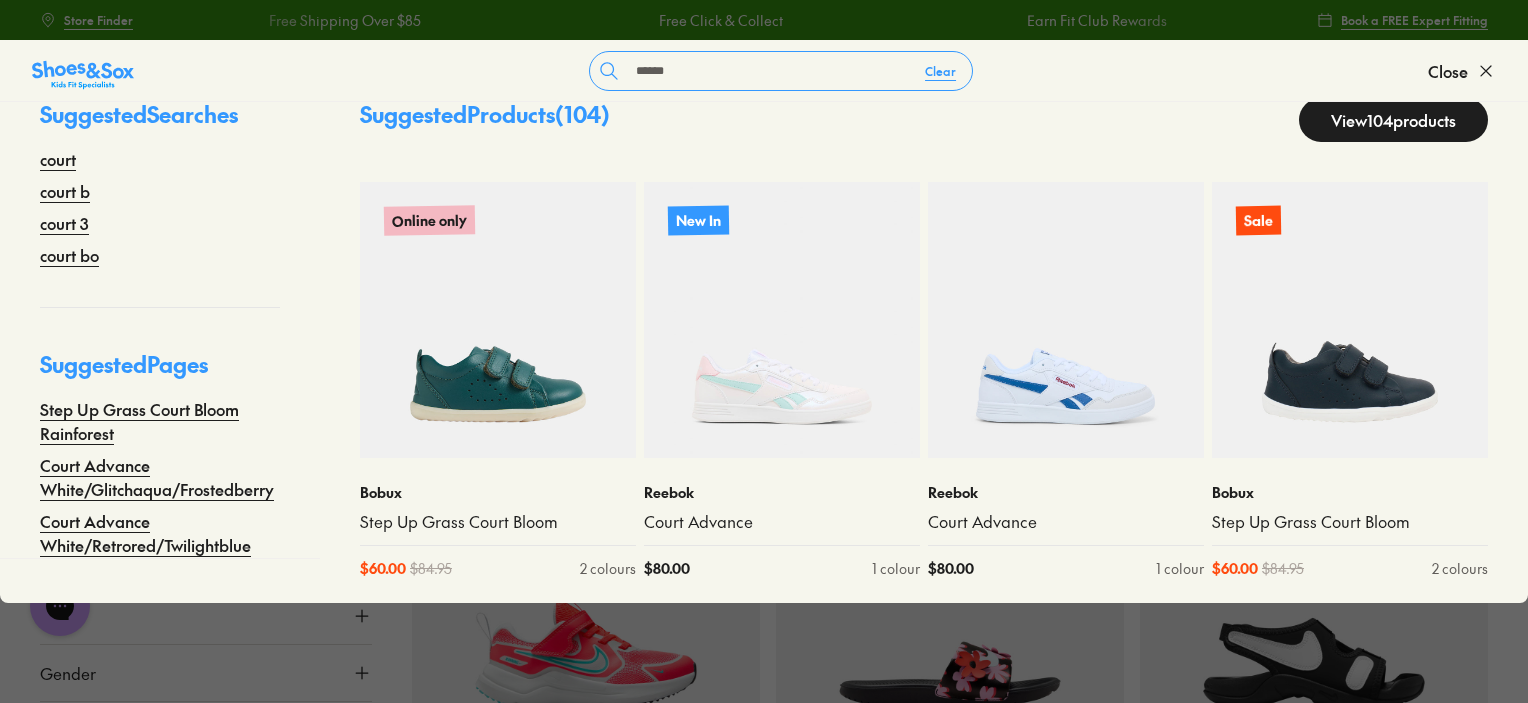 click on "View  104  products" at bounding box center (1393, 120) 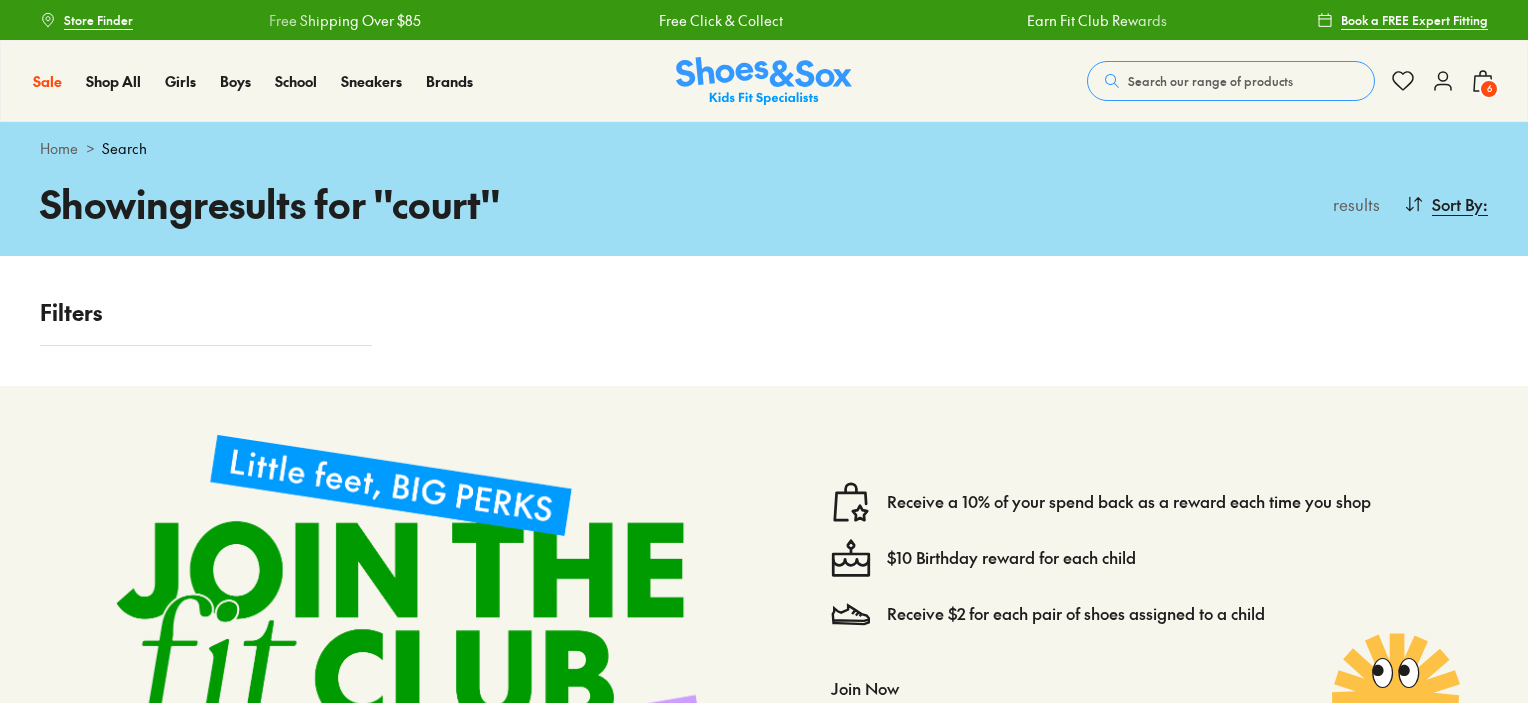 scroll, scrollTop: 0, scrollLeft: 0, axis: both 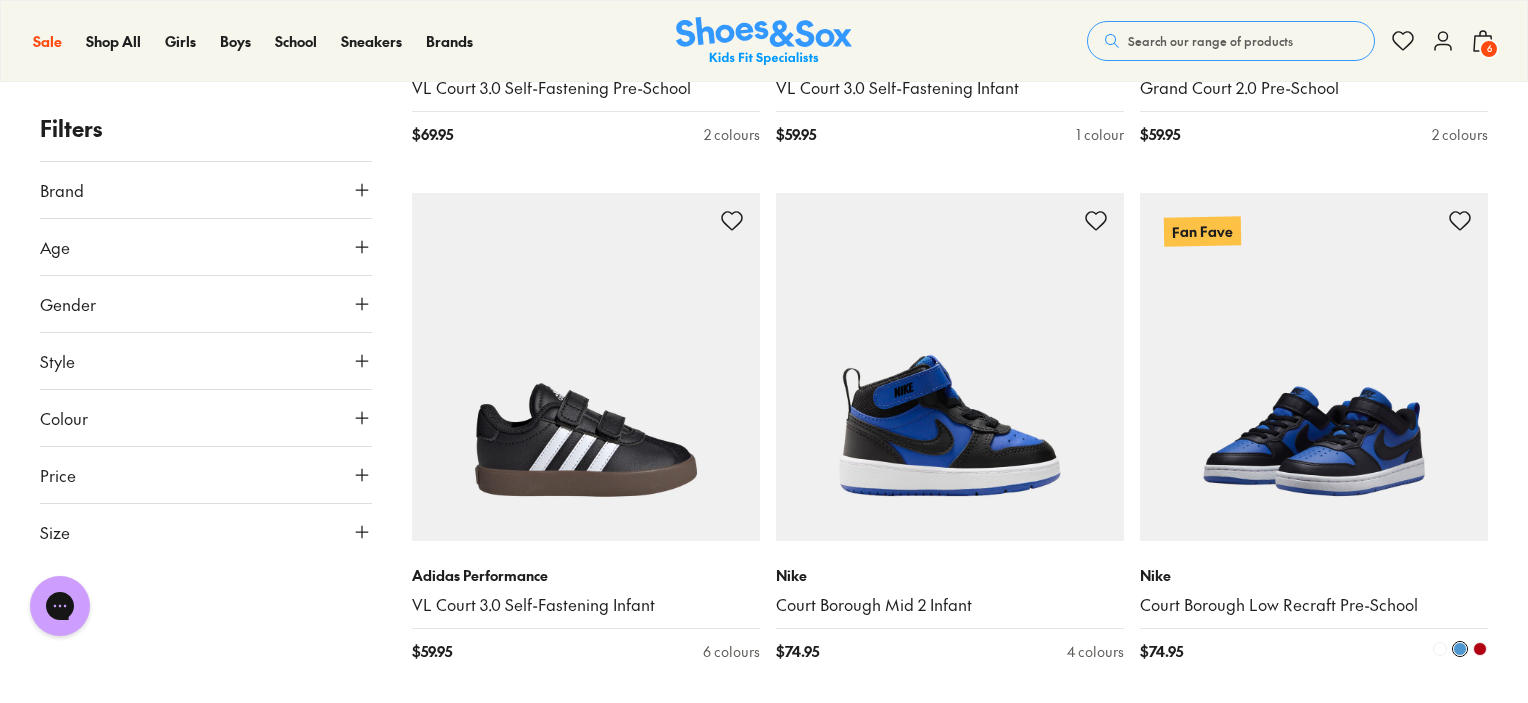 click at bounding box center [1480, 649] 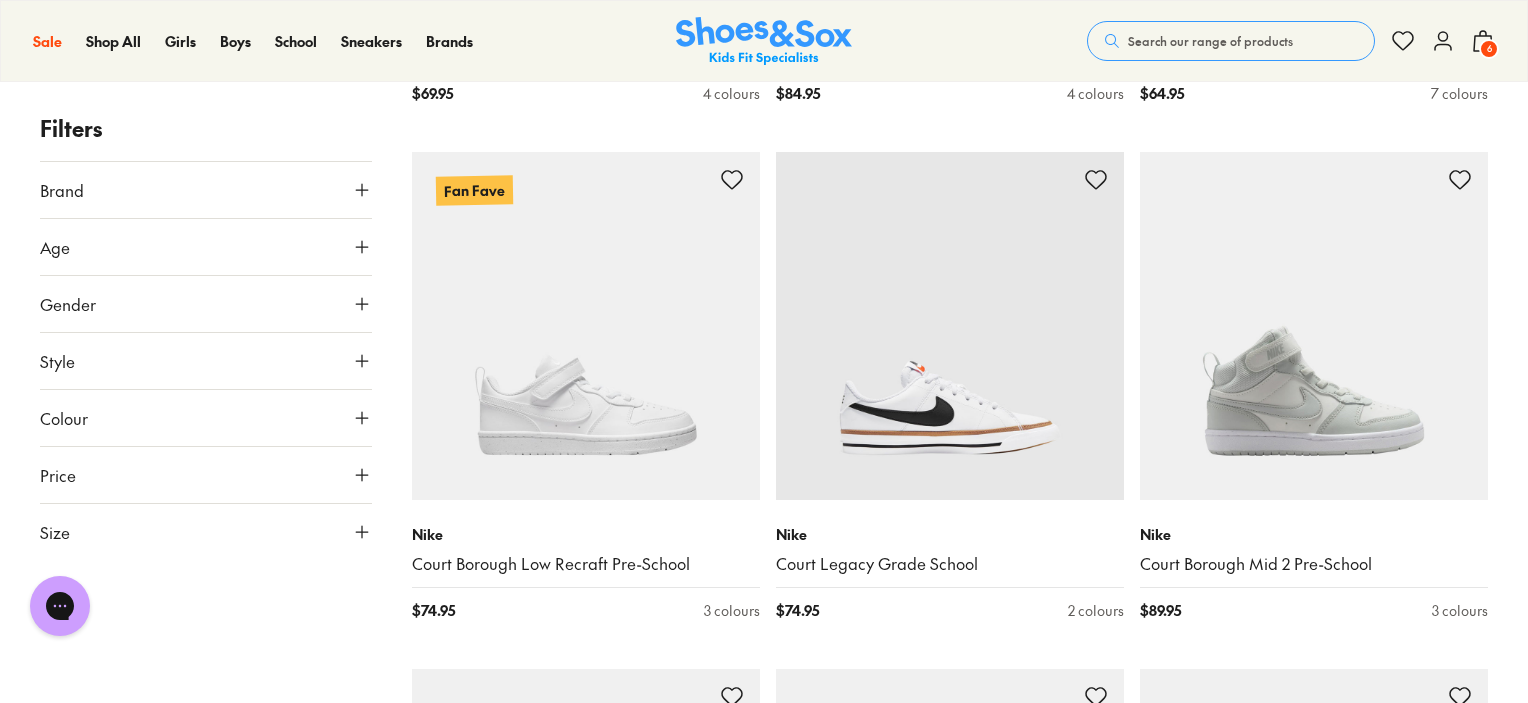 scroll, scrollTop: 4295, scrollLeft: 0, axis: vertical 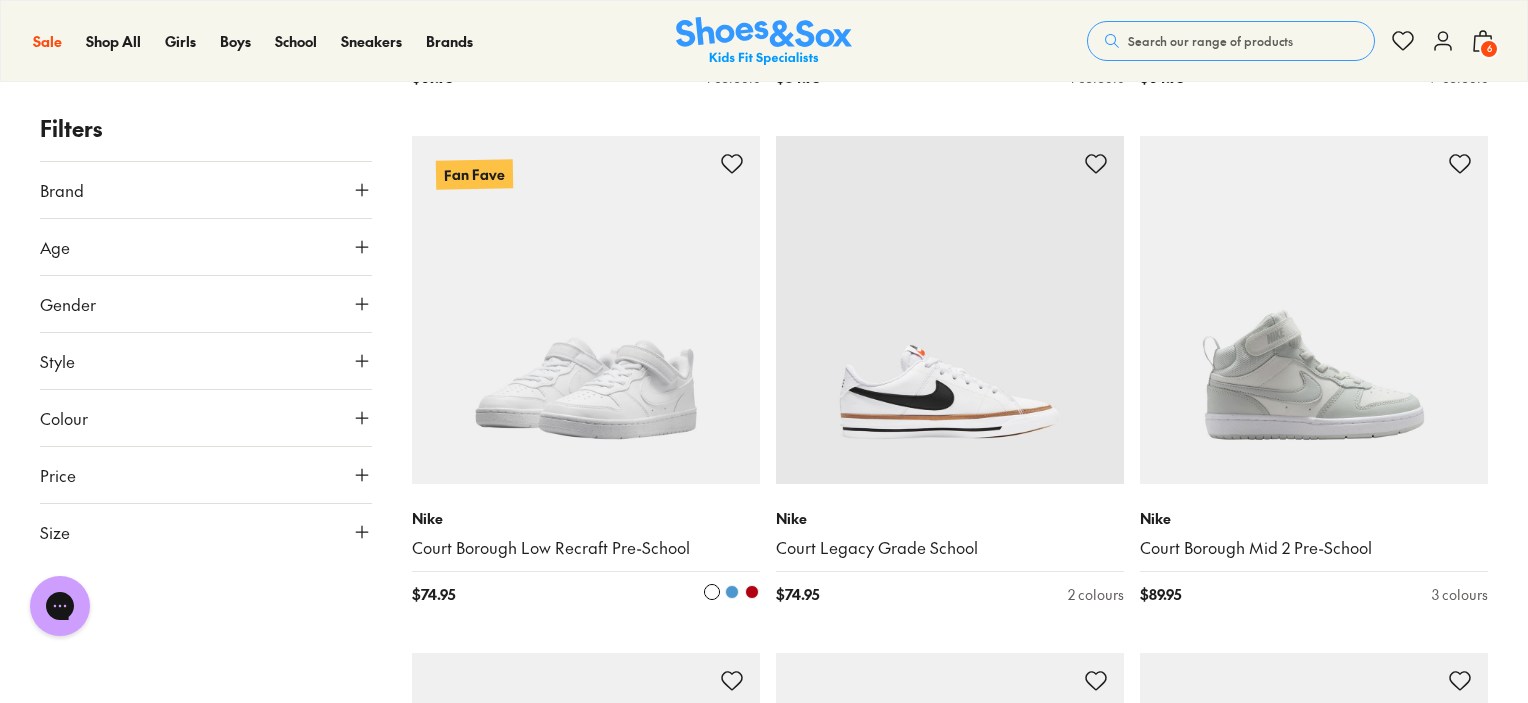 click at bounding box center [732, 592] 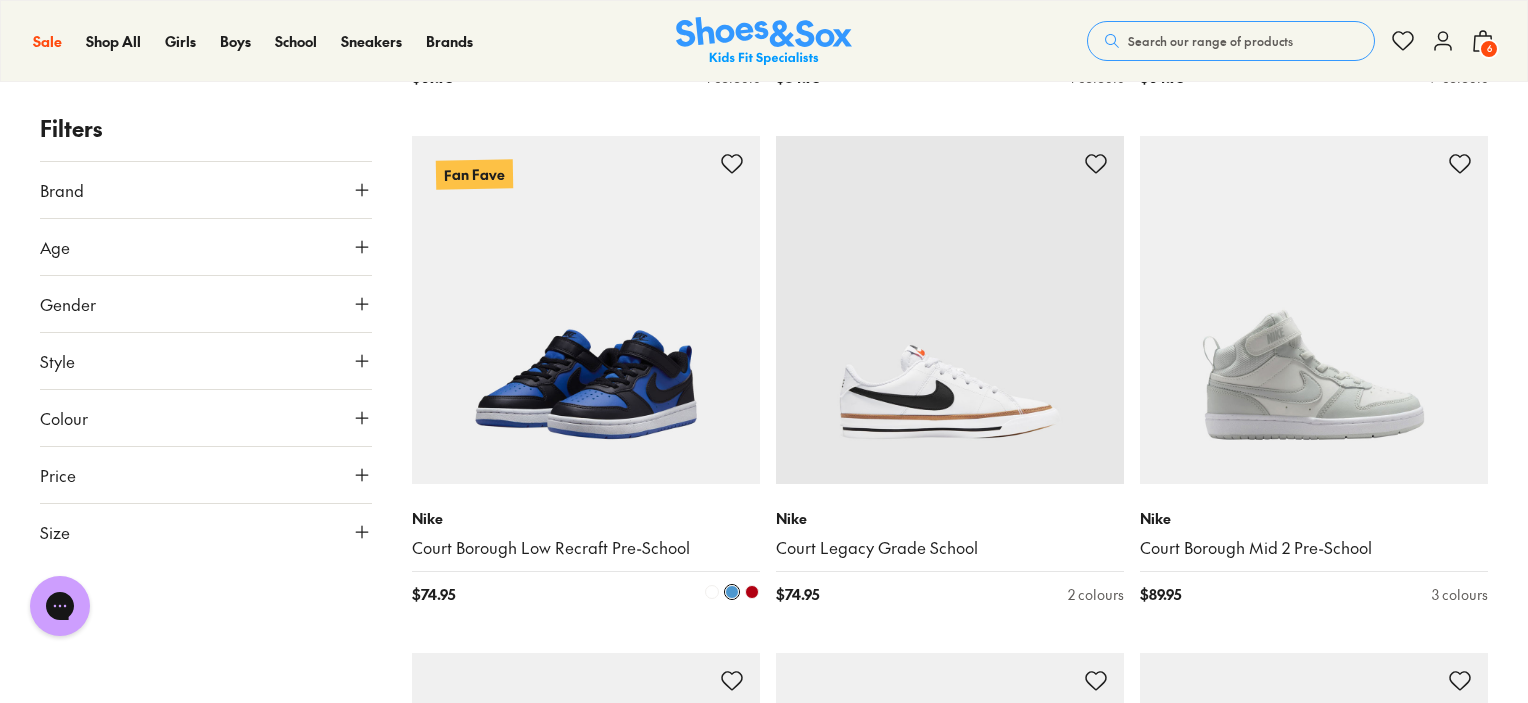 click at bounding box center [752, 592] 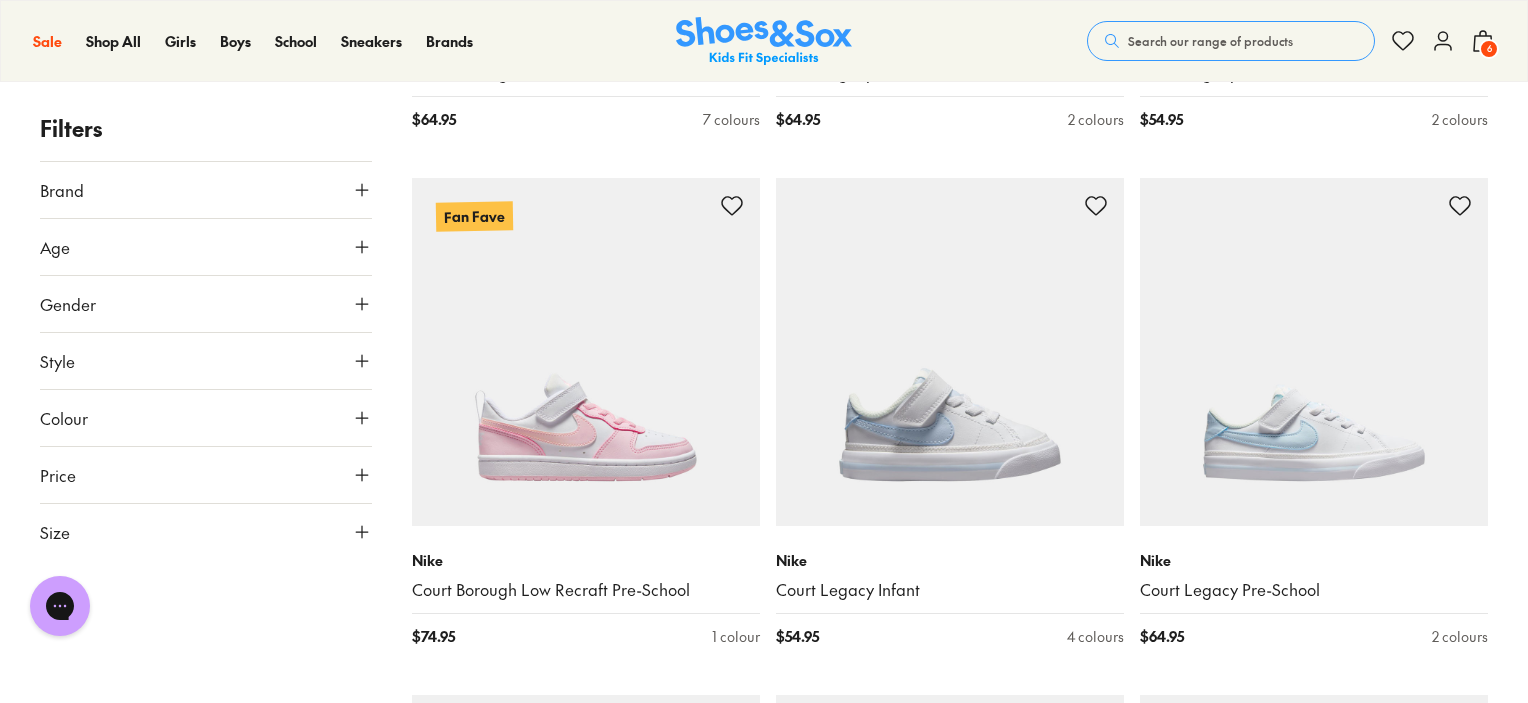 scroll, scrollTop: 5812, scrollLeft: 0, axis: vertical 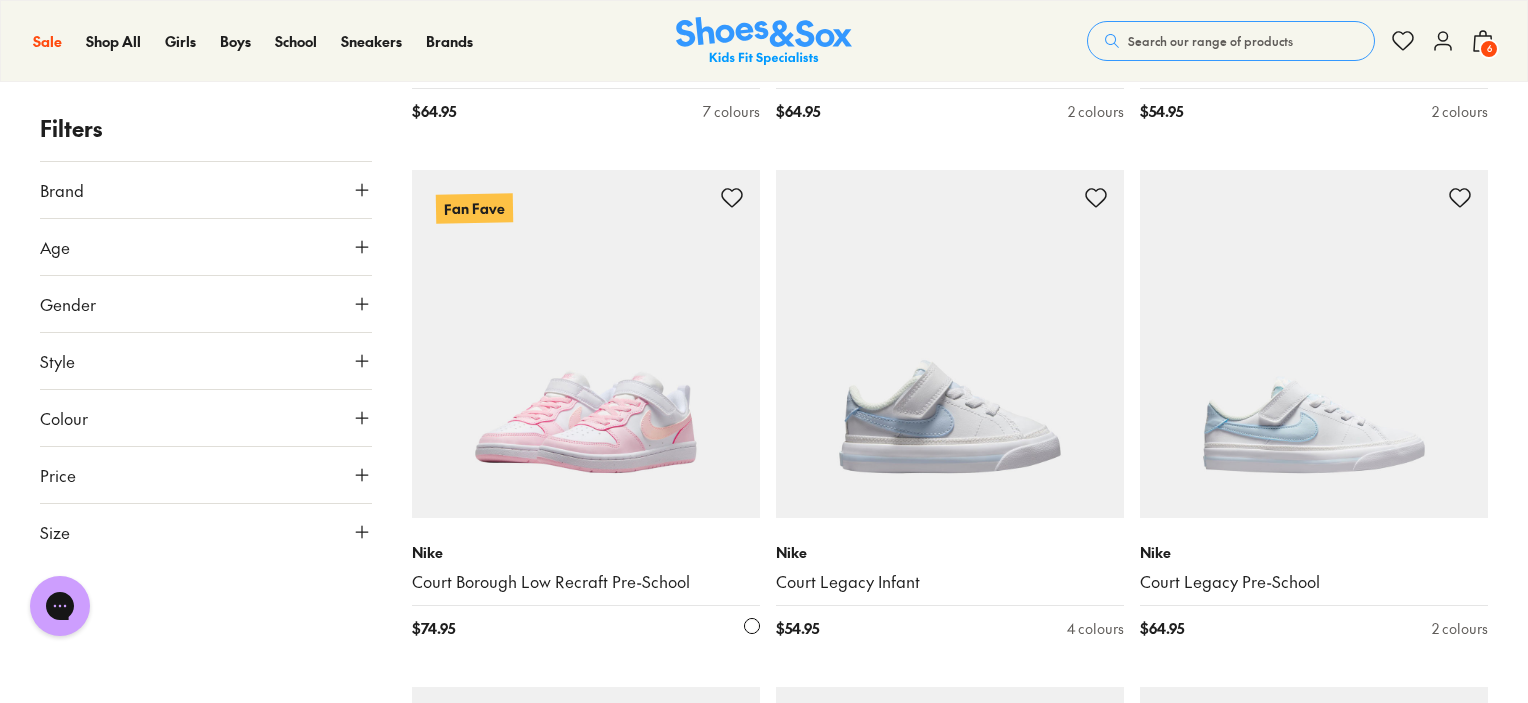 click at bounding box center (586, 344) 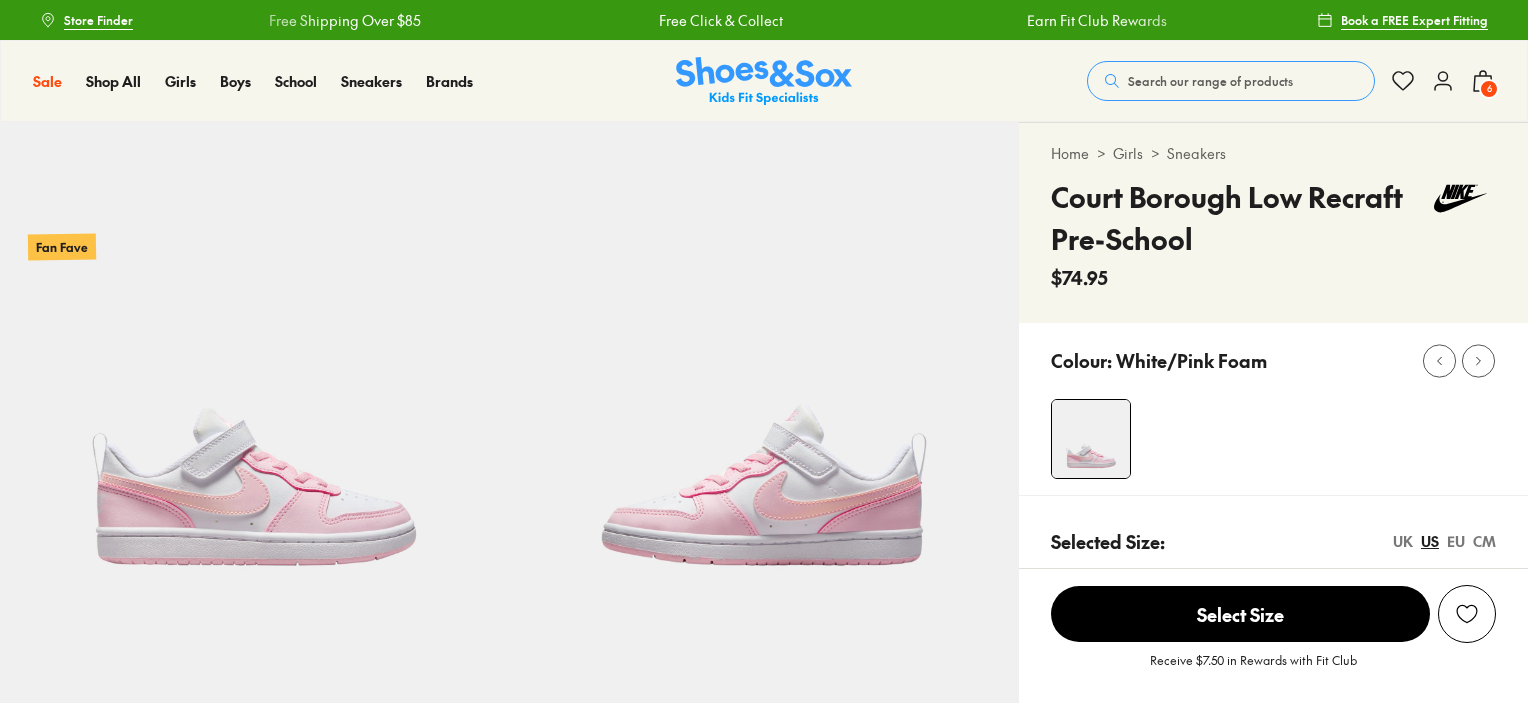 scroll, scrollTop: 0, scrollLeft: 0, axis: both 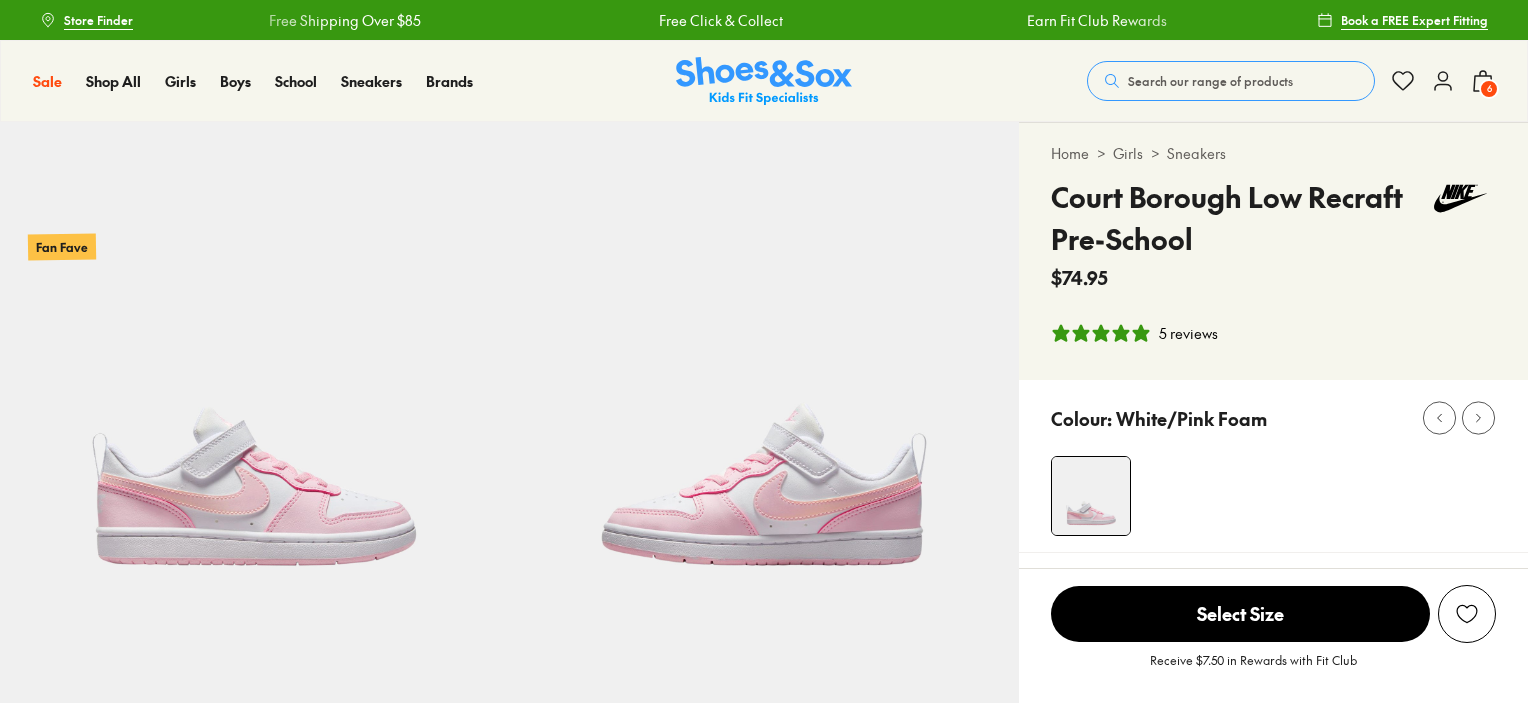select on "*" 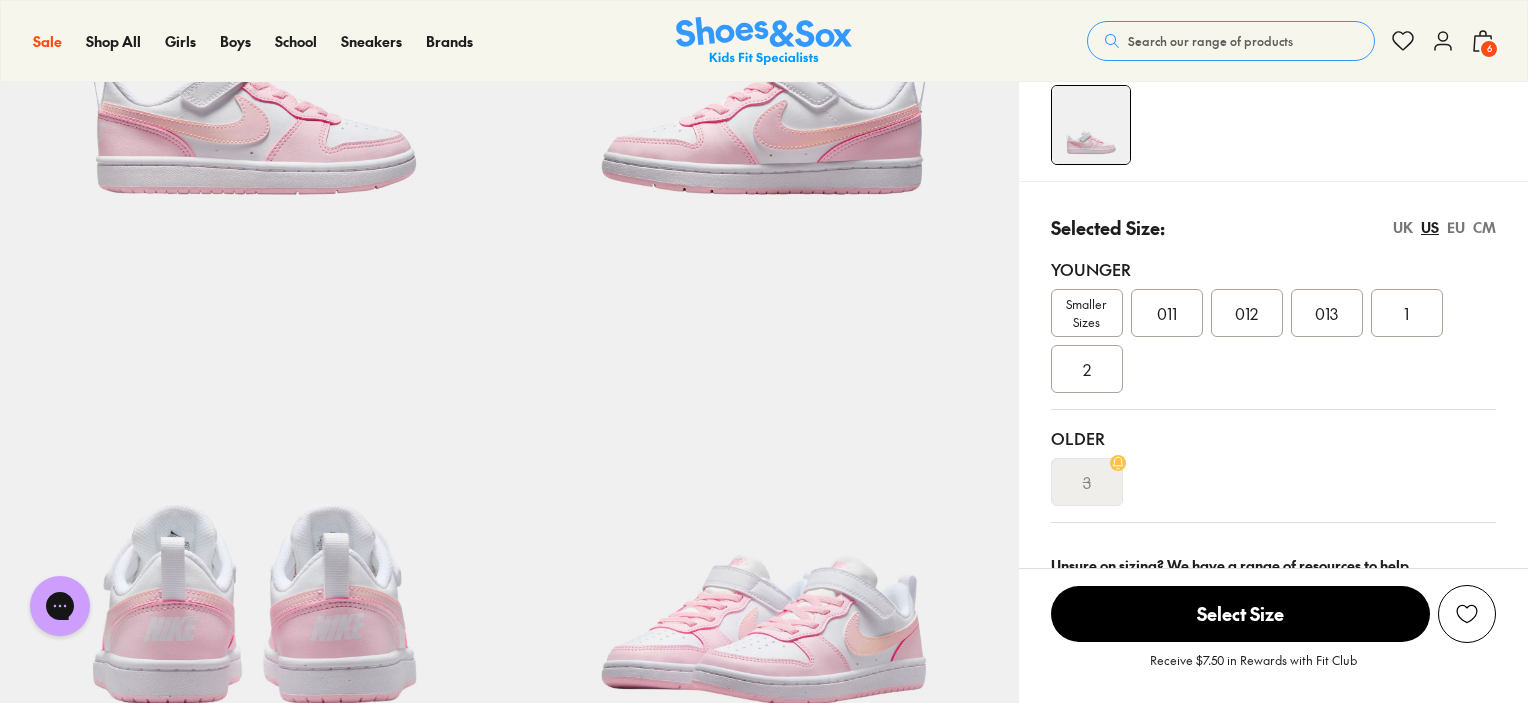 scroll, scrollTop: 372, scrollLeft: 0, axis: vertical 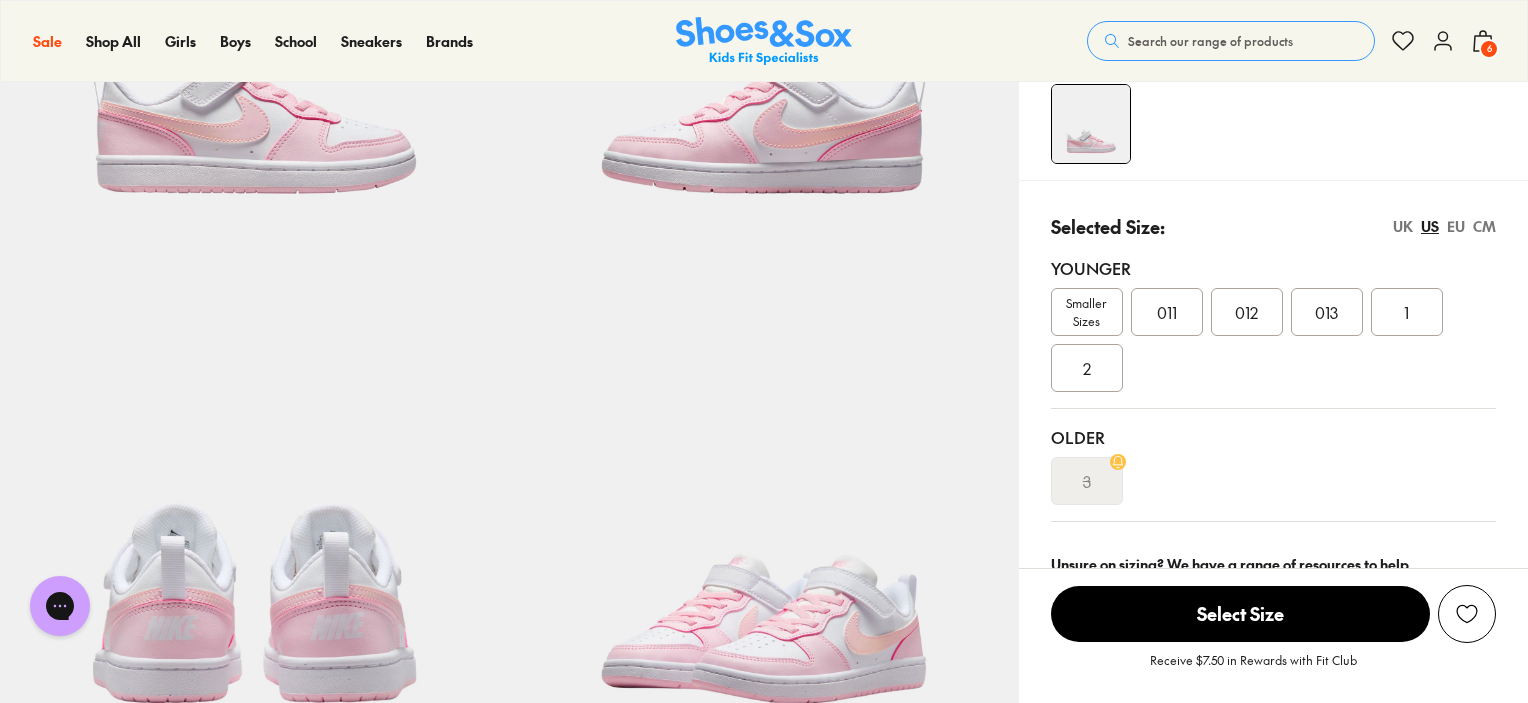 click on "2" at bounding box center [1087, 368] 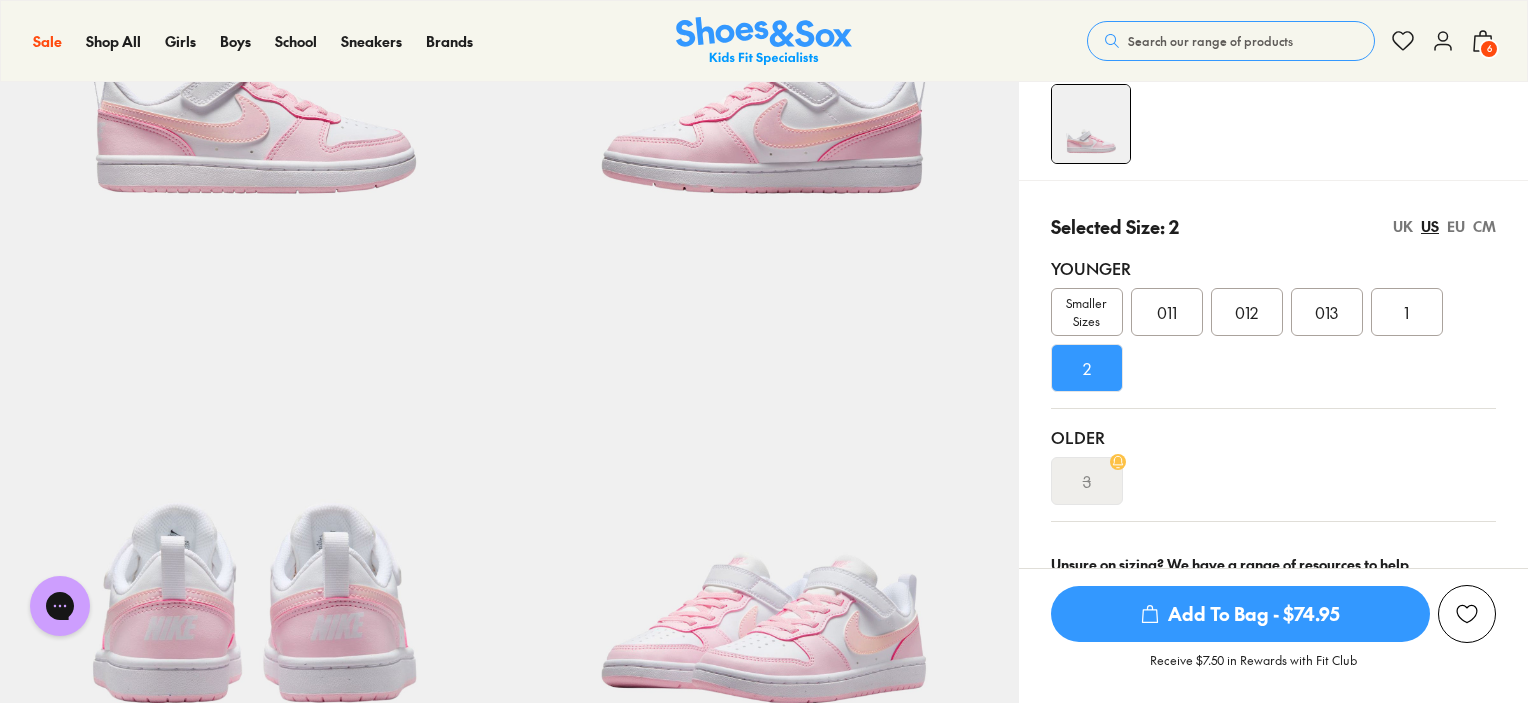 click on "Add To Bag - $74.95" at bounding box center (1240, 614) 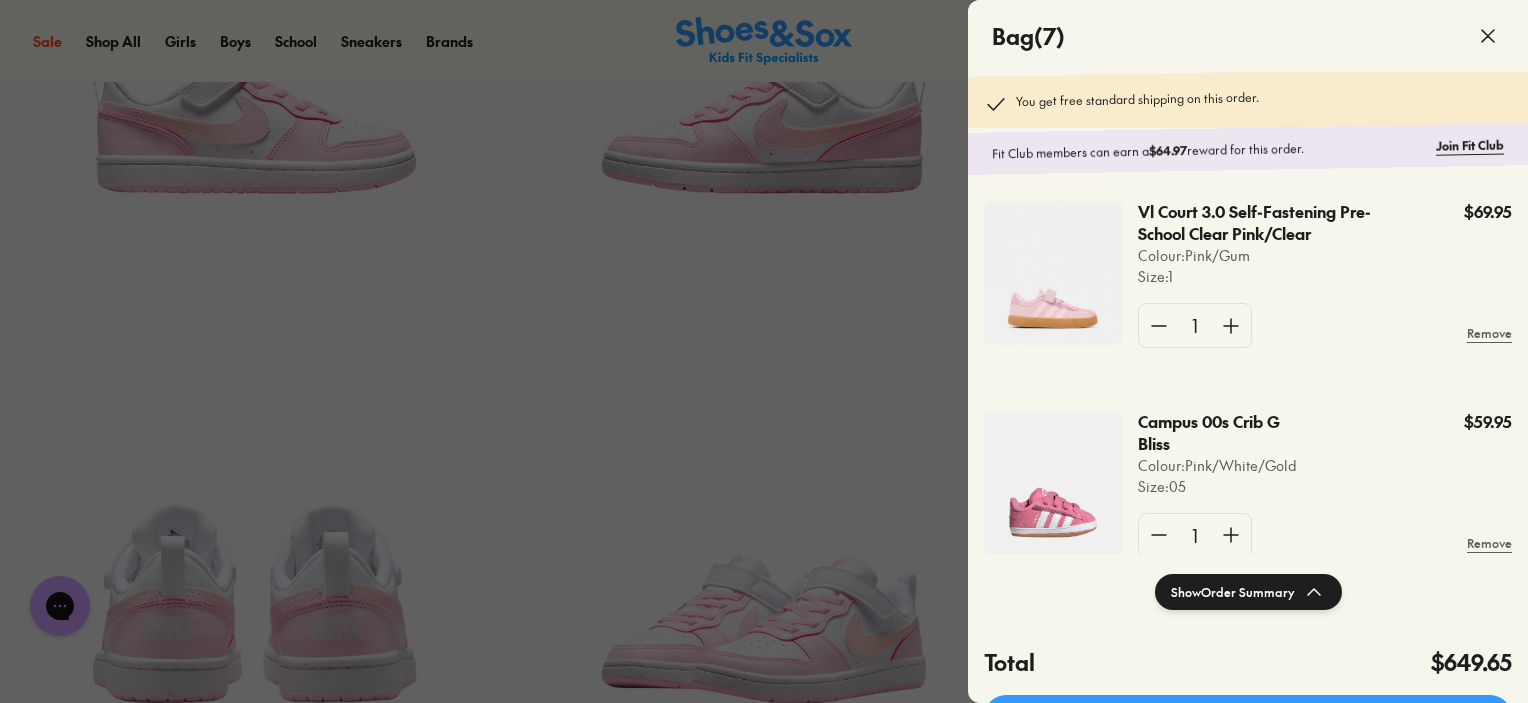 scroll, scrollTop: 1108, scrollLeft: 0, axis: vertical 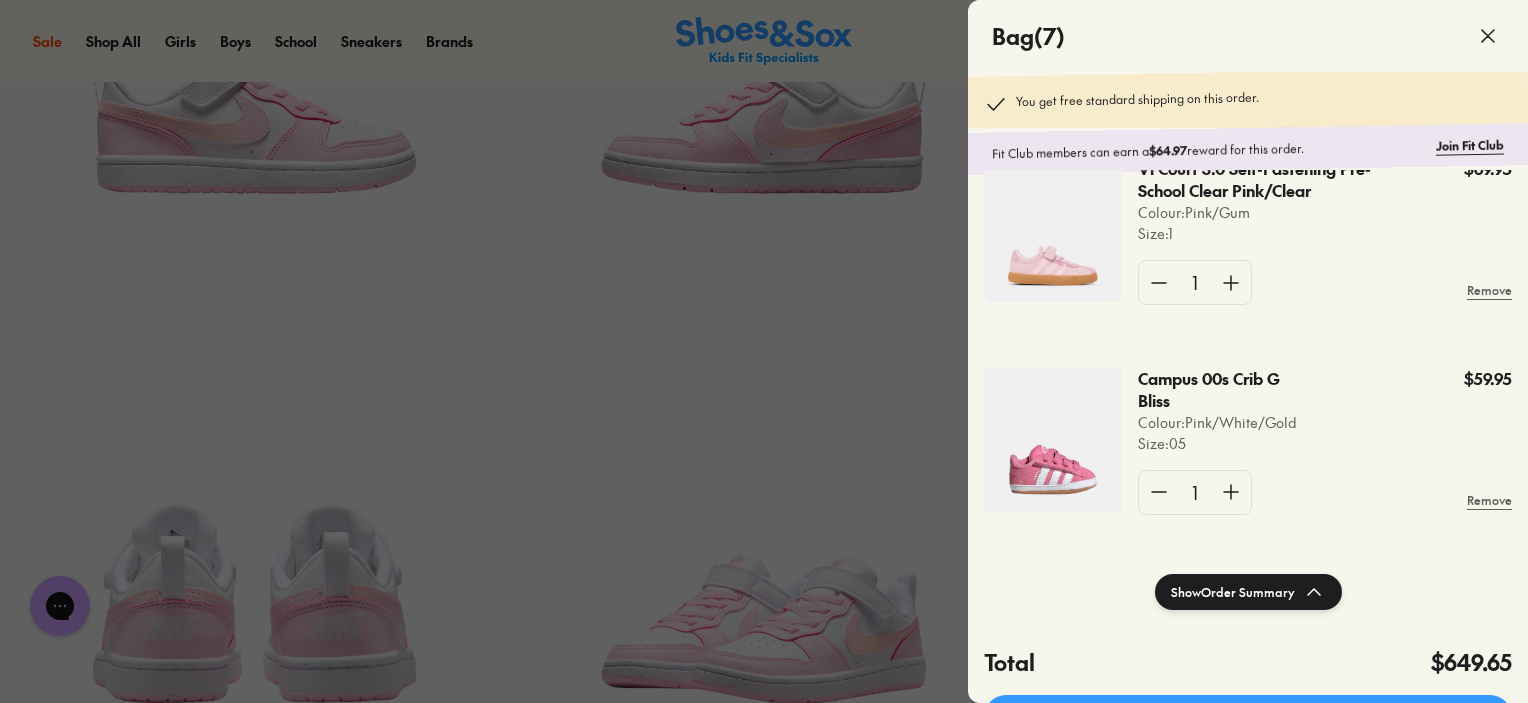 click on "1 Remove" 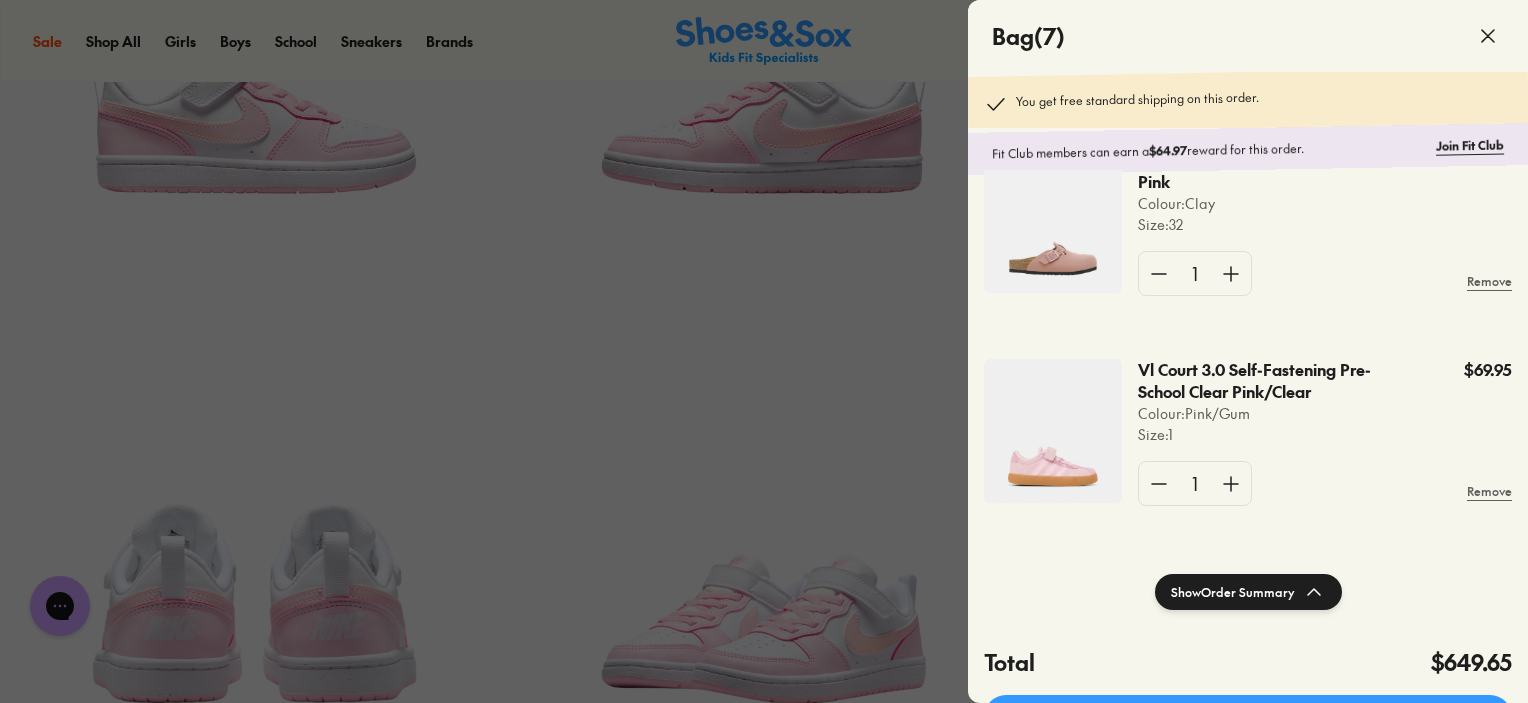 scroll, scrollTop: 1108, scrollLeft: 0, axis: vertical 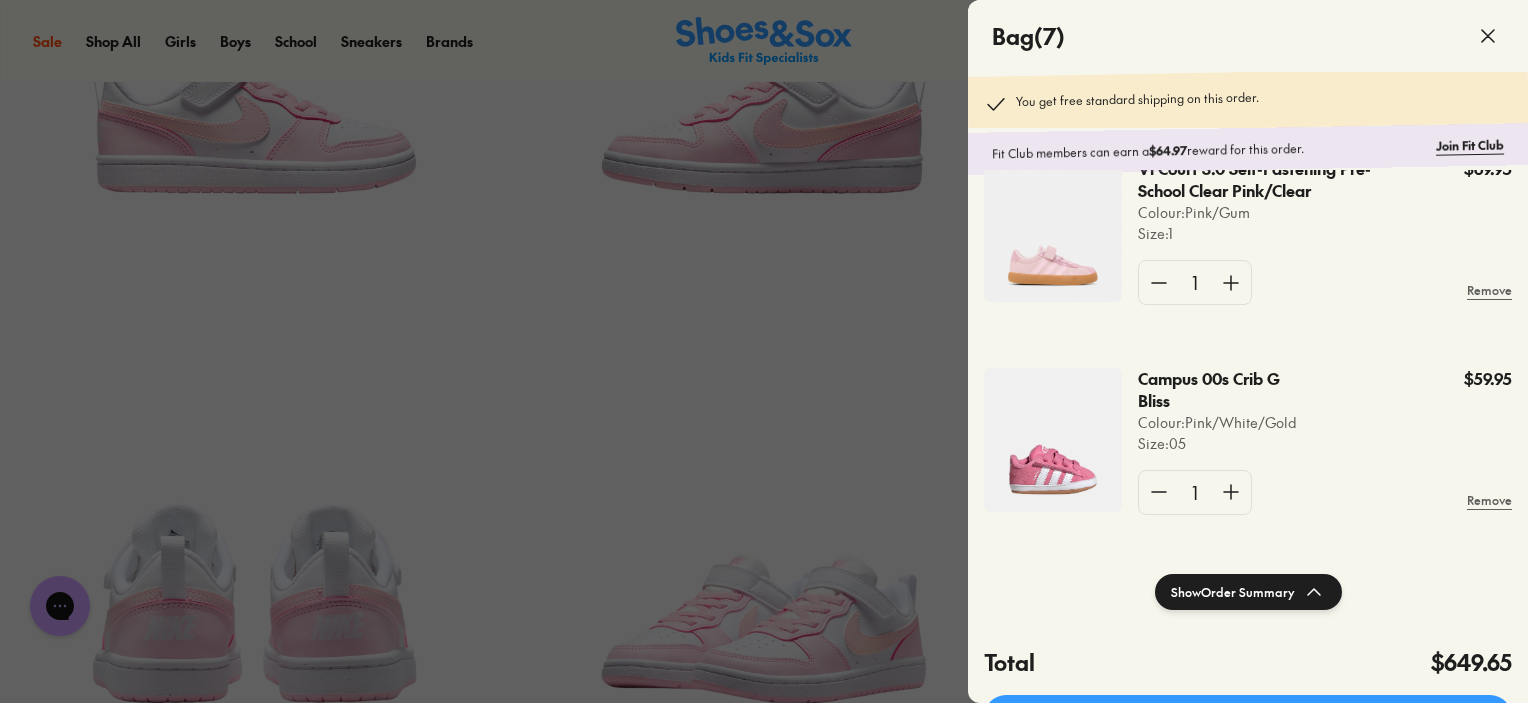 click on "Campus 00s Crib G Bliss" 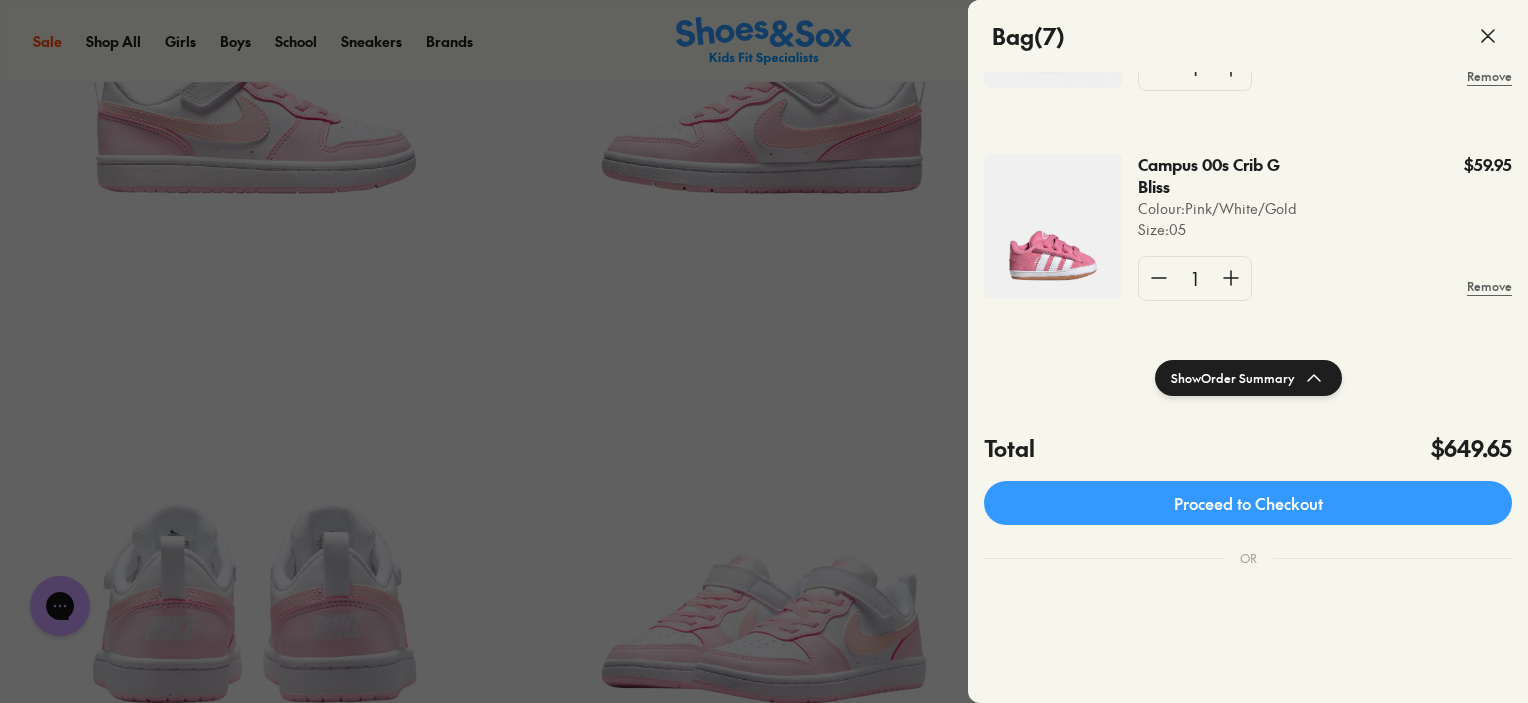 scroll, scrollTop: 0, scrollLeft: 0, axis: both 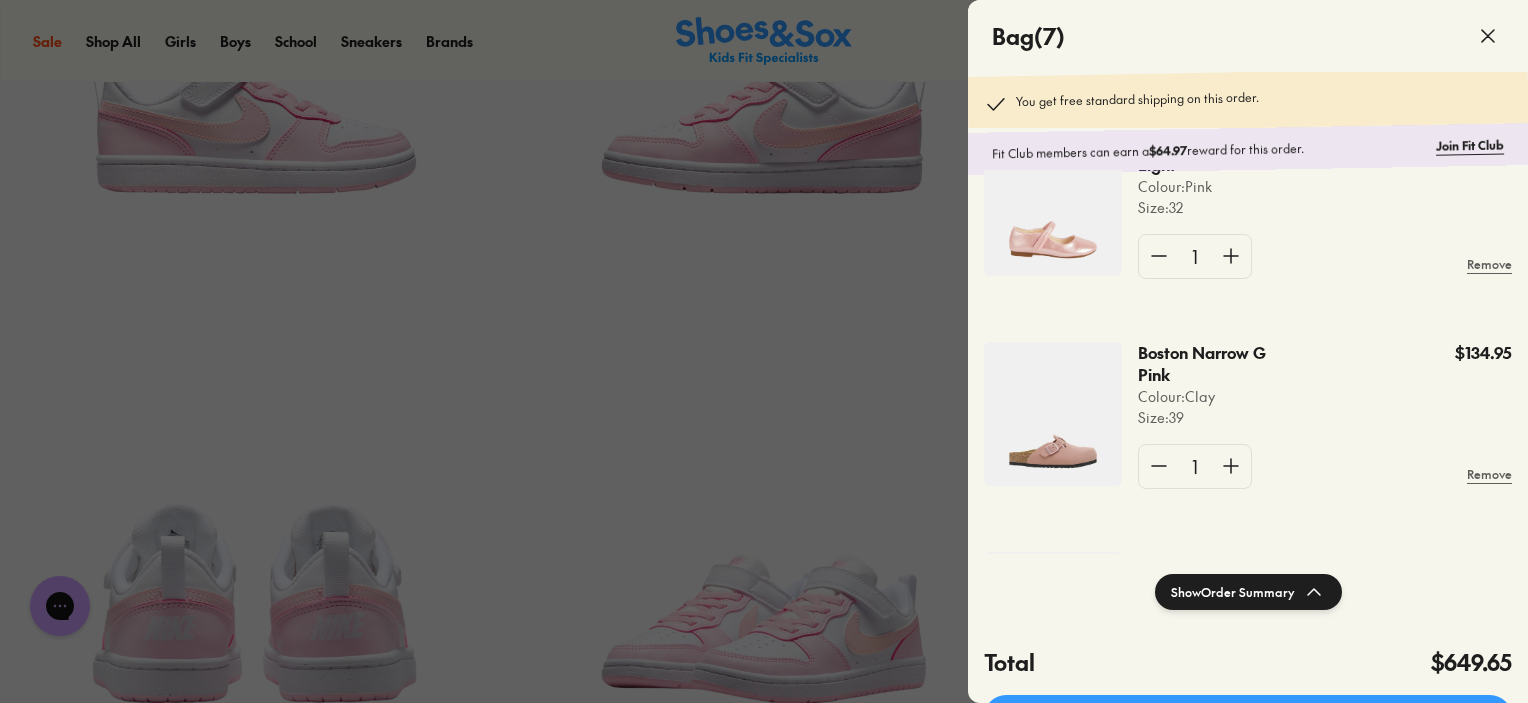 click 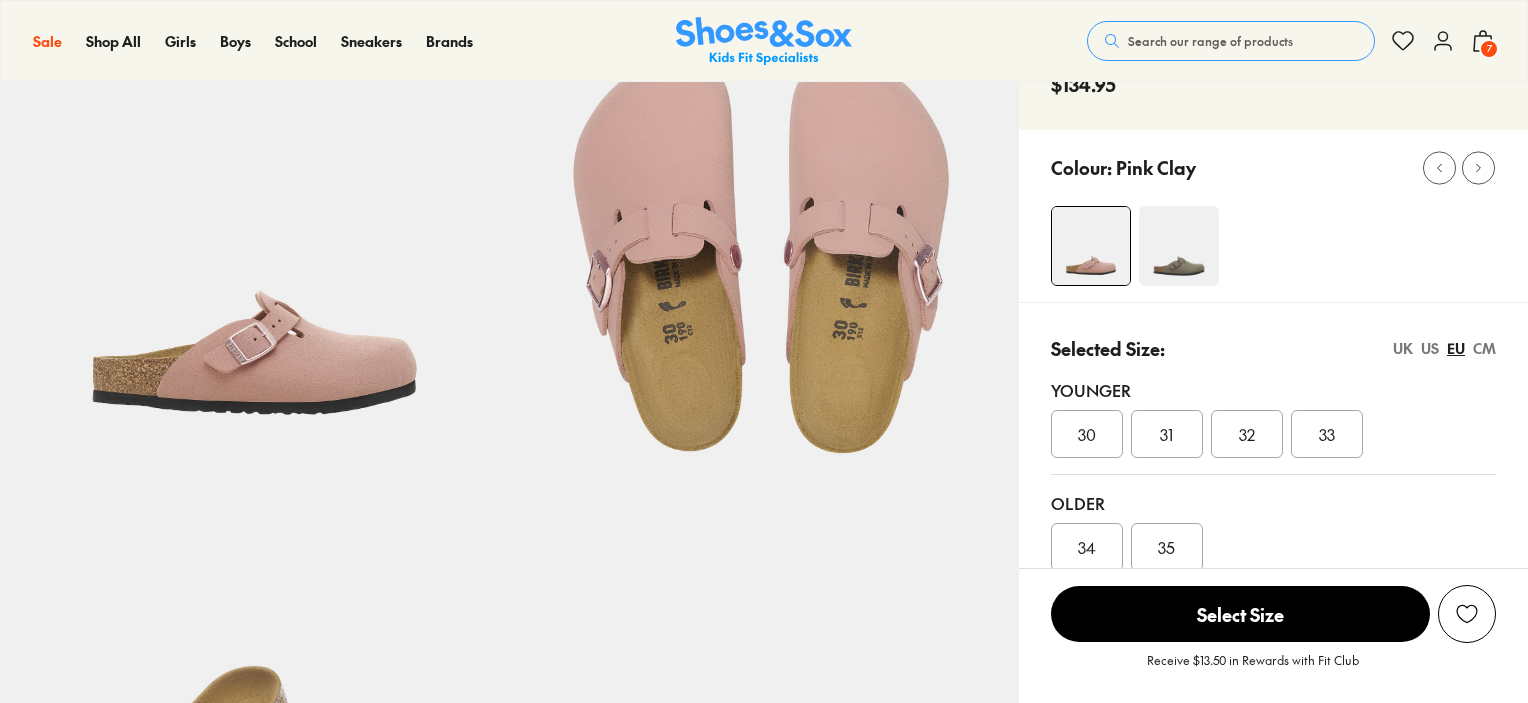 scroll, scrollTop: 376, scrollLeft: 0, axis: vertical 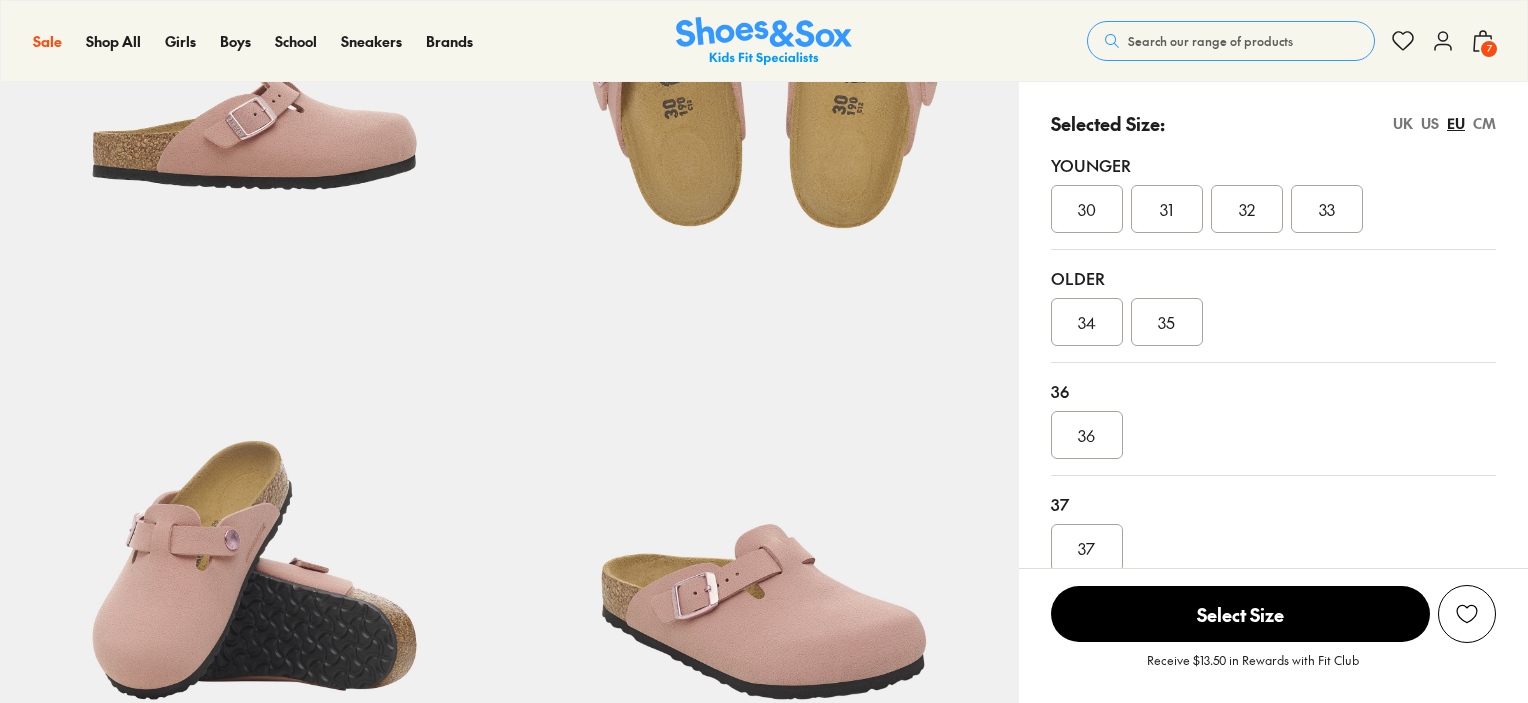 select on "*" 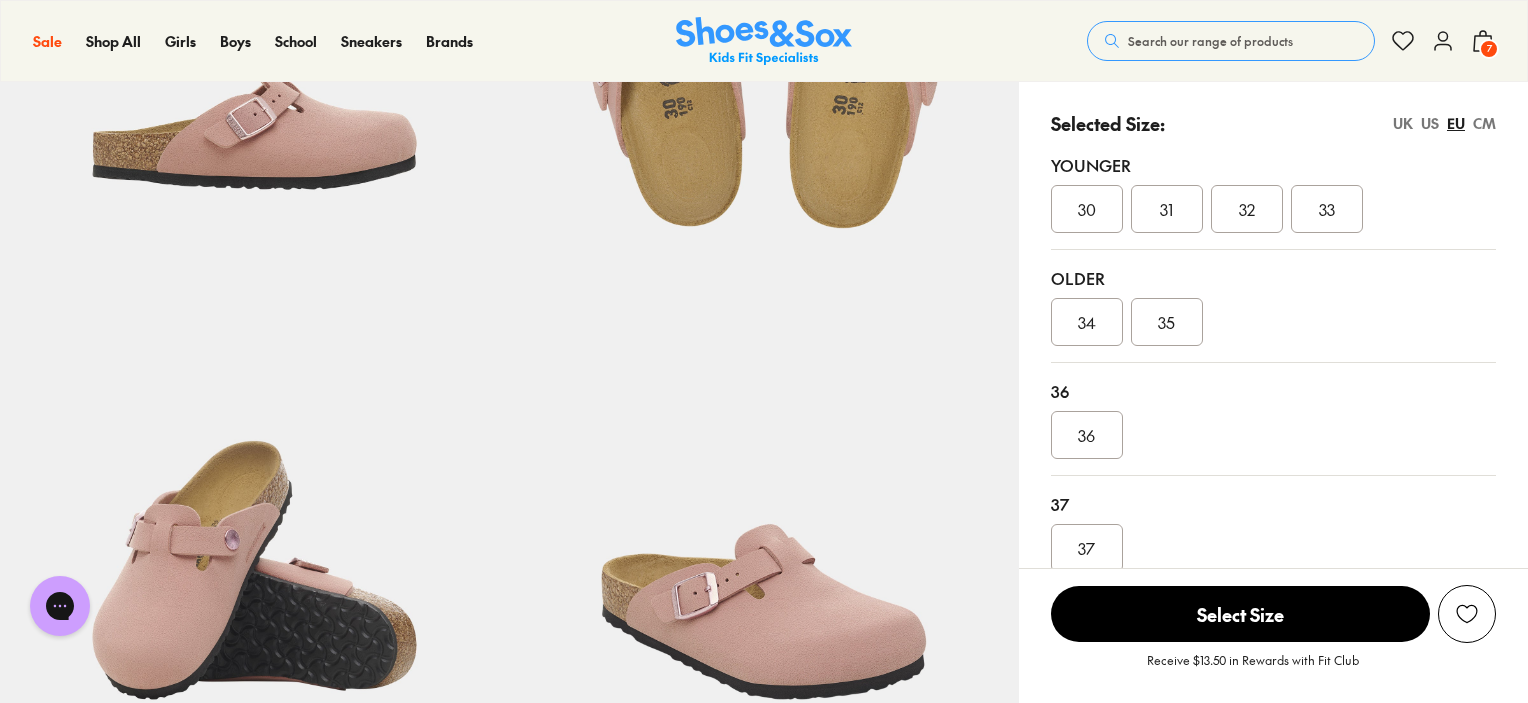 scroll, scrollTop: 0, scrollLeft: 0, axis: both 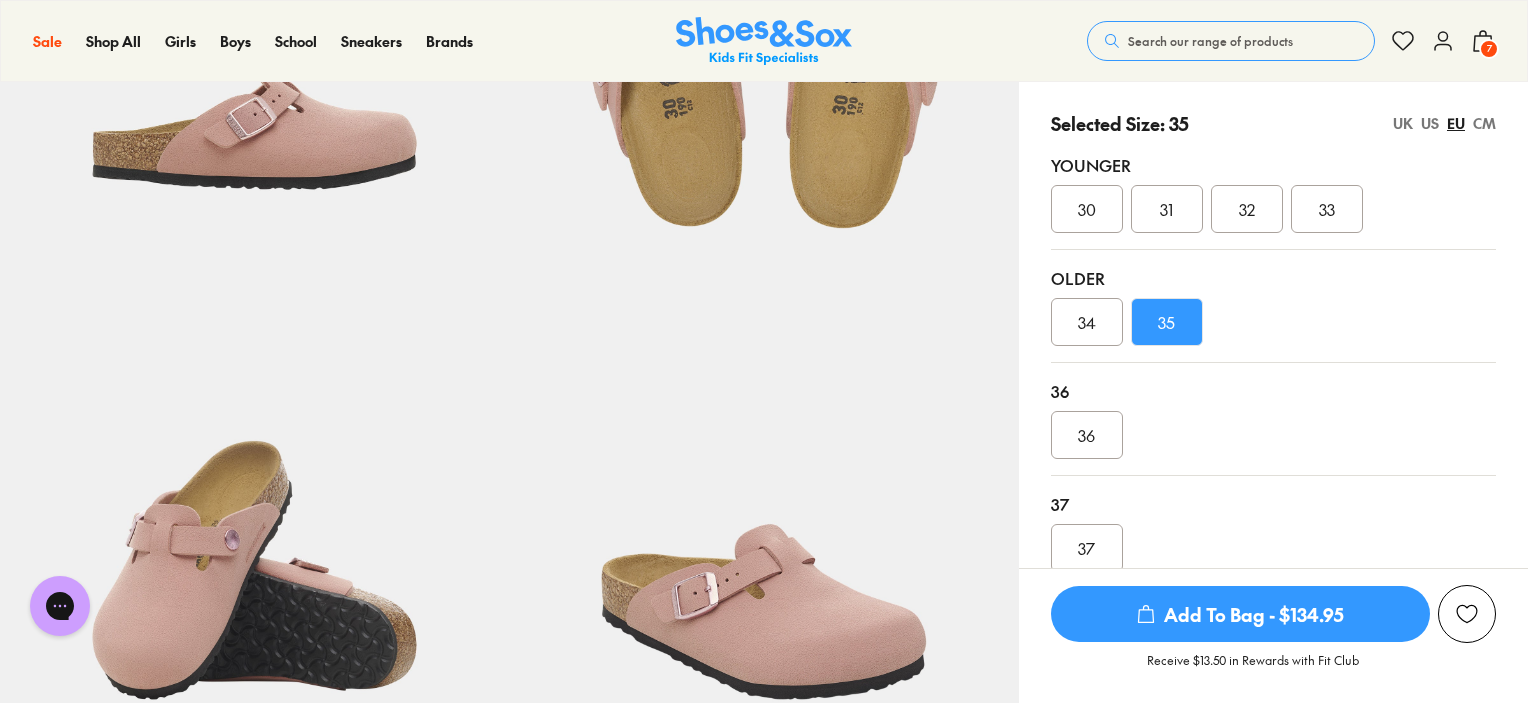 click on "Add To Bag - $134.95" at bounding box center (1240, 614) 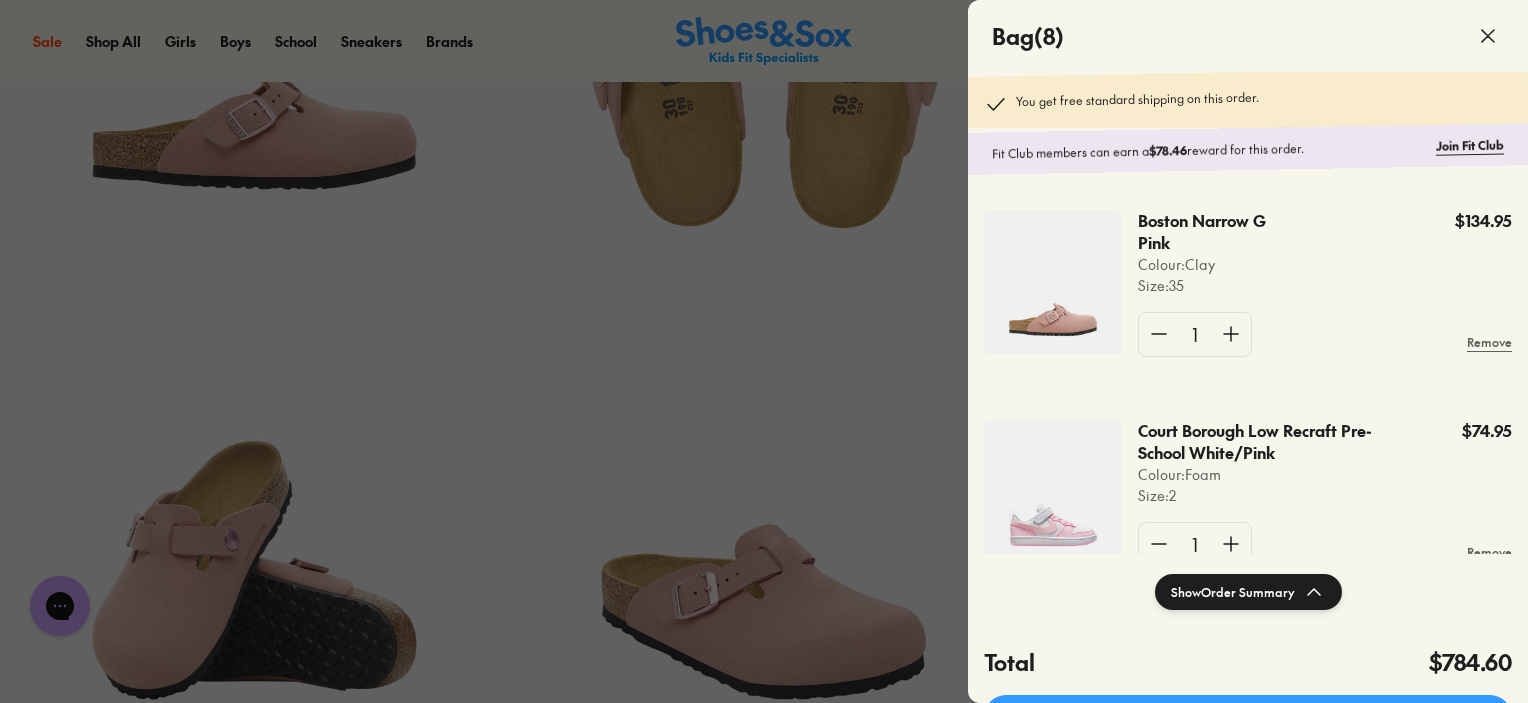 scroll, scrollTop: 0, scrollLeft: 0, axis: both 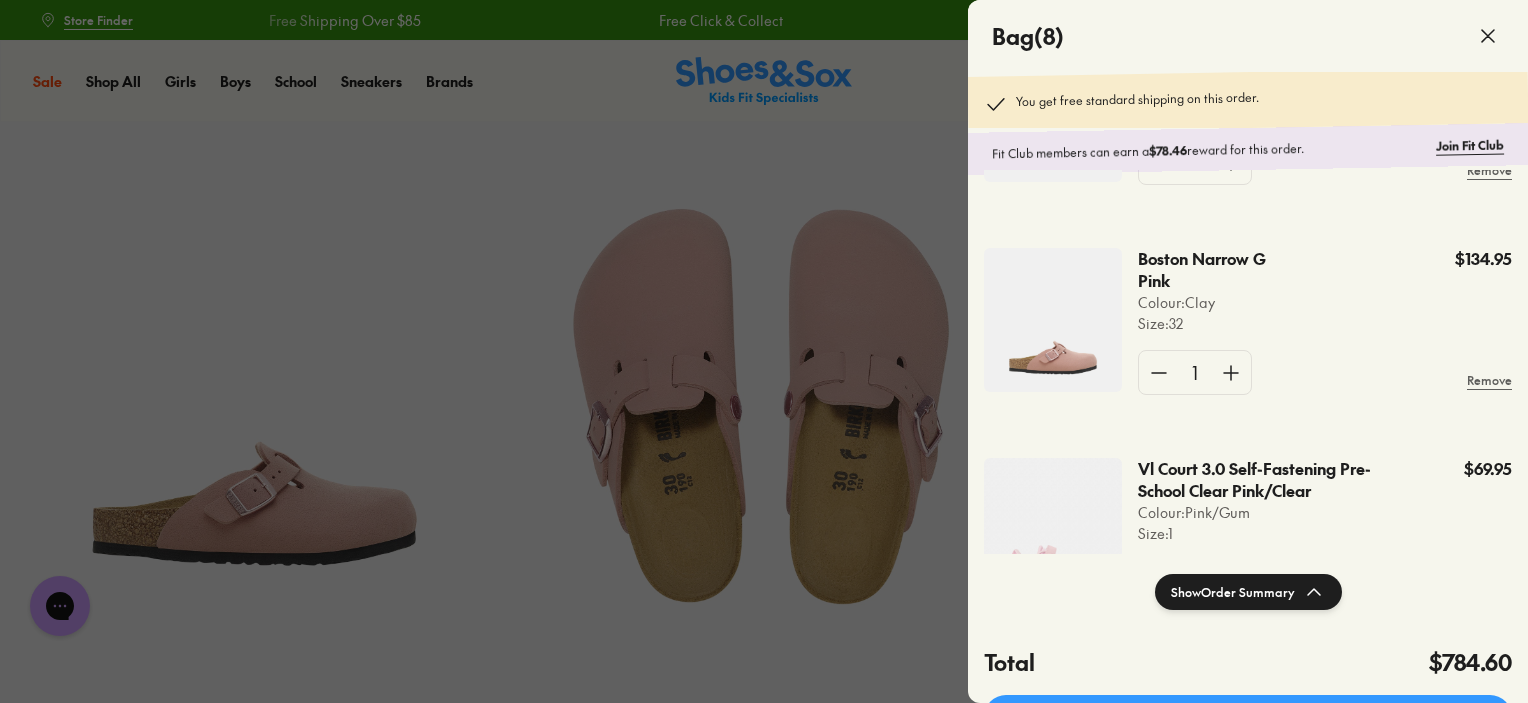 click 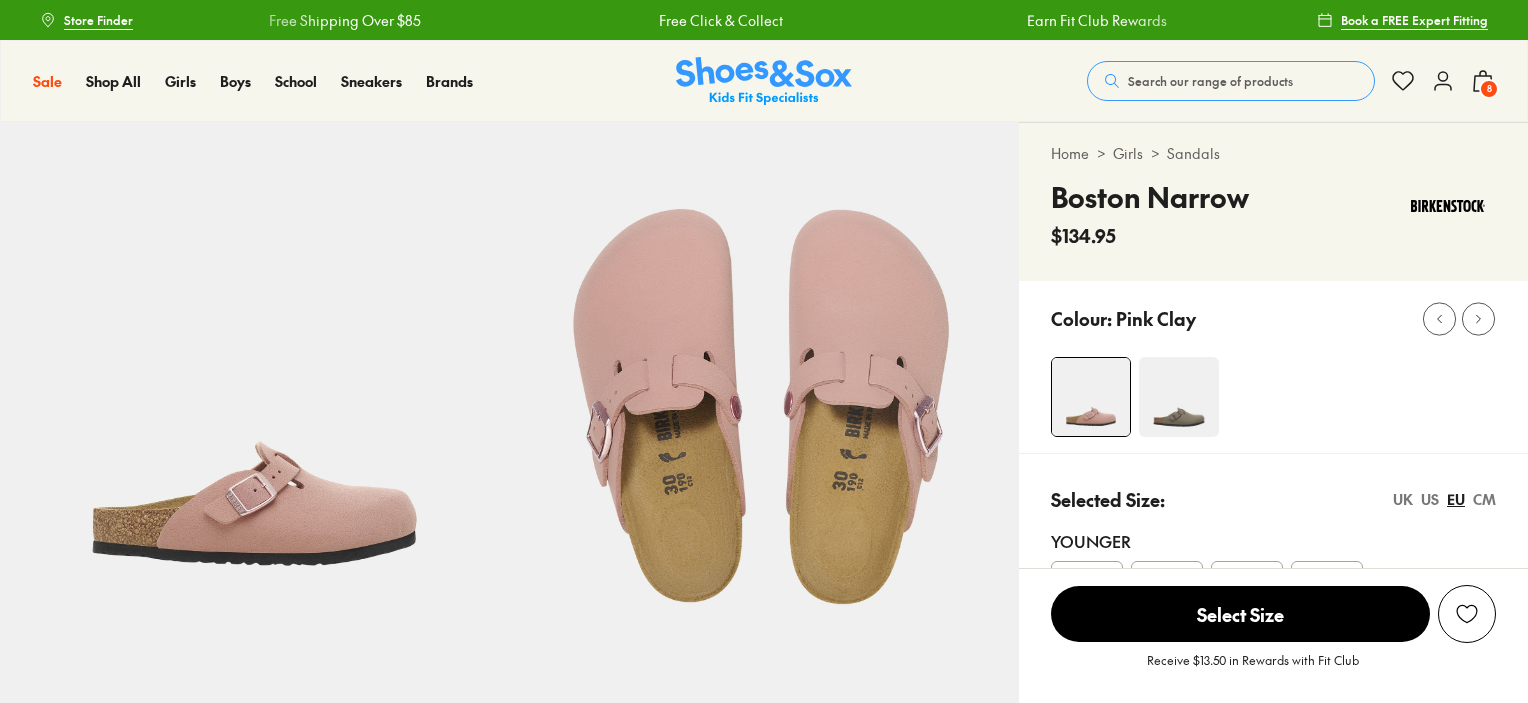 scroll, scrollTop: 0, scrollLeft: 0, axis: both 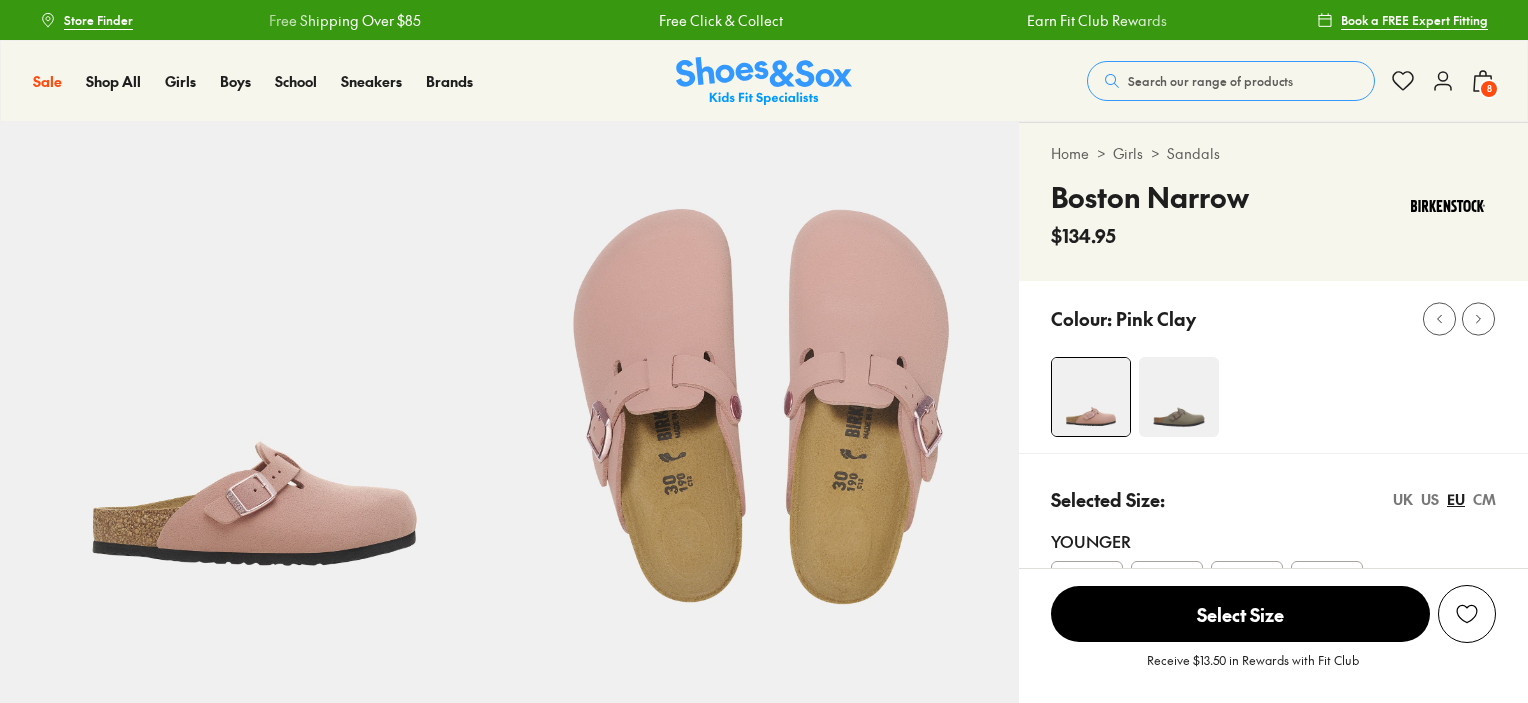 select on "*" 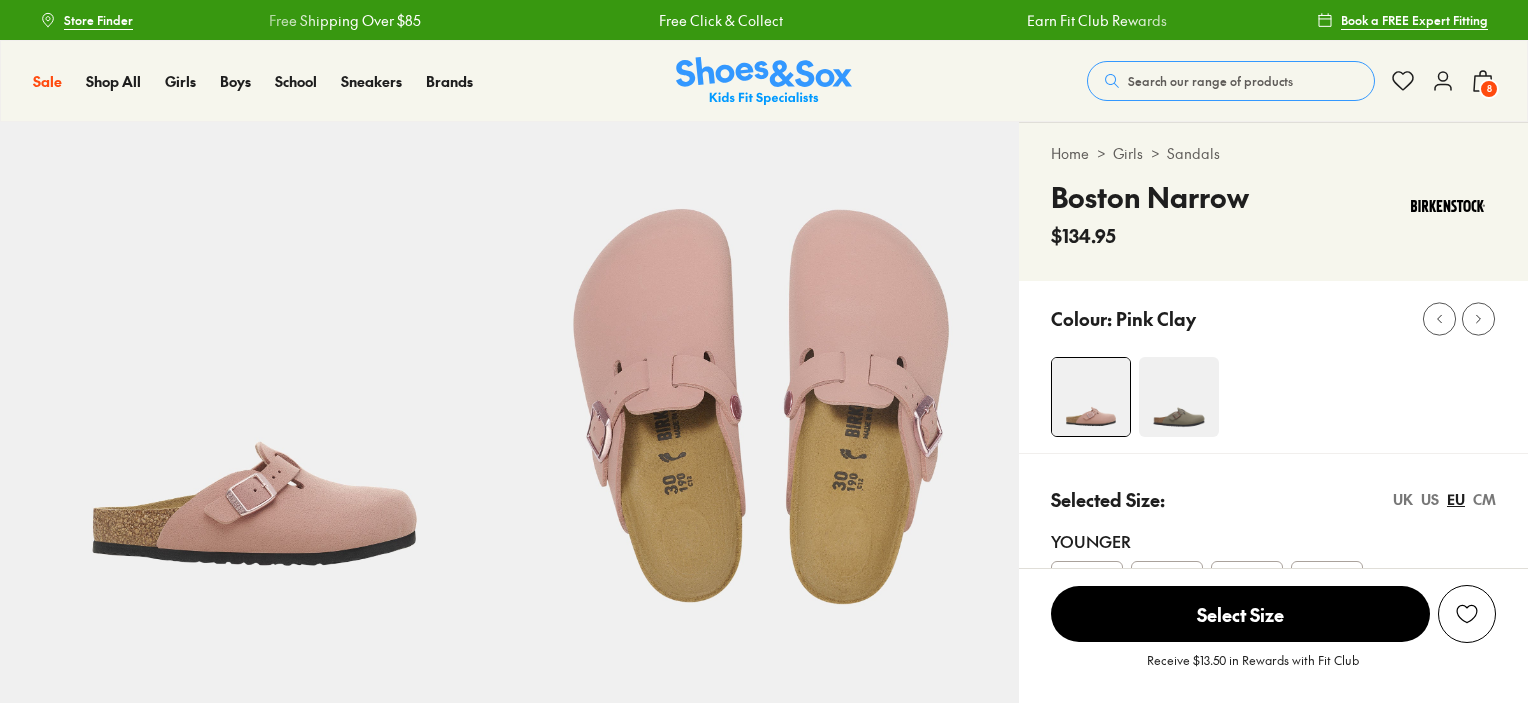 scroll, scrollTop: 108, scrollLeft: 0, axis: vertical 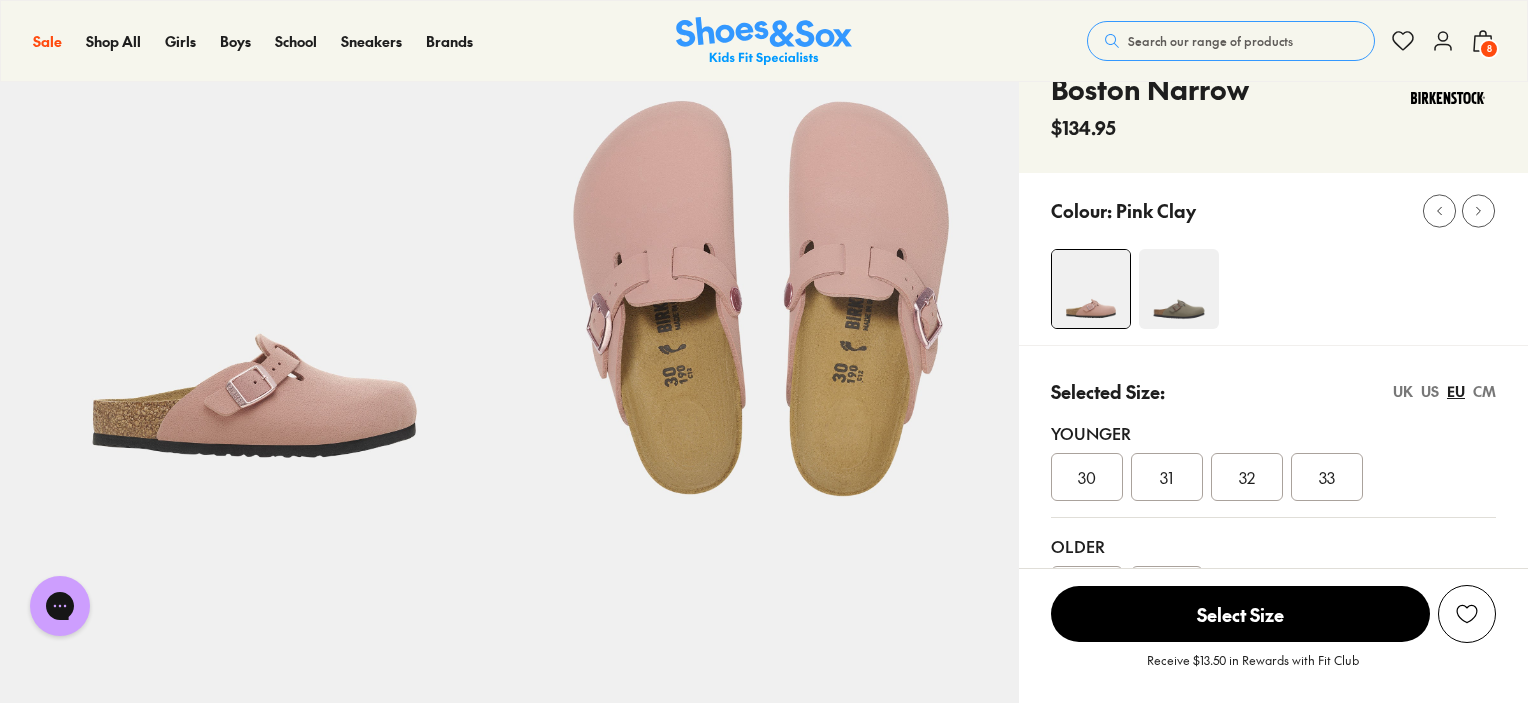 click on "US" at bounding box center (1430, 391) 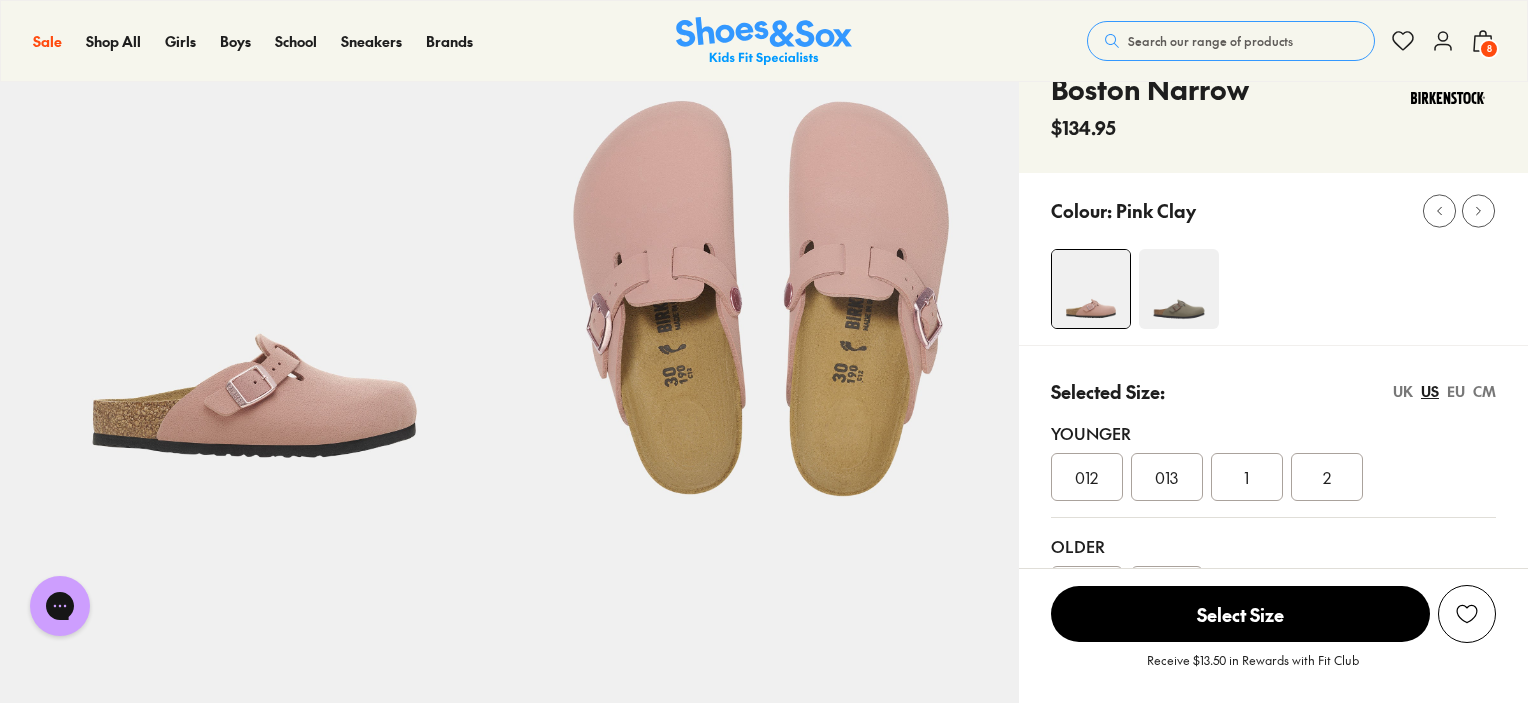 click on "UK US EU CM" at bounding box center [1444, 391] 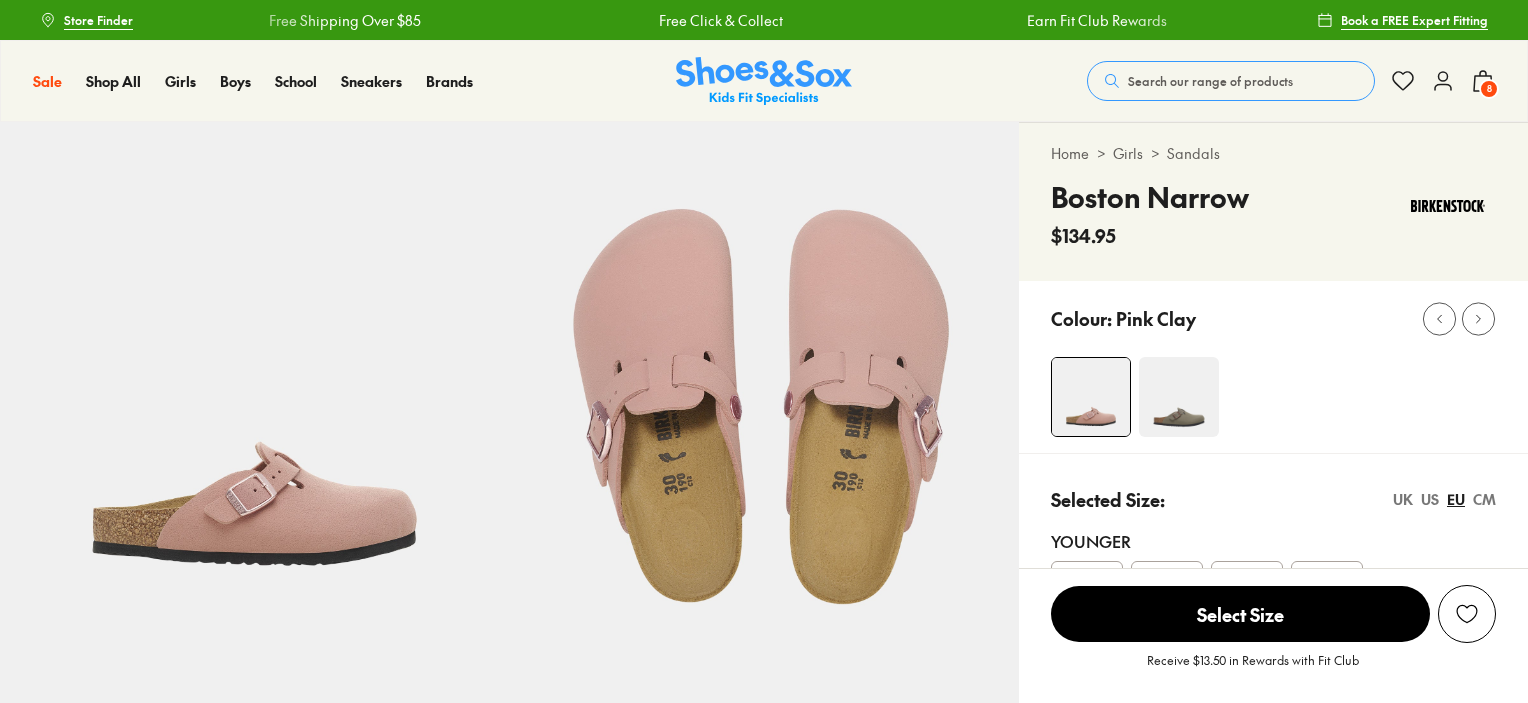scroll, scrollTop: 0, scrollLeft: 0, axis: both 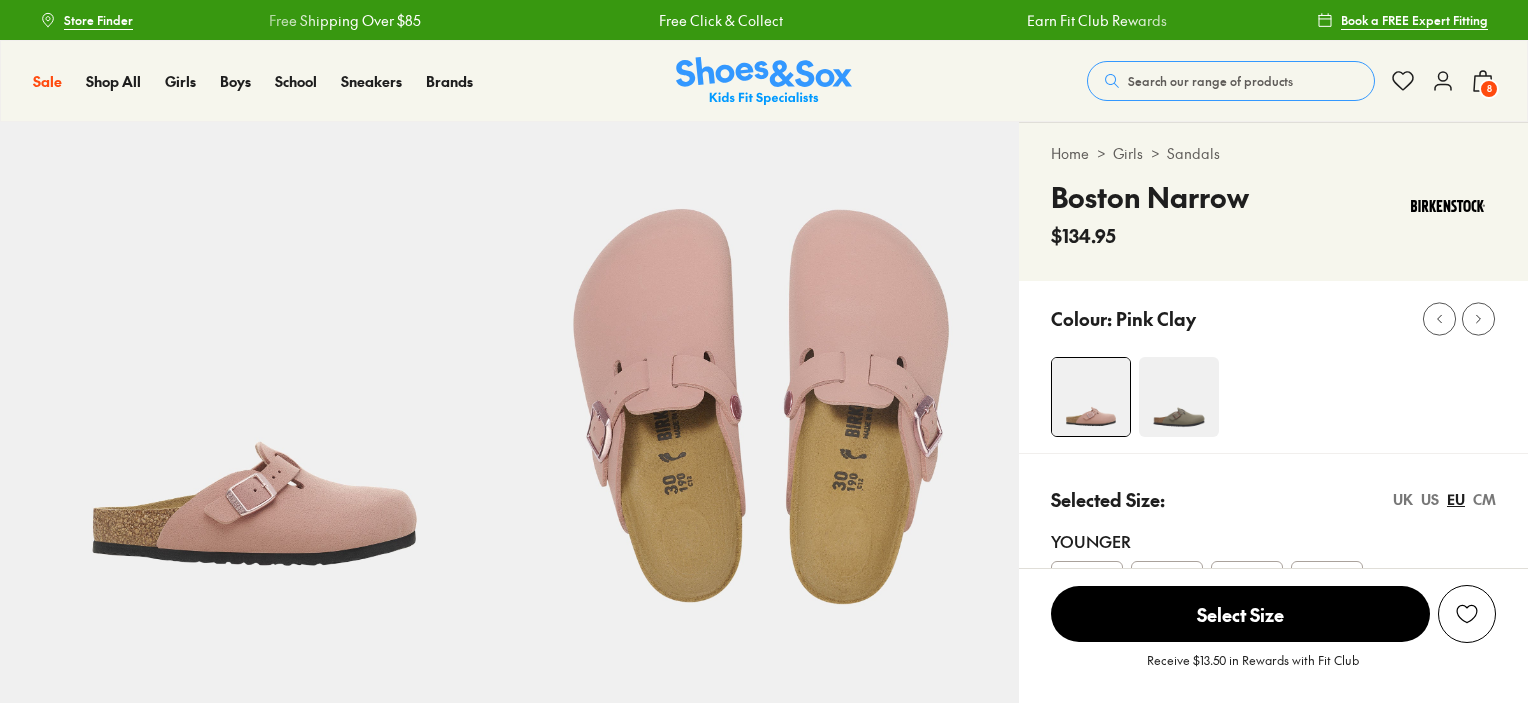 select on "*" 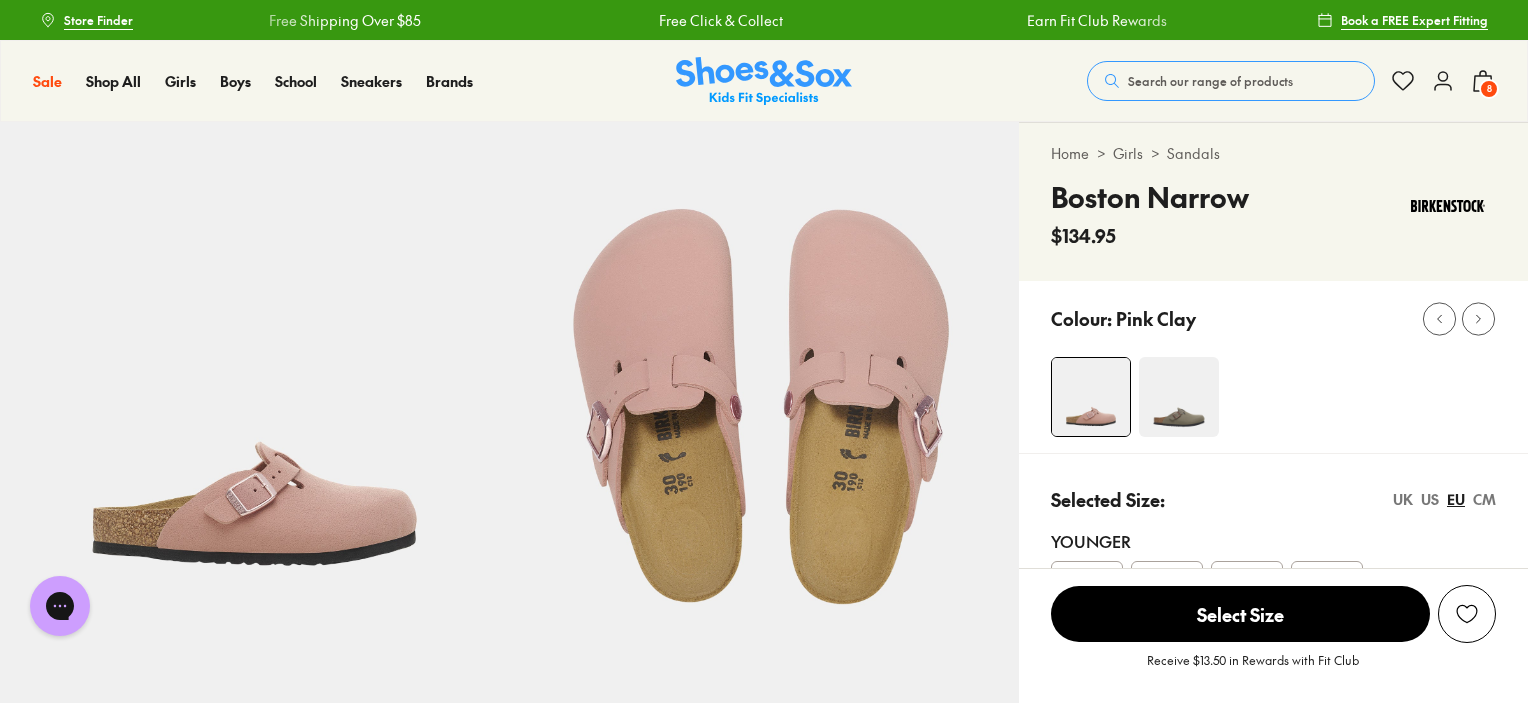 scroll, scrollTop: 0, scrollLeft: 0, axis: both 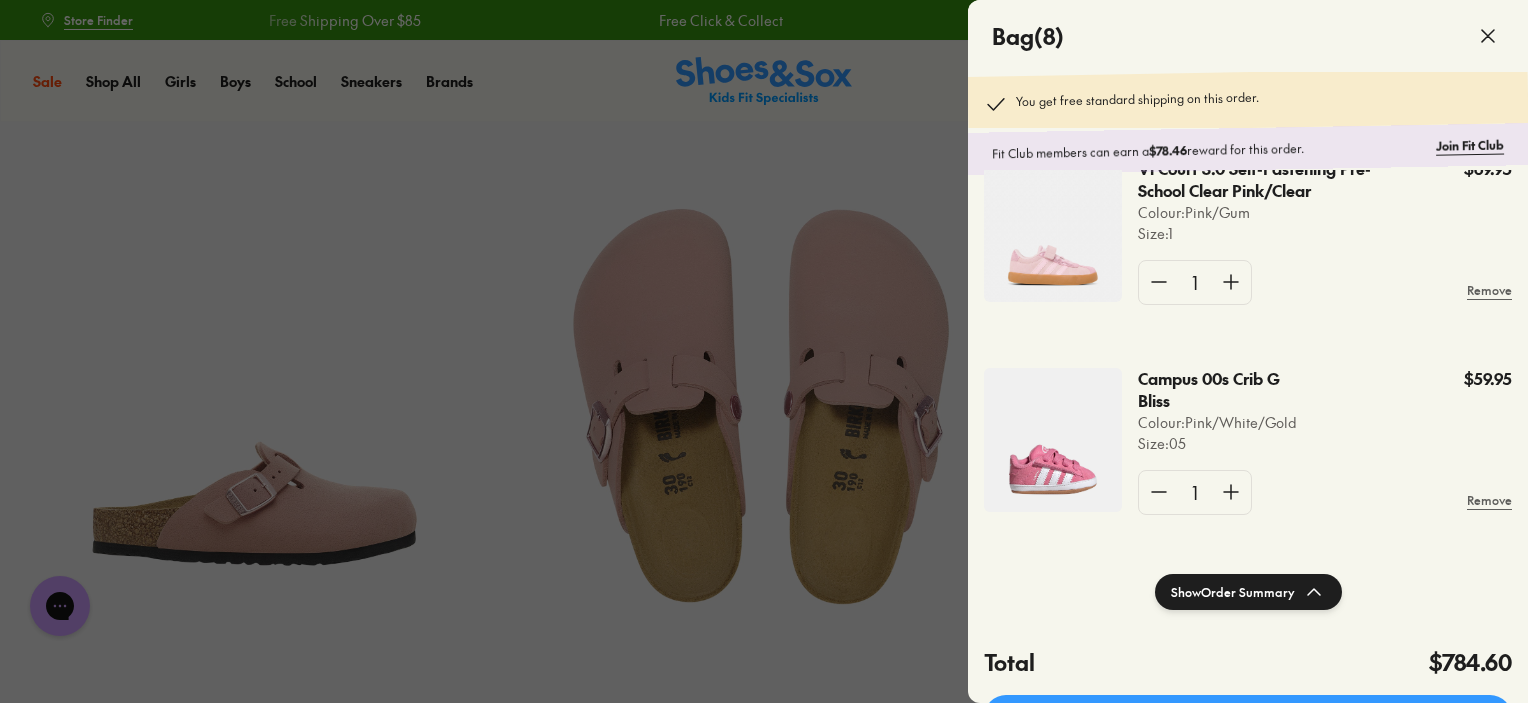click 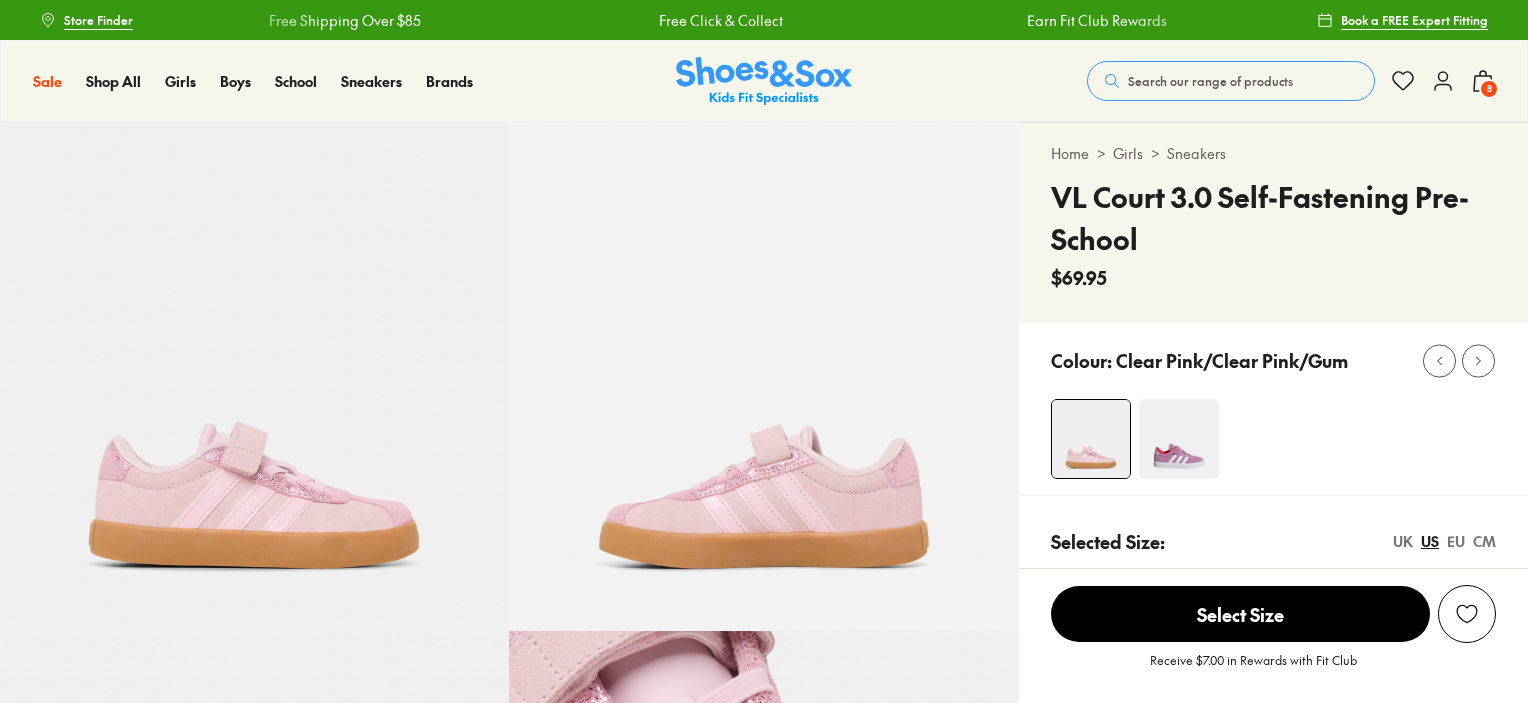 scroll, scrollTop: 0, scrollLeft: 0, axis: both 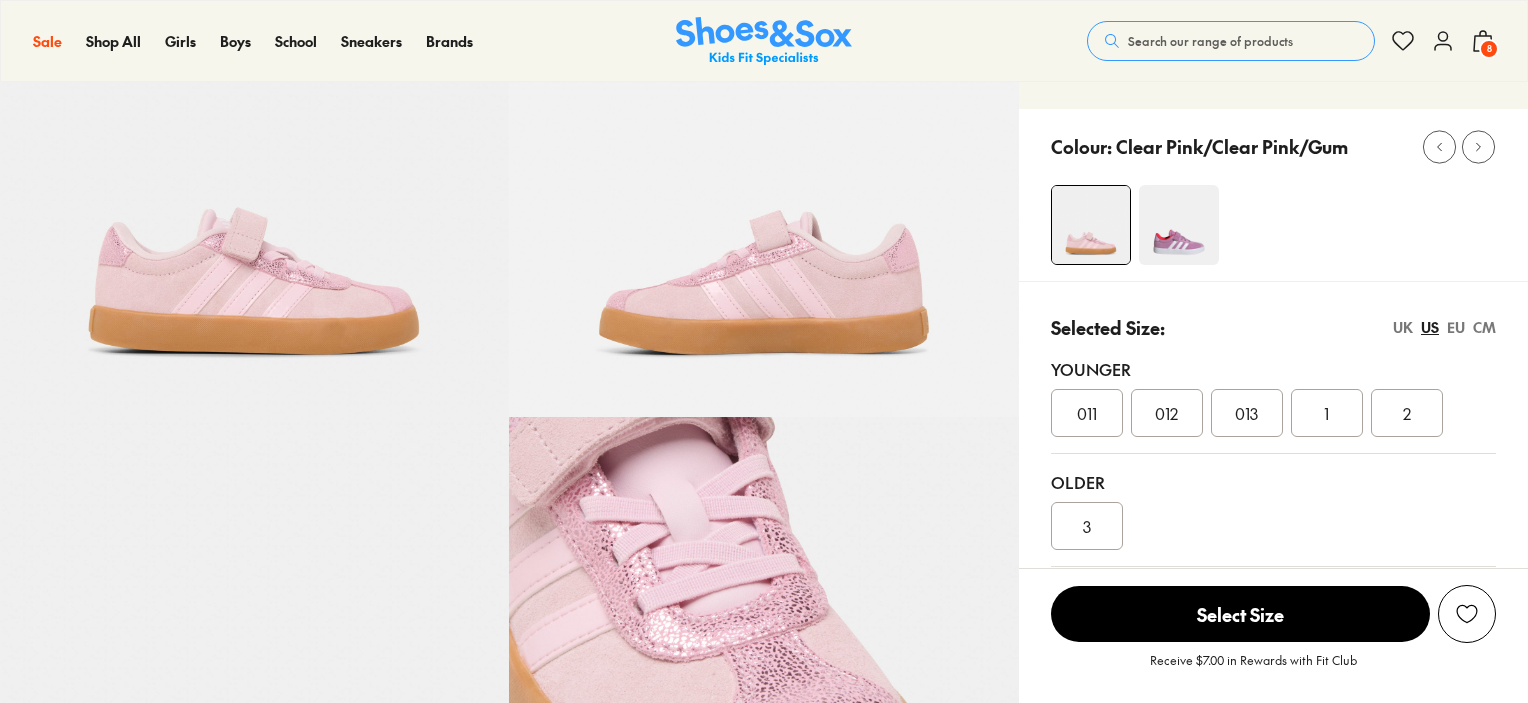 select on "*" 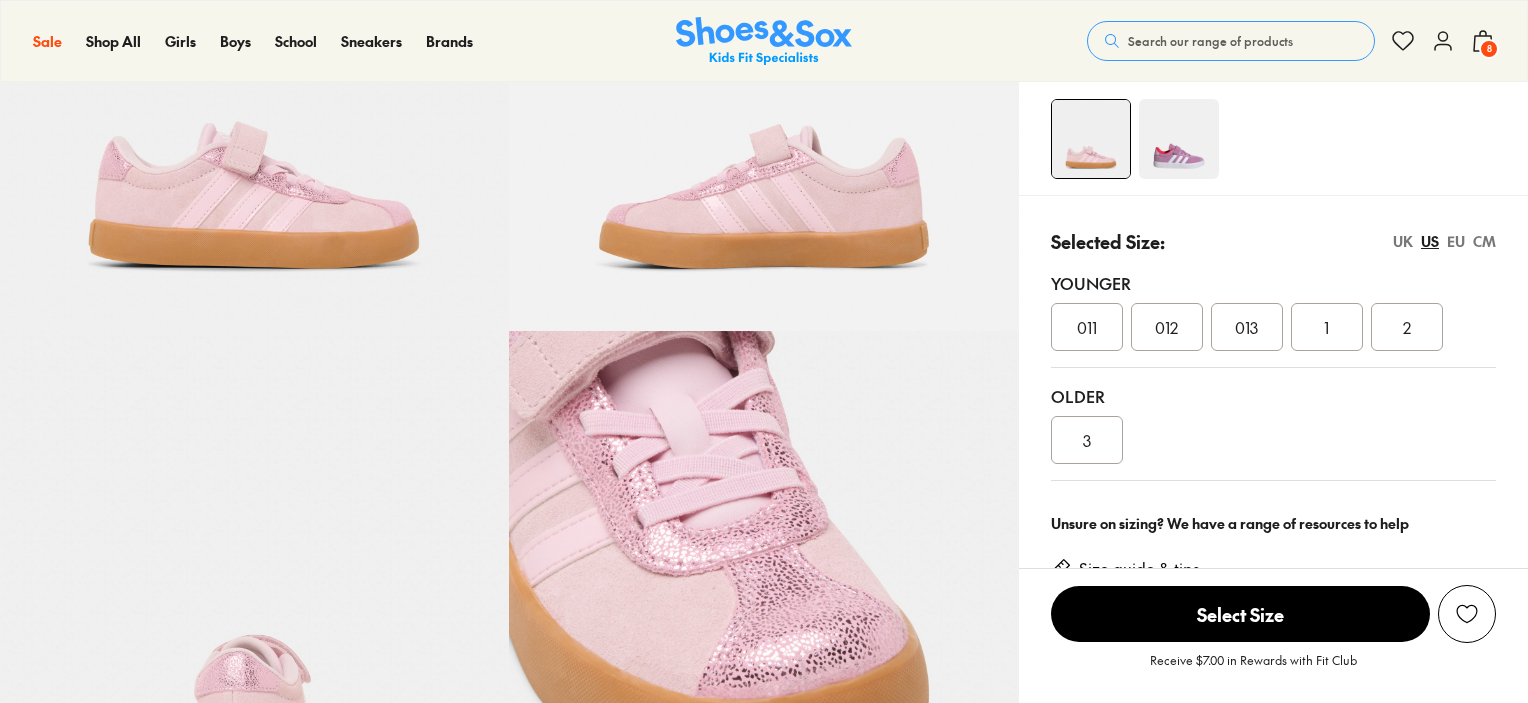 scroll, scrollTop: 0, scrollLeft: 0, axis: both 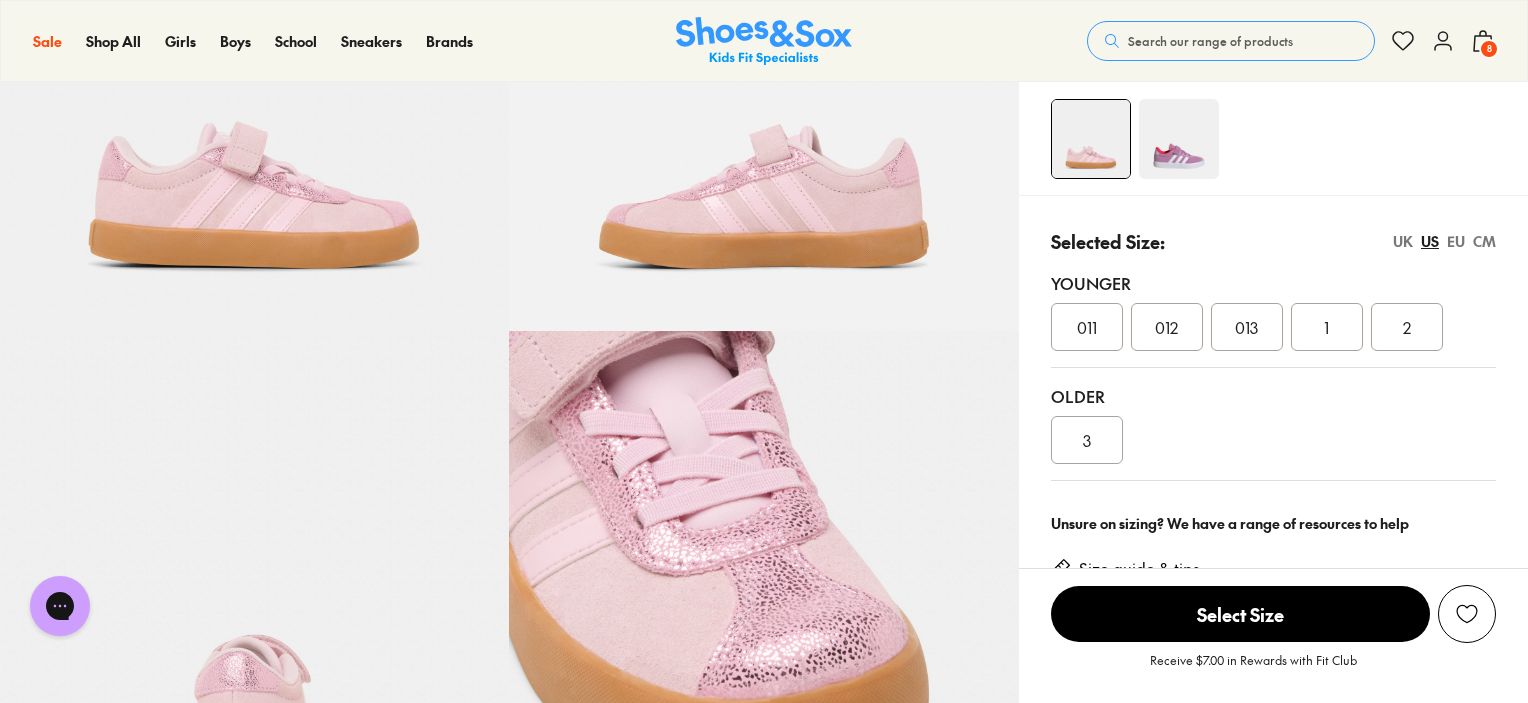 click on "EU" at bounding box center (1456, 241) 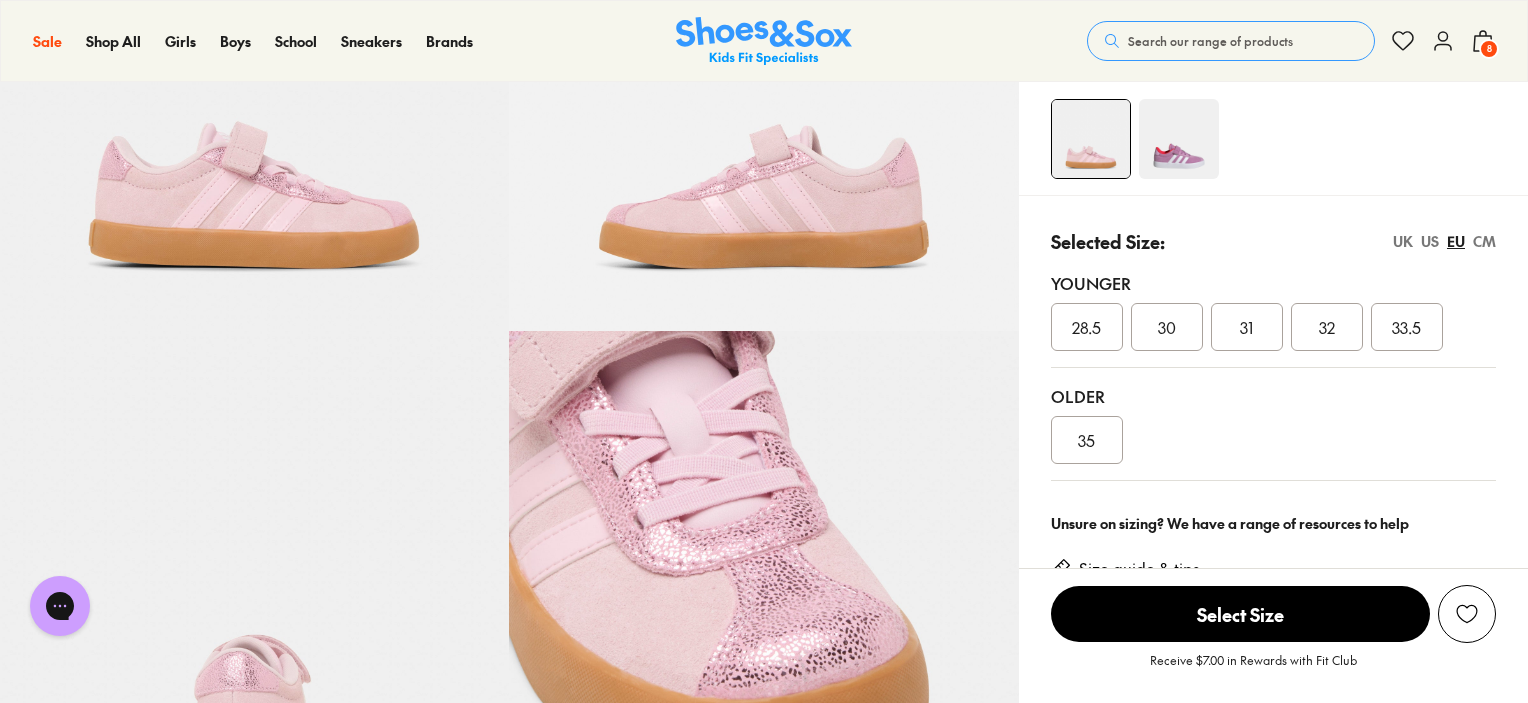 click on "US" at bounding box center [1430, 241] 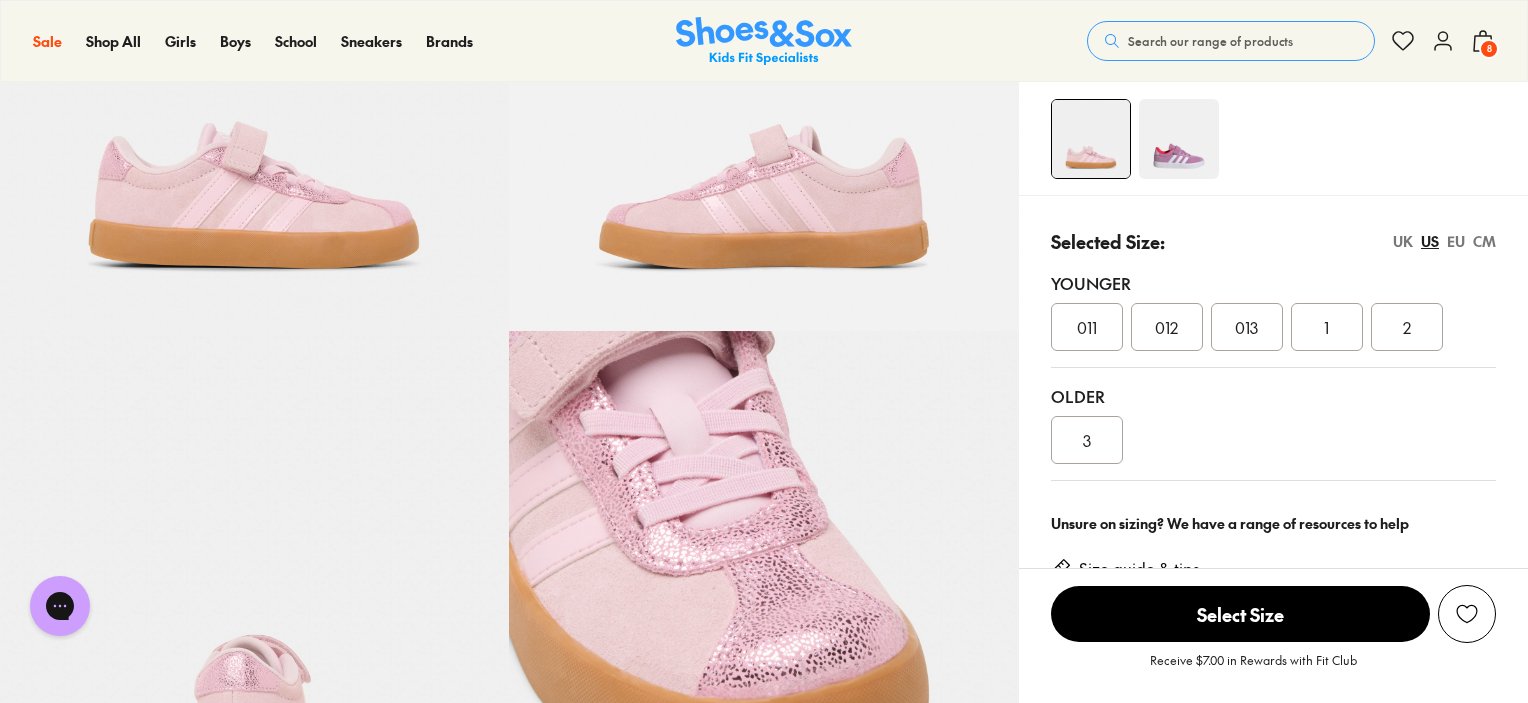 click on "UK" at bounding box center (1403, 241) 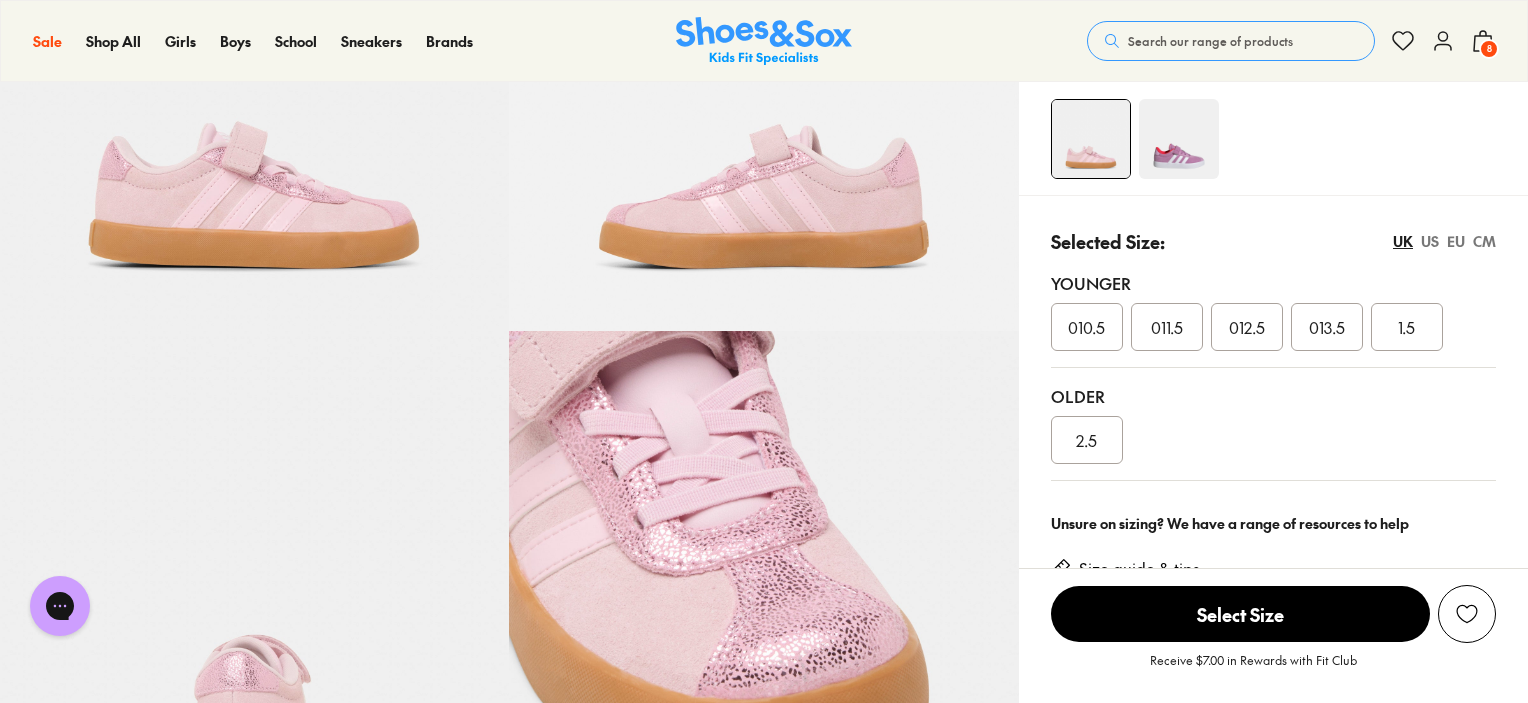 click on "US" at bounding box center [1430, 241] 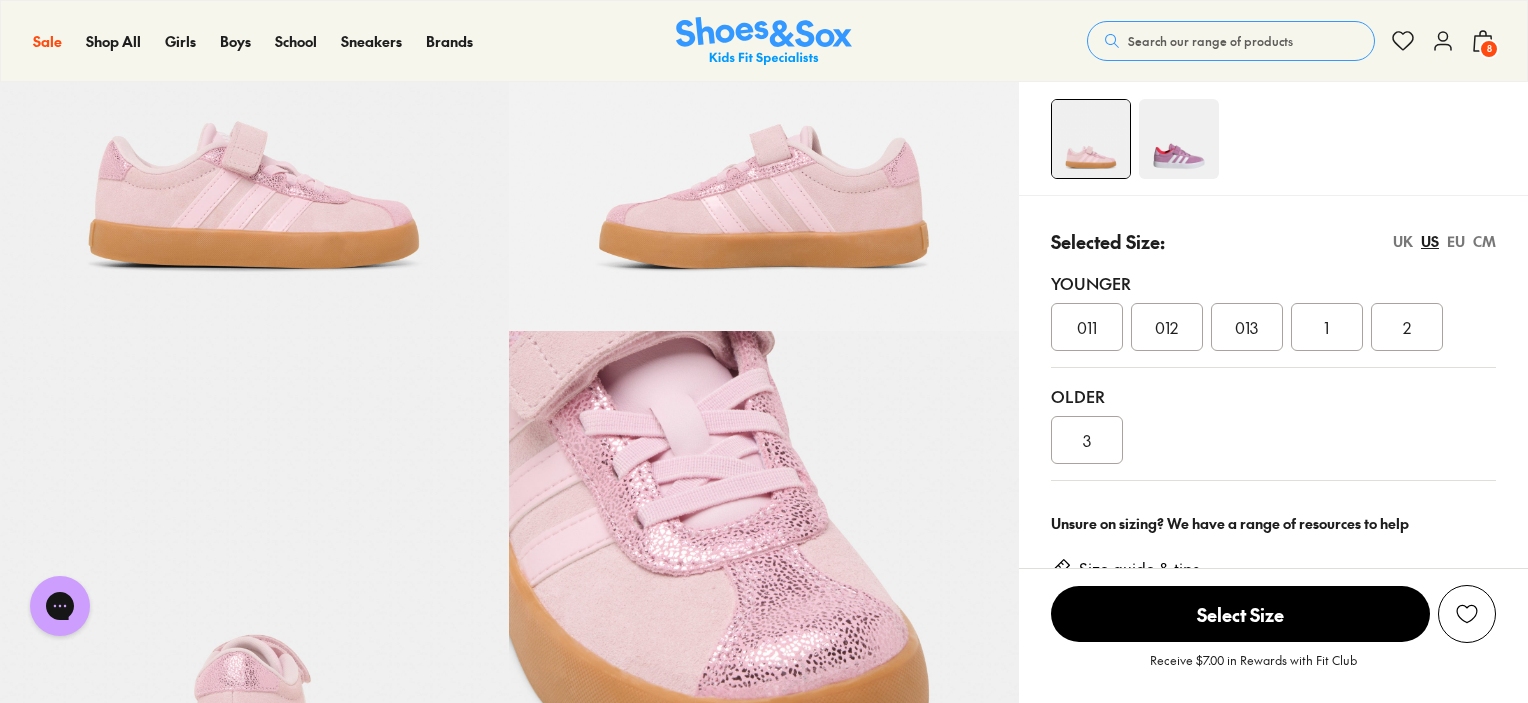 click on "8" at bounding box center [1489, 49] 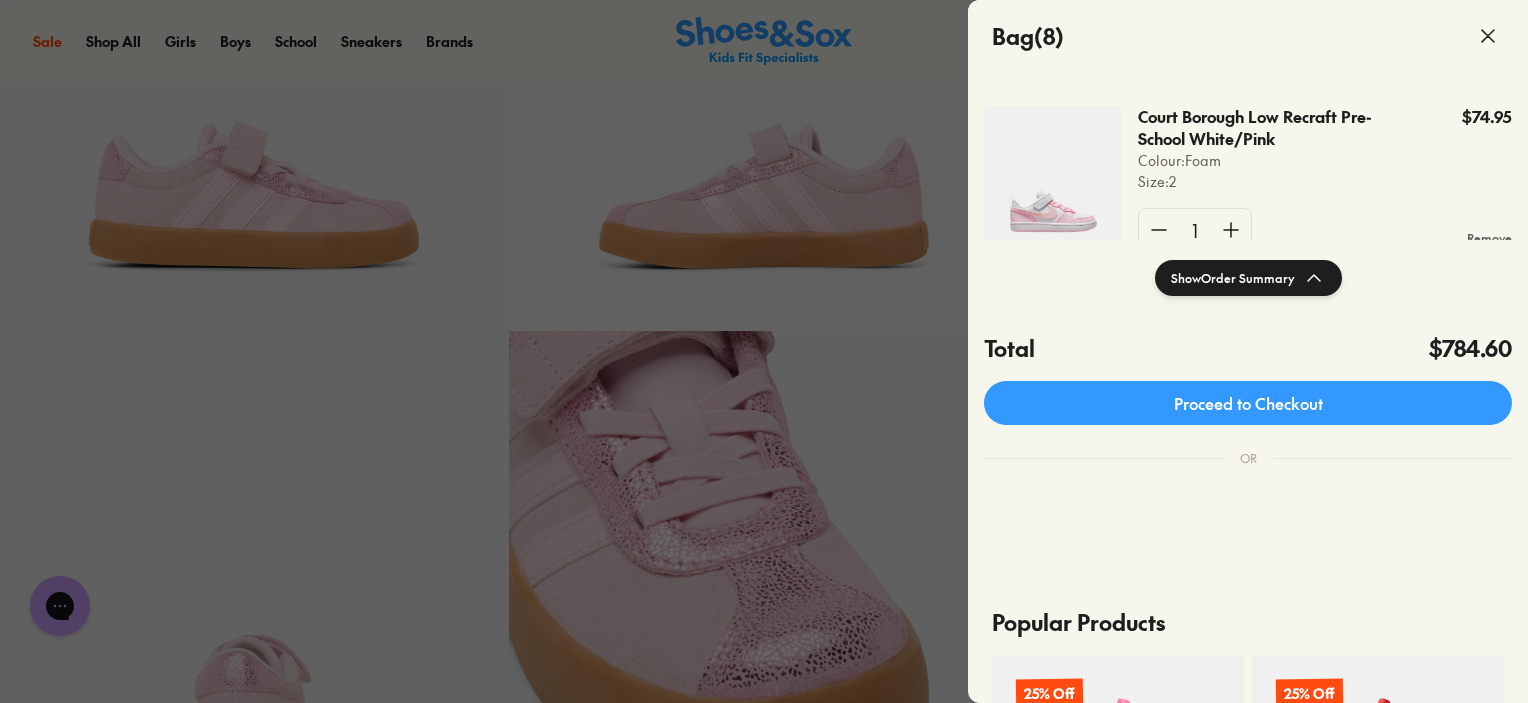 scroll, scrollTop: 318, scrollLeft: 0, axis: vertical 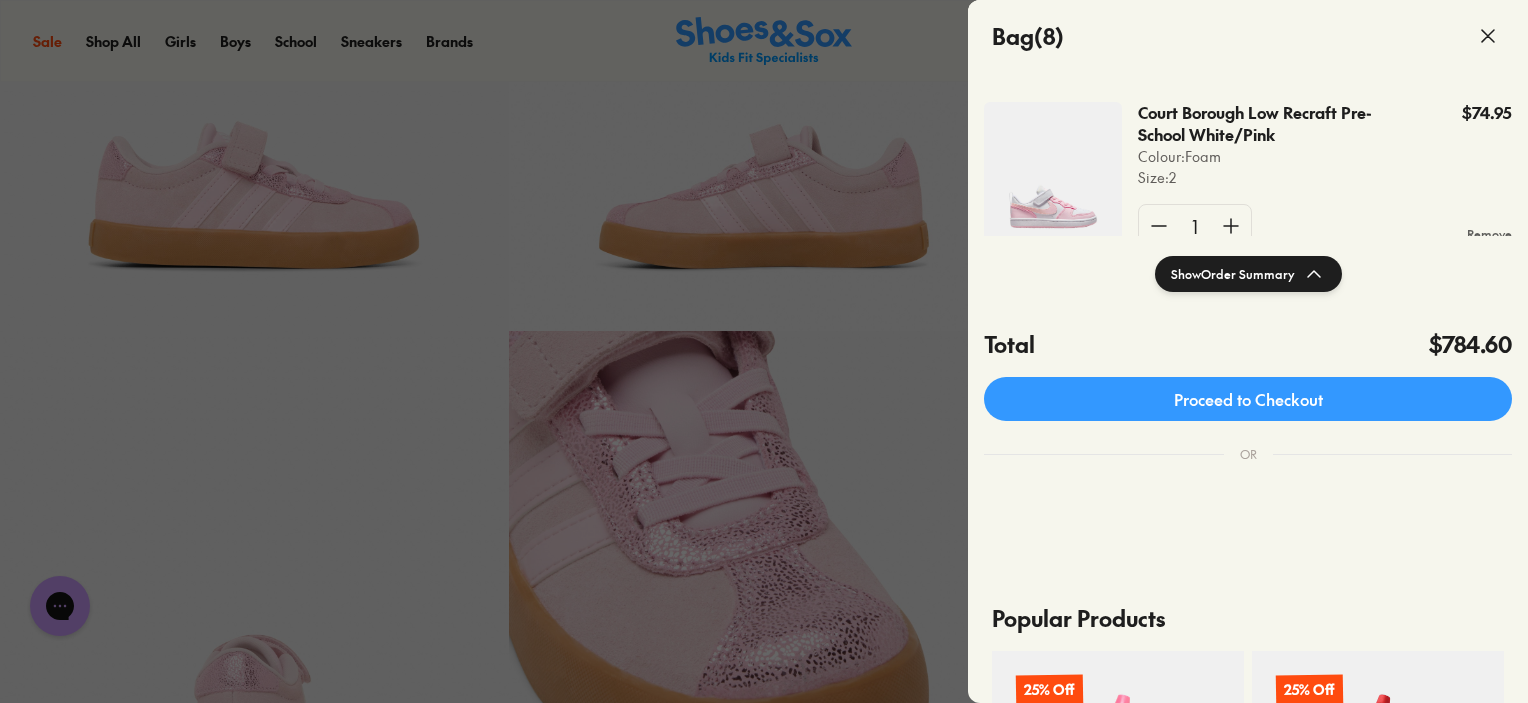 drag, startPoint x: 1483, startPoint y: 34, endPoint x: 1048, endPoint y: 86, distance: 438.09702 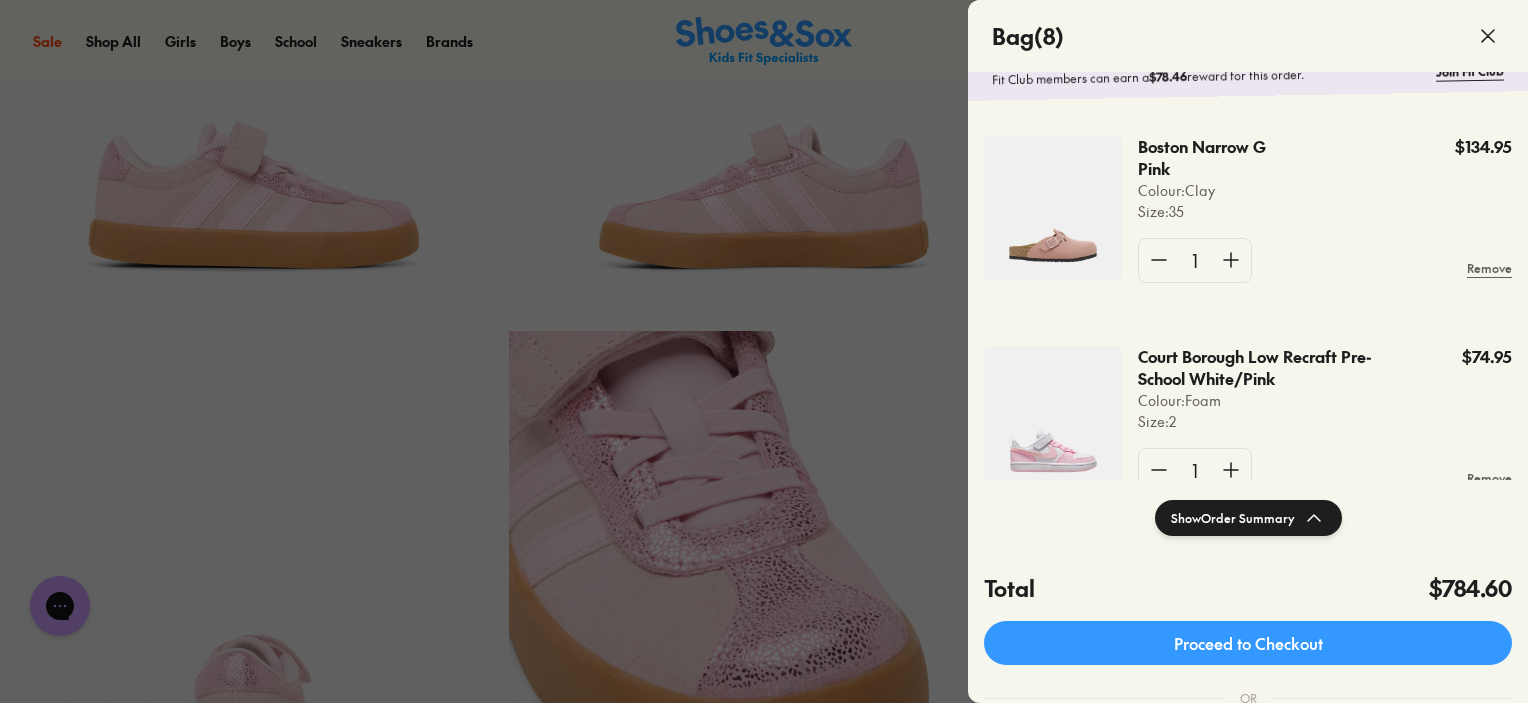 scroll, scrollTop: 0, scrollLeft: 0, axis: both 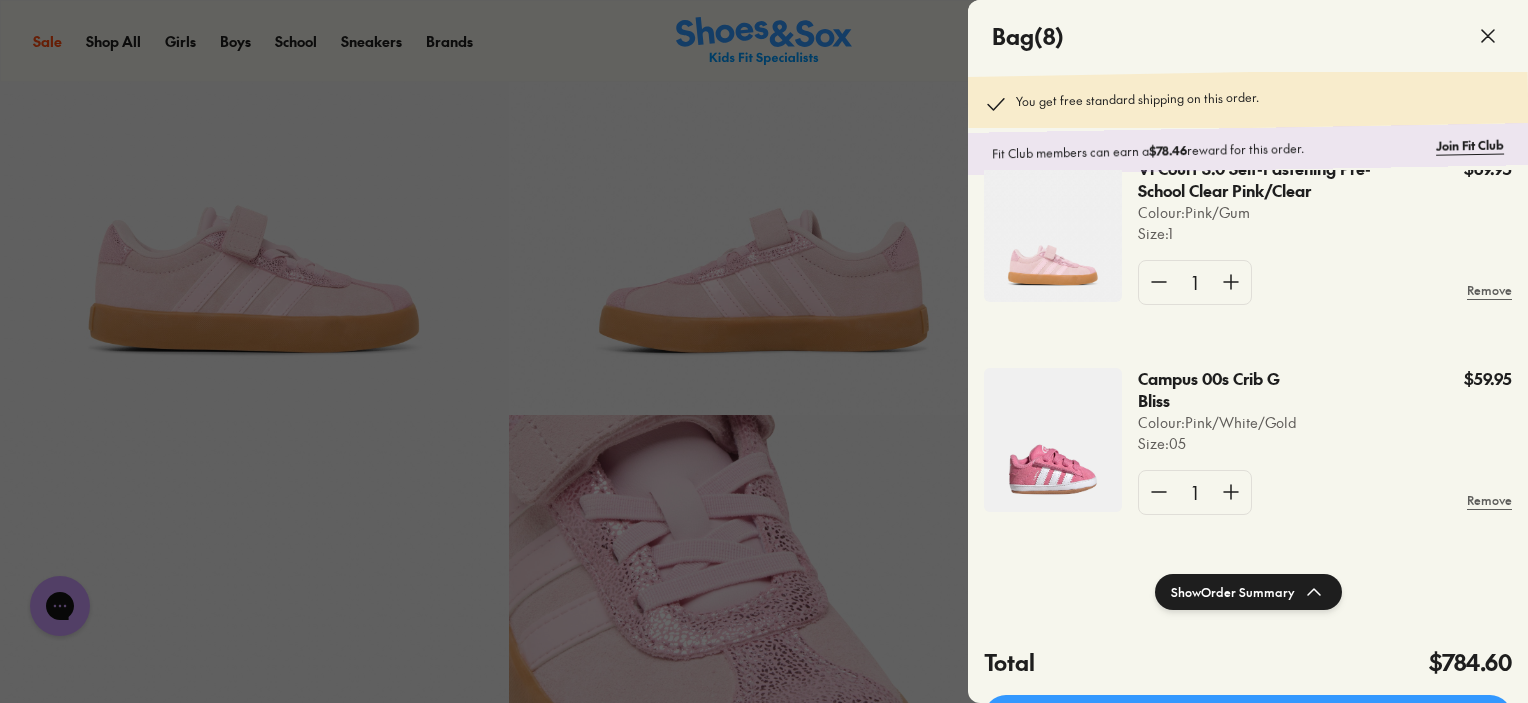 click on "Vl Court 3.0 Self-Fastening Pre-School Clear Pink/Clear Colour:  Pink/Gum Size :  1 $69.95 1 Remove" 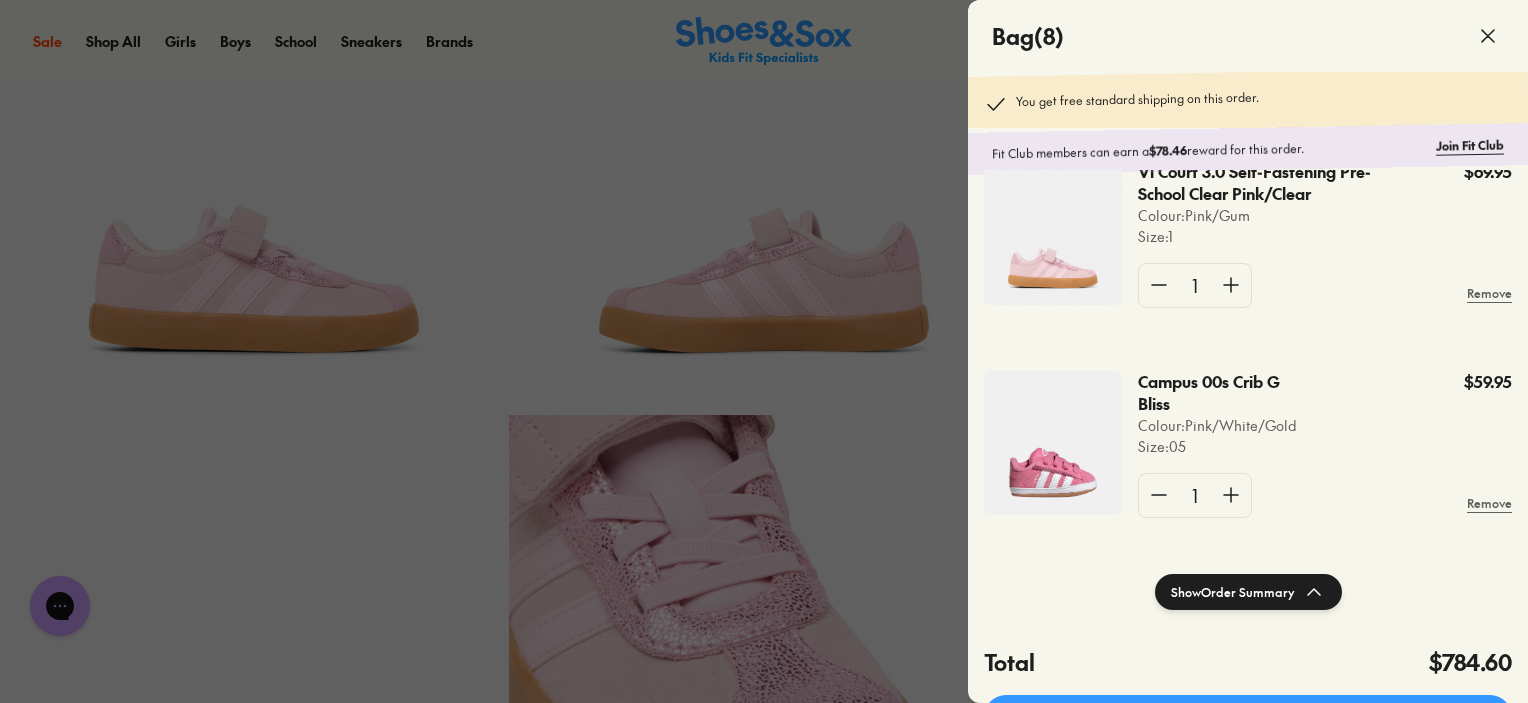 scroll, scrollTop: 1318, scrollLeft: 0, axis: vertical 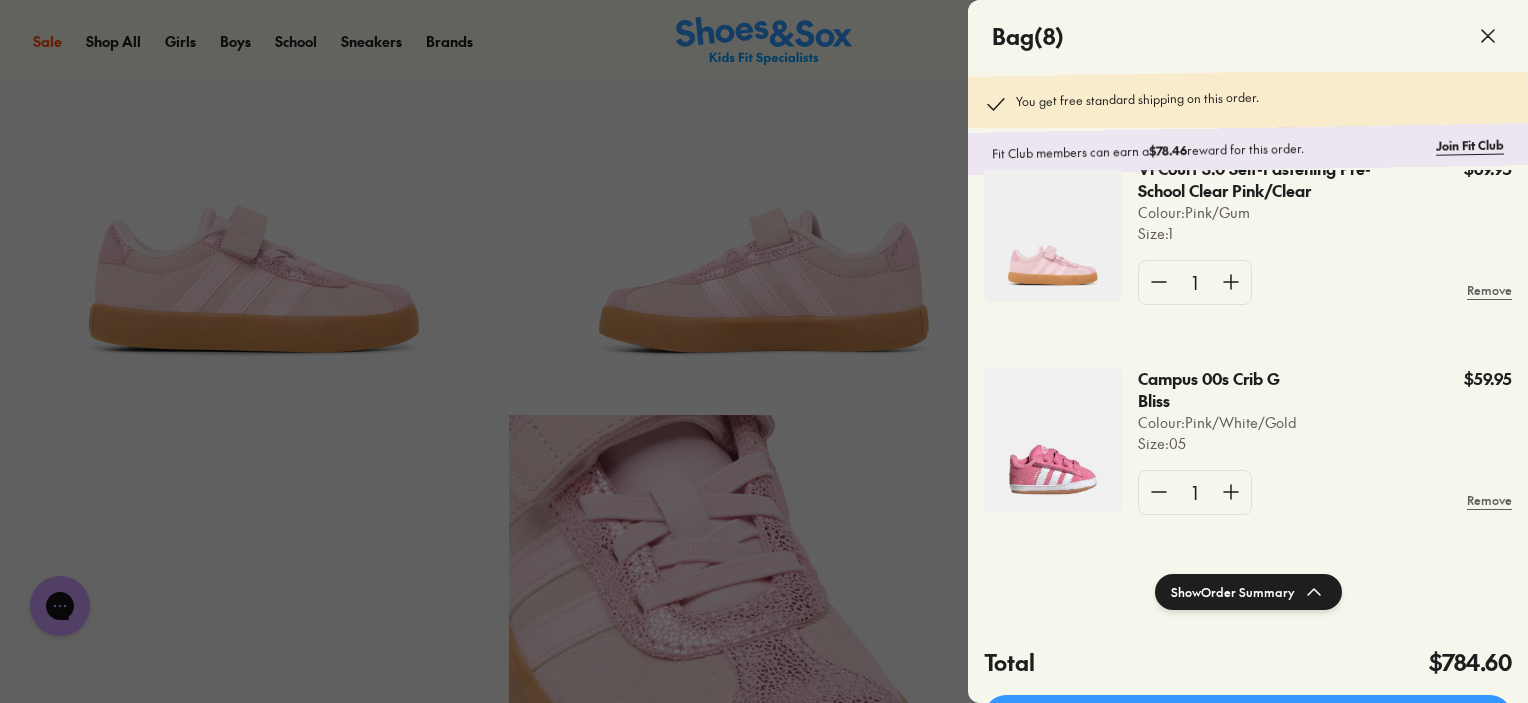click on "Total $784.60" 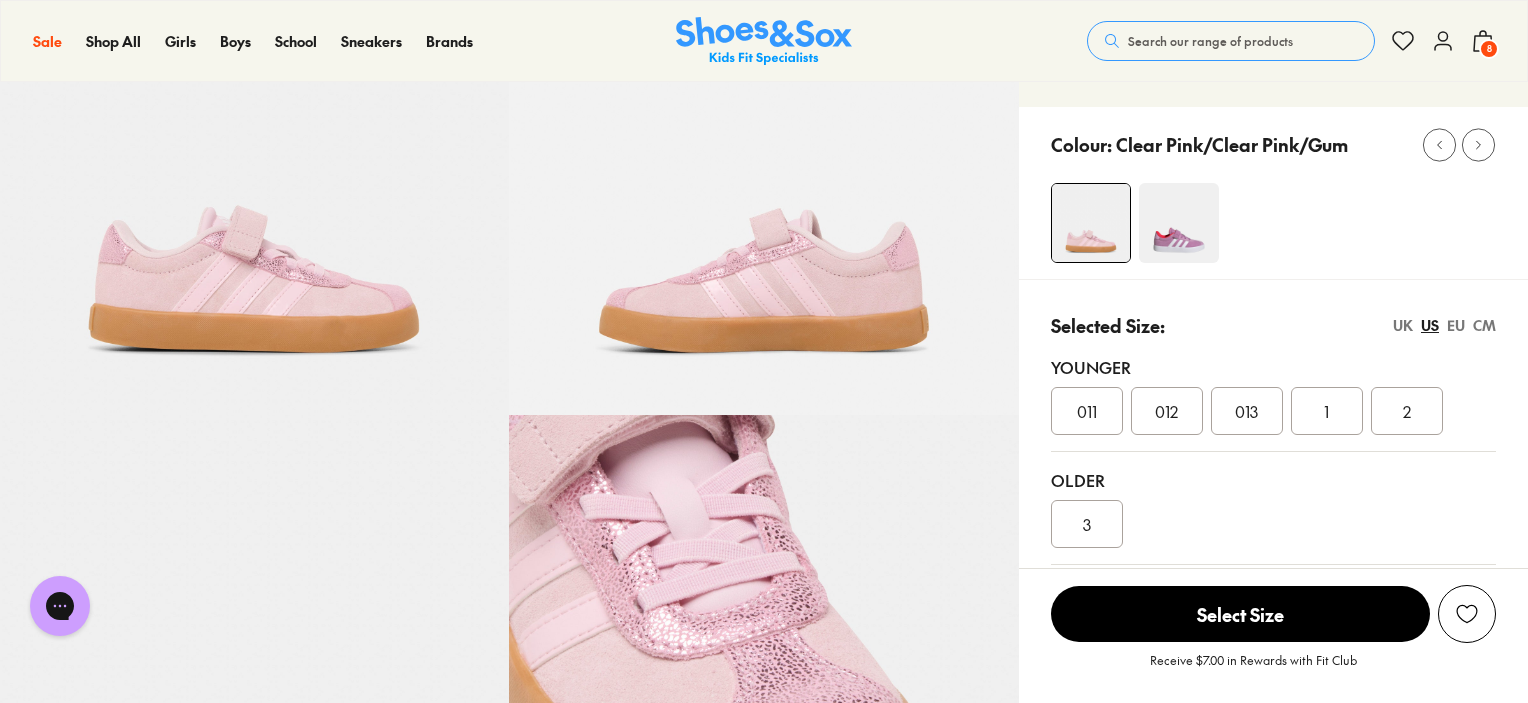 click on "8" at bounding box center (1489, 49) 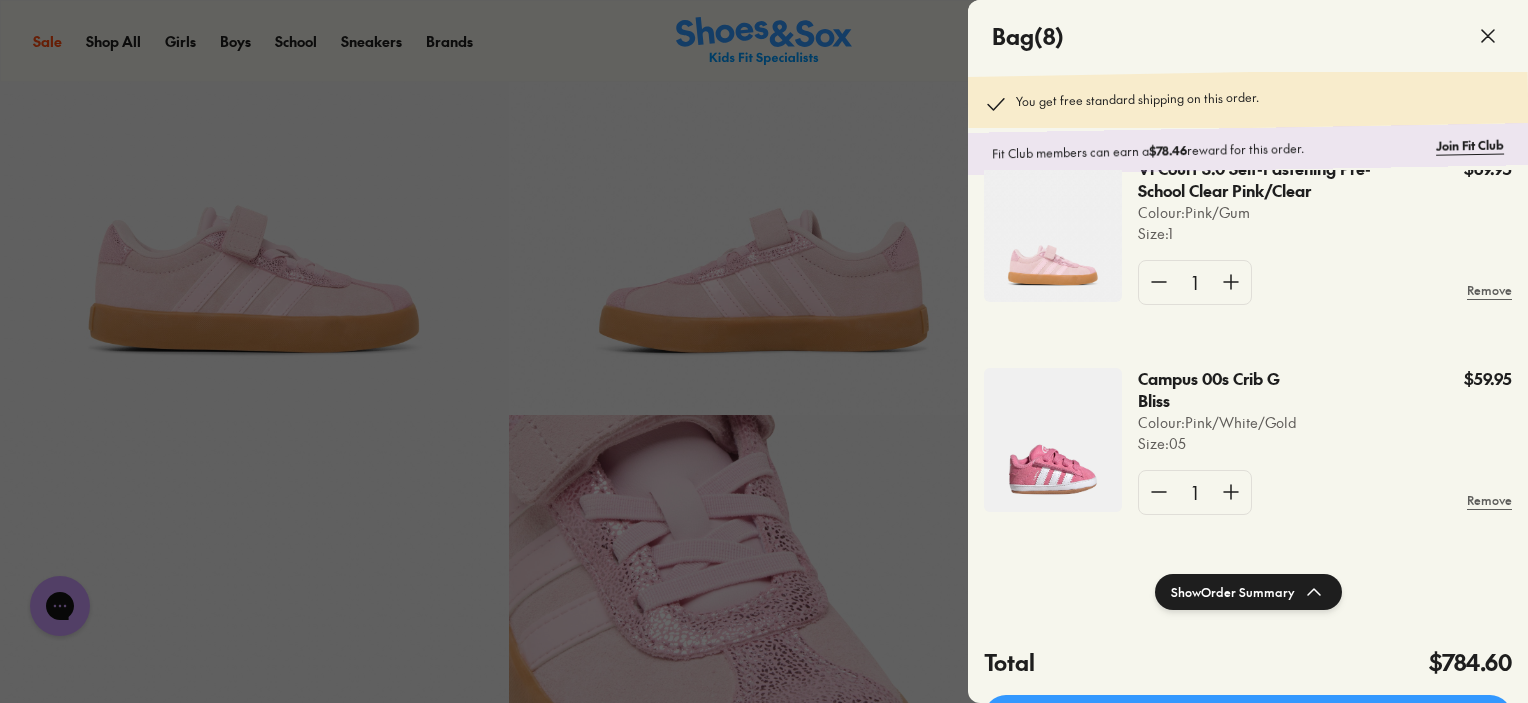 scroll, scrollTop: 430, scrollLeft: 0, axis: vertical 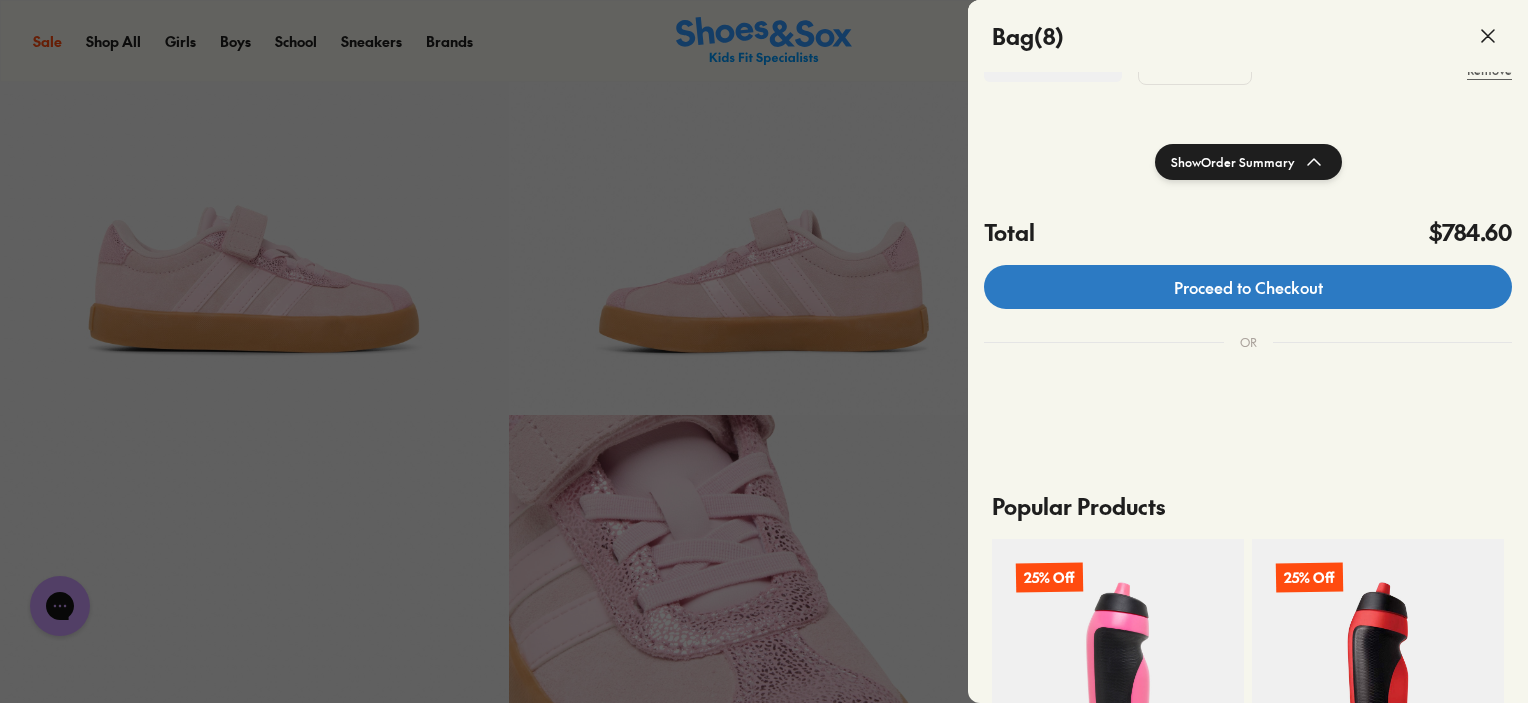 click on "Proceed to Checkout" 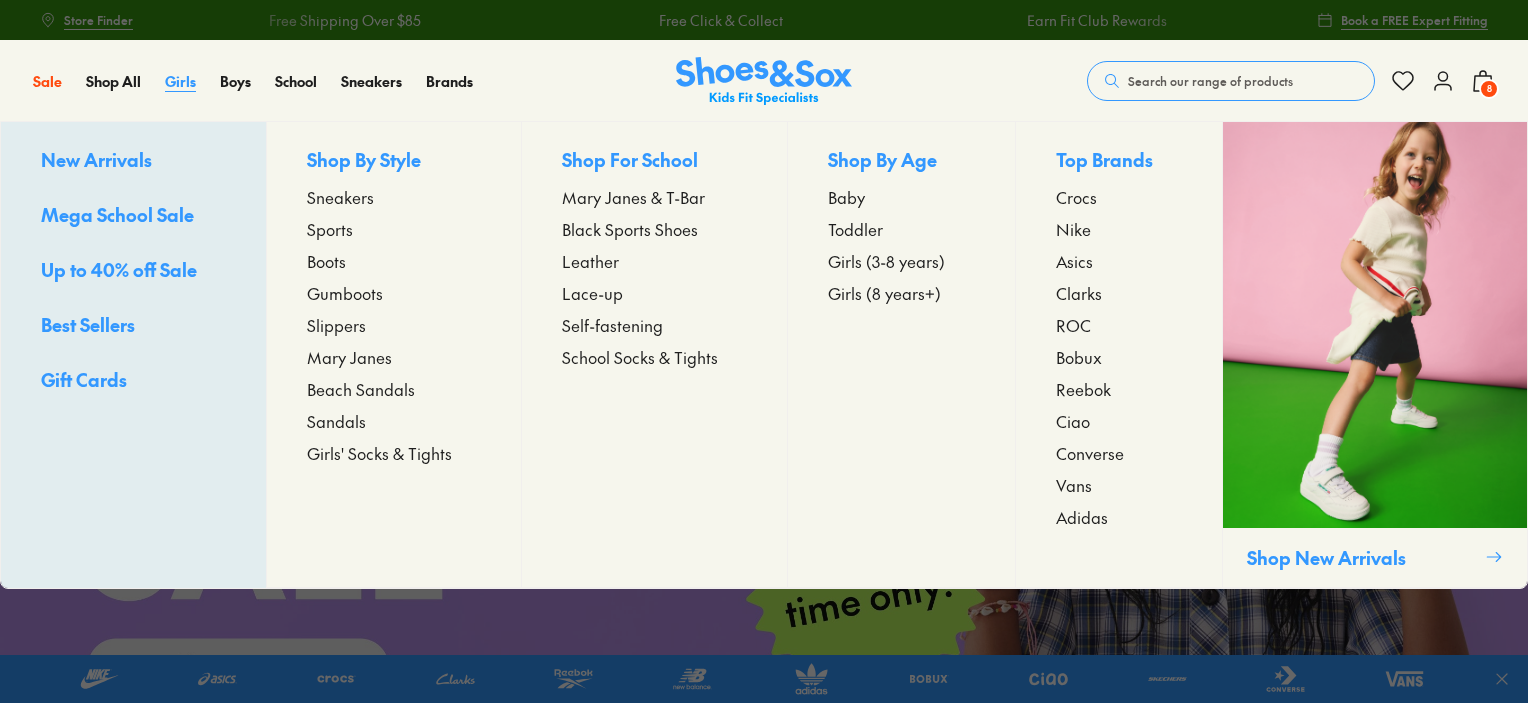 scroll, scrollTop: 0, scrollLeft: 0, axis: both 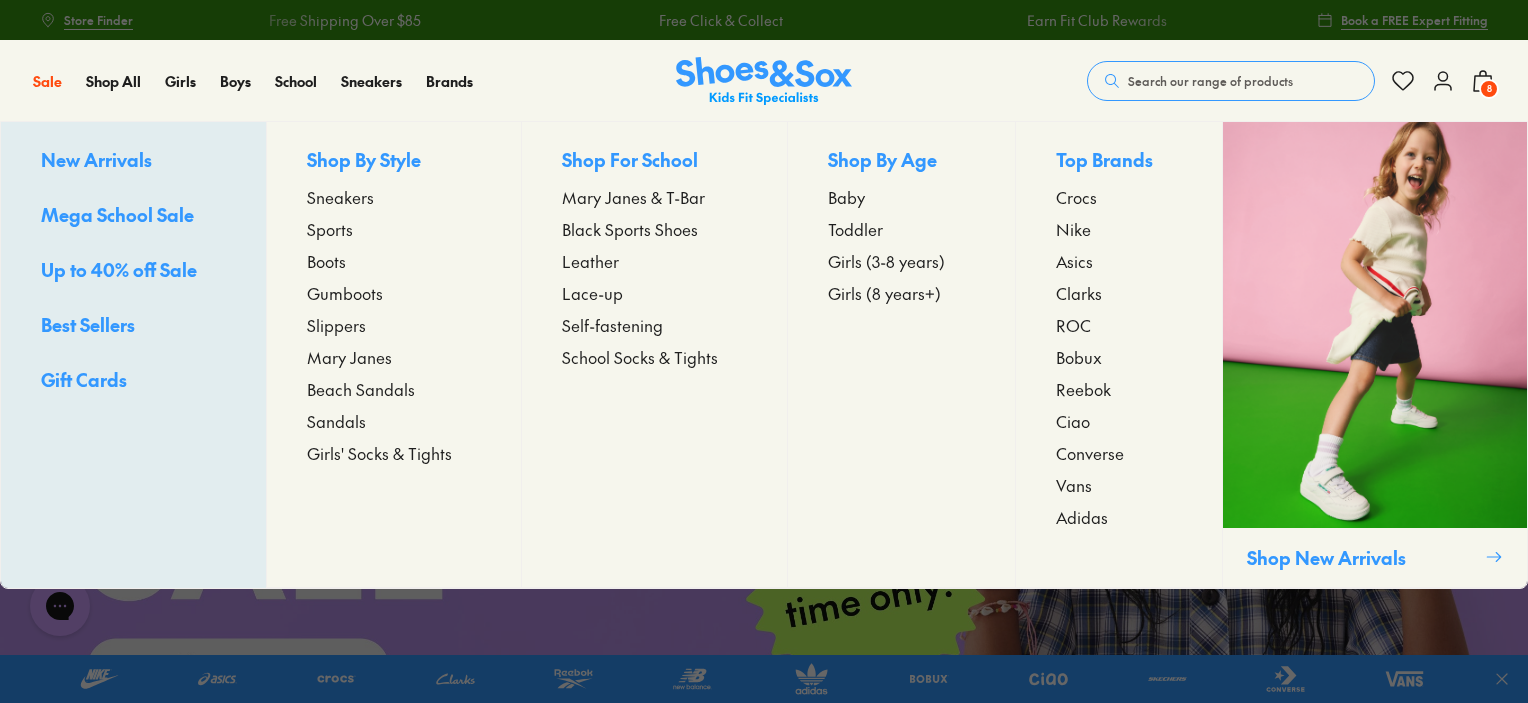 click on "Girls' Socks & Tights" at bounding box center [379, 453] 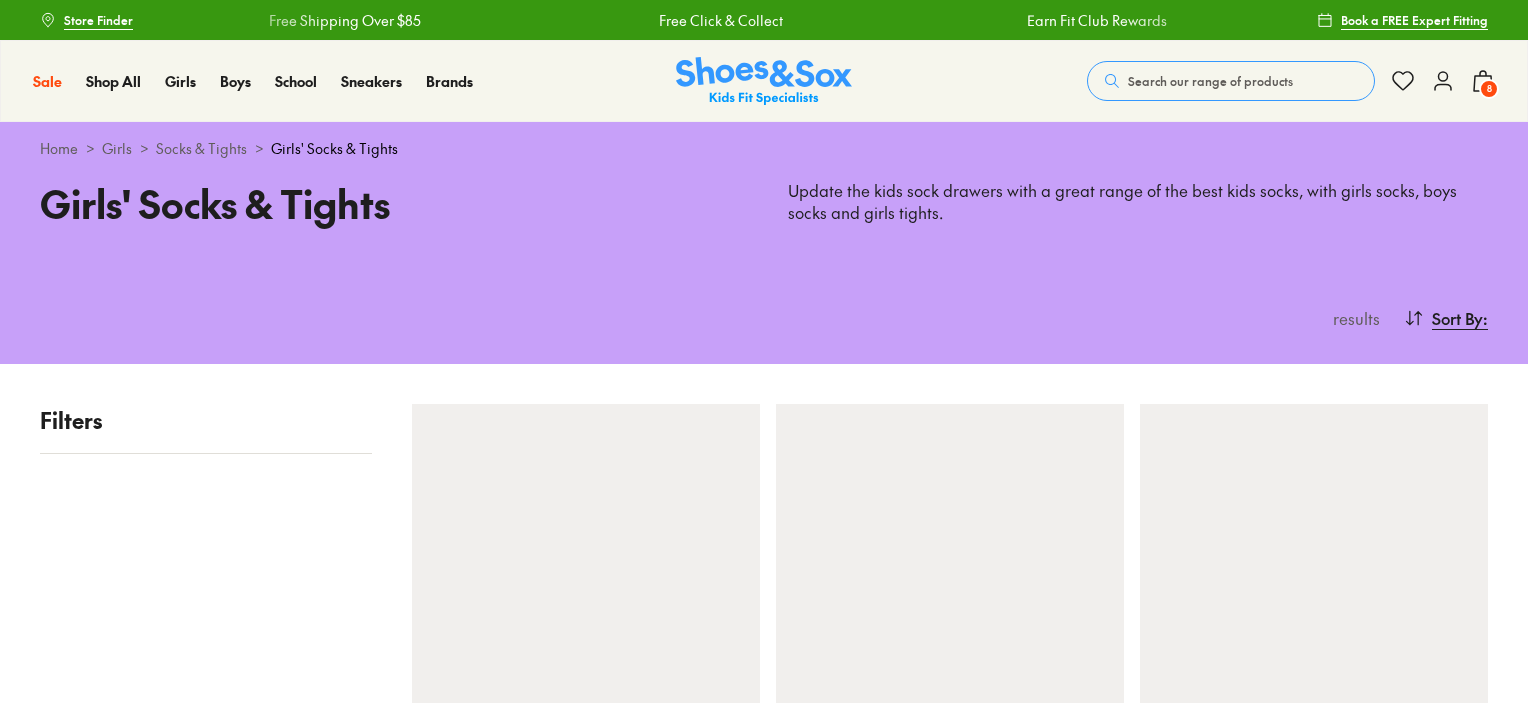 scroll, scrollTop: 0, scrollLeft: 0, axis: both 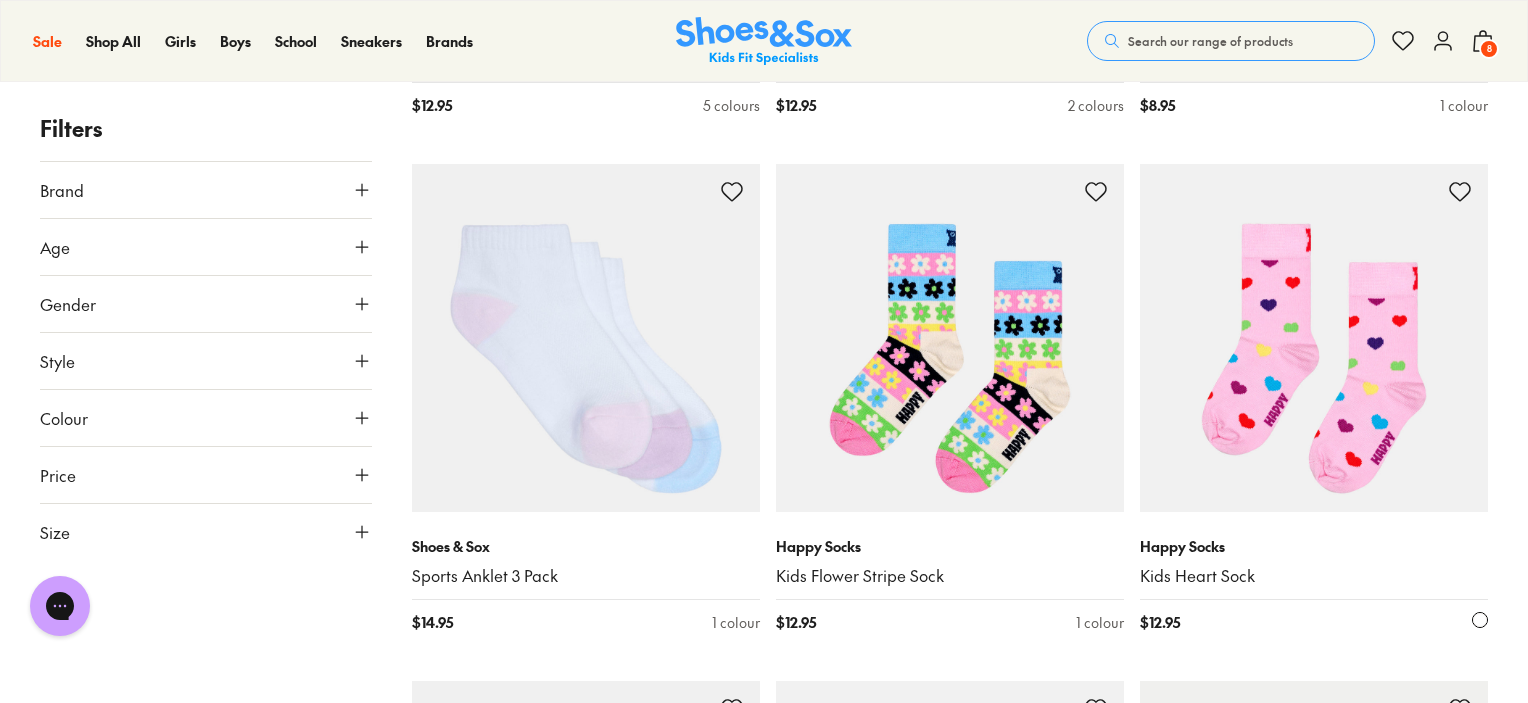 click at bounding box center [1314, 338] 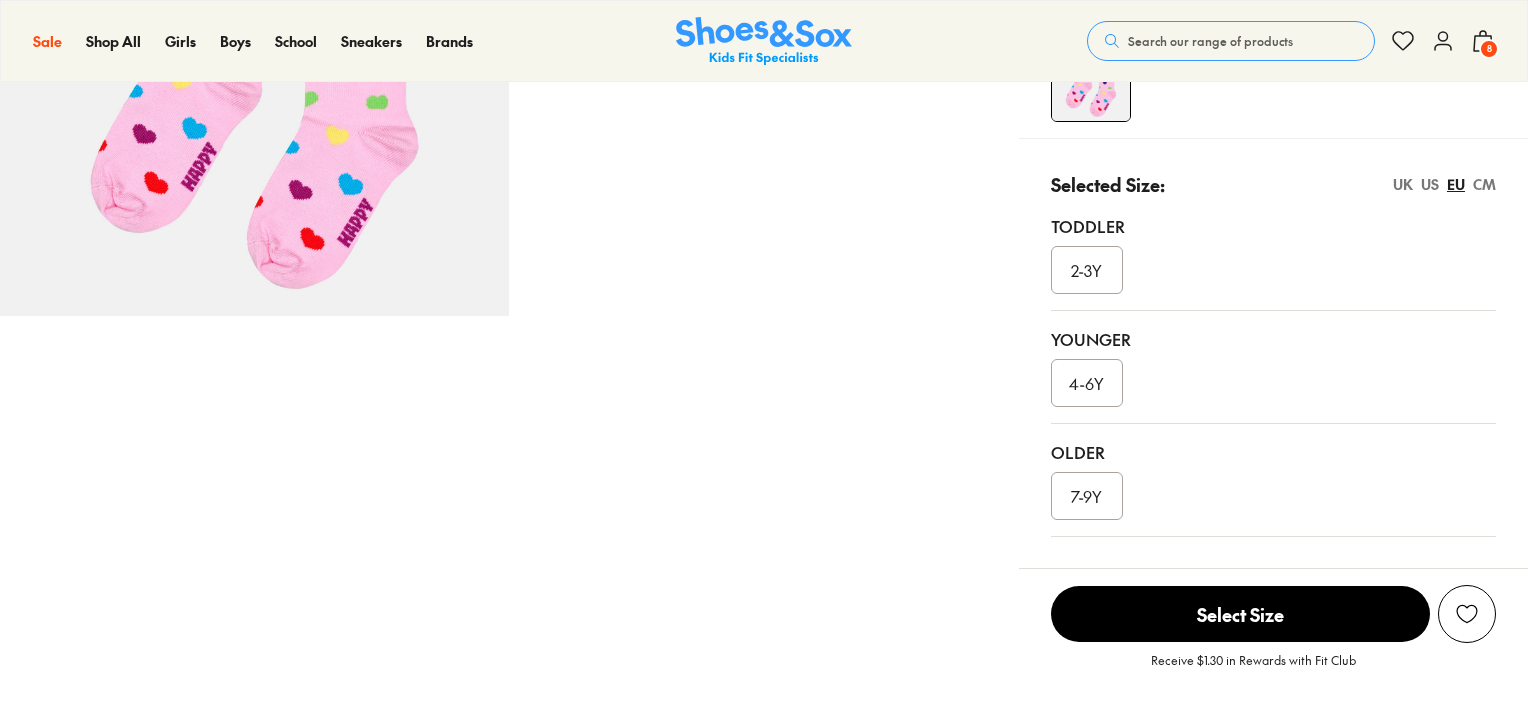 scroll, scrollTop: 0, scrollLeft: 0, axis: both 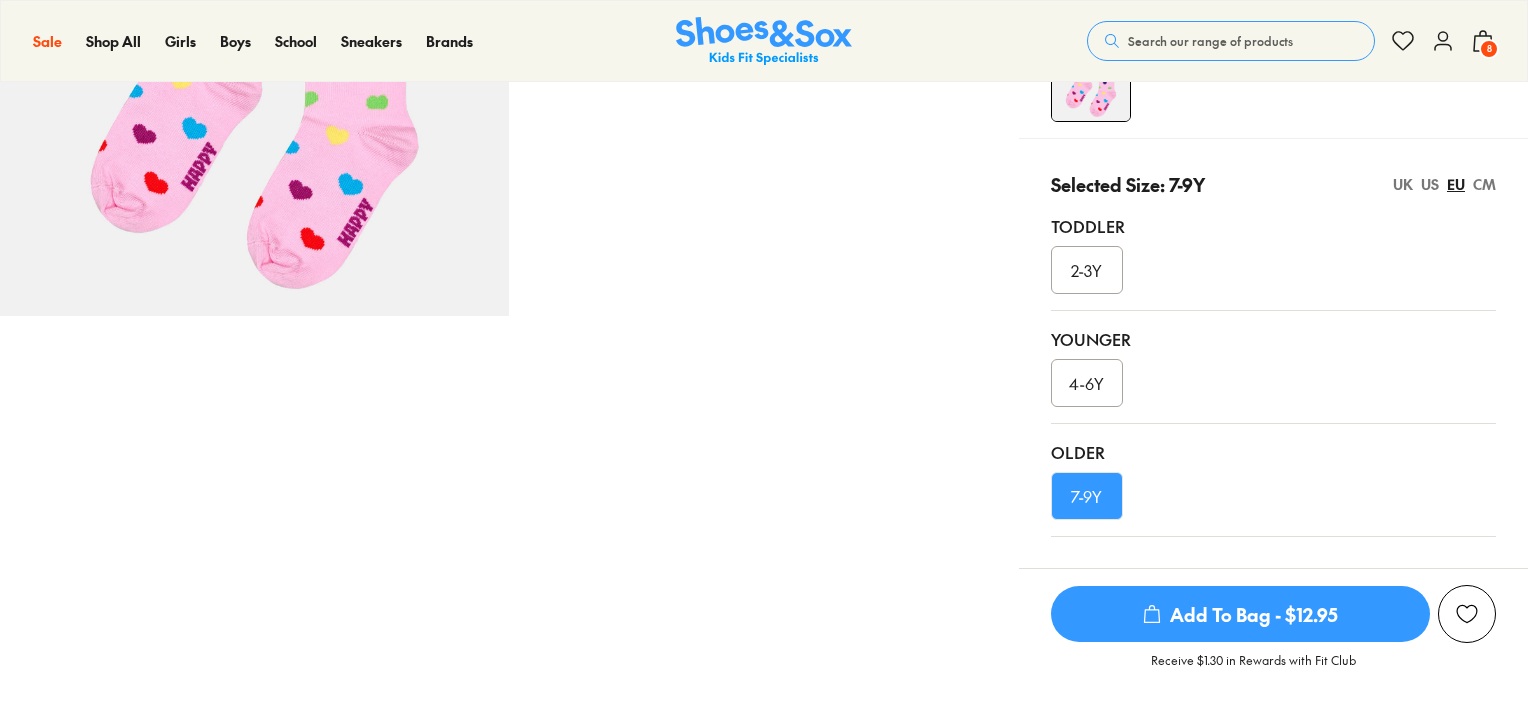 click on "Add To Bag - $12.95" at bounding box center (1240, 614) 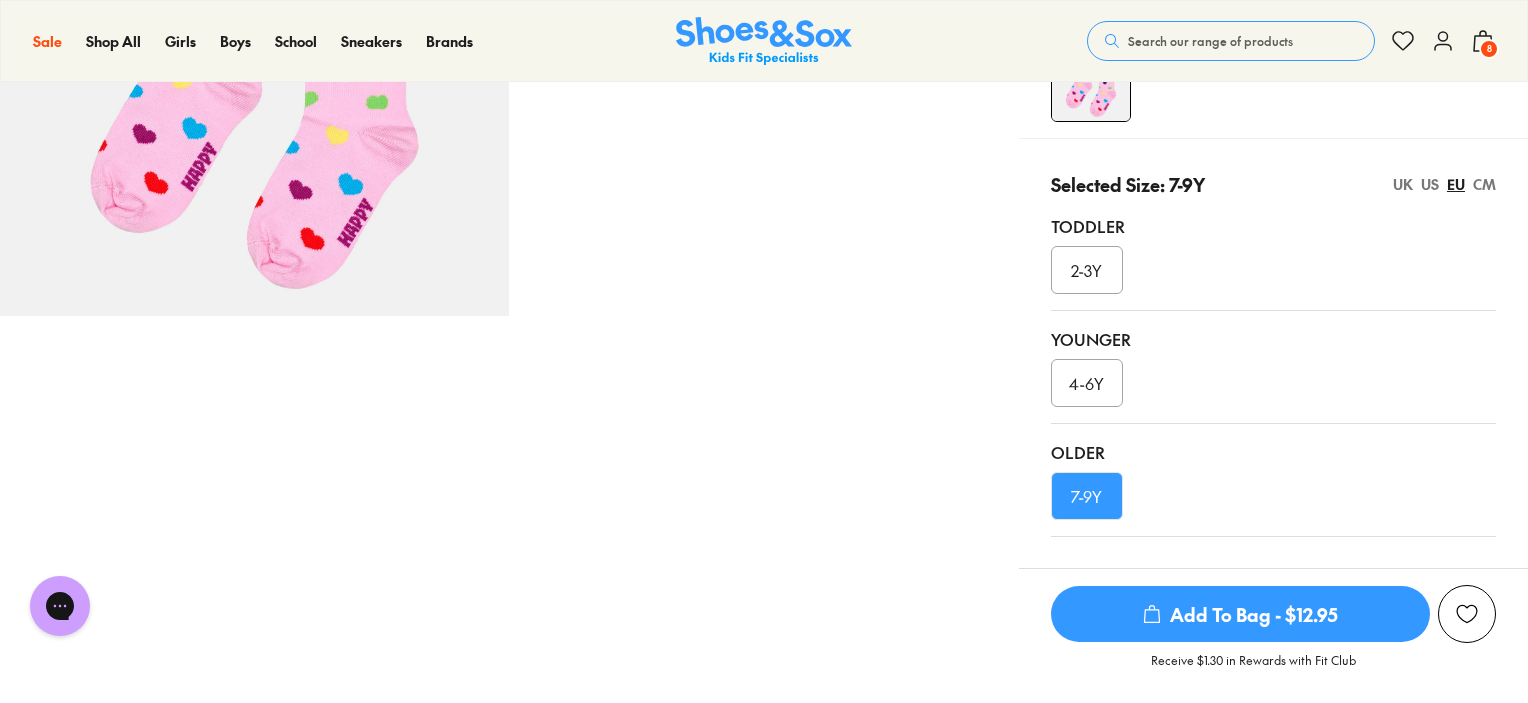 scroll, scrollTop: 0, scrollLeft: 0, axis: both 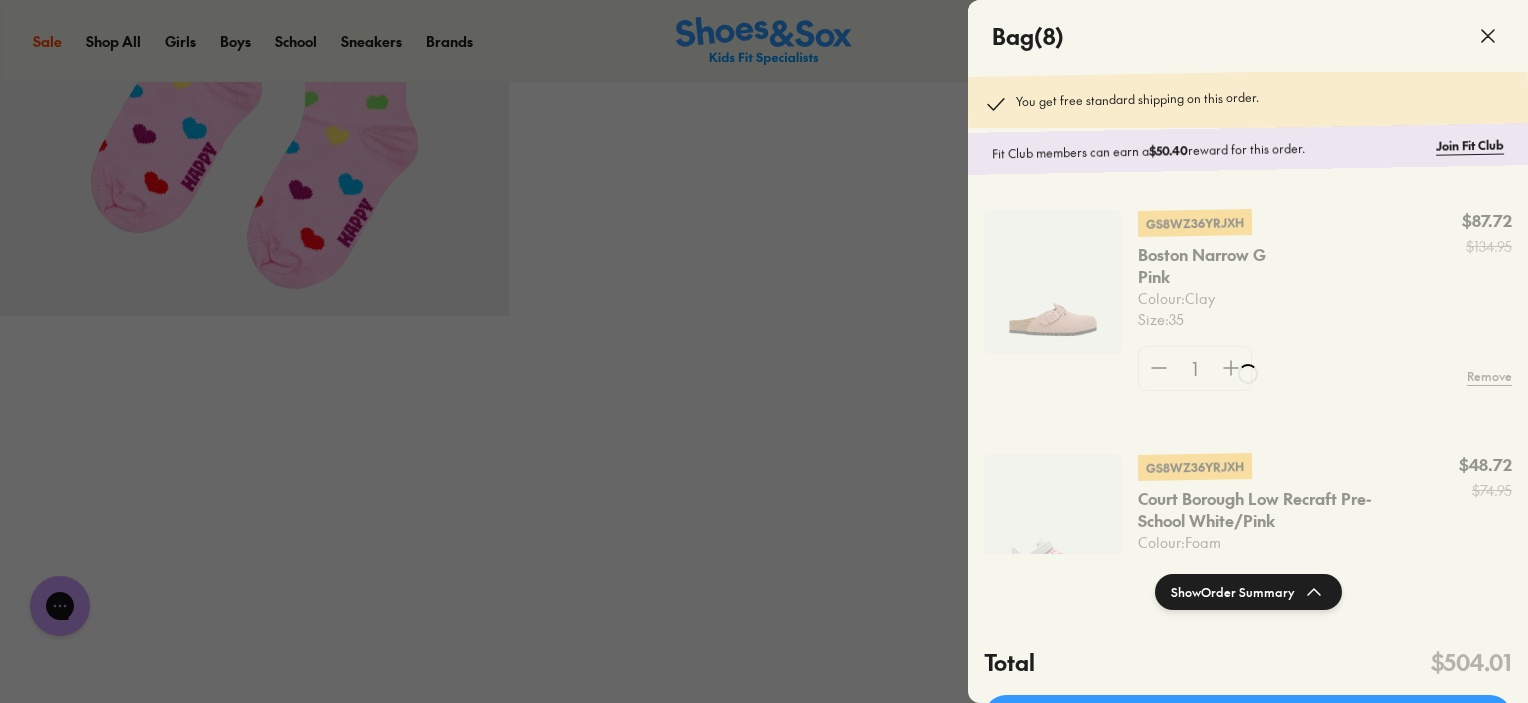 click 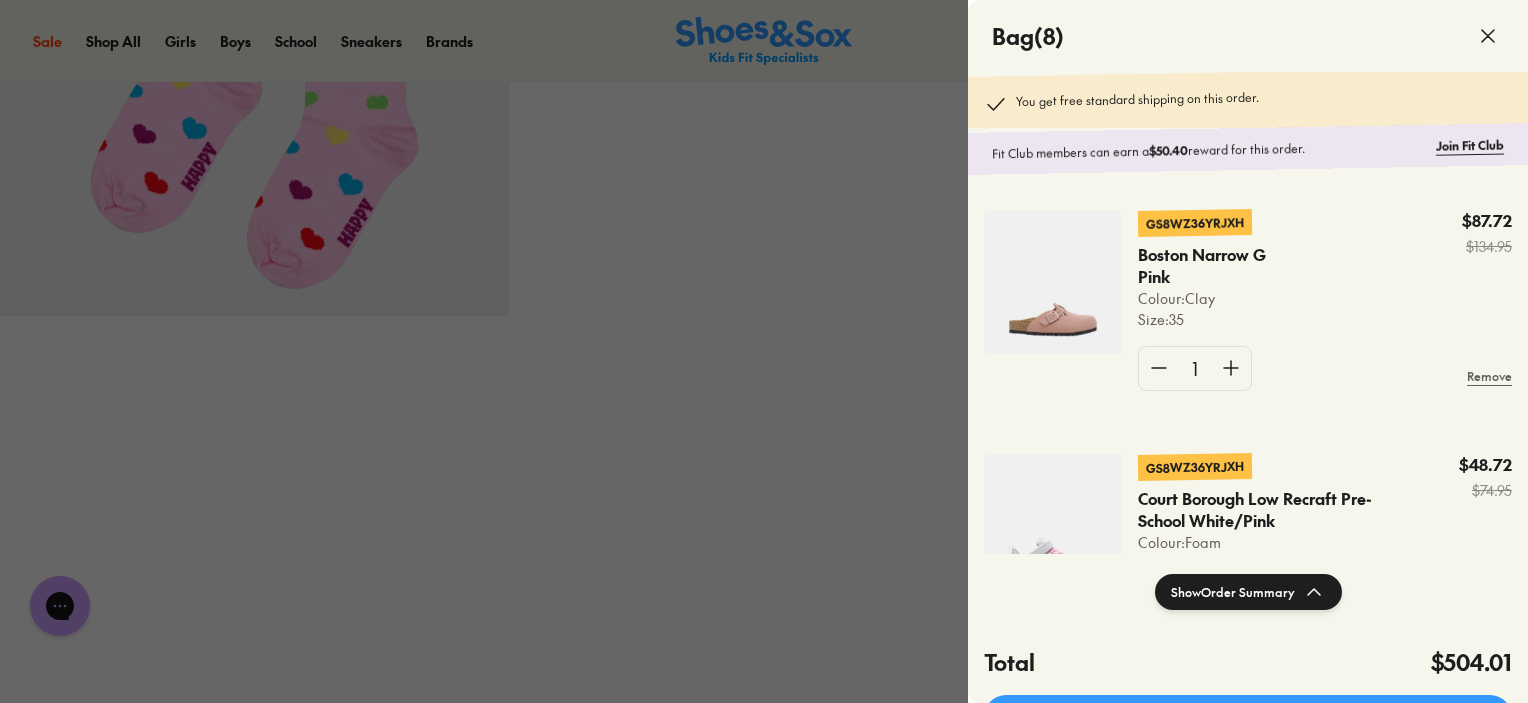 click 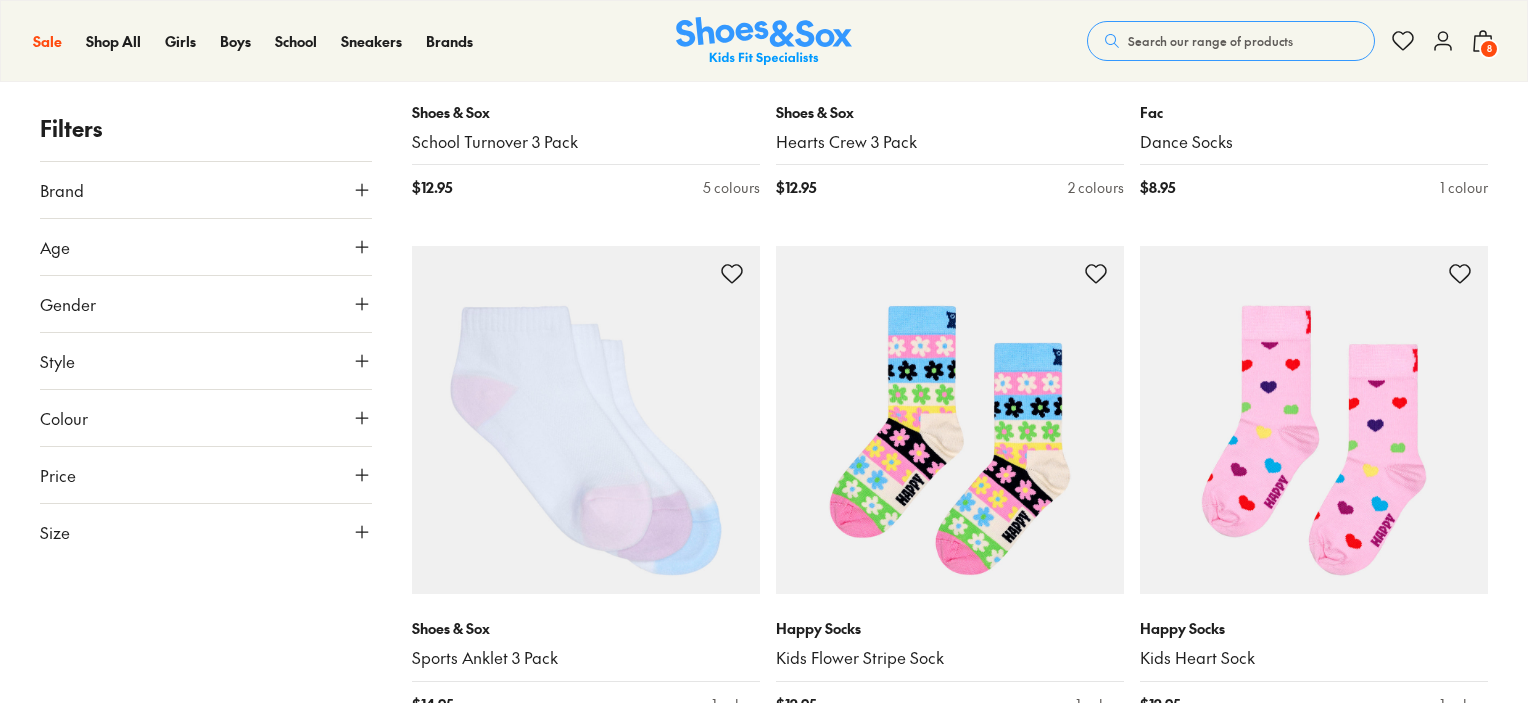 scroll, scrollTop: 3776, scrollLeft: 0, axis: vertical 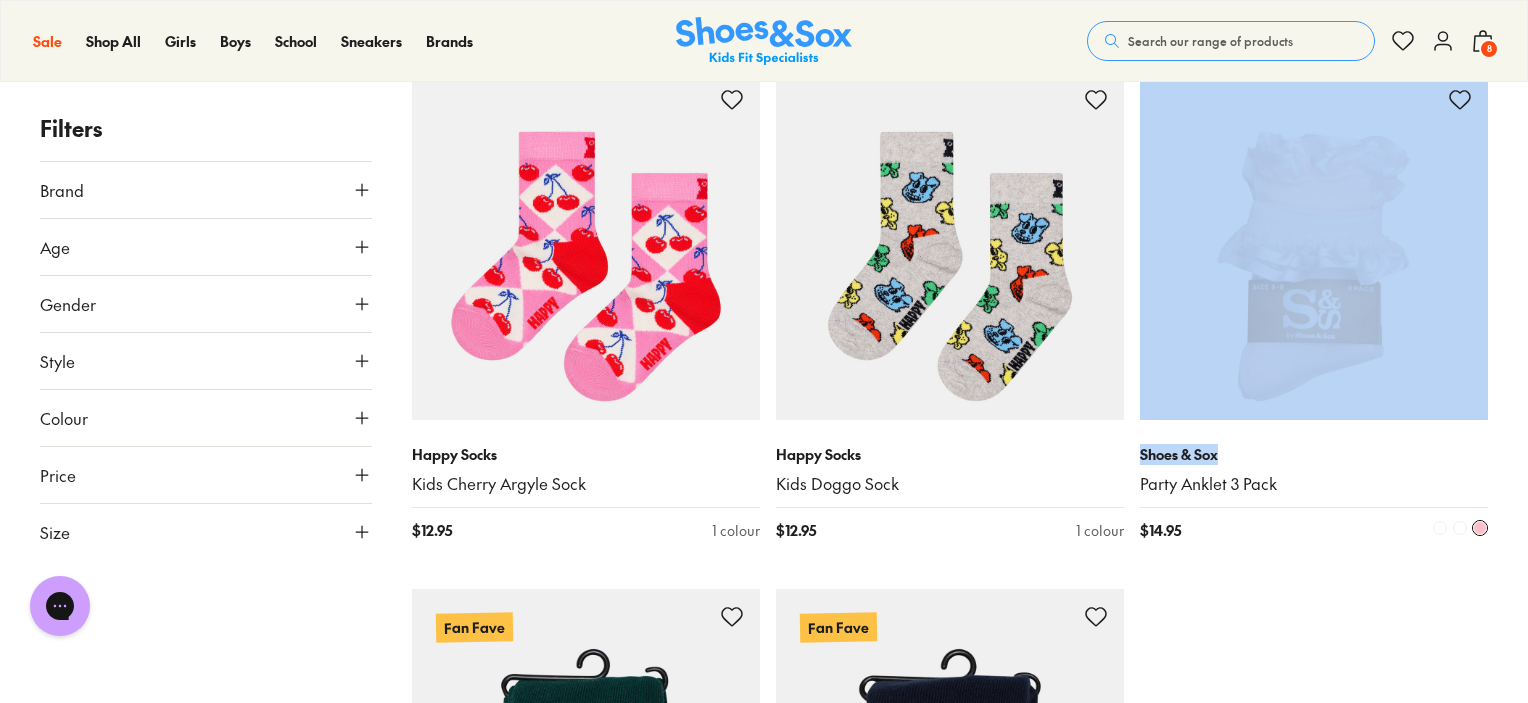 drag, startPoint x: 1216, startPoint y: 424, endPoint x: 1216, endPoint y: 302, distance: 122 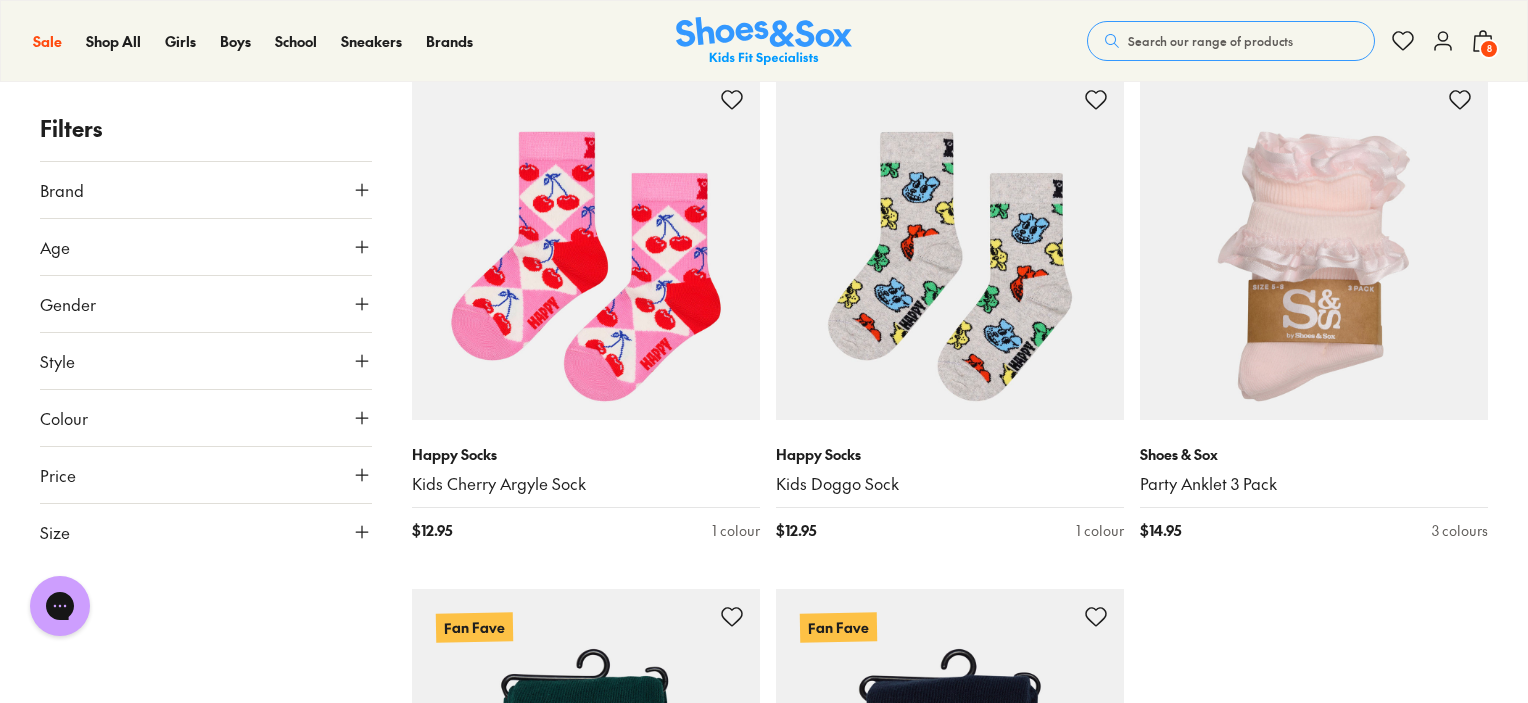 click on "Shoes & Sox Sports Quarter Crew 3 pack $ 14.95 2 colours Fan Fave Shoes & Sox Plain Low Cut 3 Pack $ 12.95 2 colours Fan Fave Shoes & Sox Sports Quarter Crew 3 pack $ 14.95 2 colours Fan Fave Shoes & Sox School Turnover 3 Pack $ 12.95 5 colours Fan Fave Shoes & Sox School Turnover 3 Pack $ 12.95 5 colours Fan Fave Shoes & Sox Stripe Sports Full Crew 3pack $ 14.95 1 colour Fan Fave Shoes & Sox Knee High 2 Pack $ 12.95 2 colours Shoes & Sox Hearts Crew 3 Pack $ 12.95 2 colours Shoes & Sox School Turnover 3 Pack $ 12.95 5 colours Shoes & Sox Bold Hearts Crew 3pack $ 12.95 1 colour Shoes & Sox Fashion Anklet 3 Pack $ 12.95 1 colour Fac Dance Tights $ 8.95 1 colour Shoes & Sox School Turnover 3 Pack $ 12.95 5 colours Shoes & Sox Knee High 2 Pack $ 12.95 2 colours Shoes & Sox Plain Low Cut 3 Pack $ 12.95 2 colours Shoes & Sox Fashion White Base Crew 3pack $ 12.95 1 colour Shoes & Sox School Turnover 3 Pack $ 12.95 5 colours Shoes & Sox Hearts Crew 3 Pack $ 12.95 2 colours Fac Dance Socks $ 8.95 1 colour Shoes & Sox" at bounding box center [950, -1749] 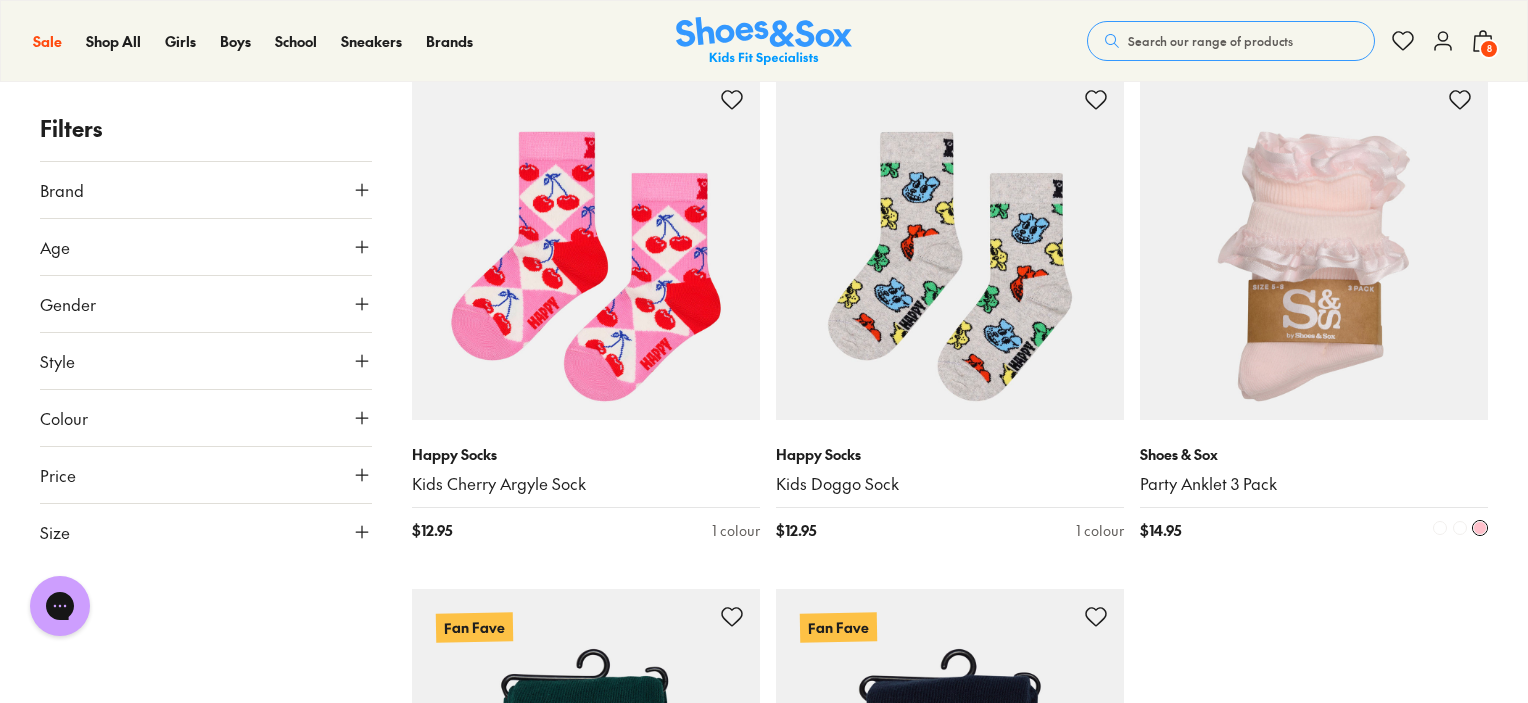 click at bounding box center (1314, 246) 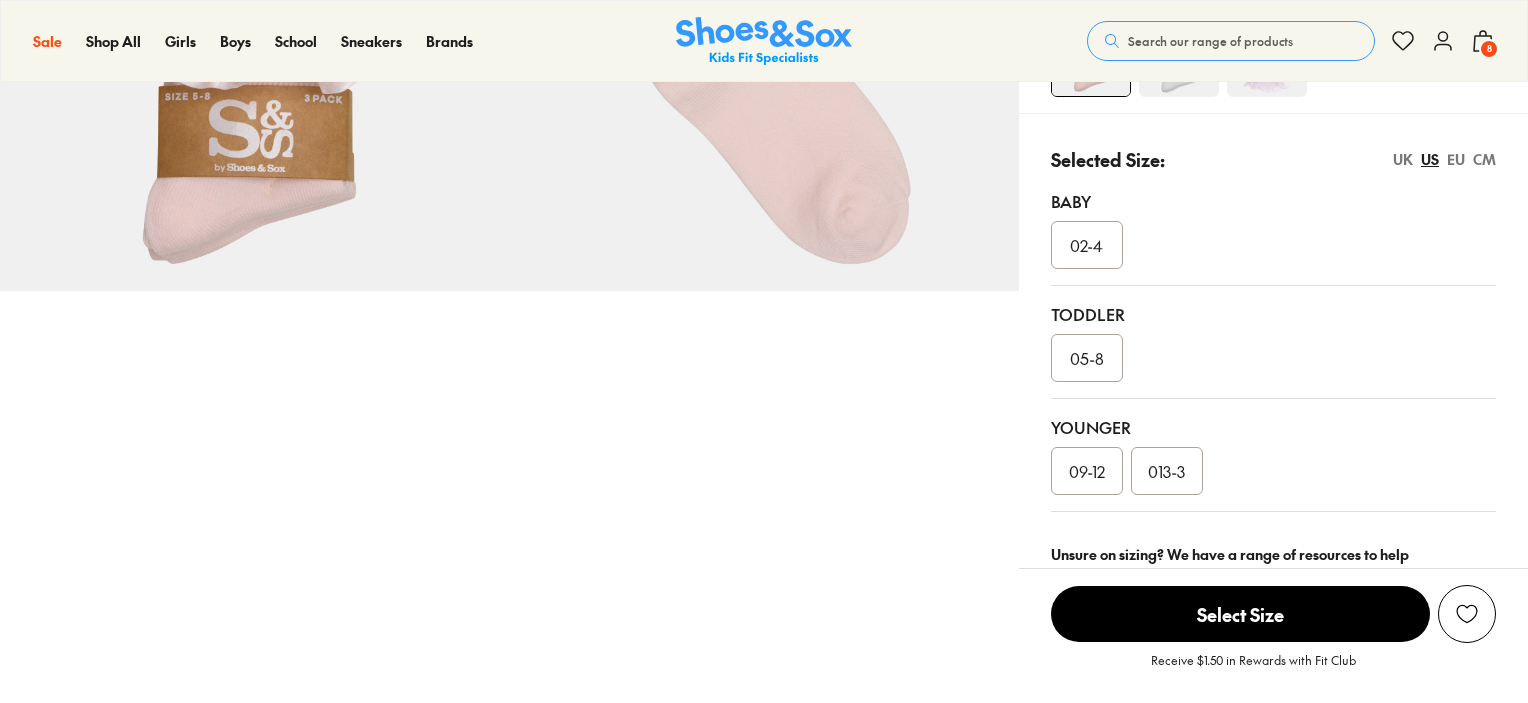 scroll, scrollTop: 340, scrollLeft: 0, axis: vertical 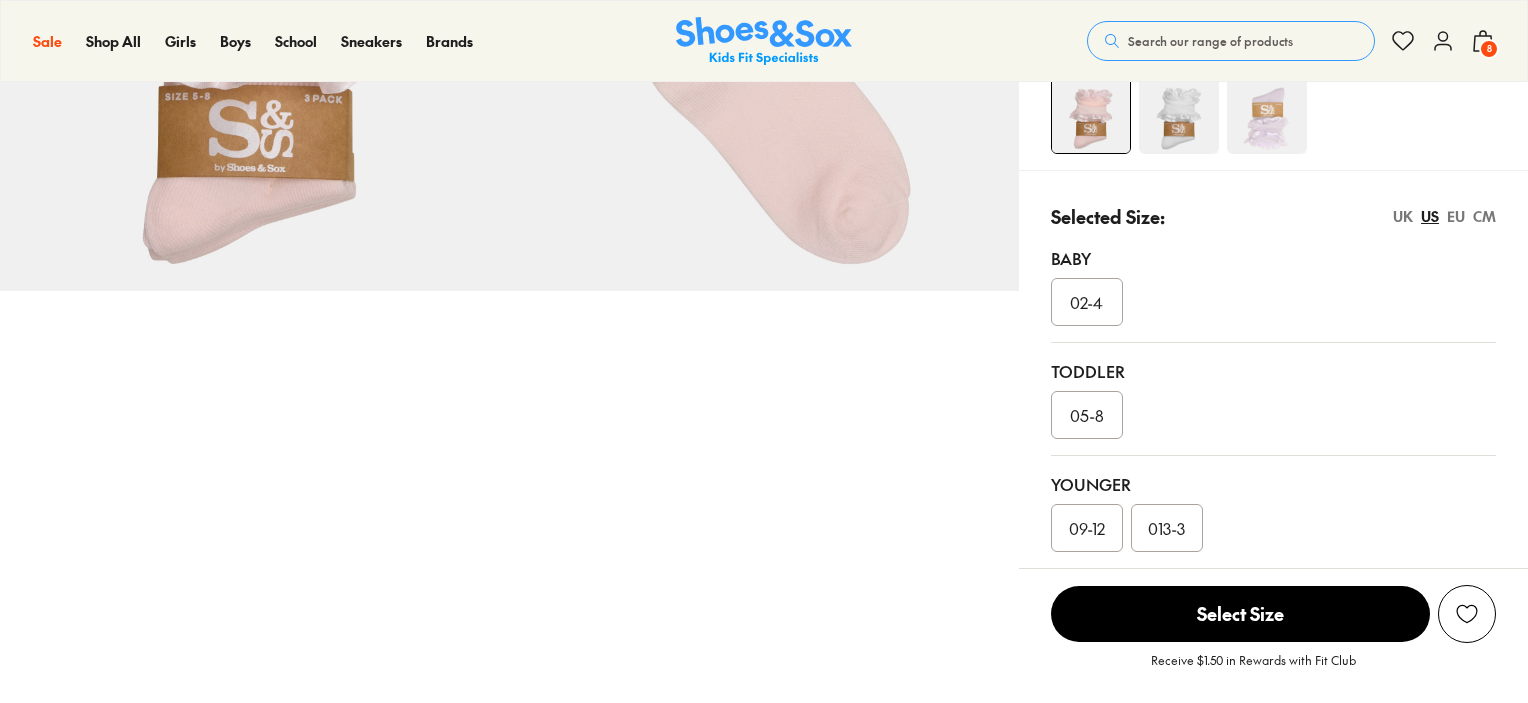 select on "*" 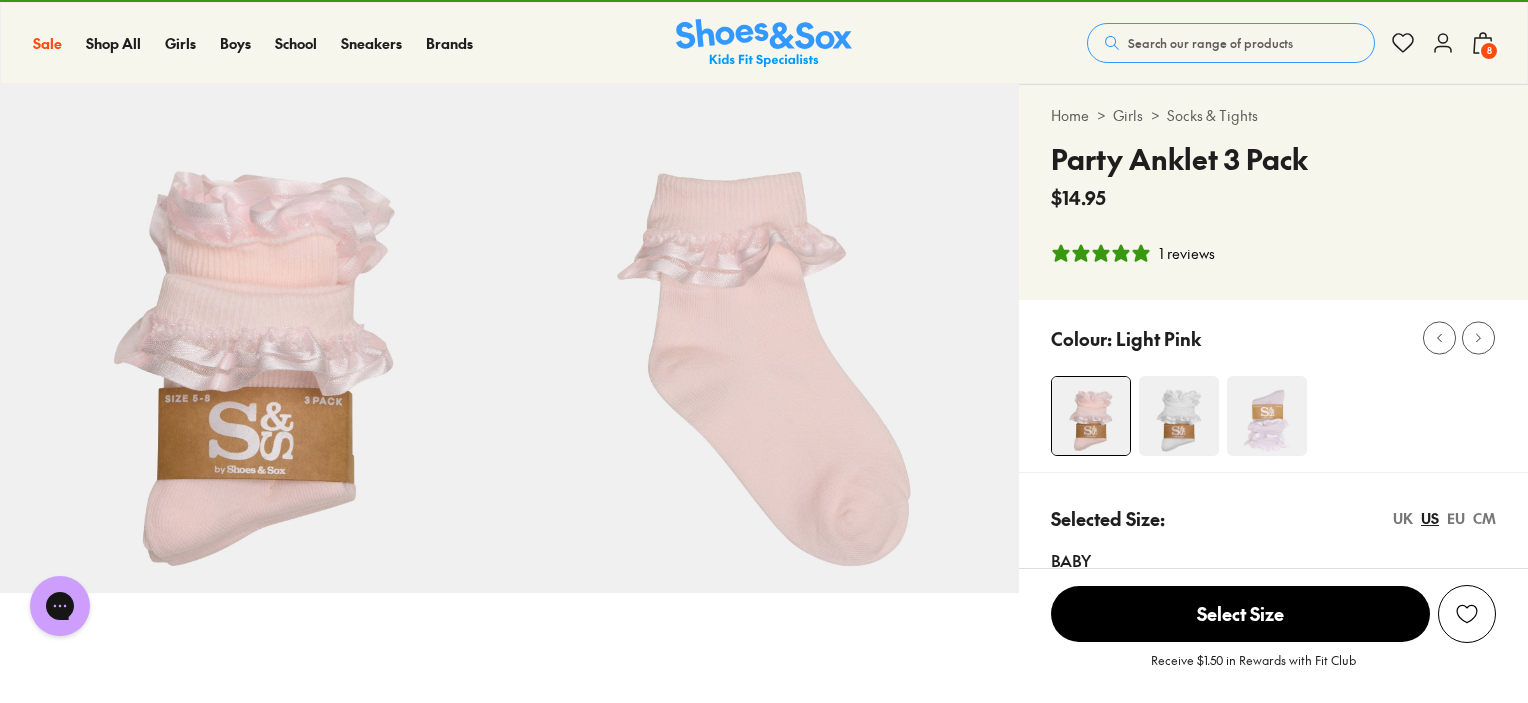 scroll, scrollTop: 36, scrollLeft: 0, axis: vertical 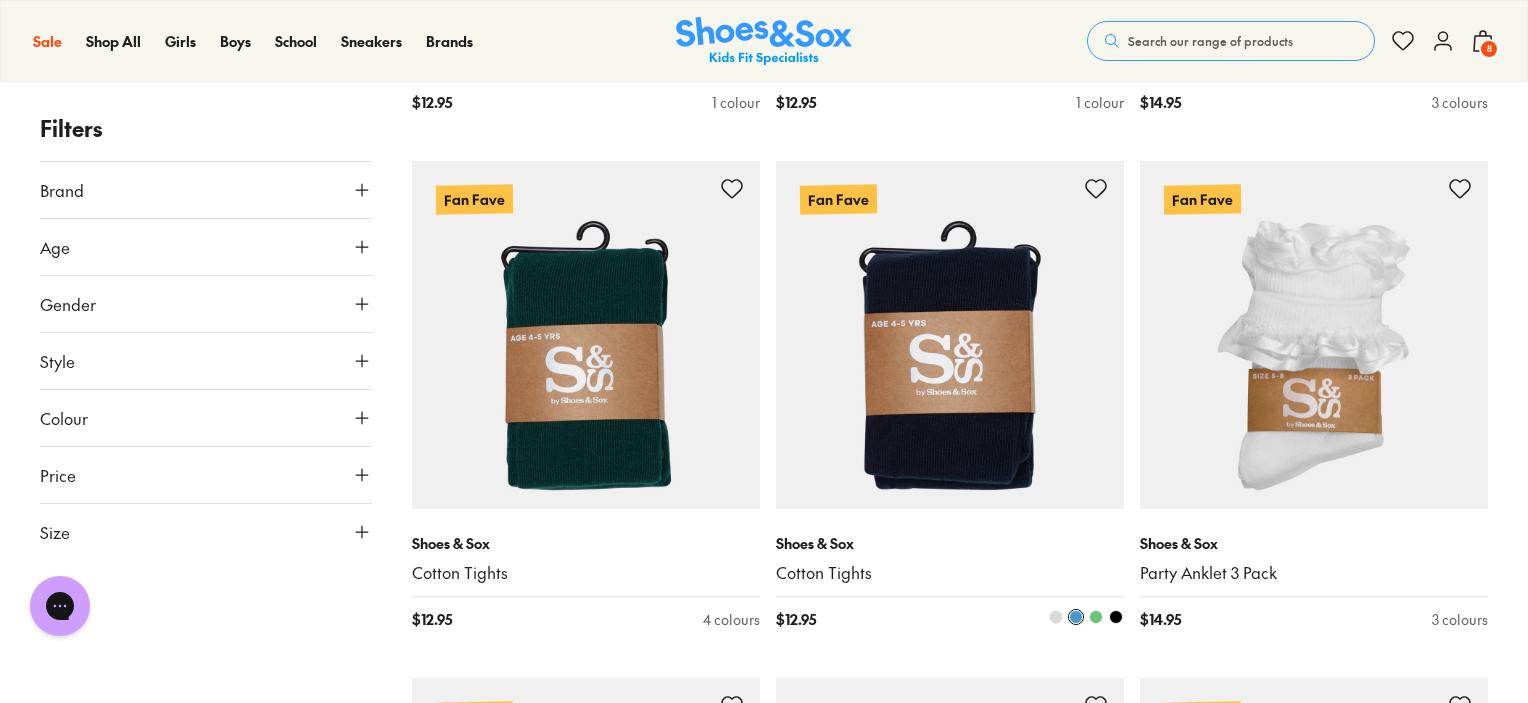 click at bounding box center [950, 335] 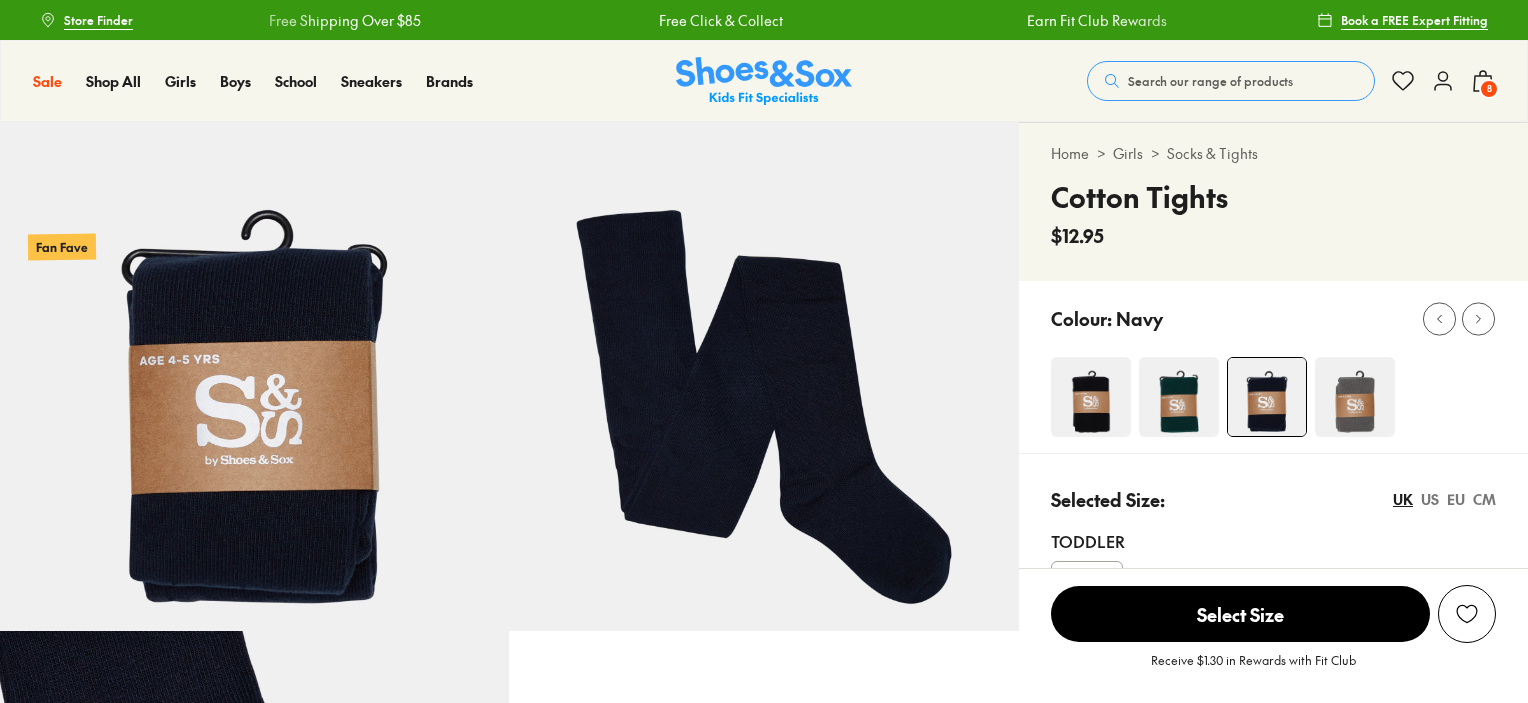 scroll, scrollTop: 0, scrollLeft: 0, axis: both 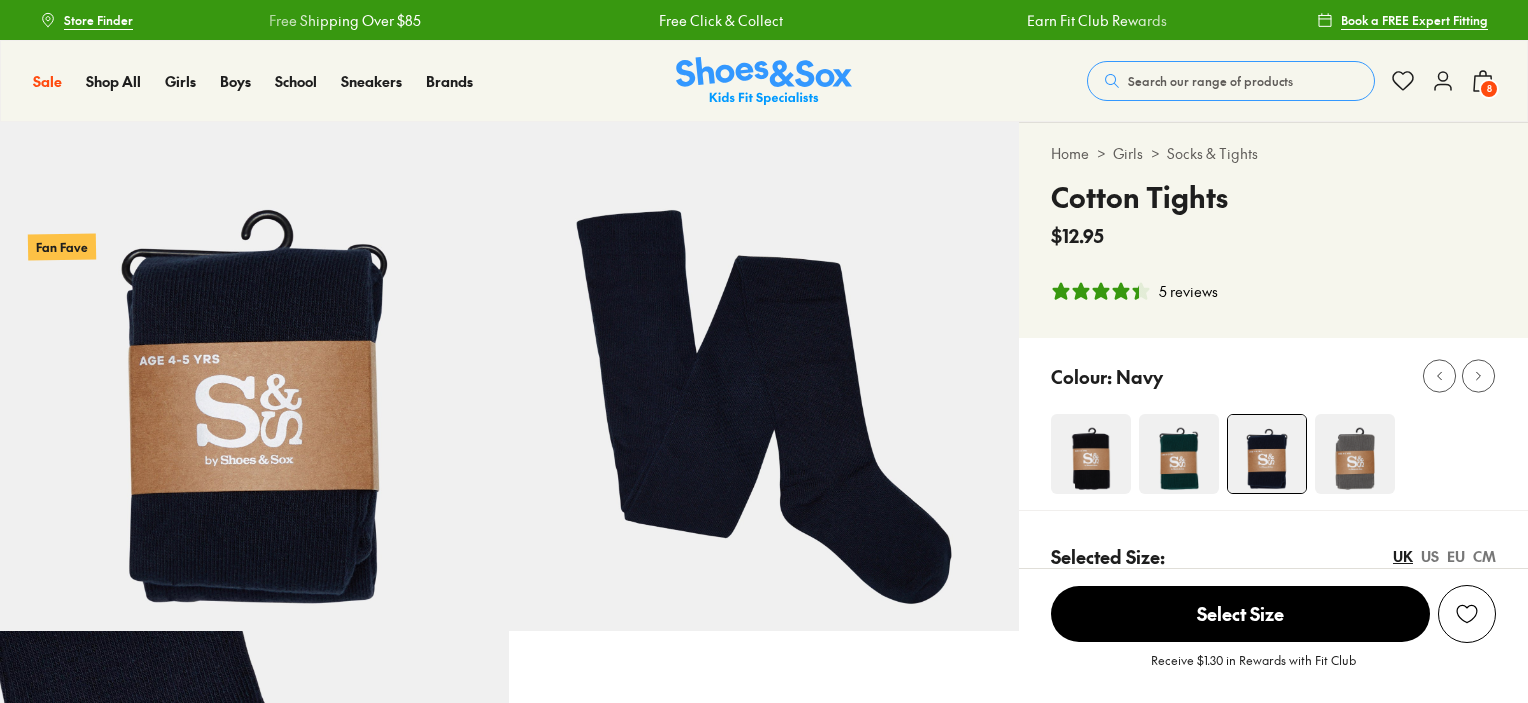 select on "*" 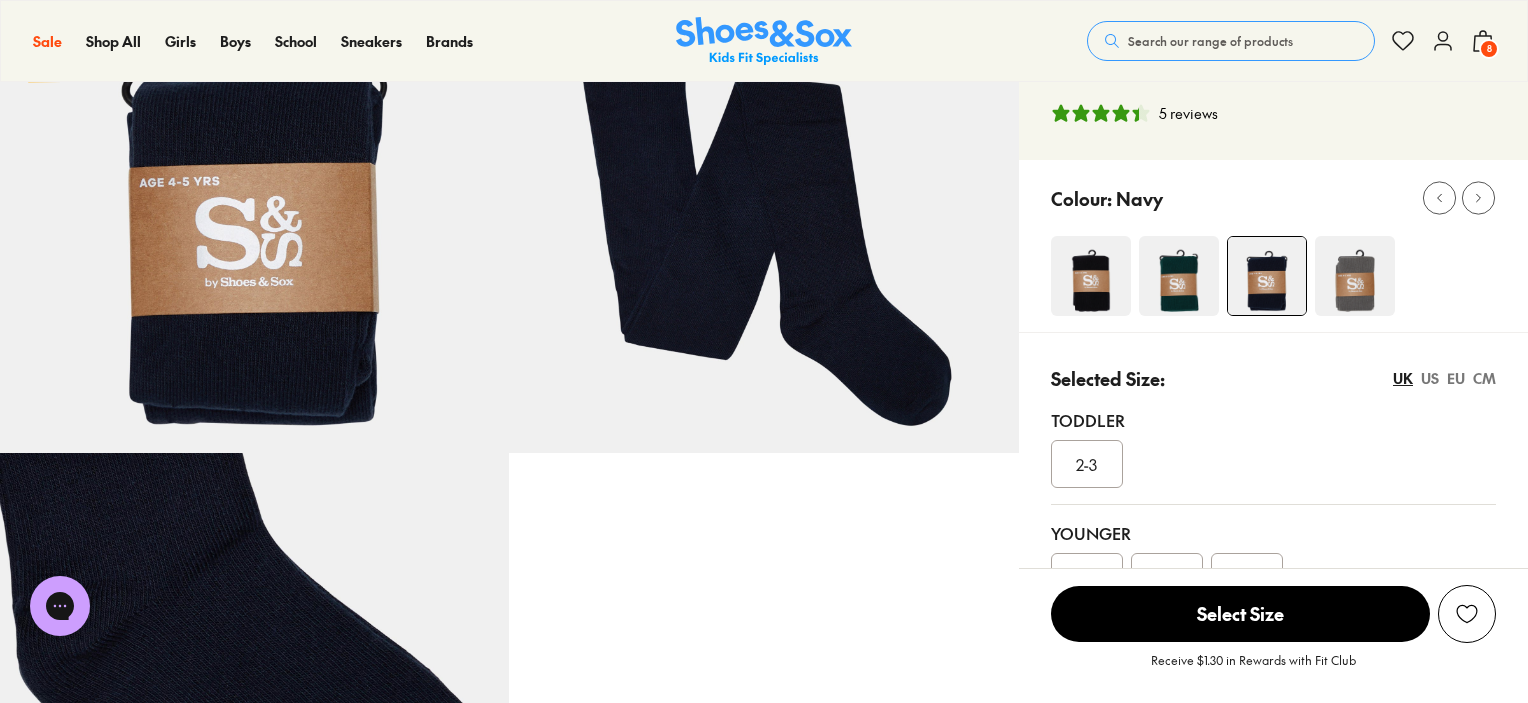 scroll, scrollTop: 183, scrollLeft: 0, axis: vertical 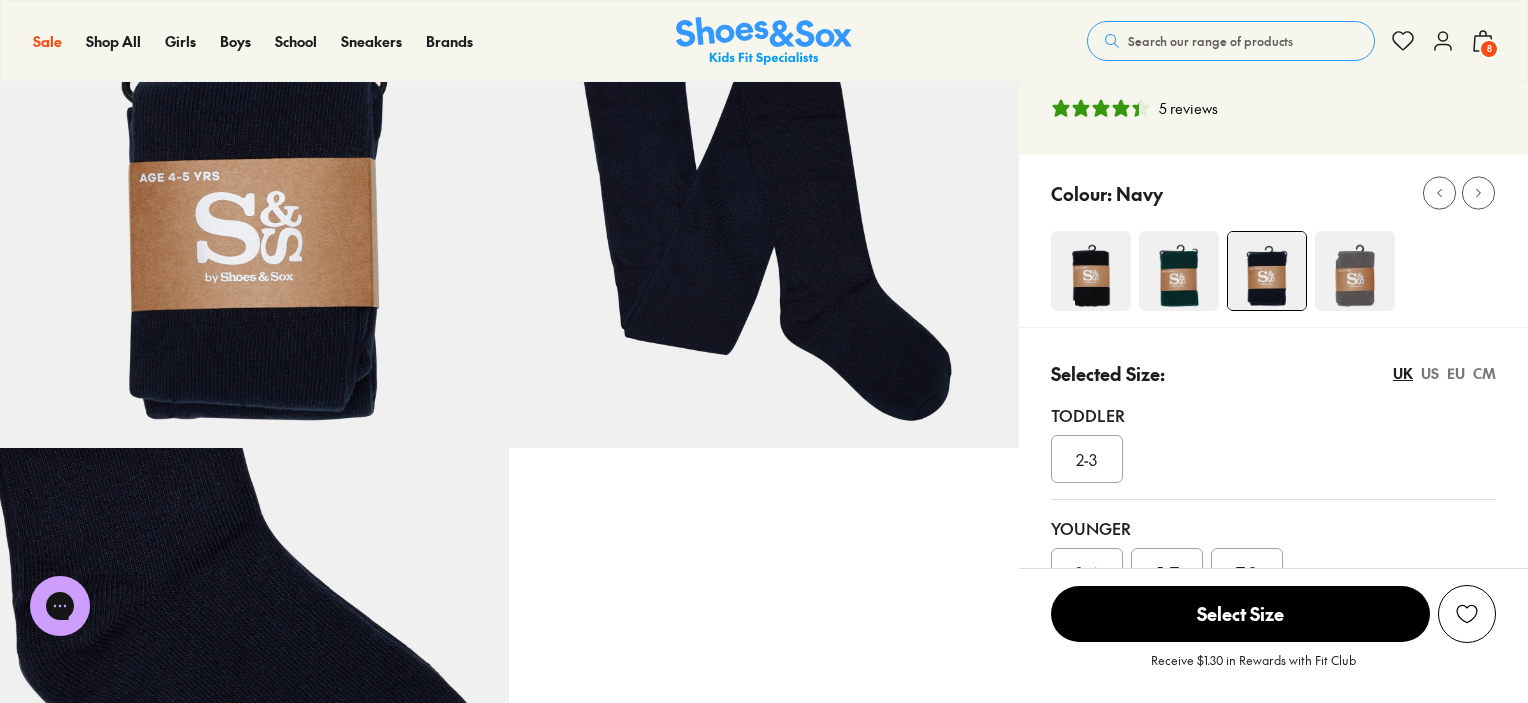 click at bounding box center (1091, 271) 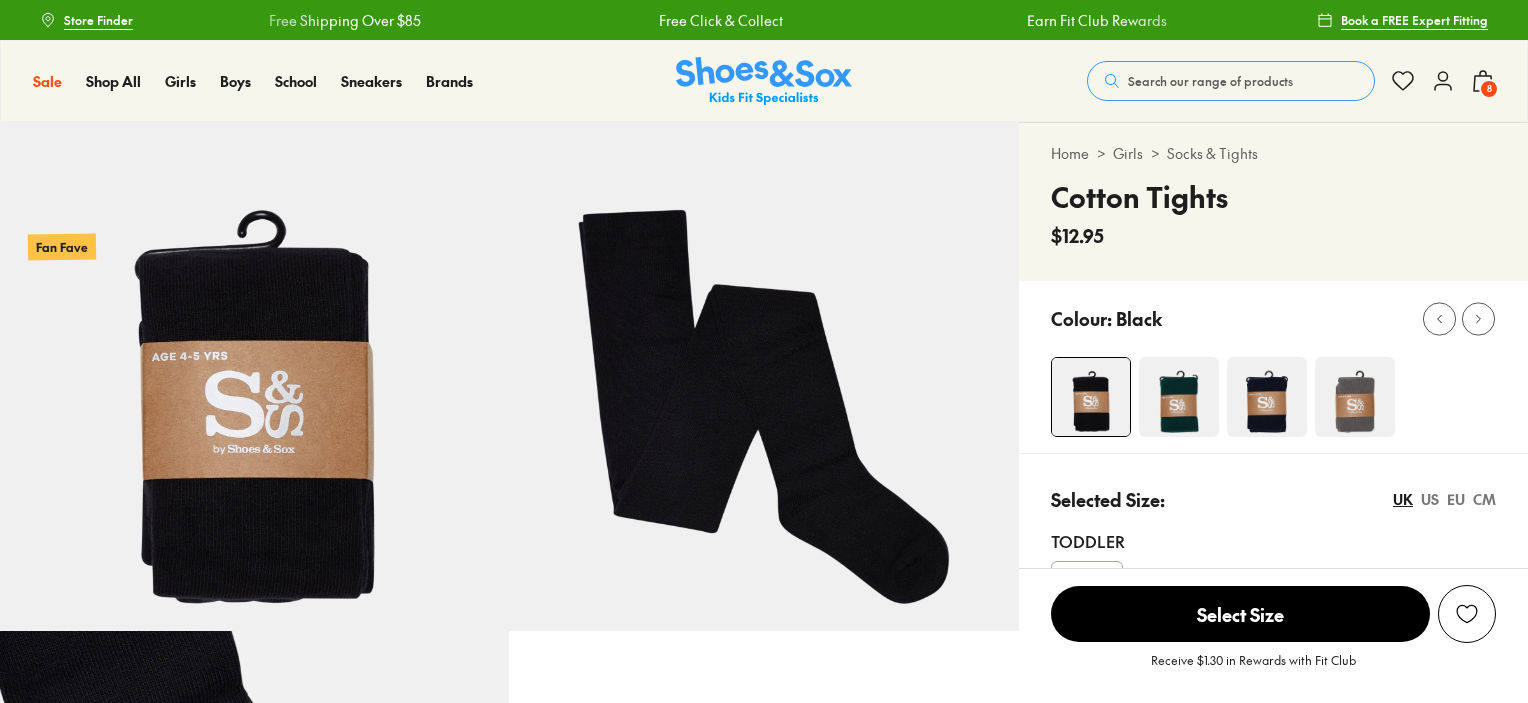 scroll, scrollTop: 0, scrollLeft: 0, axis: both 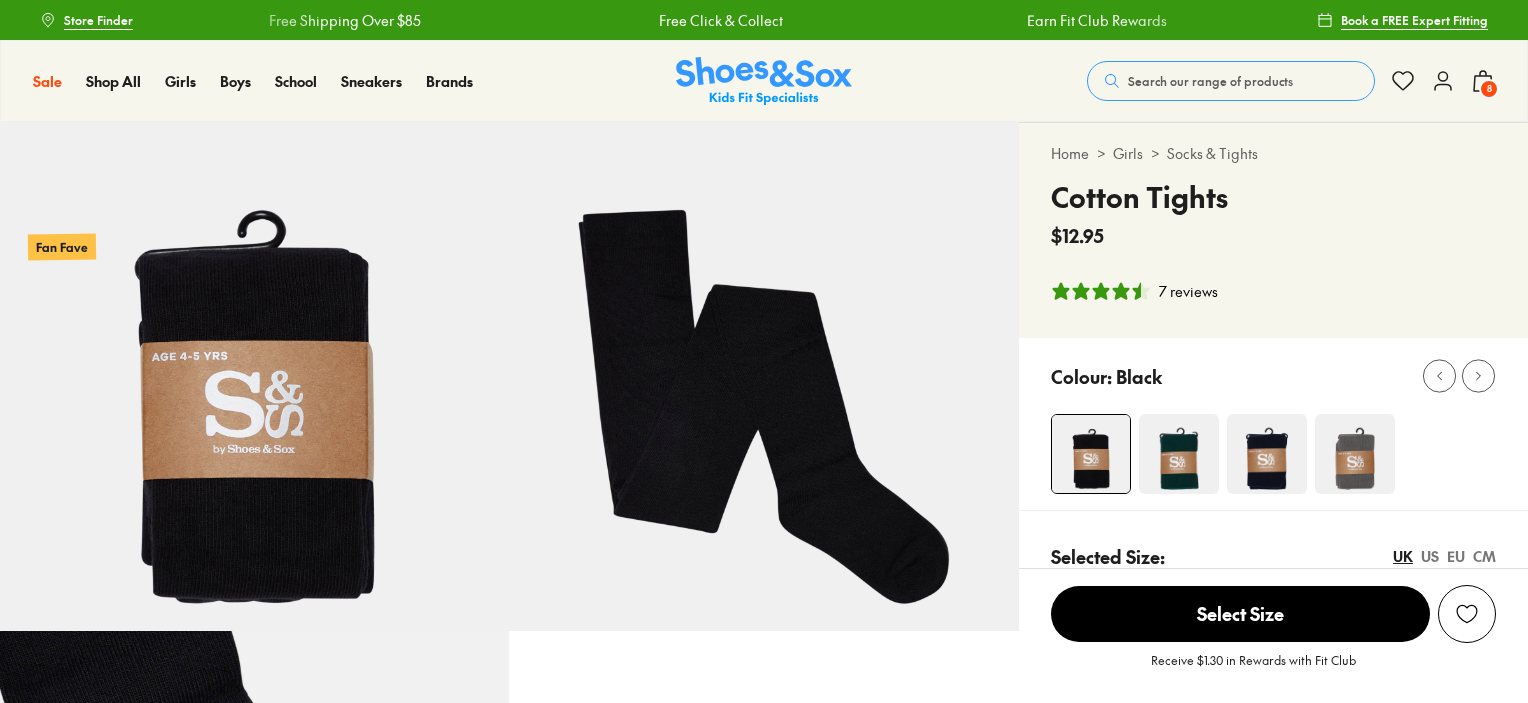 select on "*" 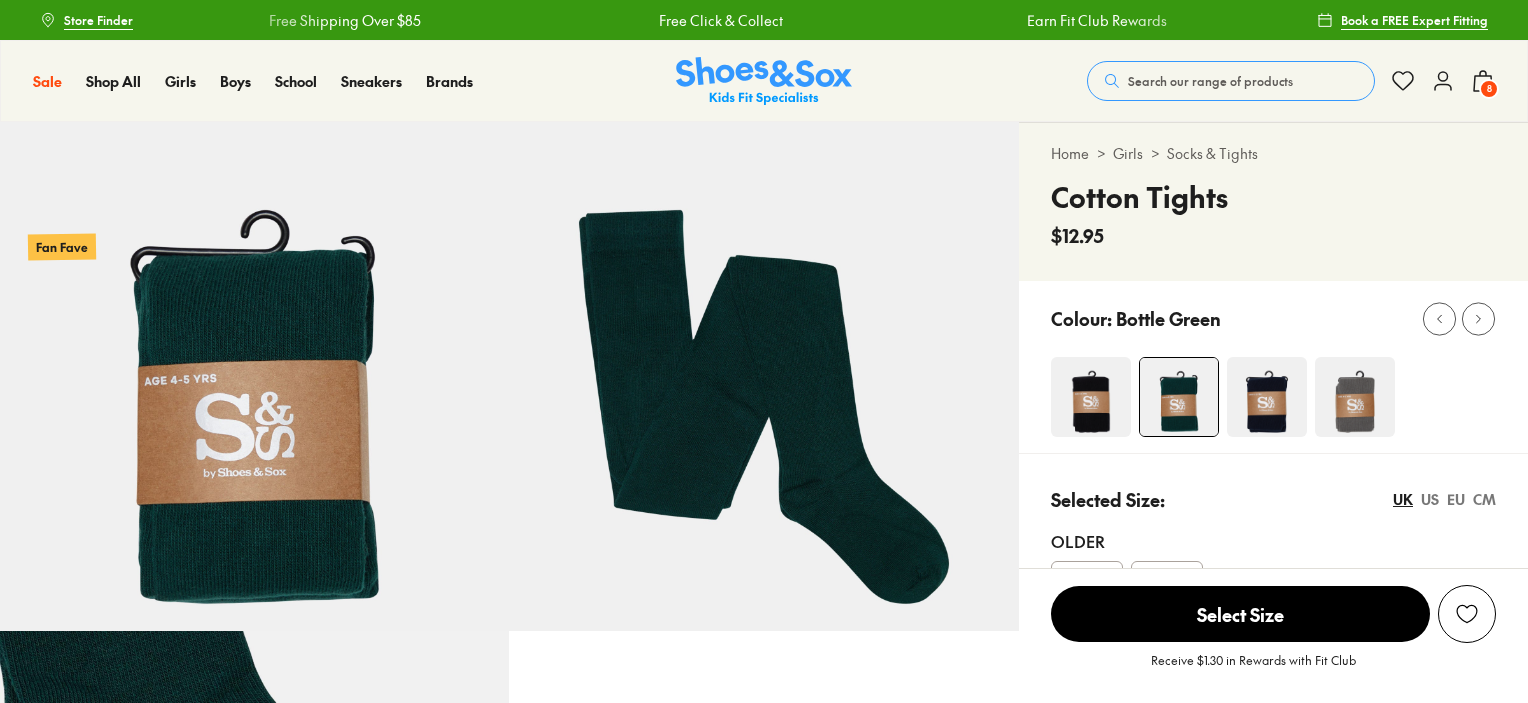 scroll, scrollTop: 0, scrollLeft: 0, axis: both 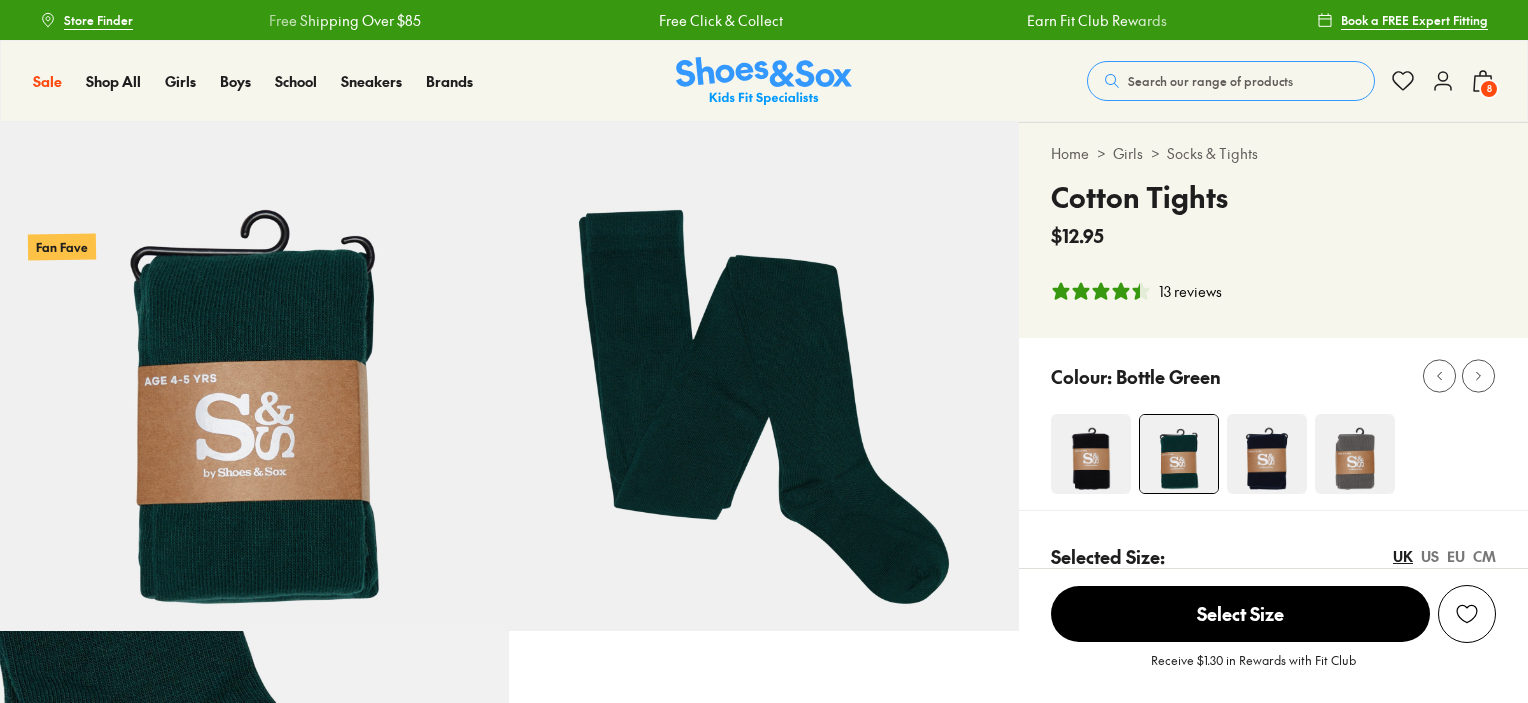 select on "*" 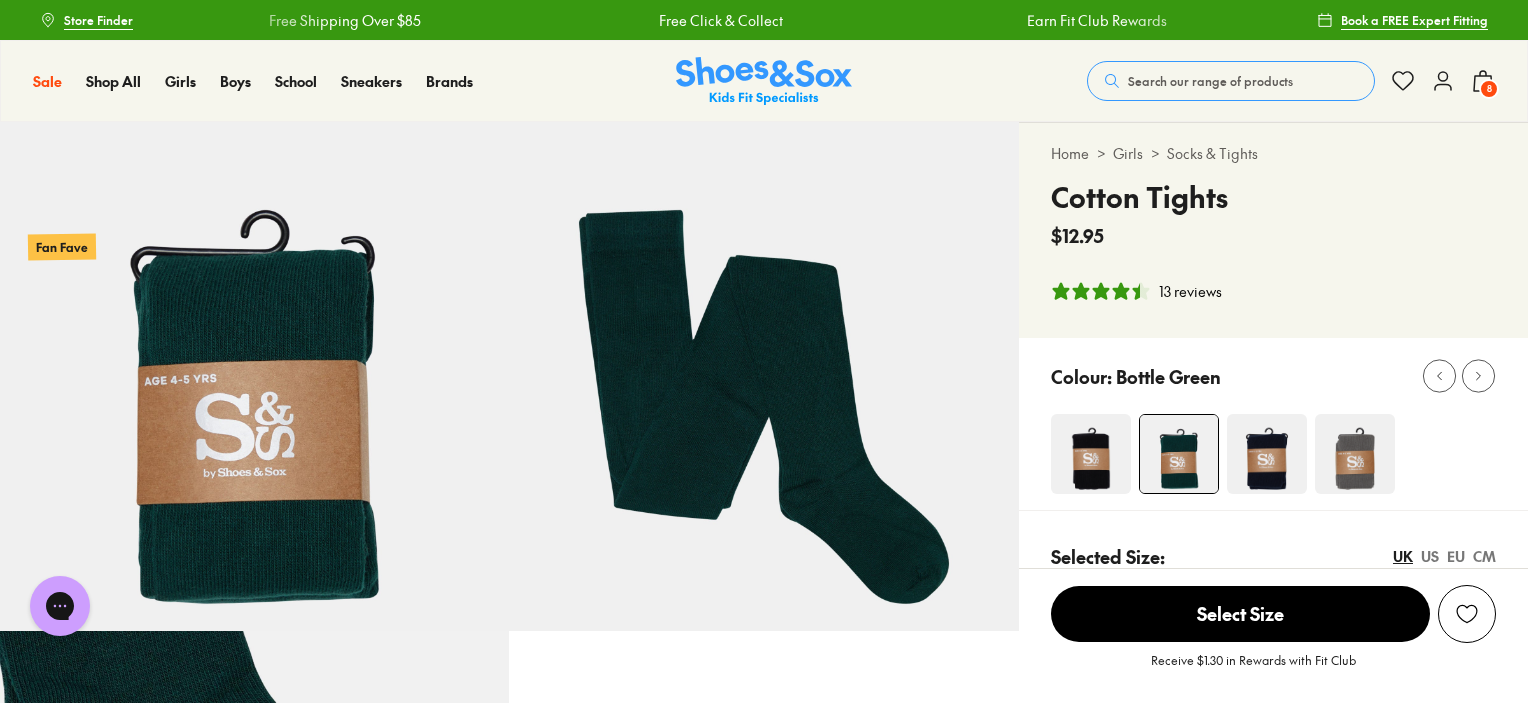 scroll, scrollTop: 0, scrollLeft: 0, axis: both 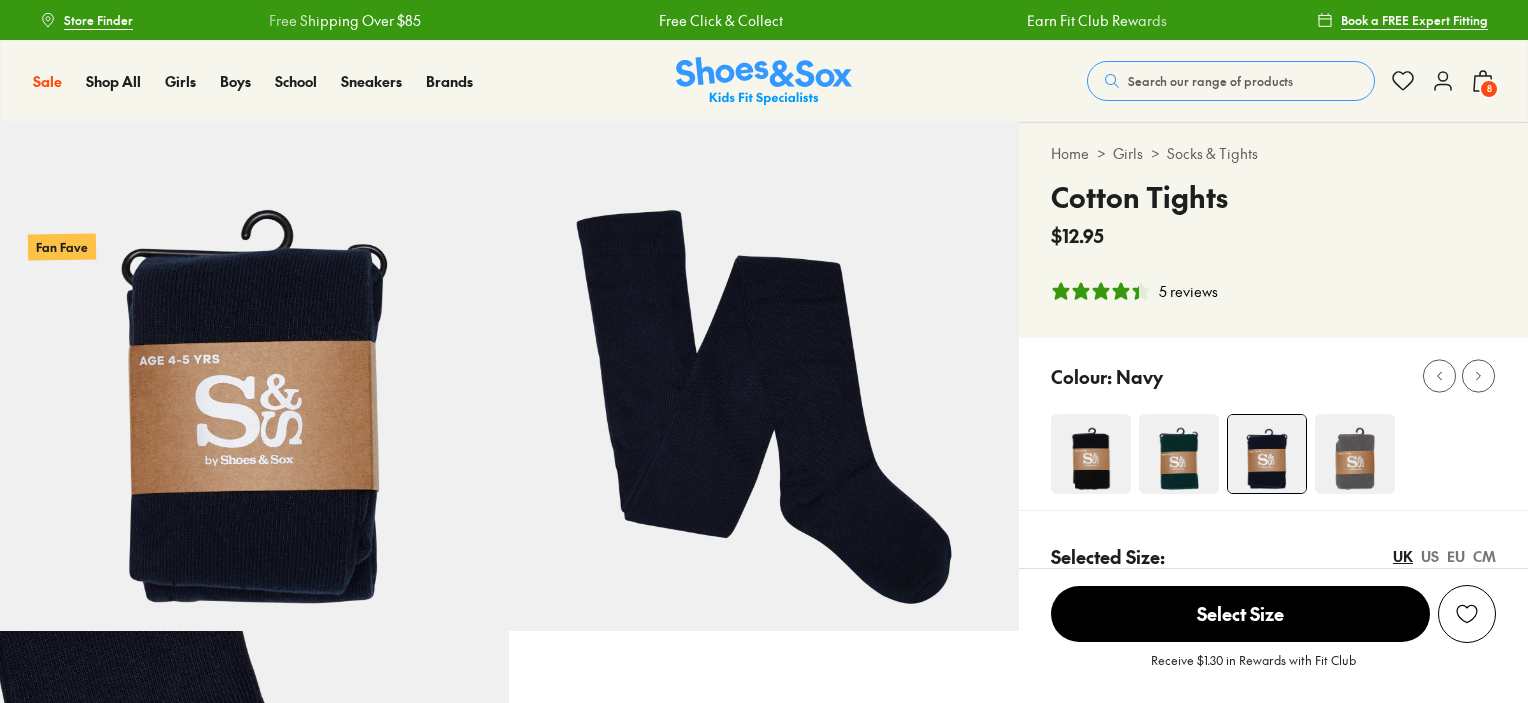 select on "*" 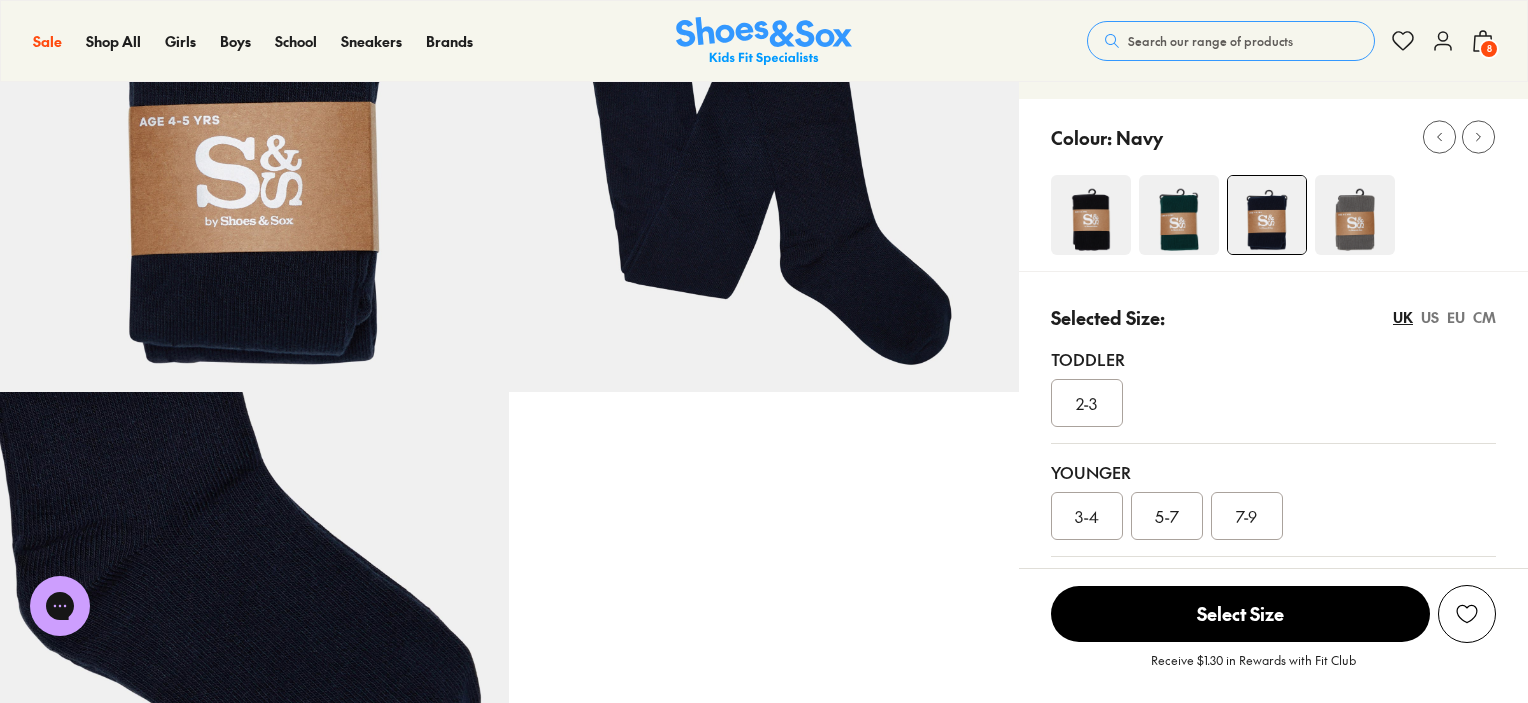 scroll, scrollTop: 420, scrollLeft: 0, axis: vertical 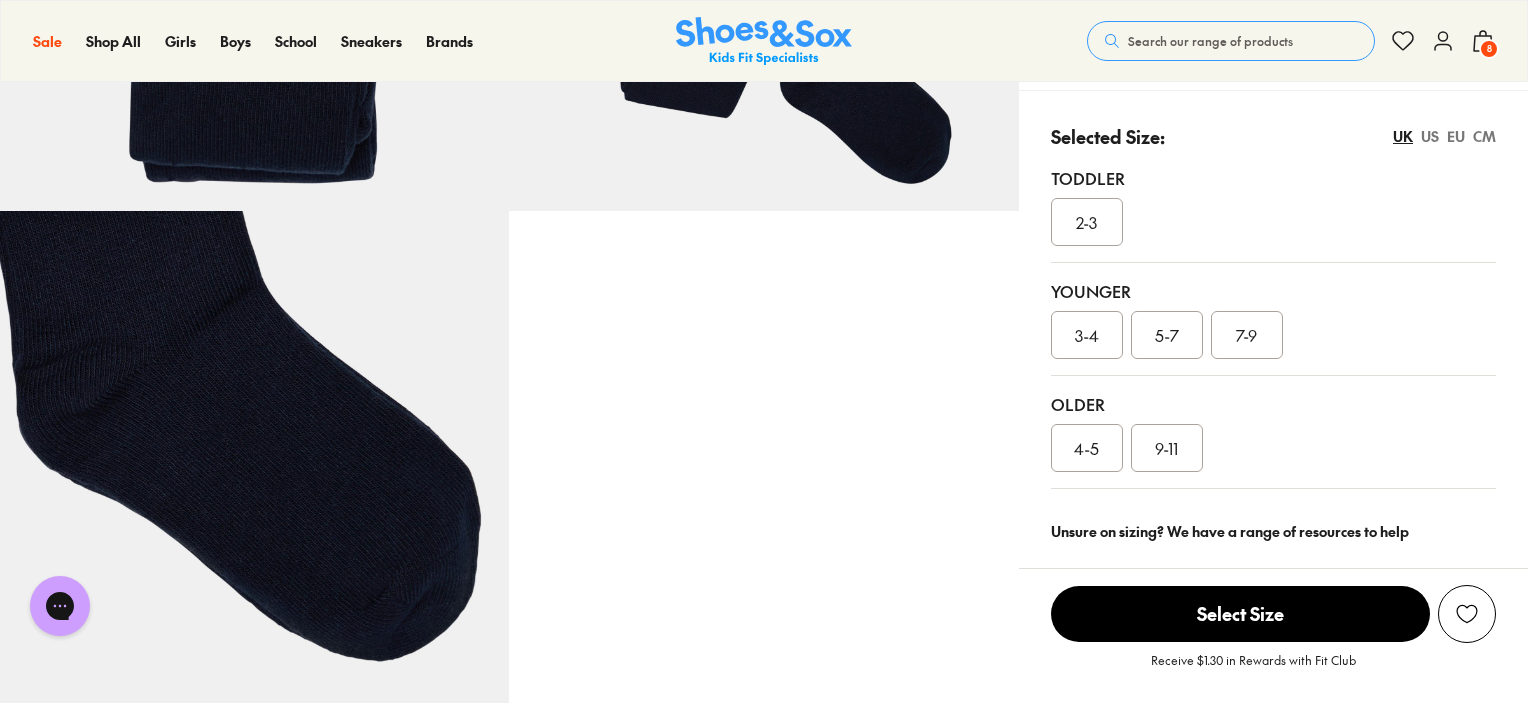 click on "7-9" at bounding box center [1247, 335] 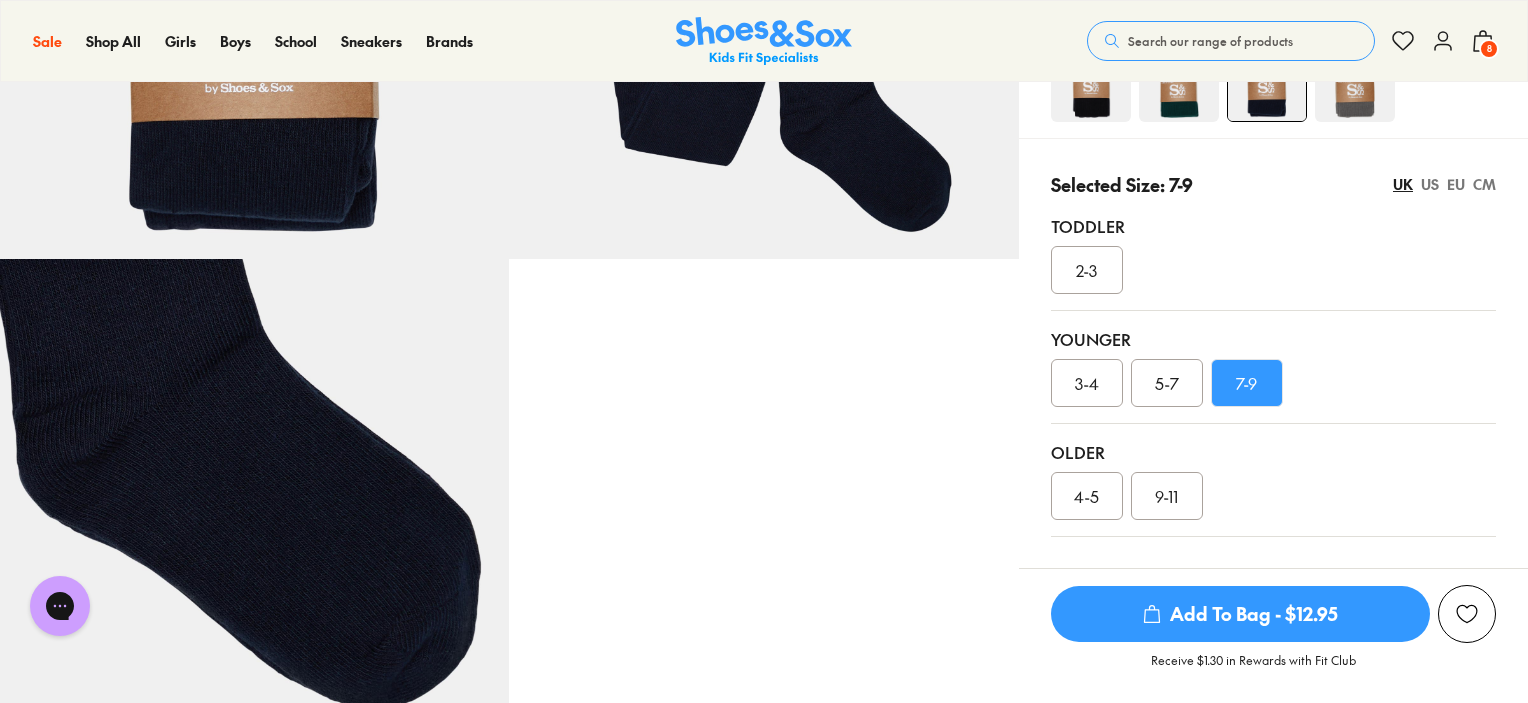 scroll, scrollTop: 374, scrollLeft: 0, axis: vertical 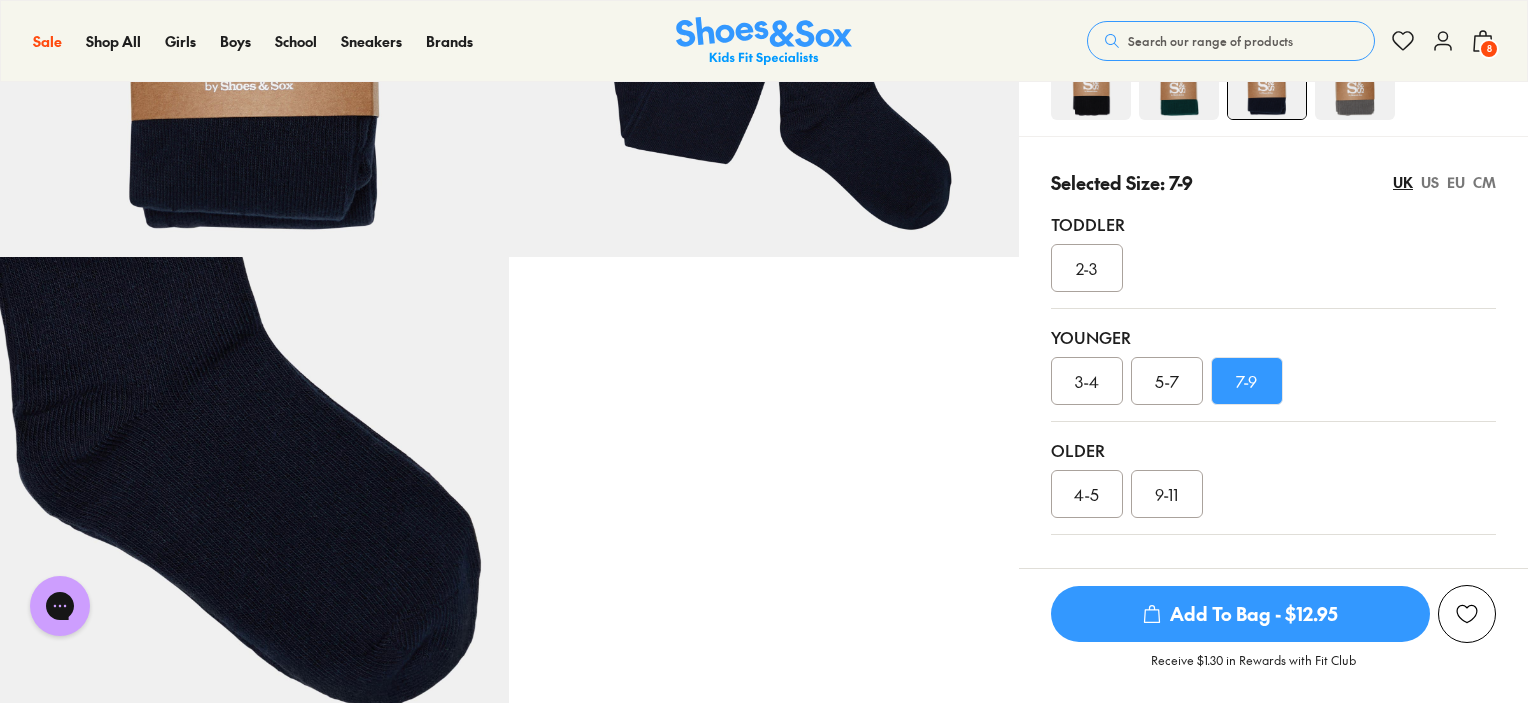 click on "EU" at bounding box center [1456, 182] 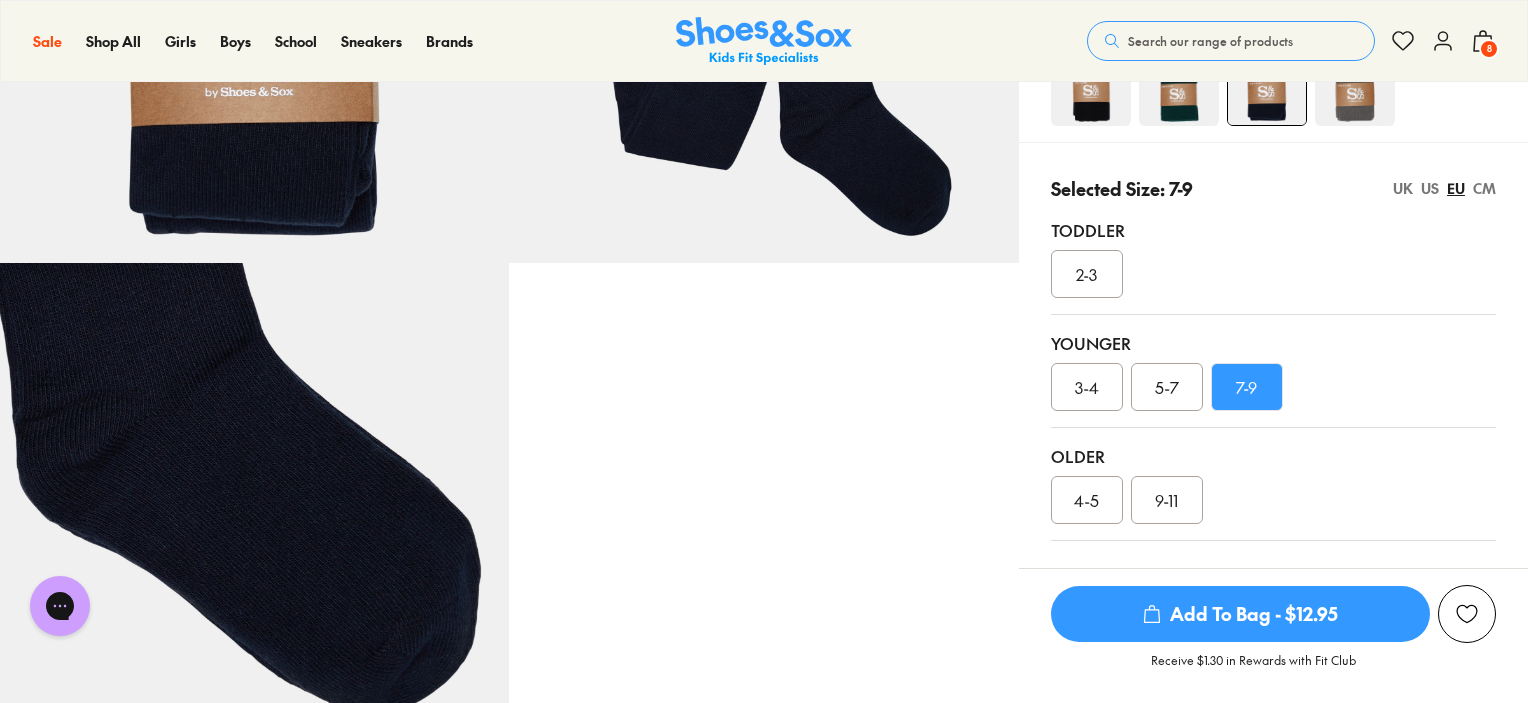 scroll, scrollTop: 374, scrollLeft: 0, axis: vertical 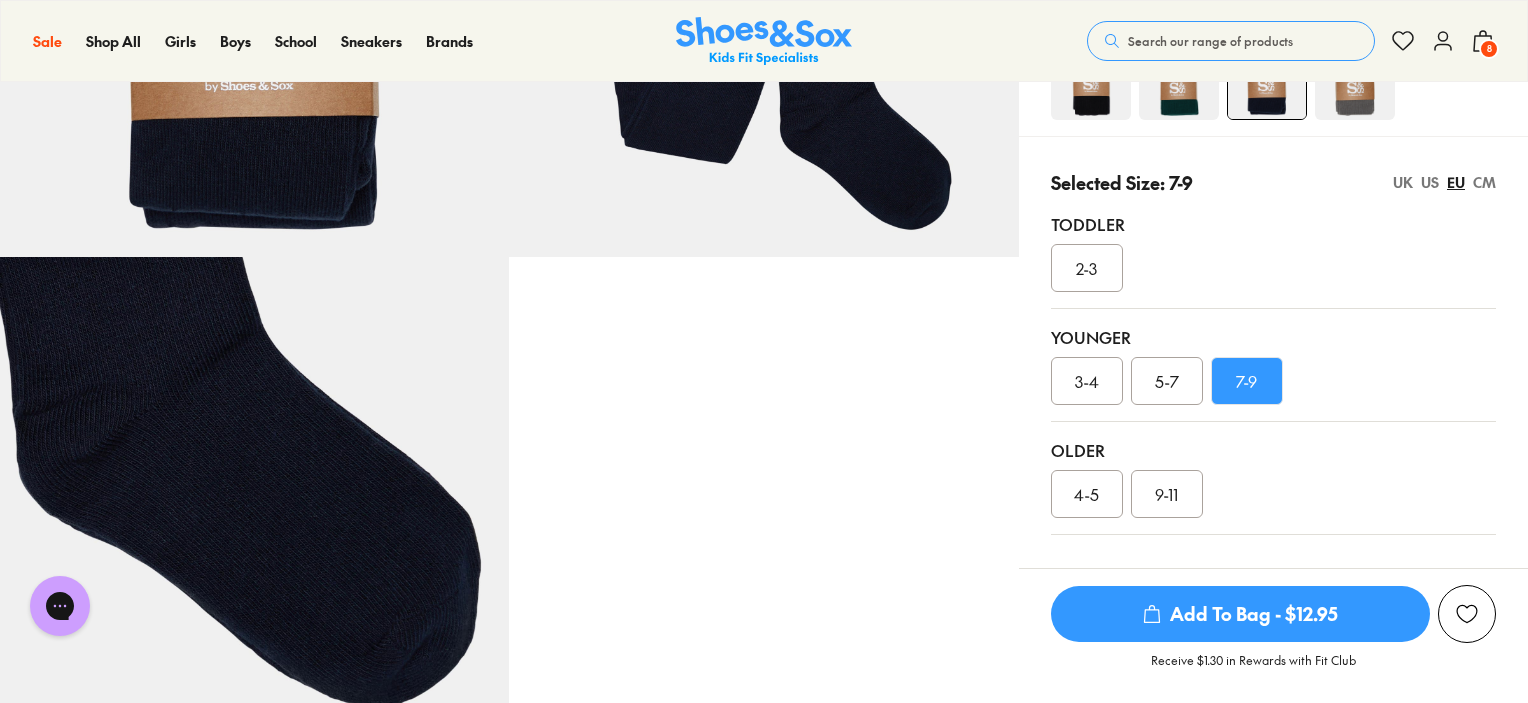 click on "Receive $1.30 in Rewards with Fit Club" at bounding box center (1273, 665) 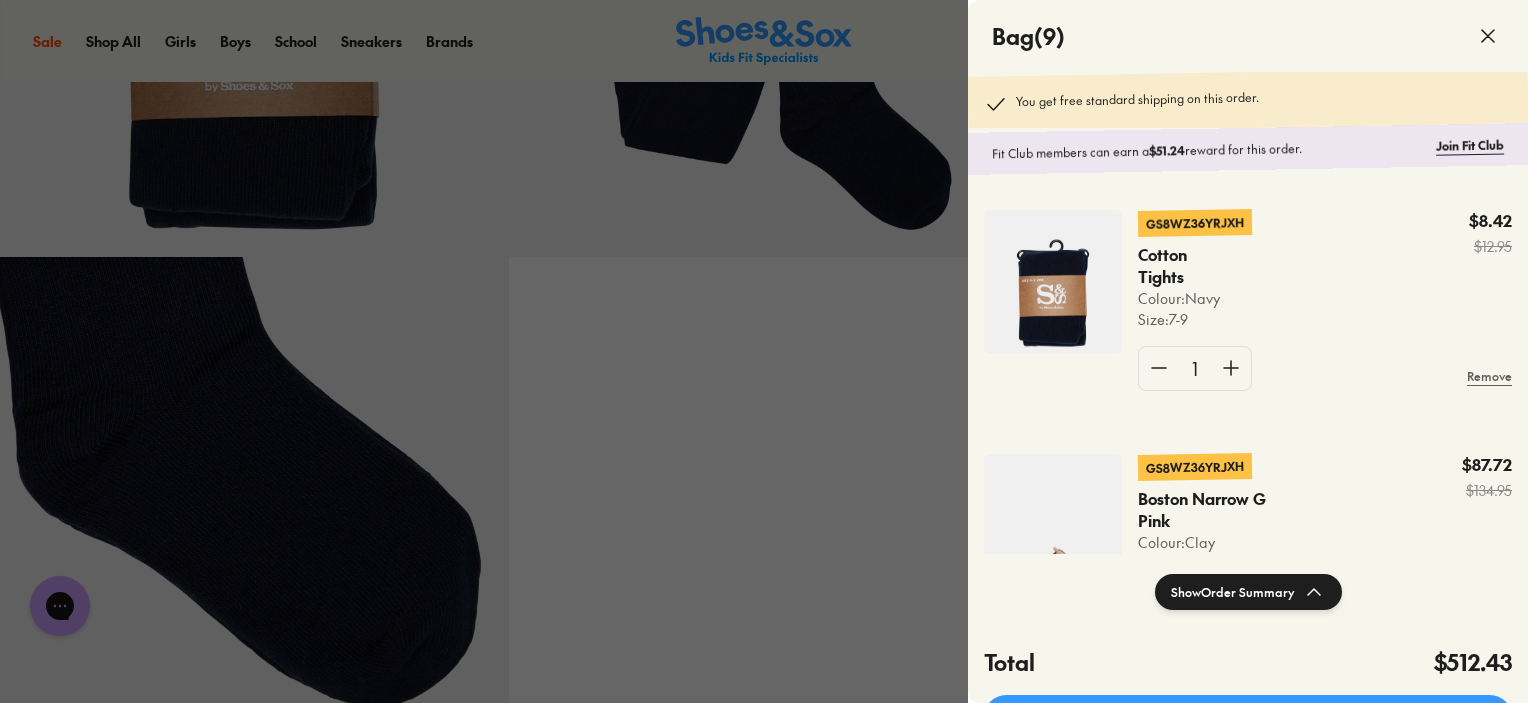 scroll, scrollTop: 0, scrollLeft: 0, axis: both 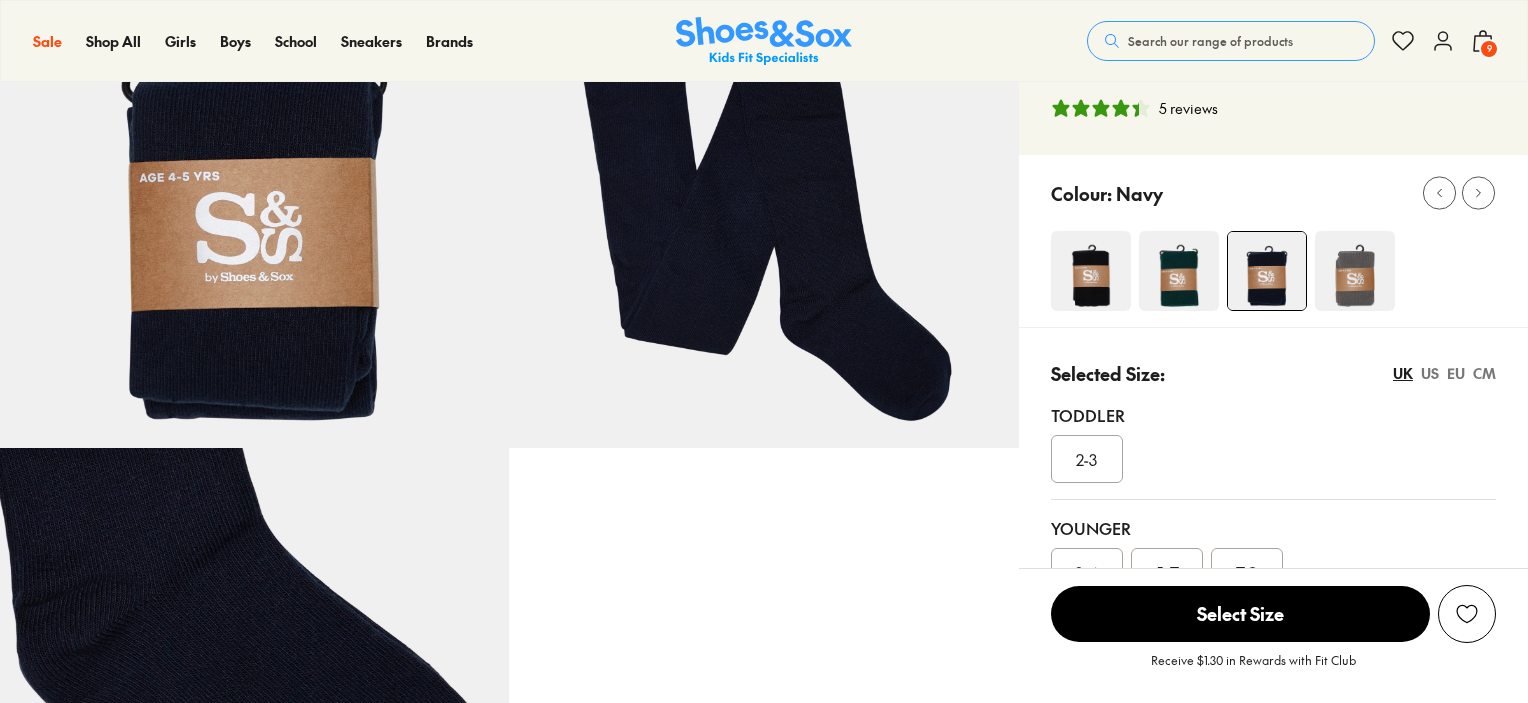select on "*" 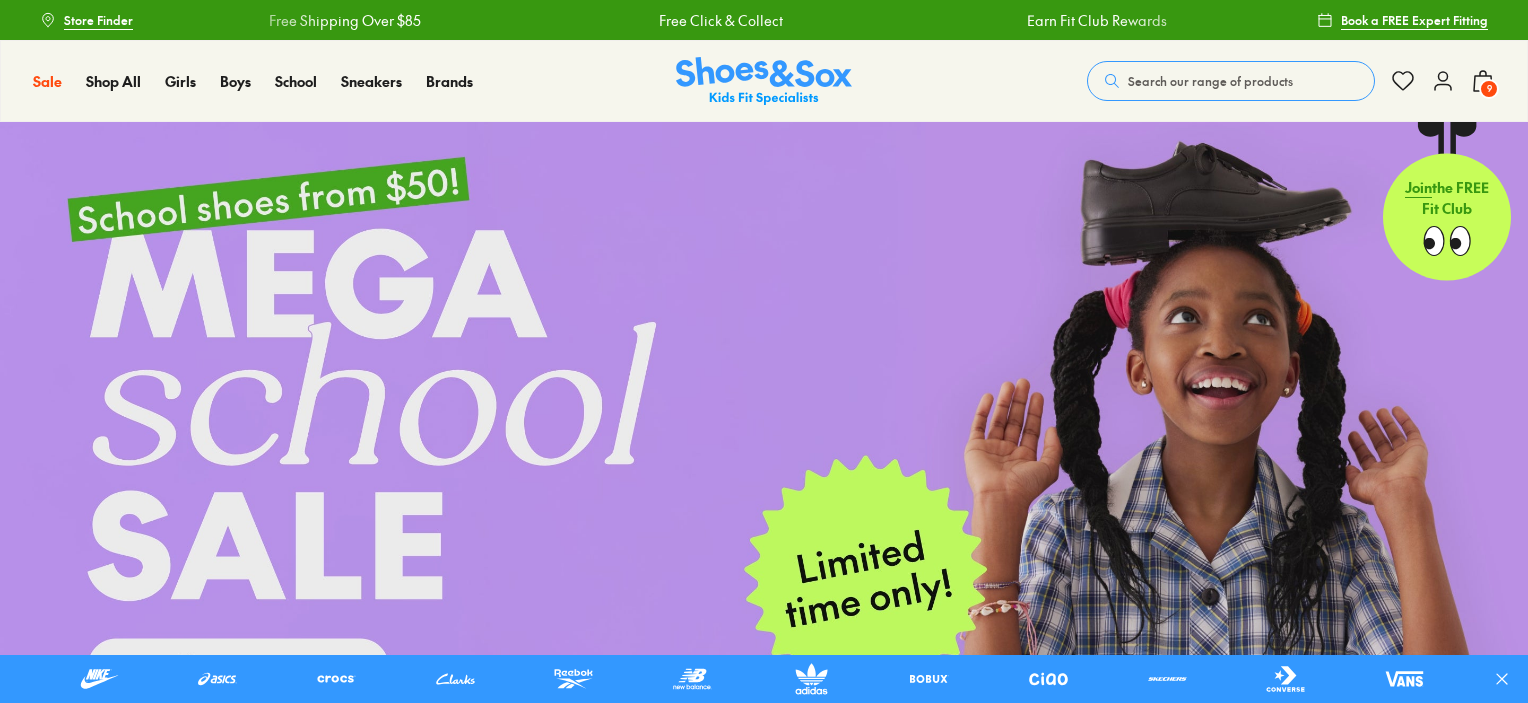scroll, scrollTop: 0, scrollLeft: 0, axis: both 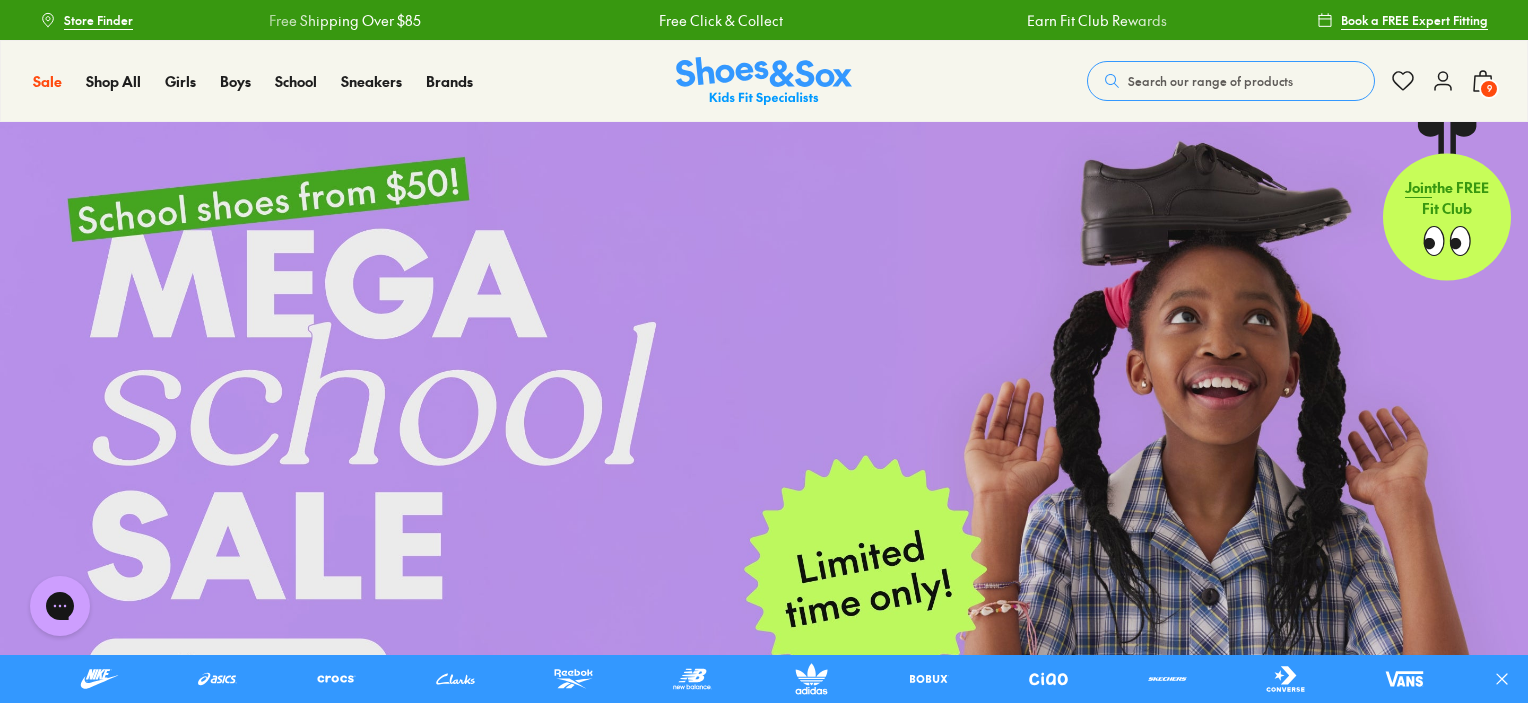 click on "9" at bounding box center [1489, 89] 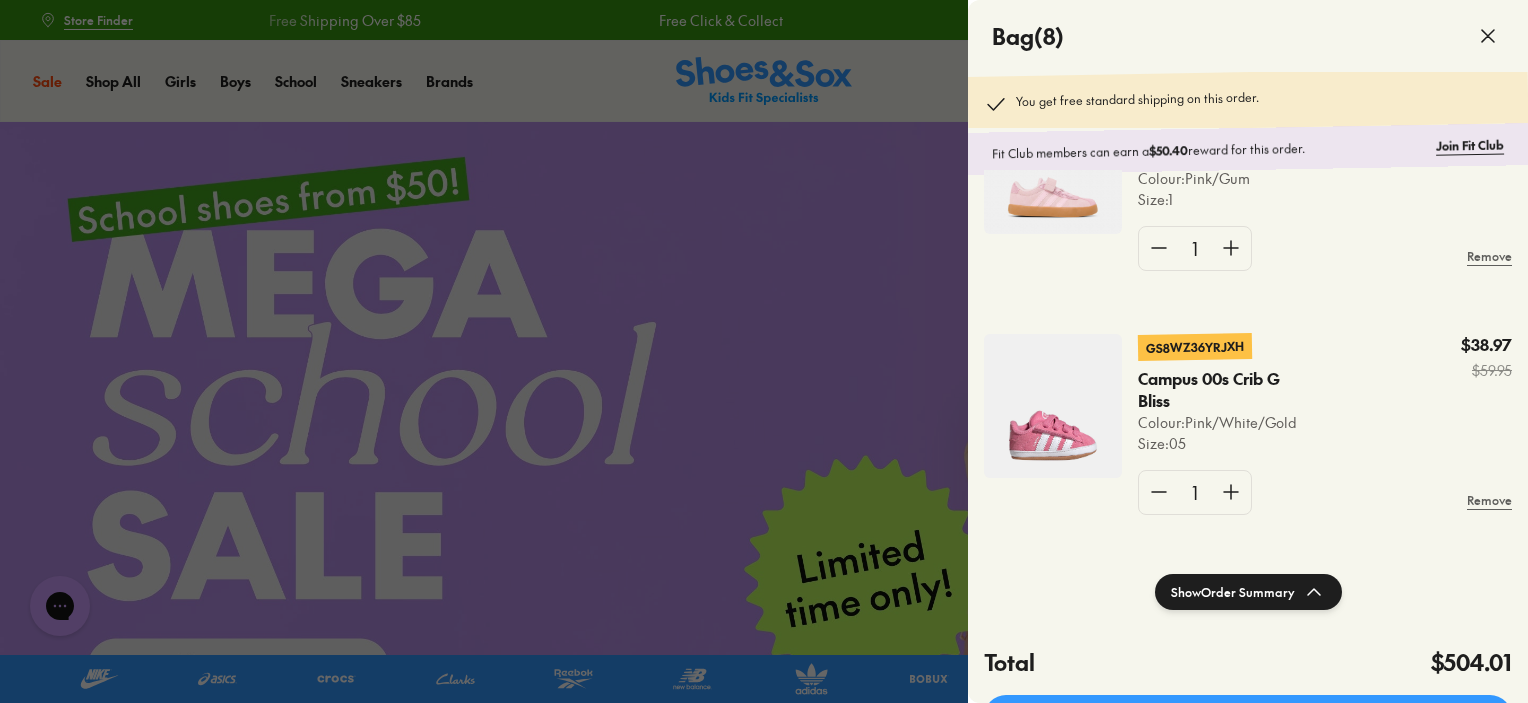 scroll, scrollTop: 1568, scrollLeft: 0, axis: vertical 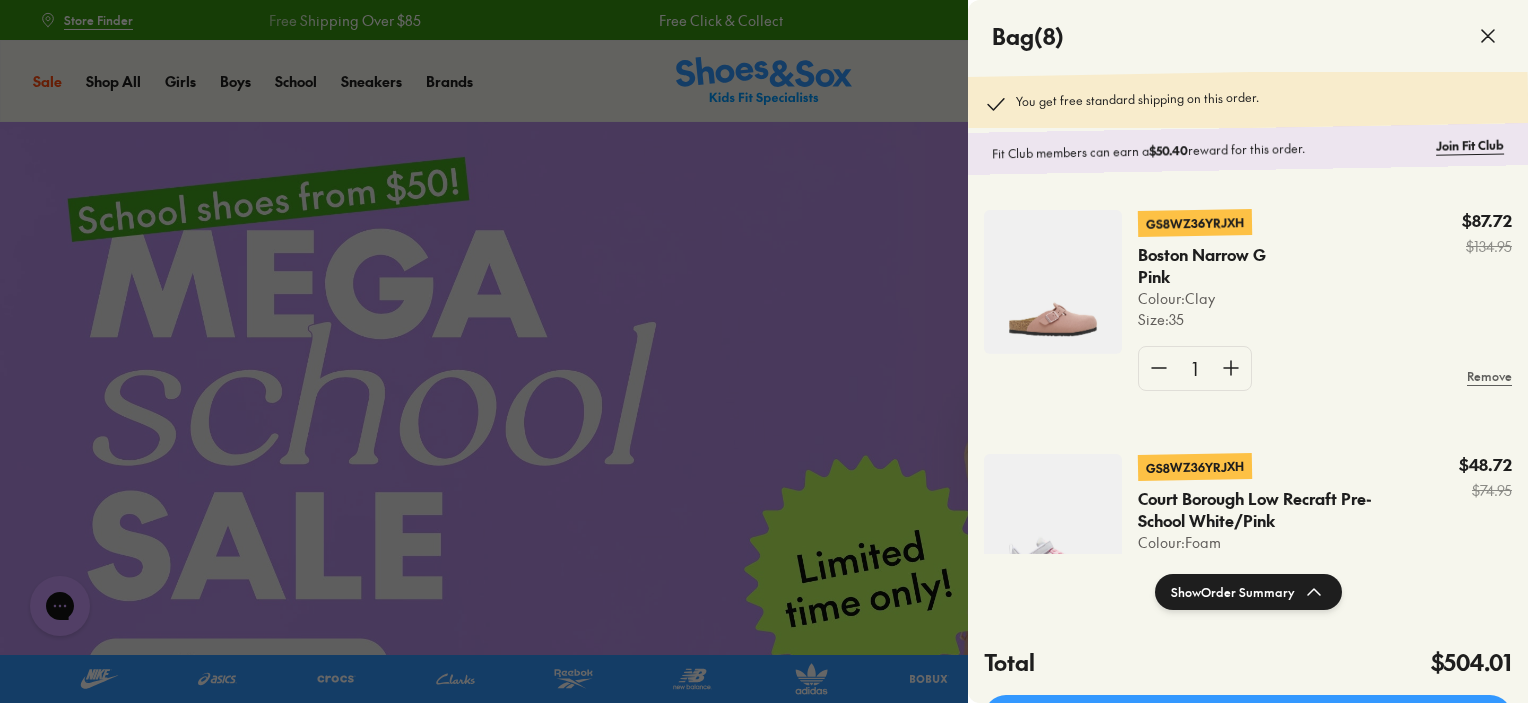 click 